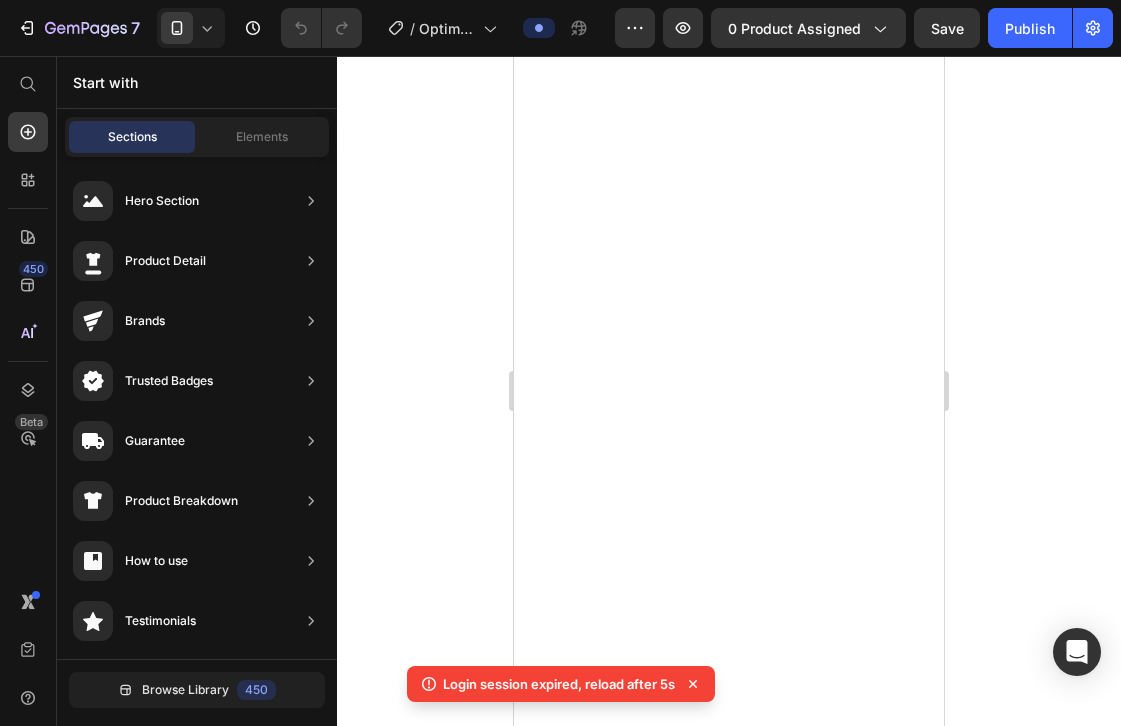 scroll, scrollTop: 0, scrollLeft: 0, axis: both 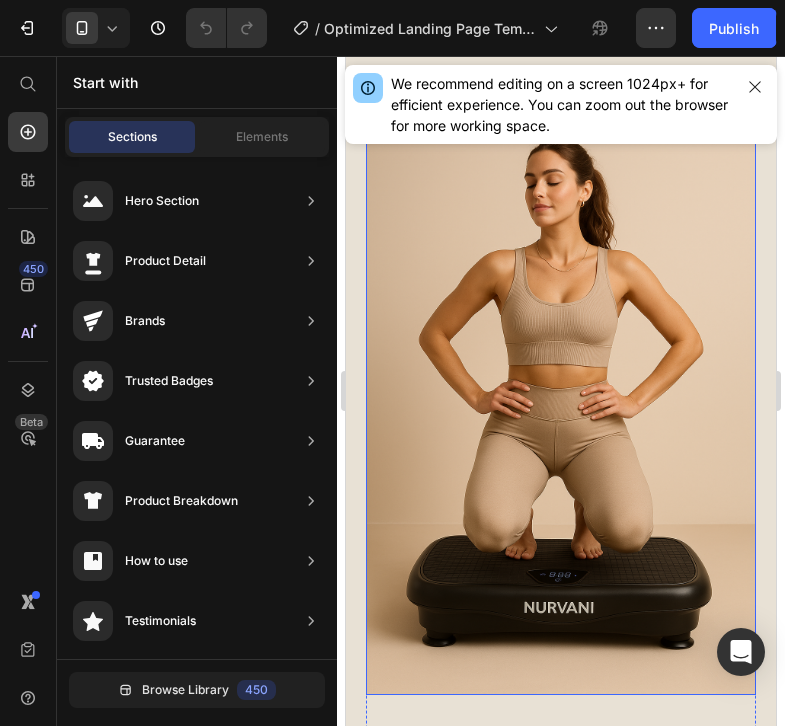 click at bounding box center (561, 402) 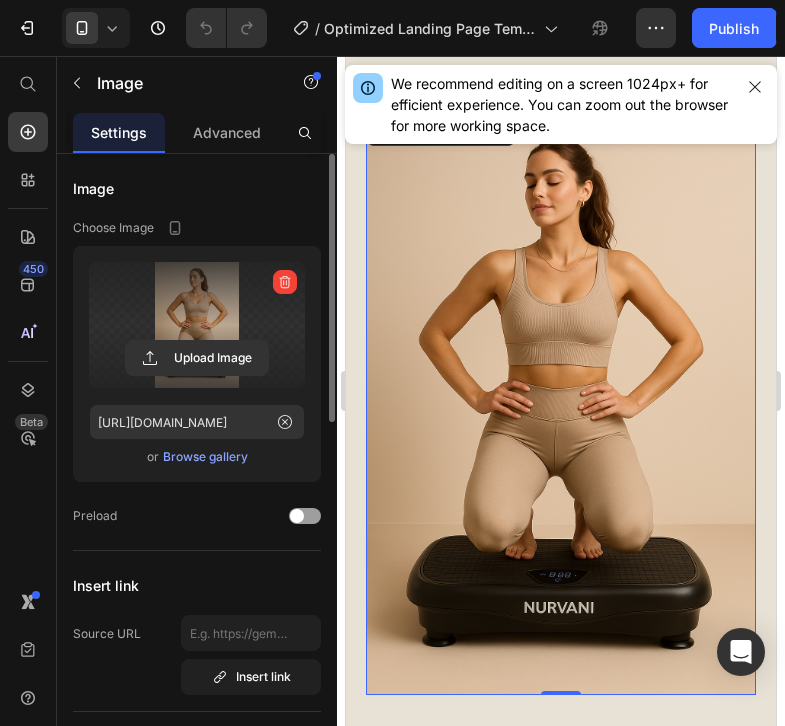click at bounding box center (197, 325) 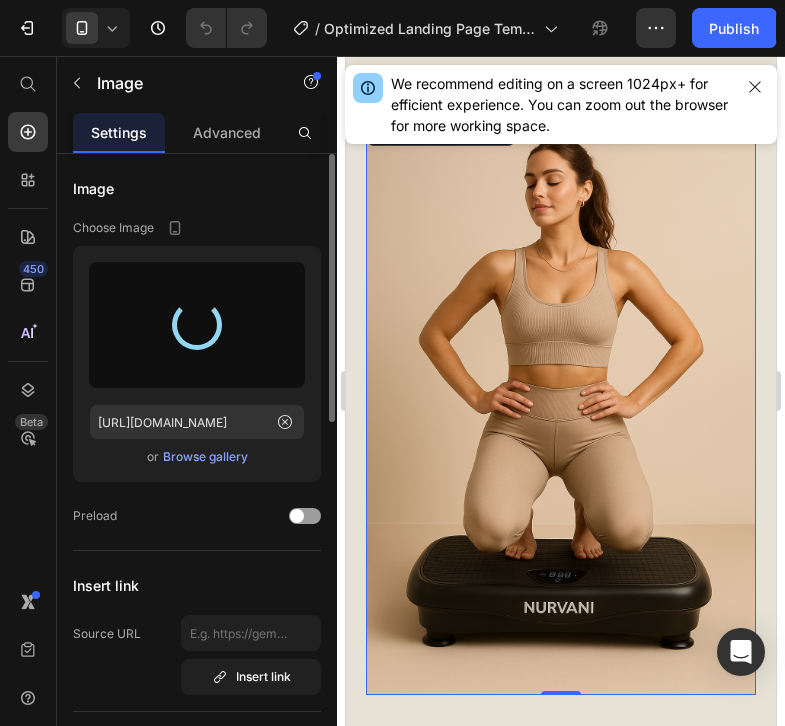 type on "https://cdn.shopify.com/s/files/1/0713/8990/5069/files/gempages_574745744716596336-5f0f4258-5891-48ac-9750-fe578f94c6fe.png" 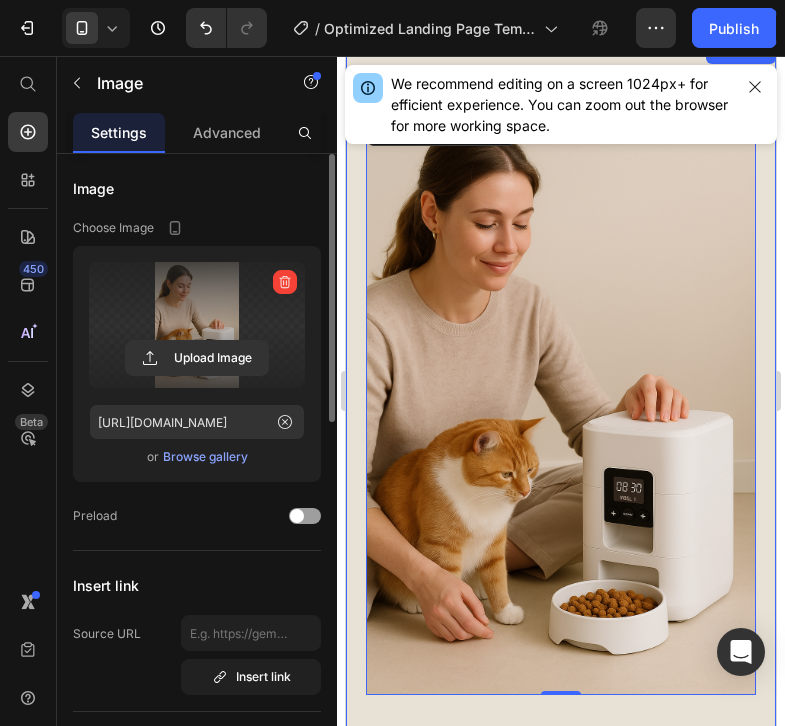 click on "Image   0 TRANSFORM YOUR BODY –  GET REWARDED Heading The Nurvani Vibration Plate is expertly engineered to help activate muscles, improve circulation, and support full-body wellness—without intense strain or long workouts. Just 10 minutes a day helps tone your body, relieve stiffness, and boost recovery. It's low-impact, chemical-free, and made to fit effortlessly into your daily routine. Text Block buy it now Button
Icon Chat Us Anytime Text Block help@trynurvani.co Text Block Row Row Row Row Section 3" at bounding box center (561, 617) 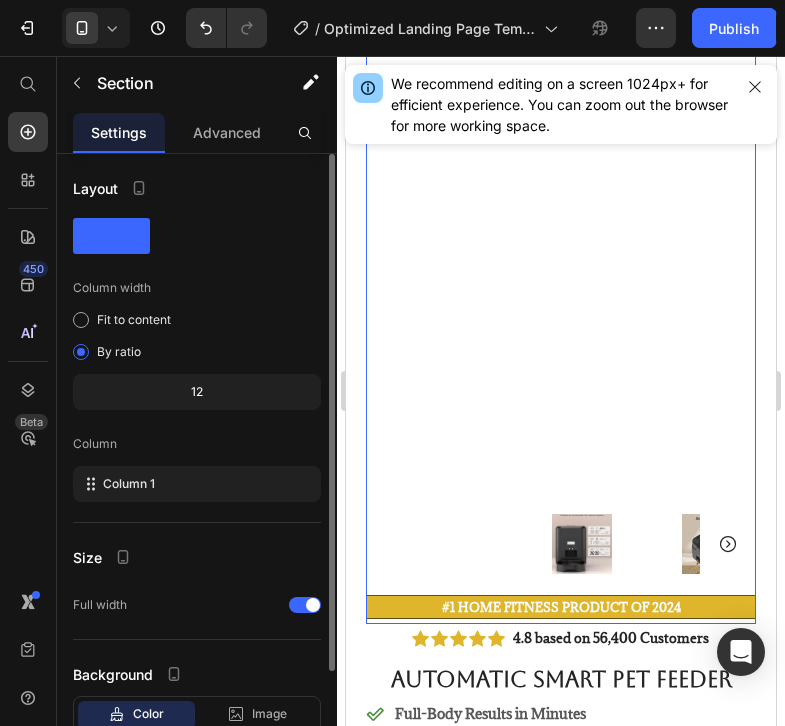 scroll, scrollTop: 135, scrollLeft: 0, axis: vertical 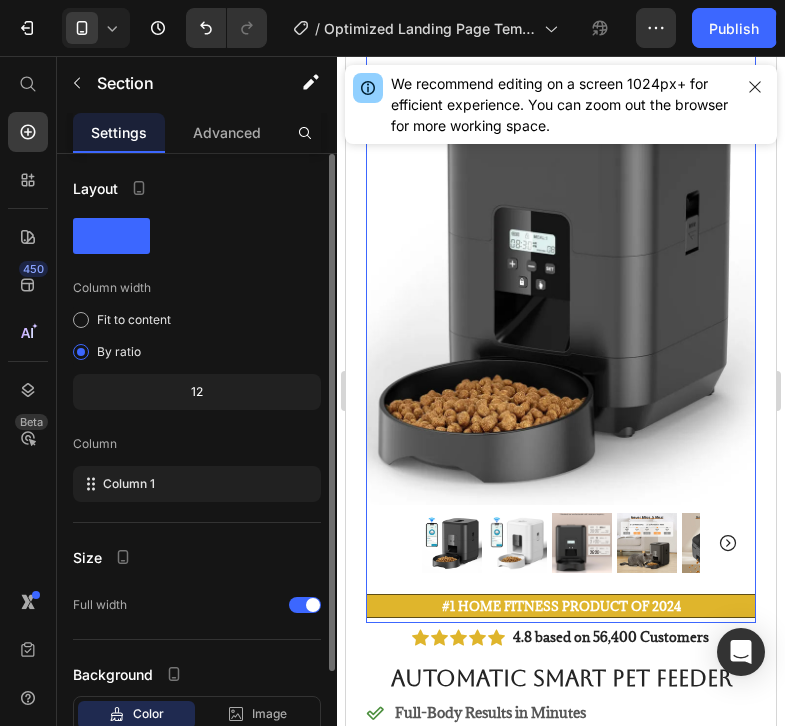 click at bounding box center [561, 262] 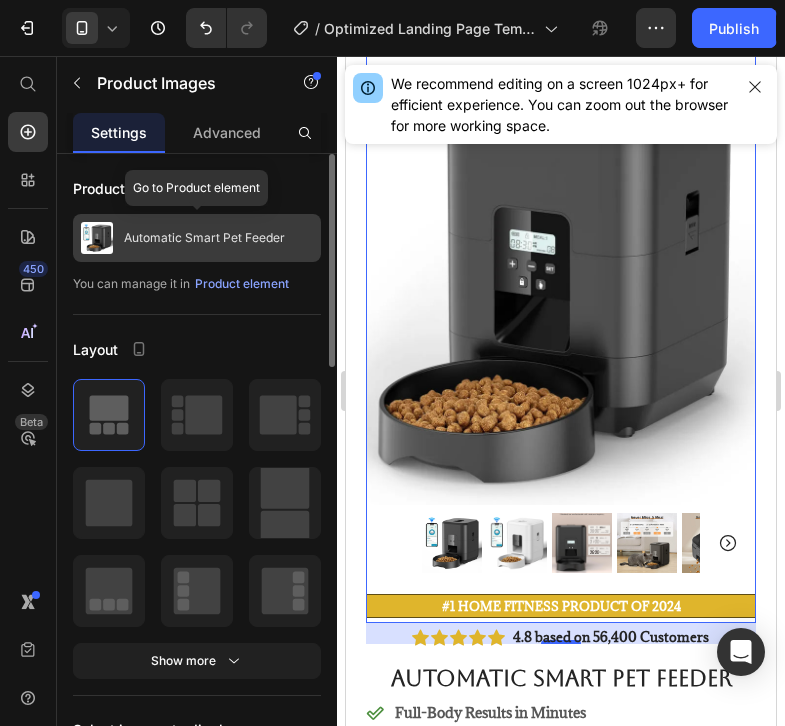 click on "Automatic Smart Pet Feeder" at bounding box center [197, 238] 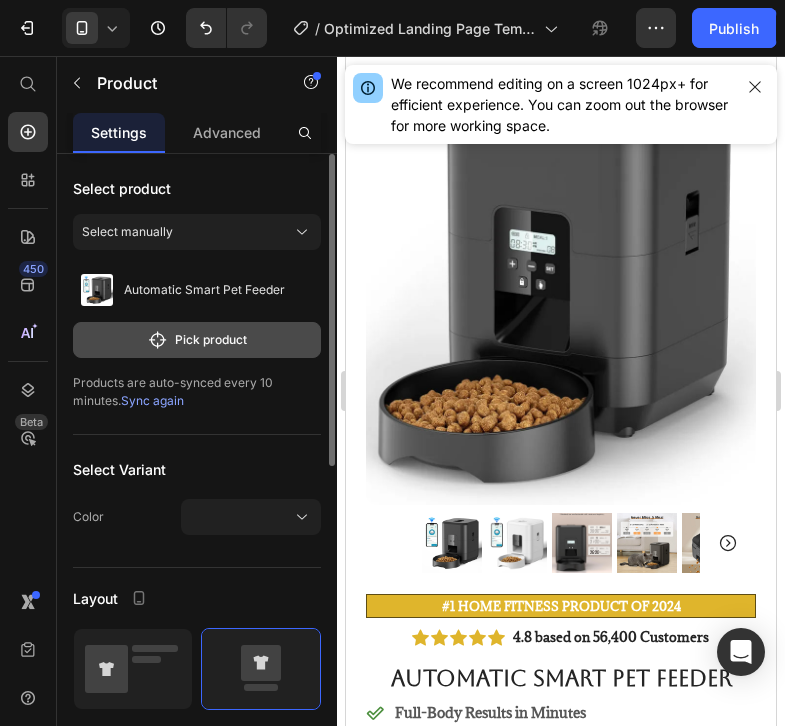 click on "Pick product" at bounding box center (197, 340) 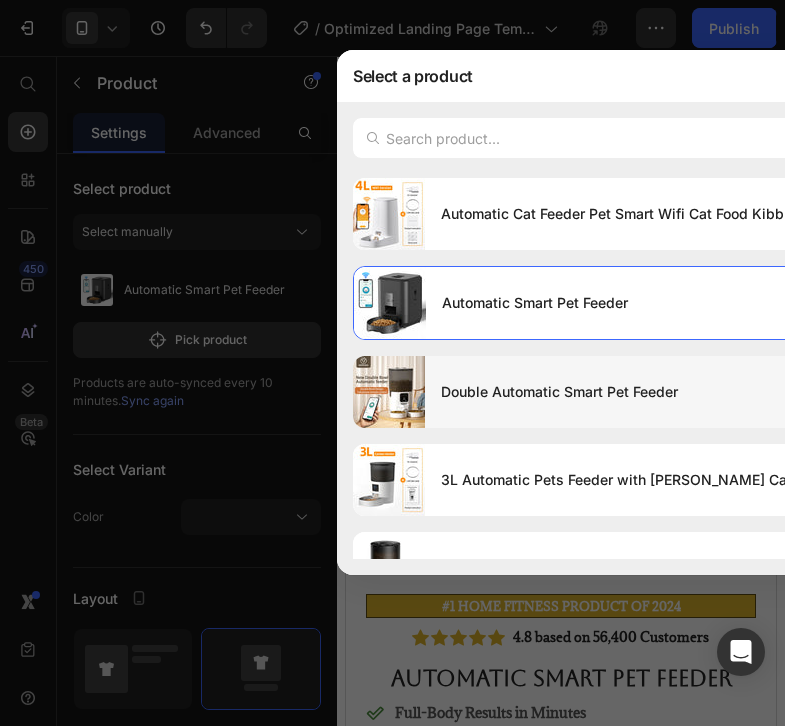 scroll, scrollTop: 2005, scrollLeft: 0, axis: vertical 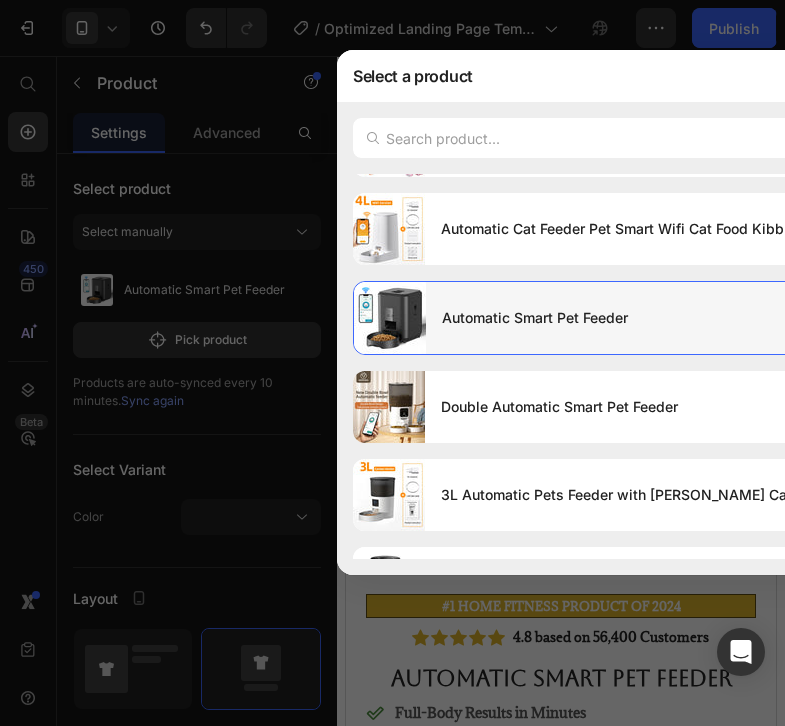 click on "Automatic Smart Pet Feeder" at bounding box center [673, 318] 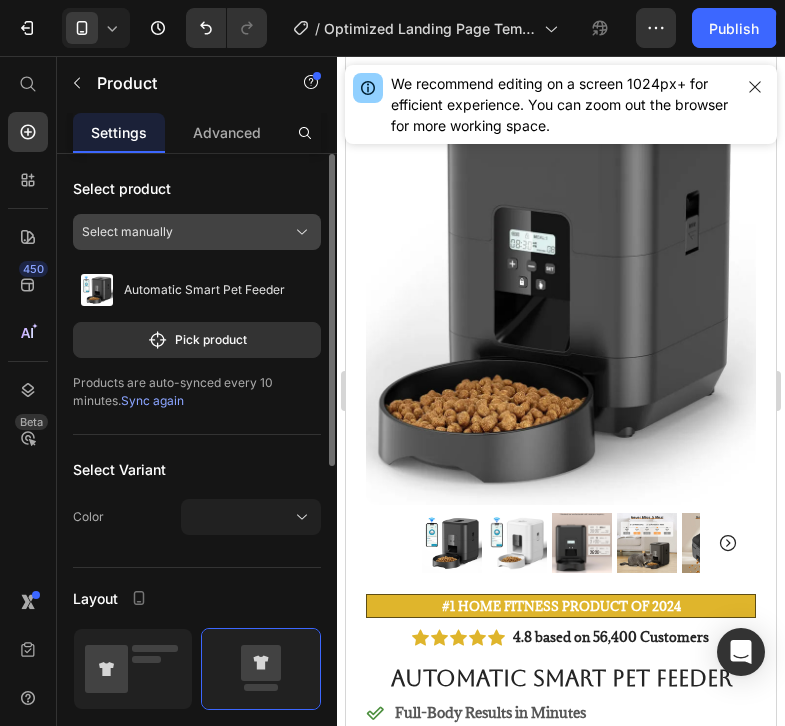 click on "Select manually" 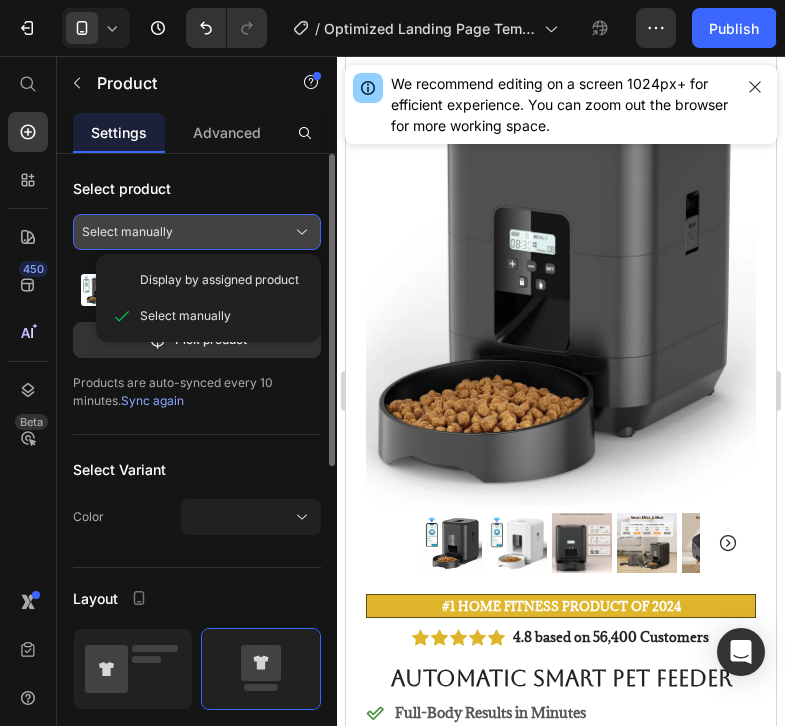 click on "Select manually" 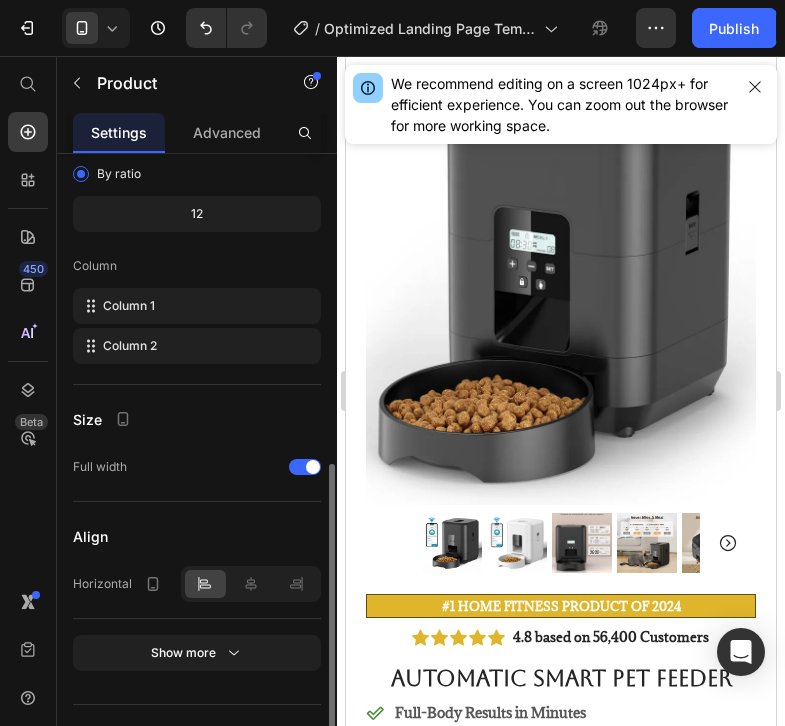 scroll, scrollTop: 670, scrollLeft: 0, axis: vertical 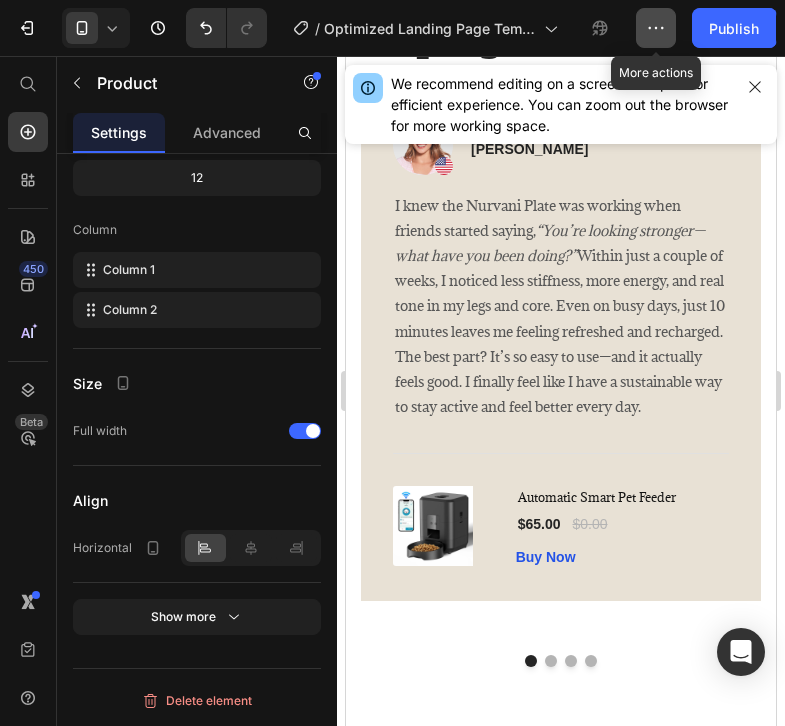 click 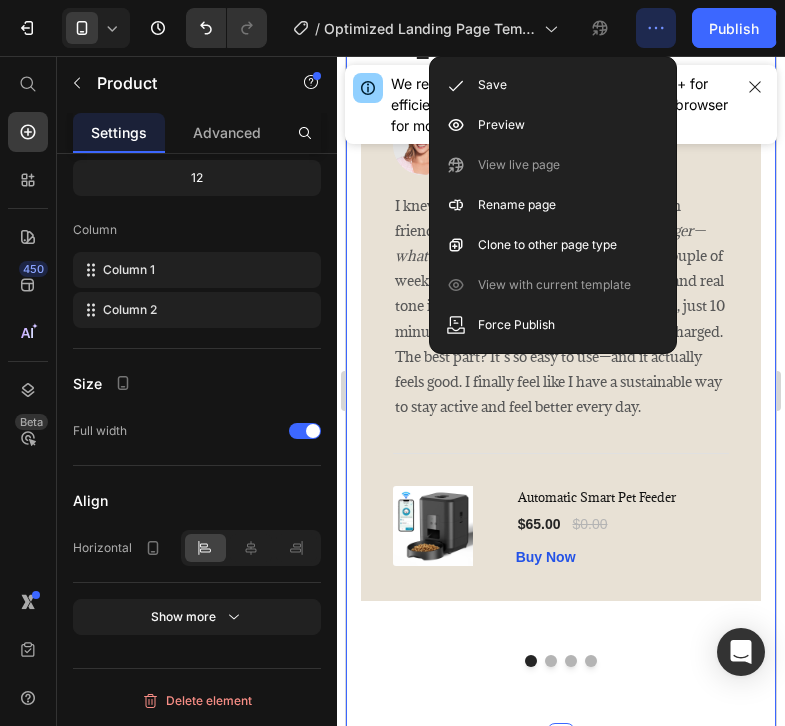 click on "What Our Customers Are Saying Heading Image
Icon
Icon
Icon
Icon
Icon Row Rita Carroll Text block Row I knew the Nurvani Plate was working when friends started saying,  “You’re looking stronger—what have you been doing?”  Within just a couple of weeks, I noticed less stiffness, more energy, and real tone in my legs and core. Even on busy days, just 10 minutes leaves me feeling refreshed and recharged. The best part? It’s so easy to use—and it actually feels good. I finally feel like I have a sustainable way to stay active and feel better every day. Text block                Title Line (P) Images & Gallery Automatic Smart Pet Feeder (P) Title $65.00 (P) Price $0.00 (P) Price Row Buy Now (P) Cart Button Product Row Image
Icon
Icon
Icon
Icon
Icon Row Olivia Rowse Text block Row look forward Text block                Title Line (P) Title $65.00" at bounding box center (561, 296) 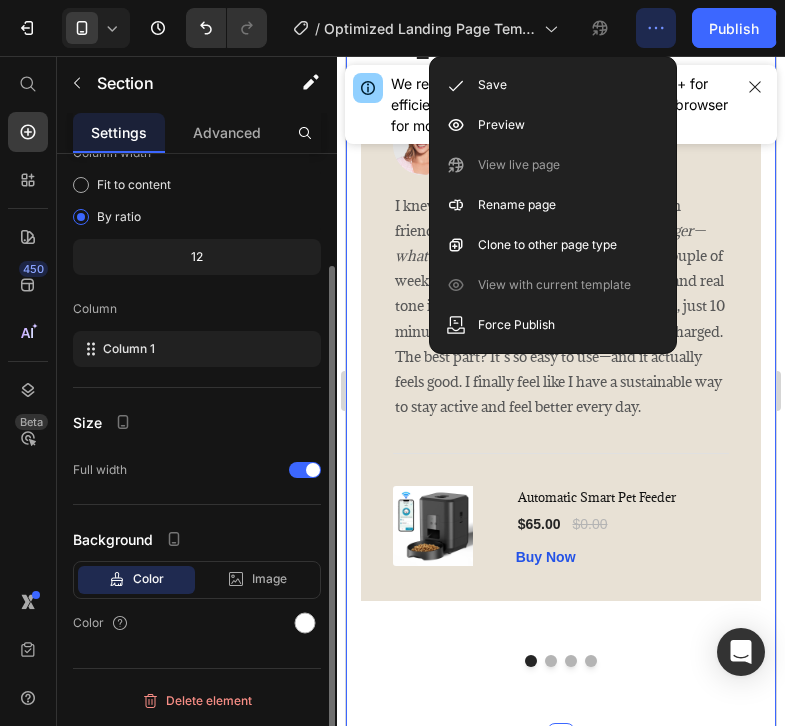 scroll, scrollTop: 0, scrollLeft: 0, axis: both 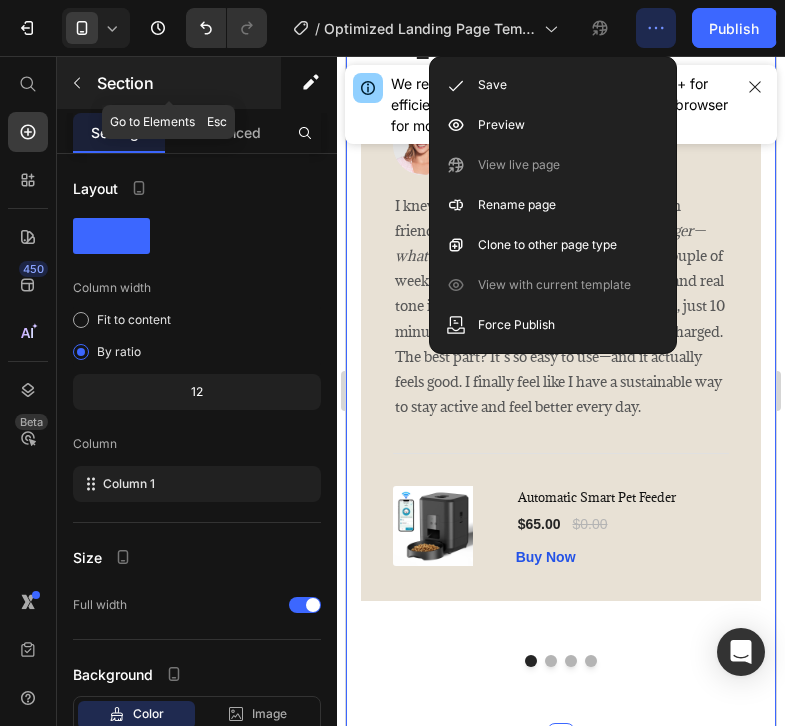 click on "Section" at bounding box center (187, 83) 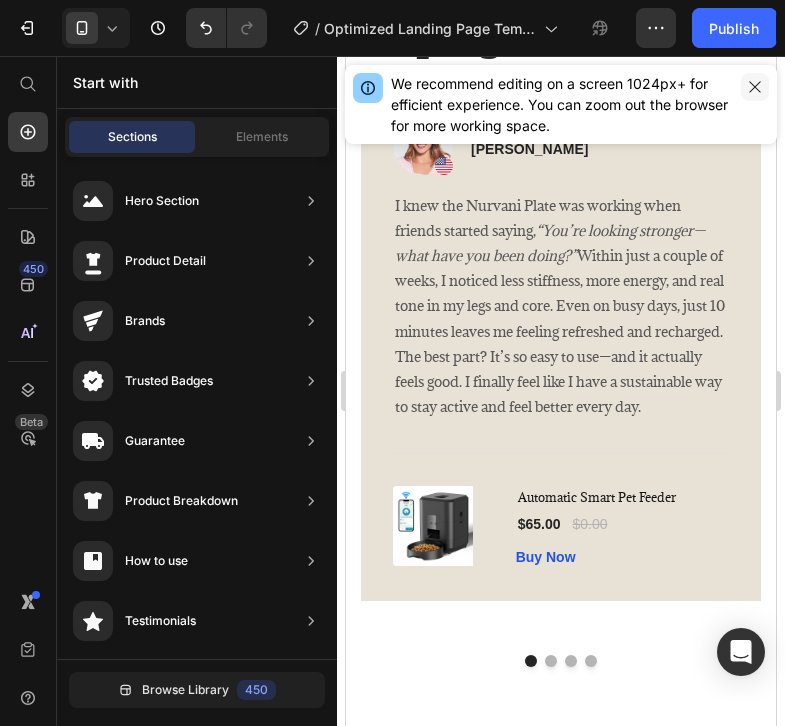click 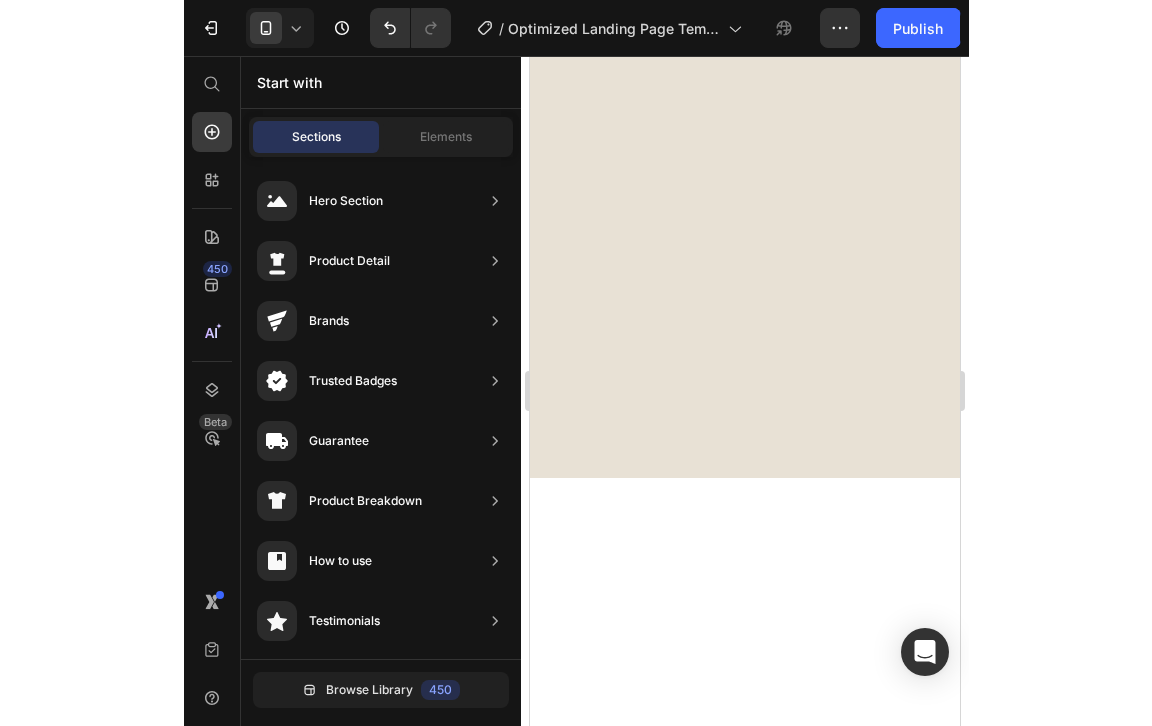 scroll, scrollTop: 0, scrollLeft: 0, axis: both 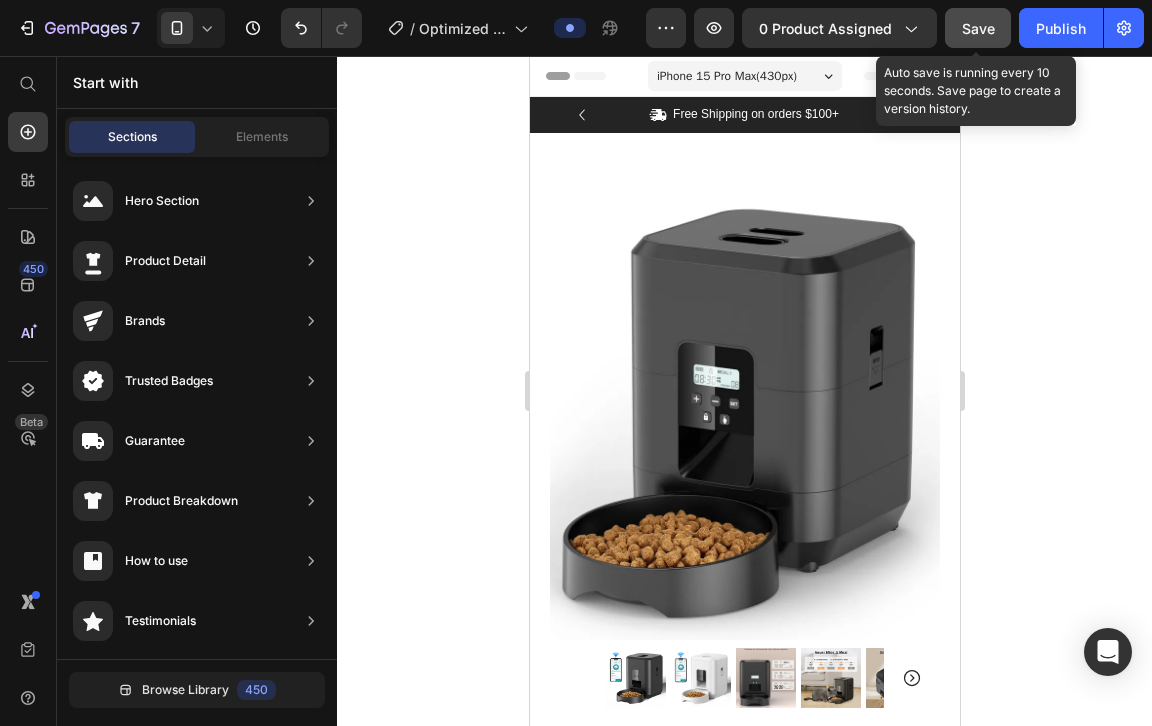 click on "Save" at bounding box center (978, 28) 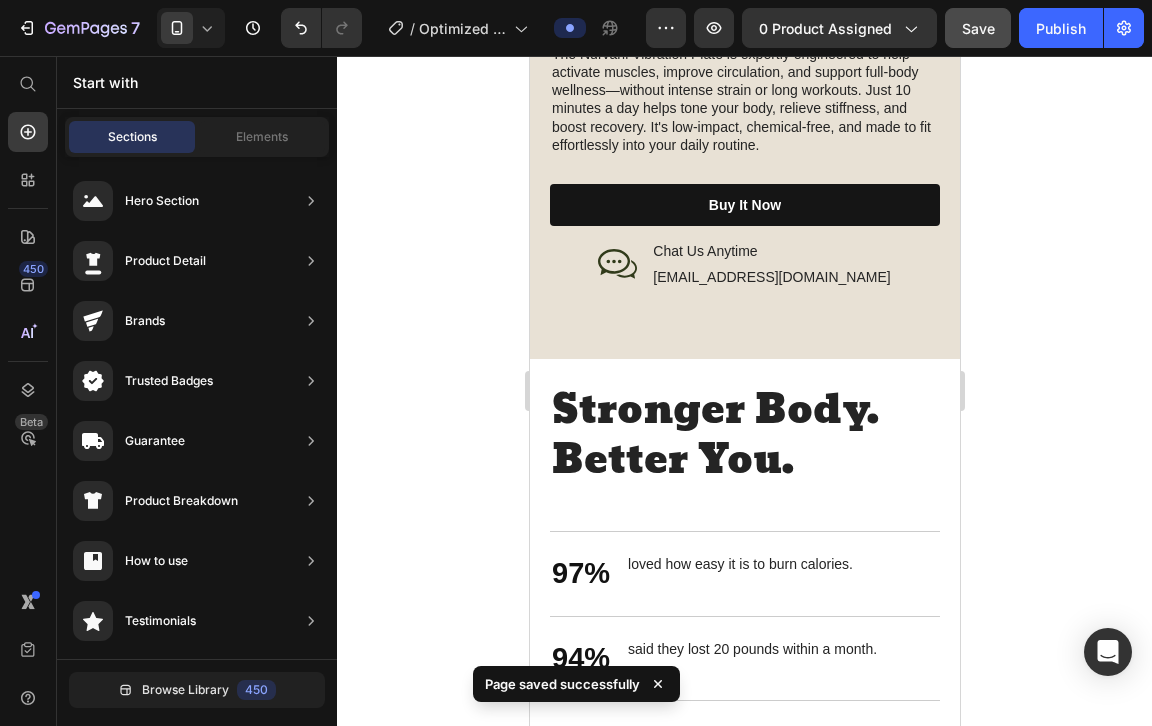 scroll, scrollTop: 3649, scrollLeft: 0, axis: vertical 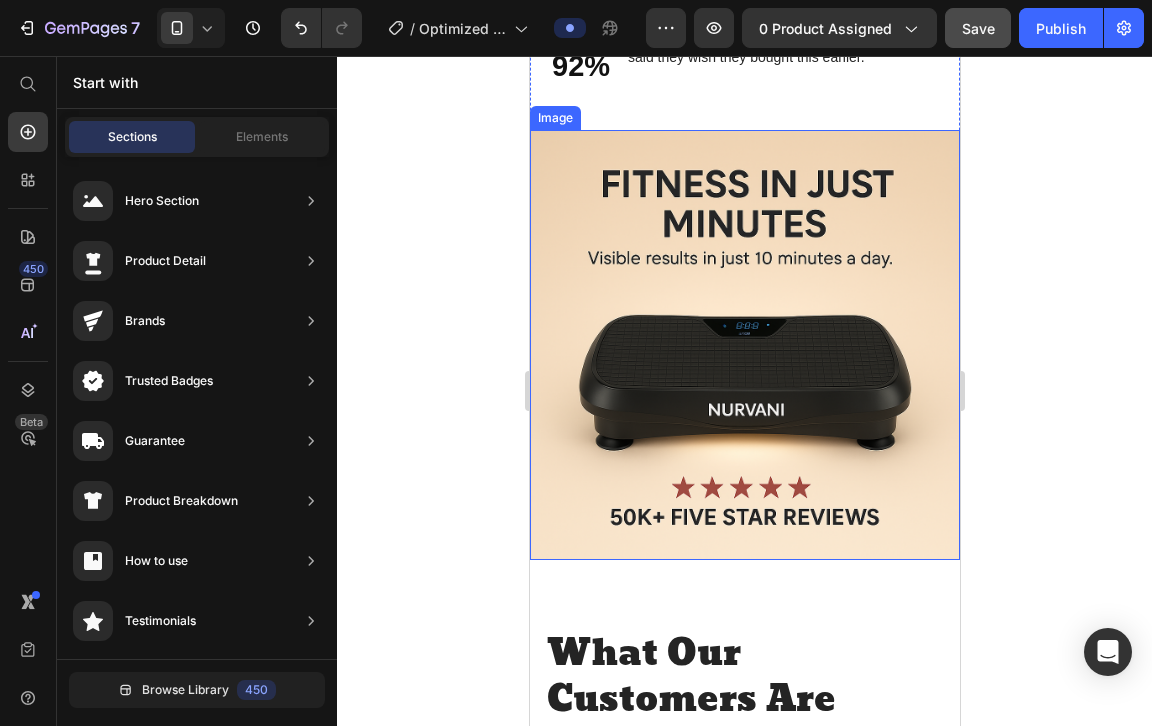 click at bounding box center (744, 345) 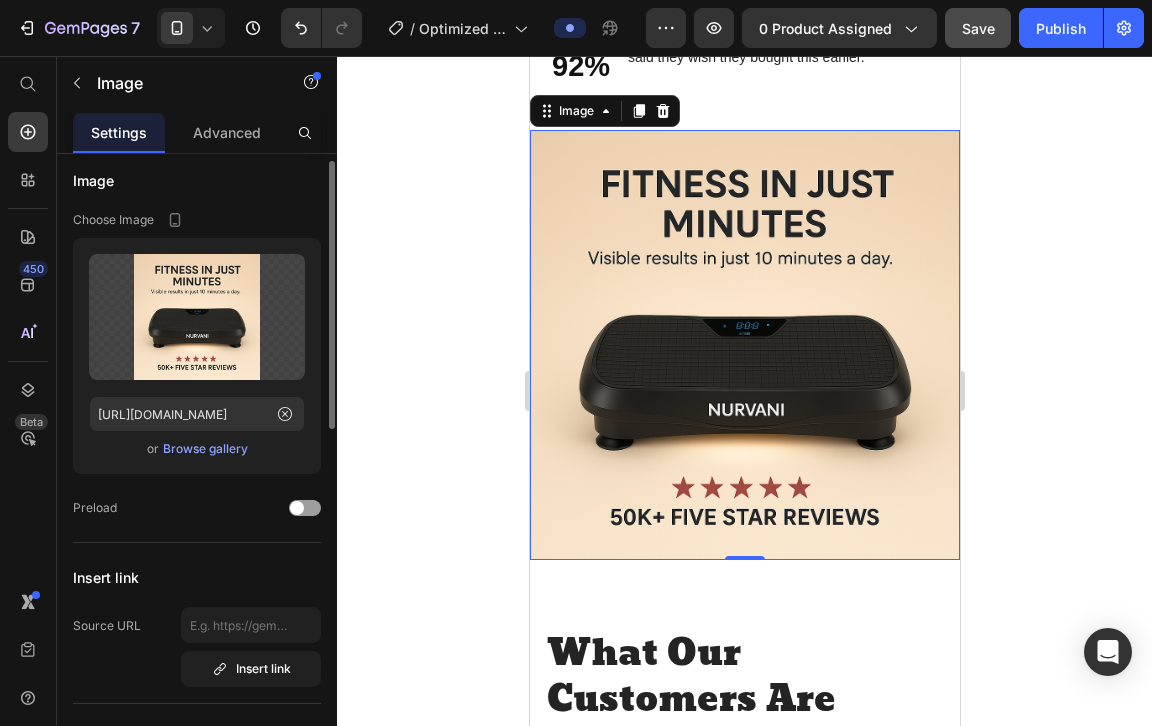 scroll, scrollTop: 11, scrollLeft: 0, axis: vertical 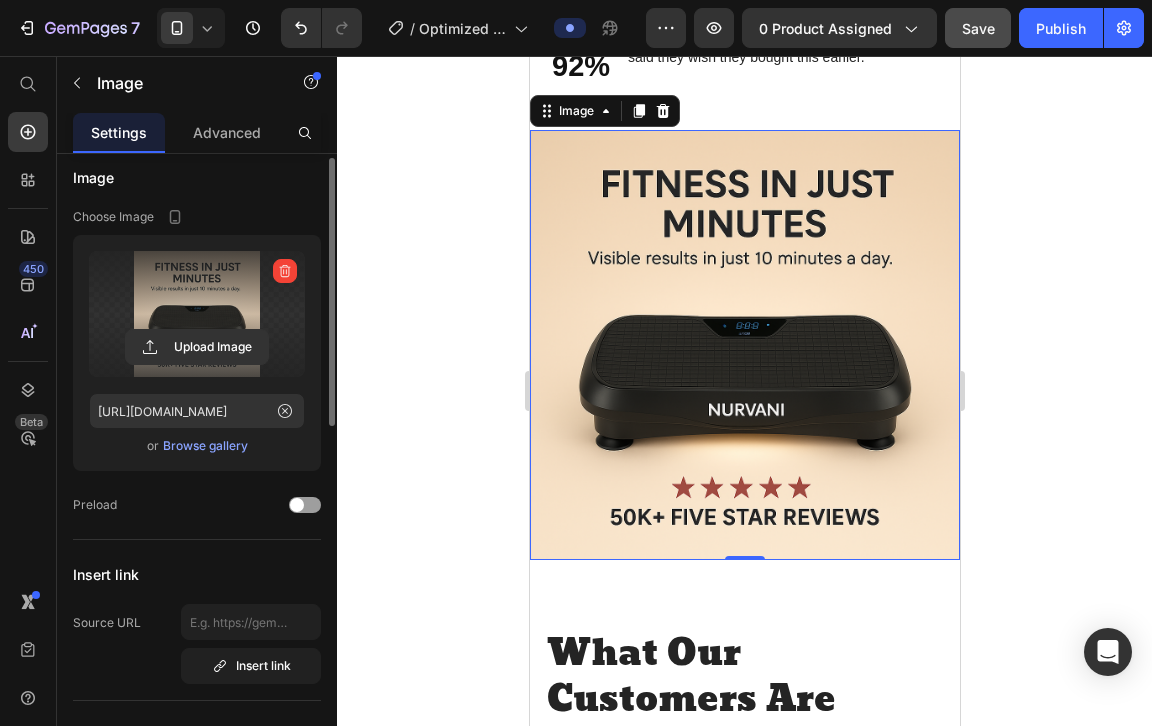 click at bounding box center [197, 314] 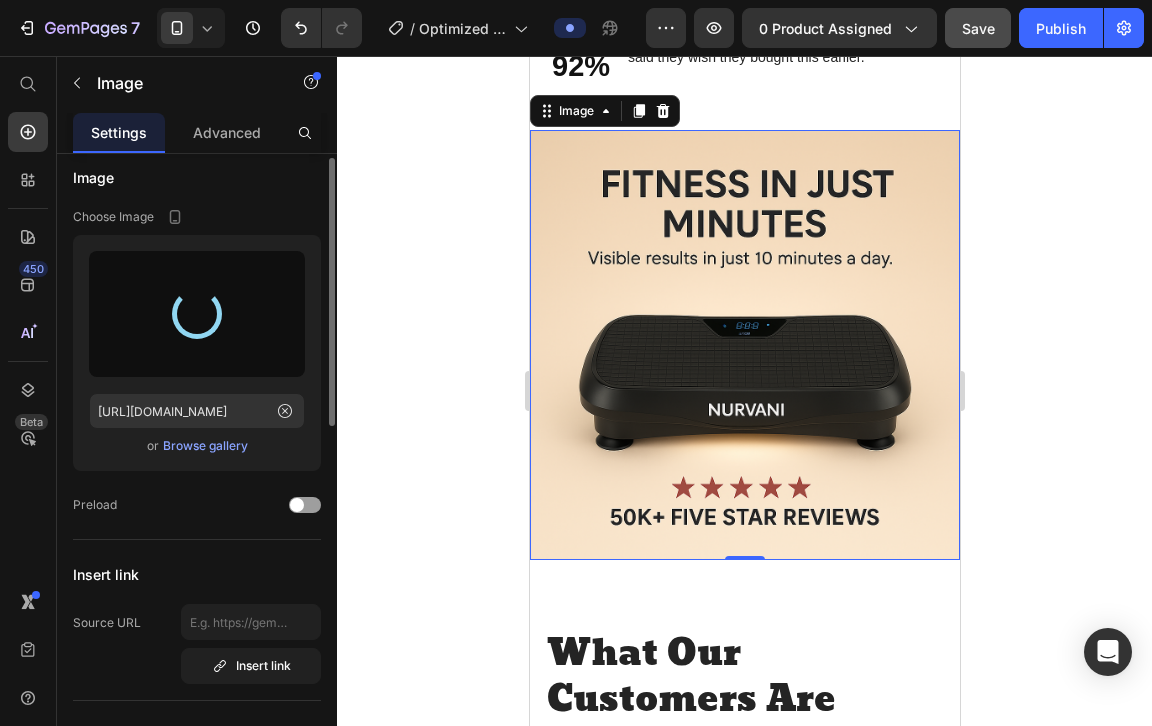 type on "https://cdn.shopify.com/s/files/1/0713/8990/5069/files/gempages_574745744716596336-c9ae7dd2-df43-48e7-8777-eb6da9facde5.png" 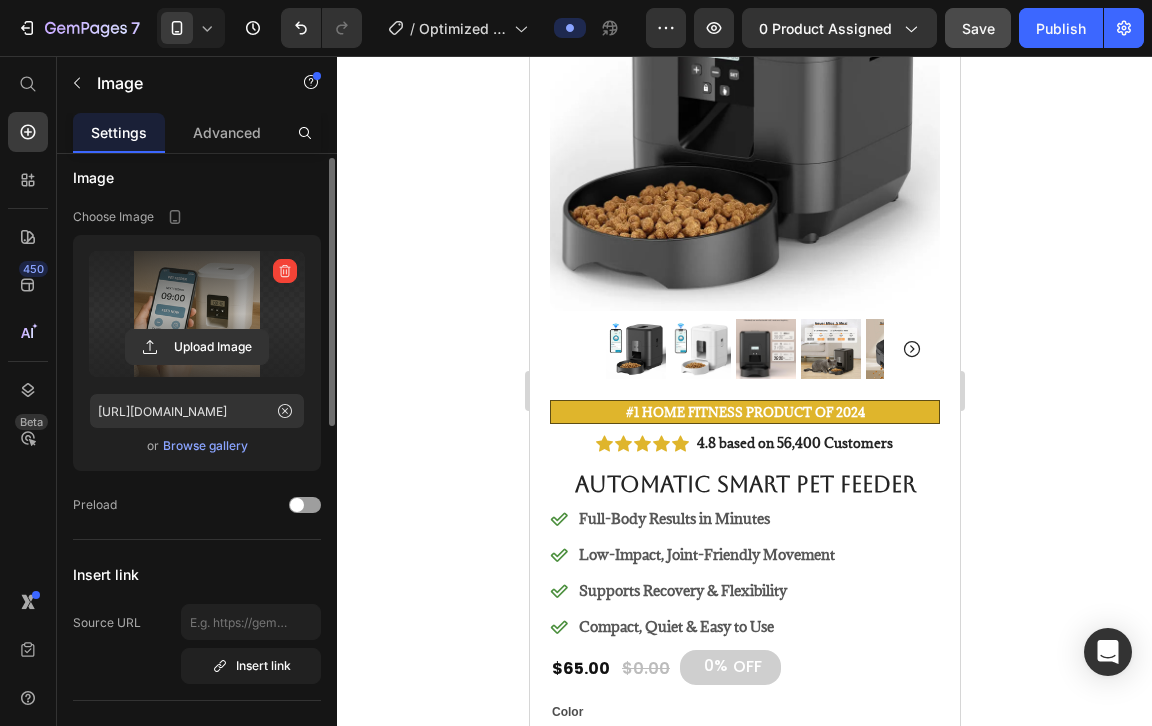 scroll, scrollTop: 102, scrollLeft: 0, axis: vertical 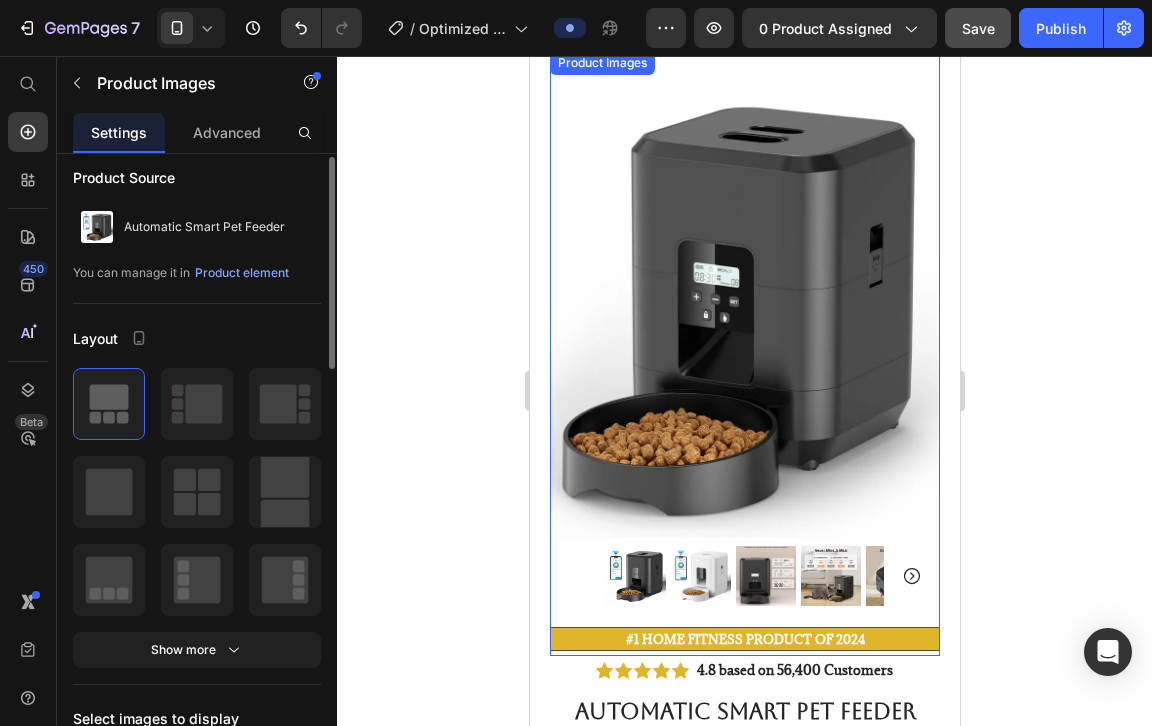 click at bounding box center (744, 295) 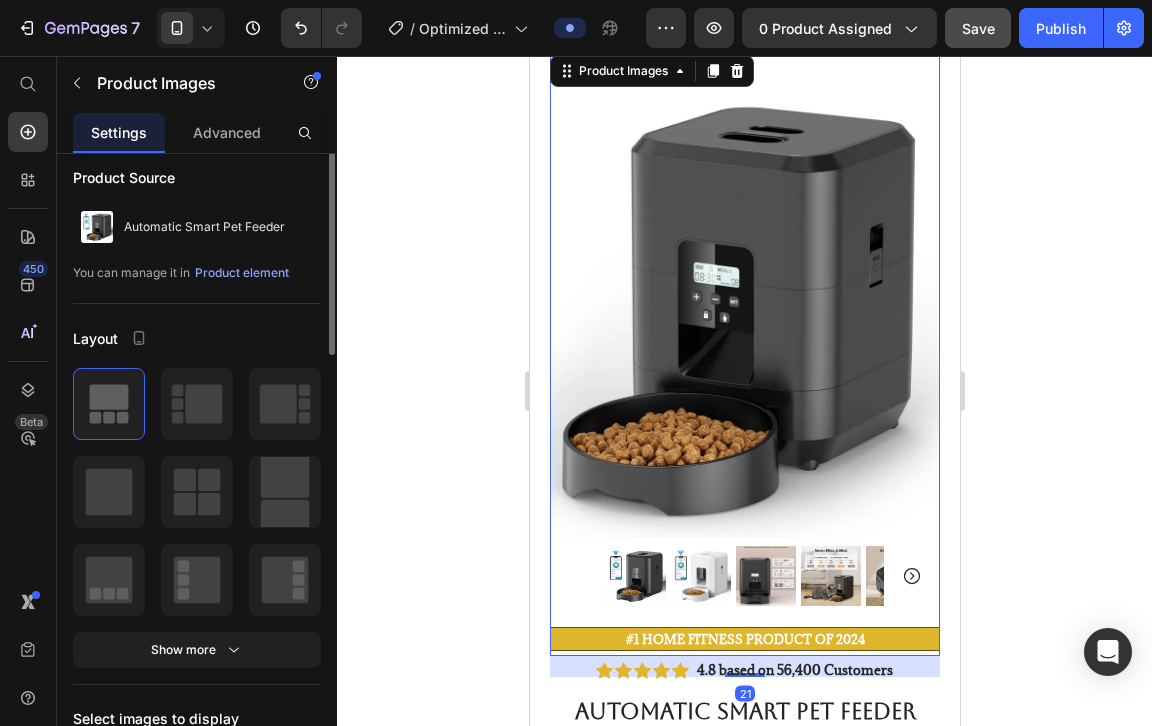 scroll, scrollTop: 0, scrollLeft: 0, axis: both 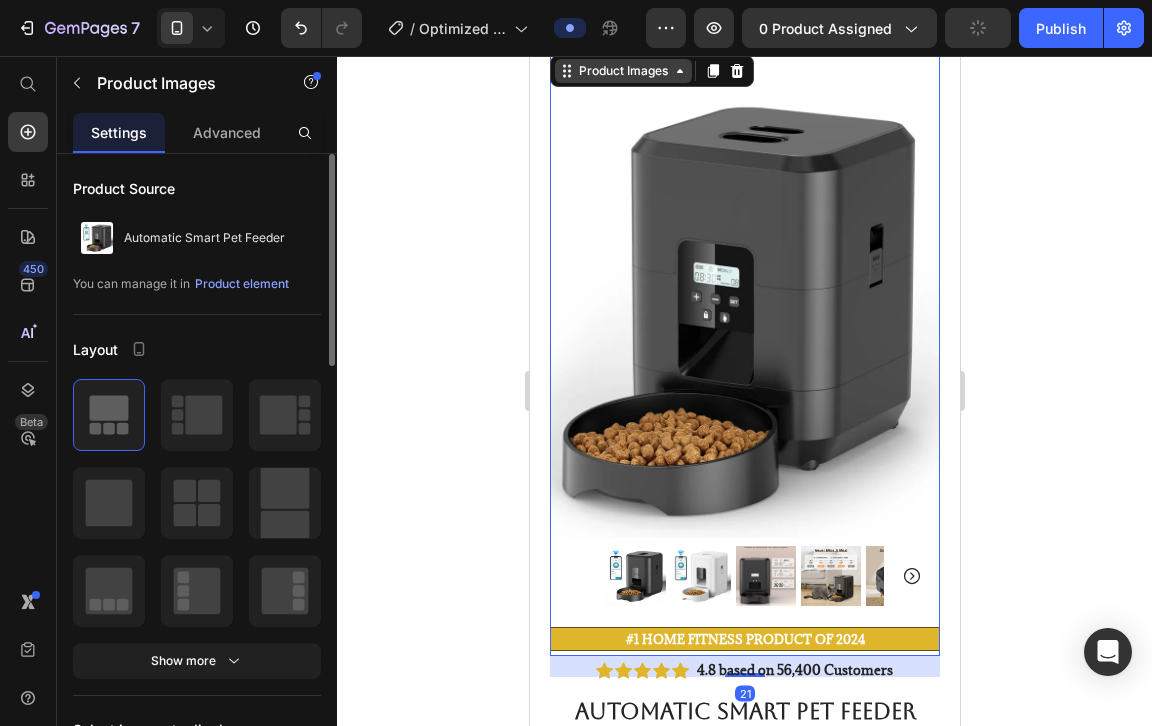 click on "Product Images" at bounding box center [622, 71] 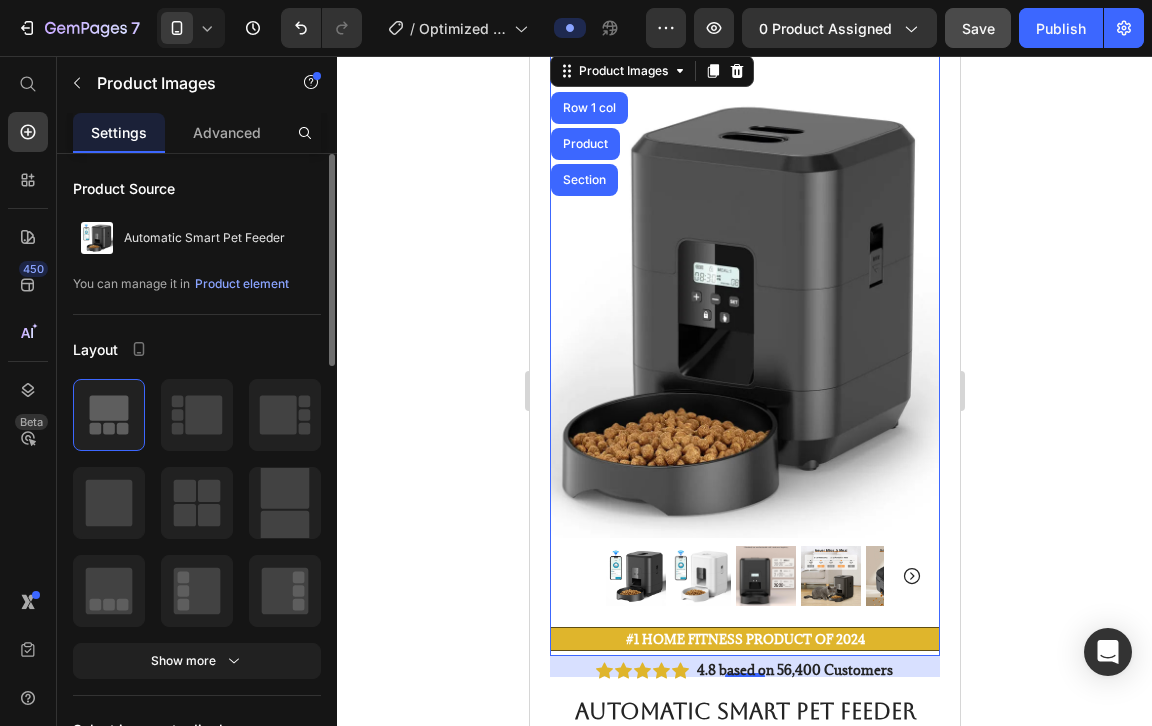 click 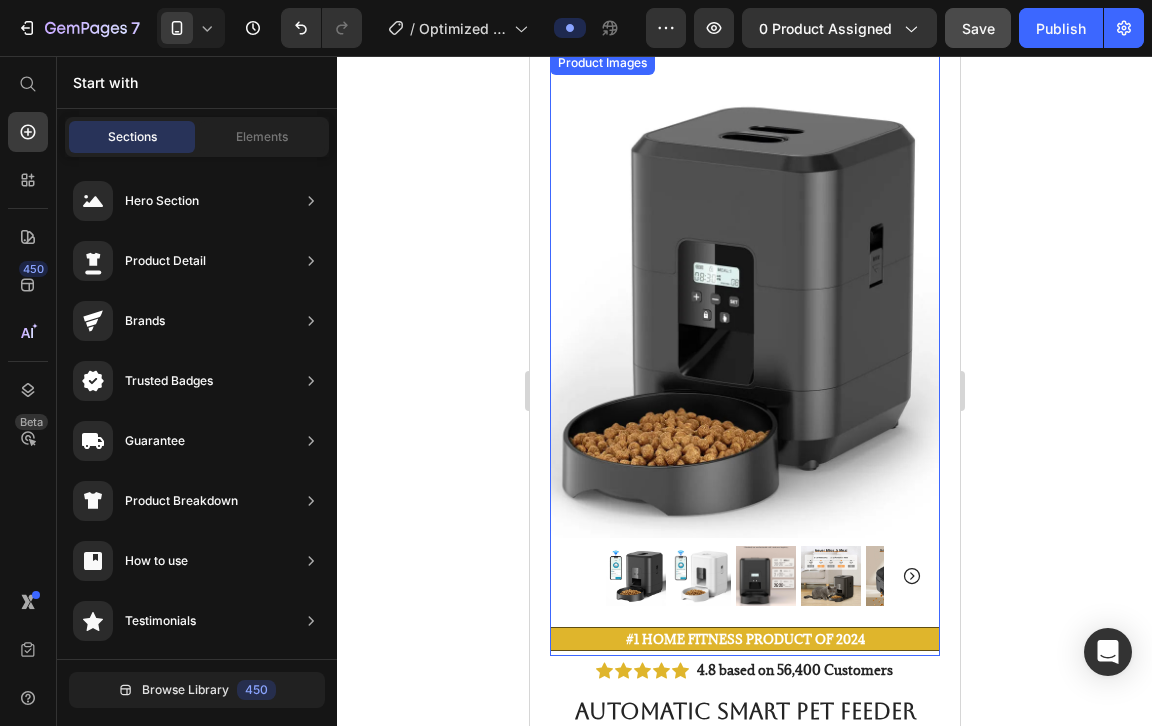 click at bounding box center [744, 295] 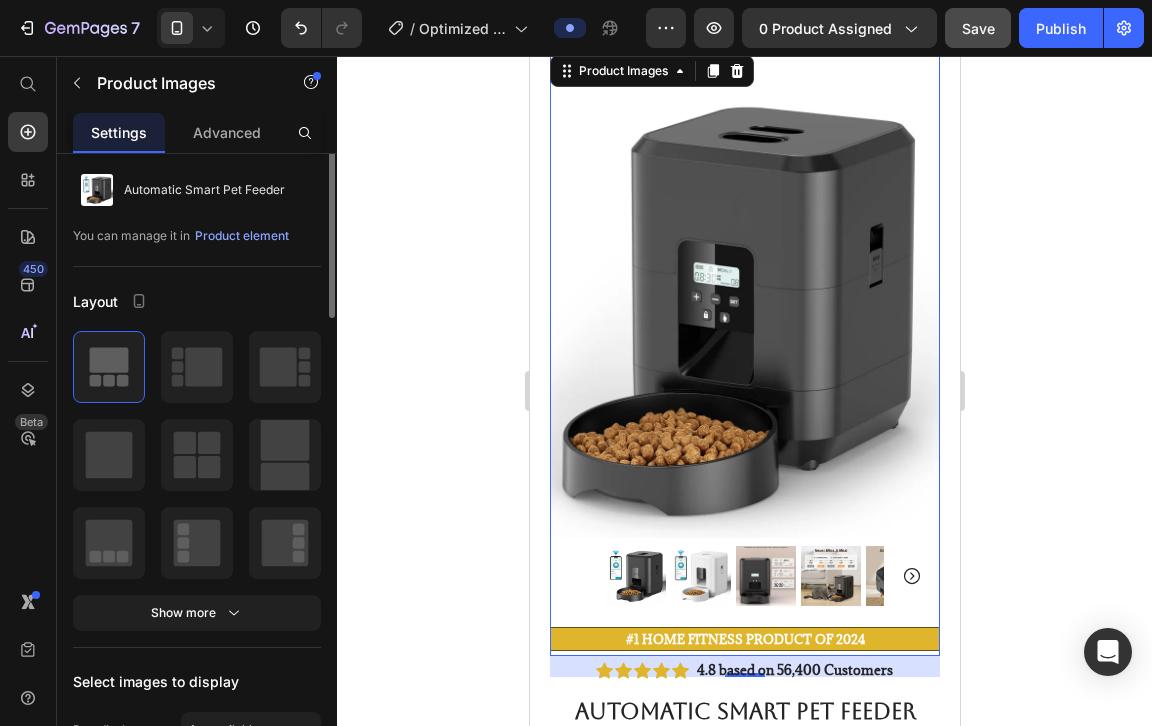 scroll, scrollTop: 0, scrollLeft: 0, axis: both 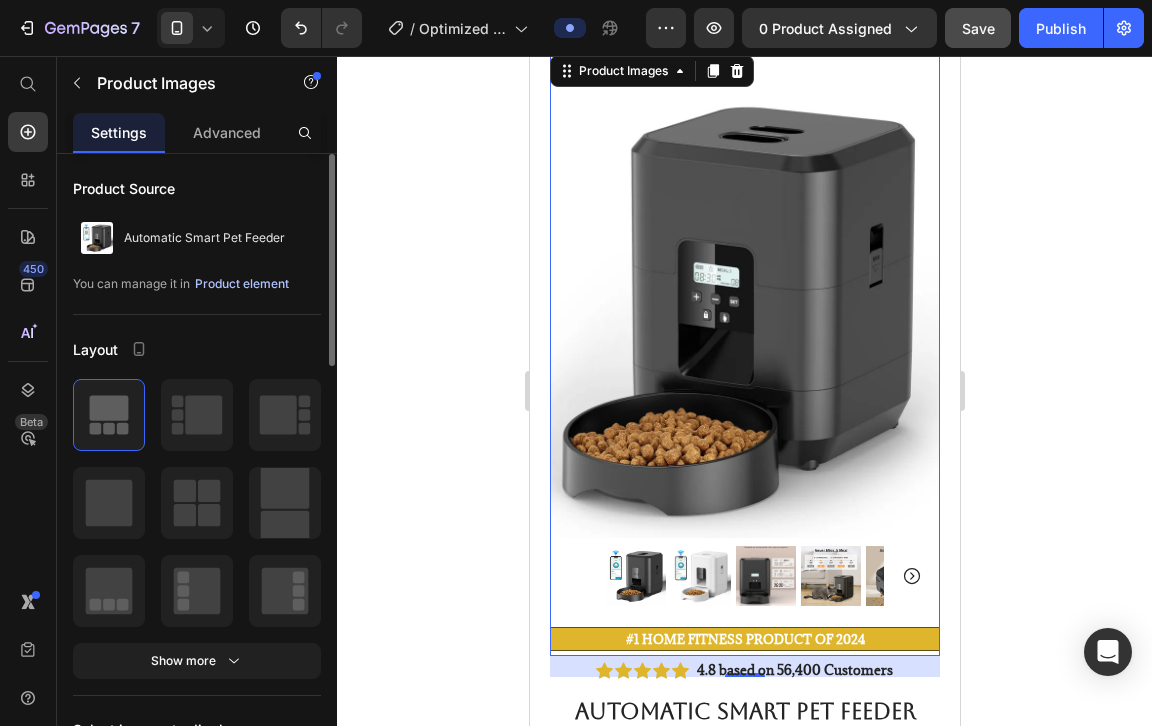 click on "Product element" at bounding box center [242, 284] 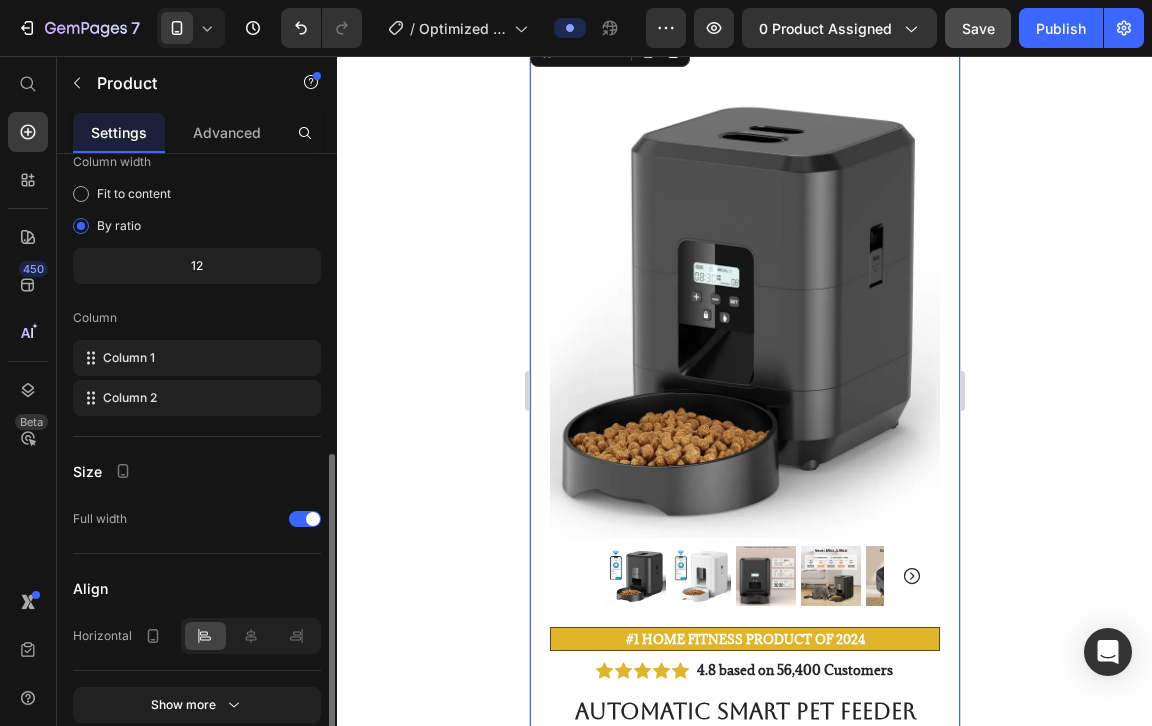 scroll, scrollTop: 670, scrollLeft: 0, axis: vertical 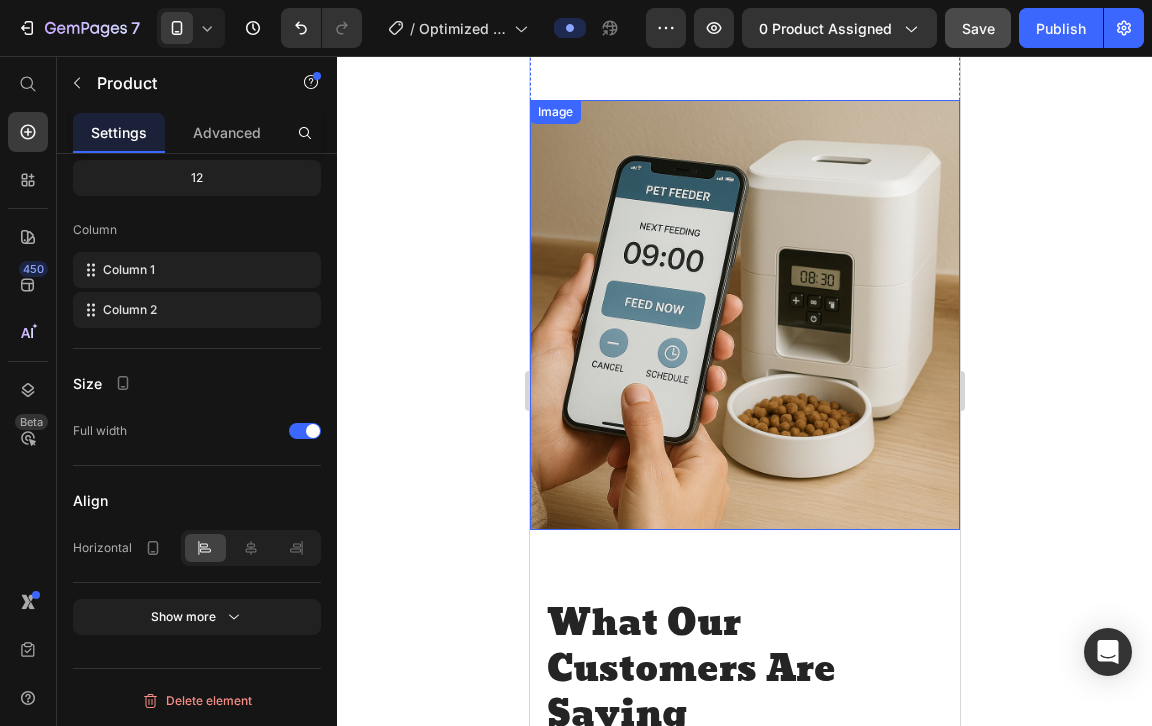 click at bounding box center [744, 315] 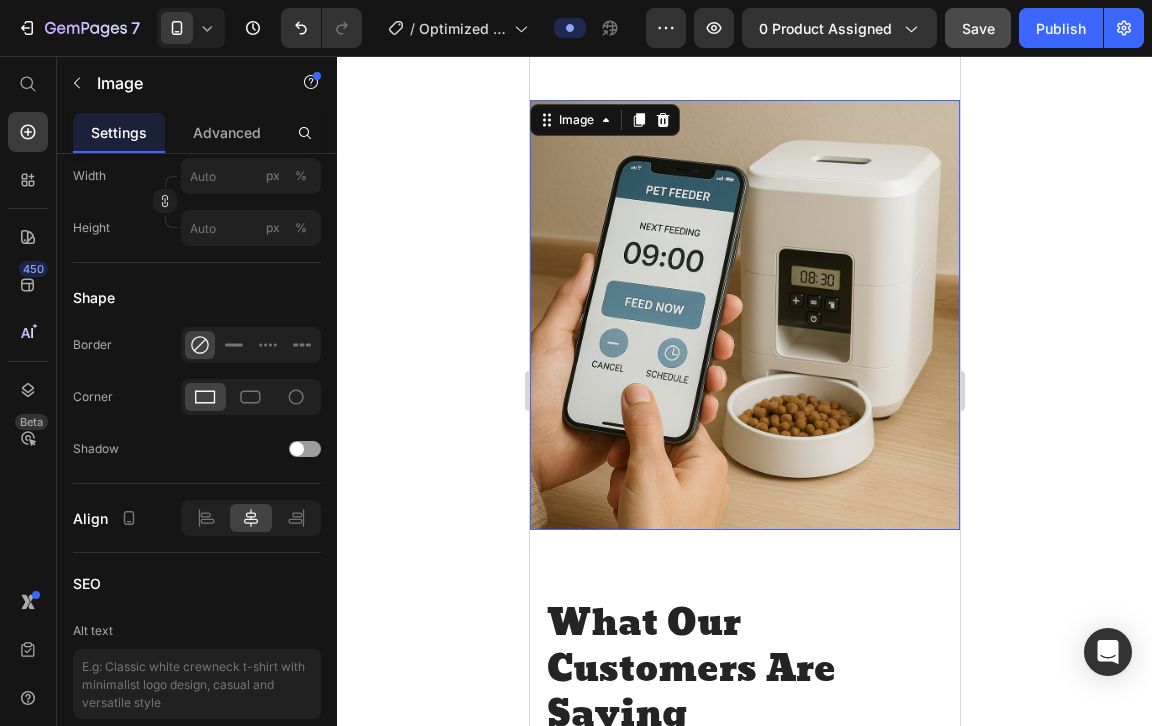 scroll, scrollTop: 0, scrollLeft: 0, axis: both 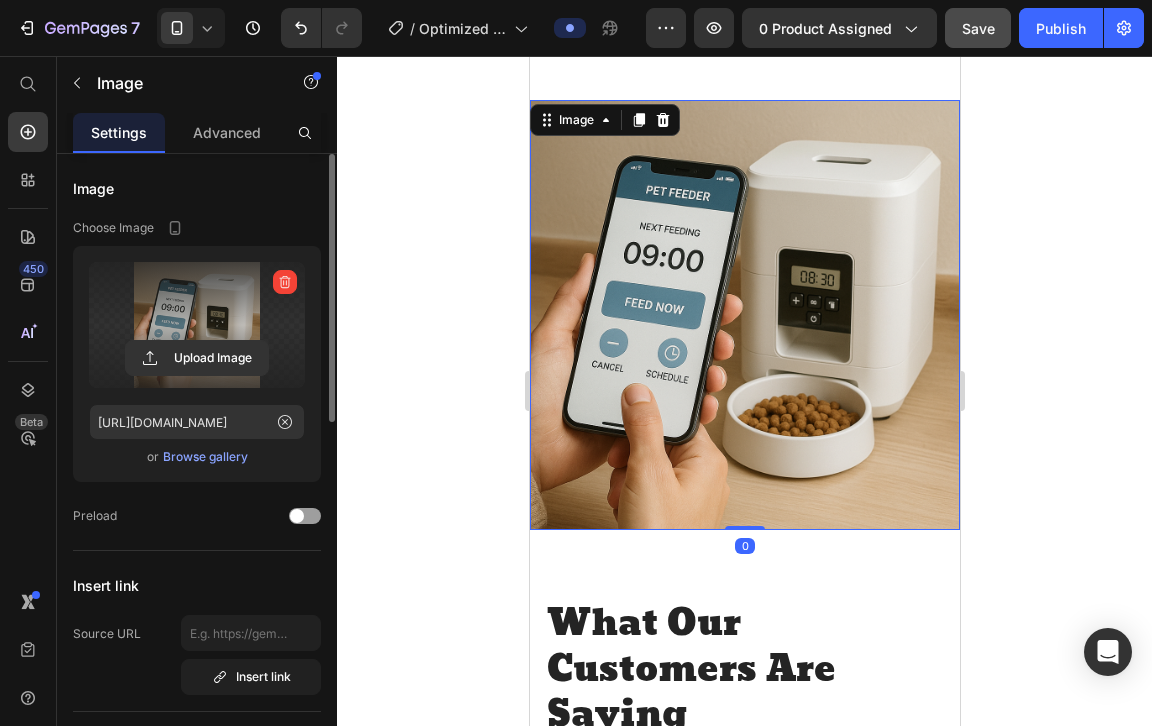 click at bounding box center (197, 325) 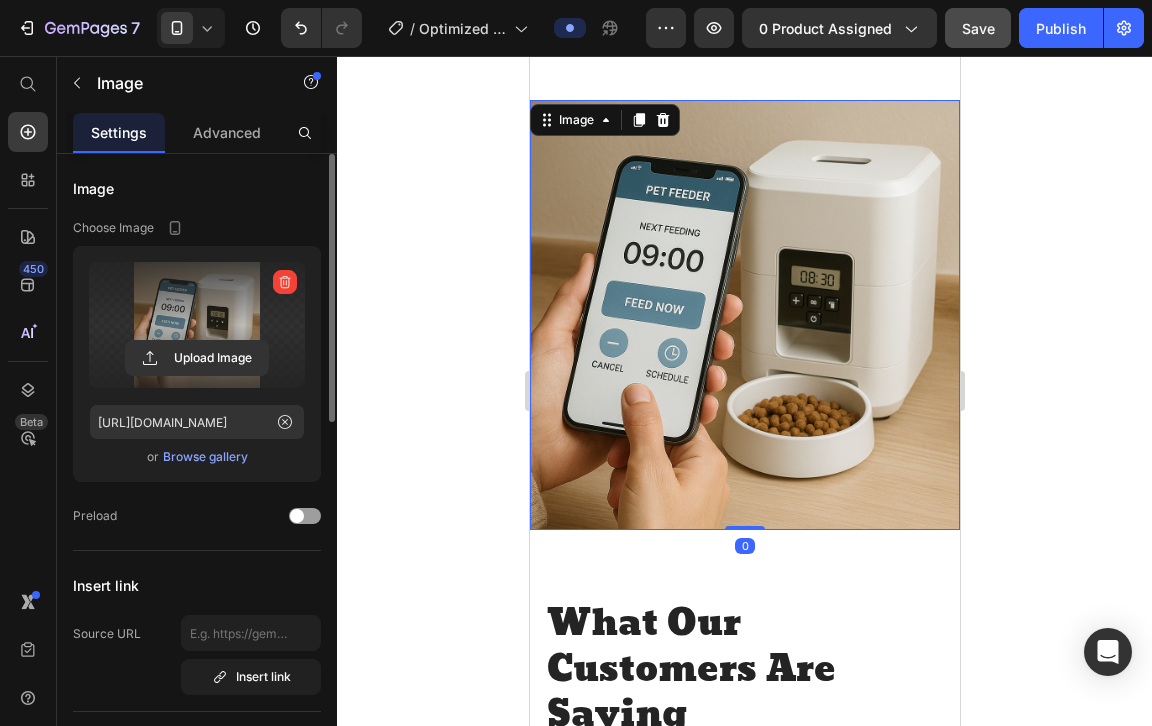 click 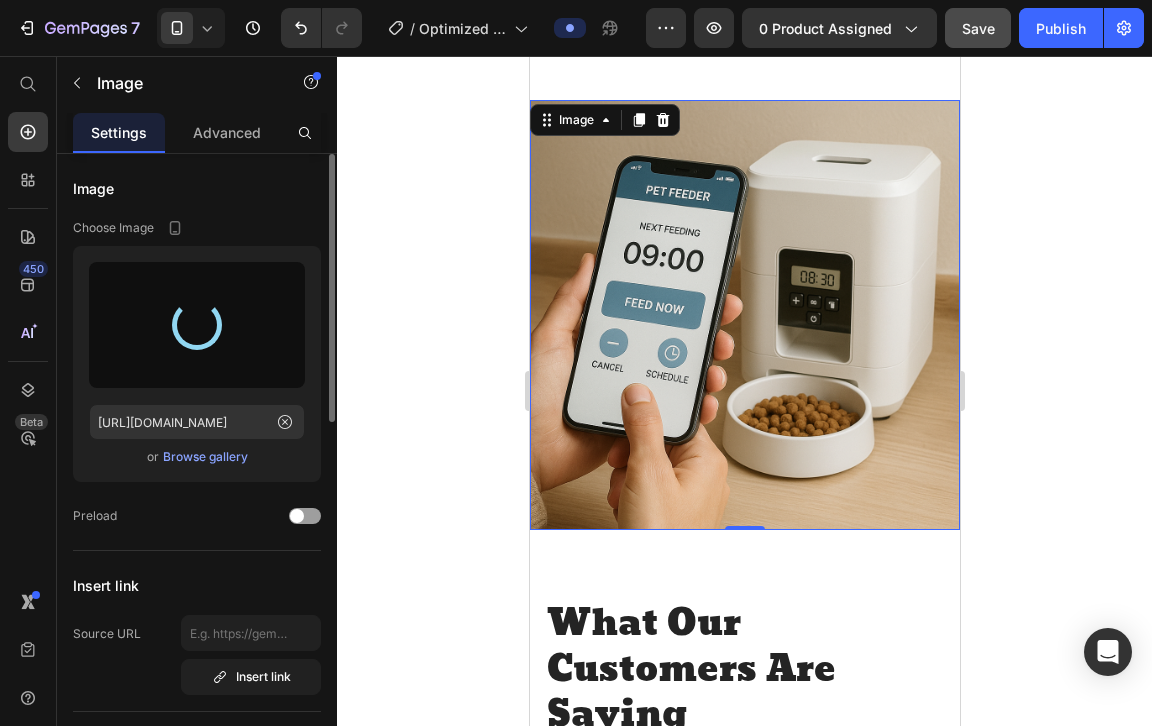 type on "https://cdn.shopify.com/s/files/1/0713/8990/5069/files/gempages_574745744716596336-583f8059-d3e3-405c-9292-199f42920e5c.png" 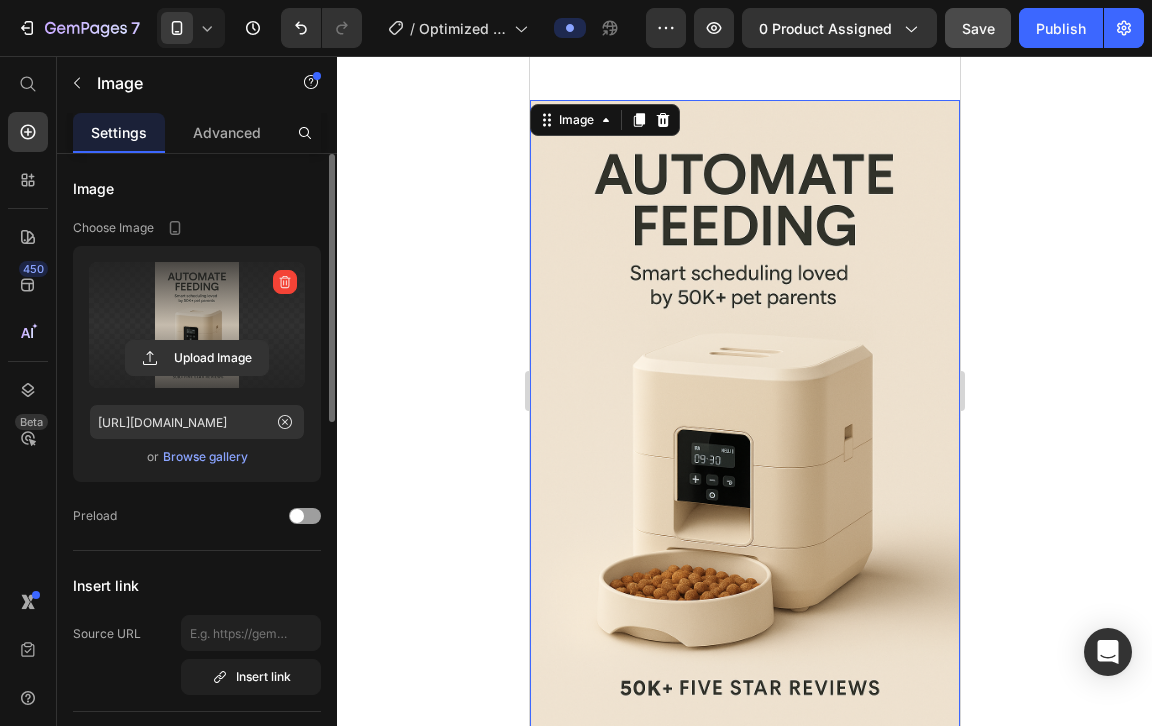 click 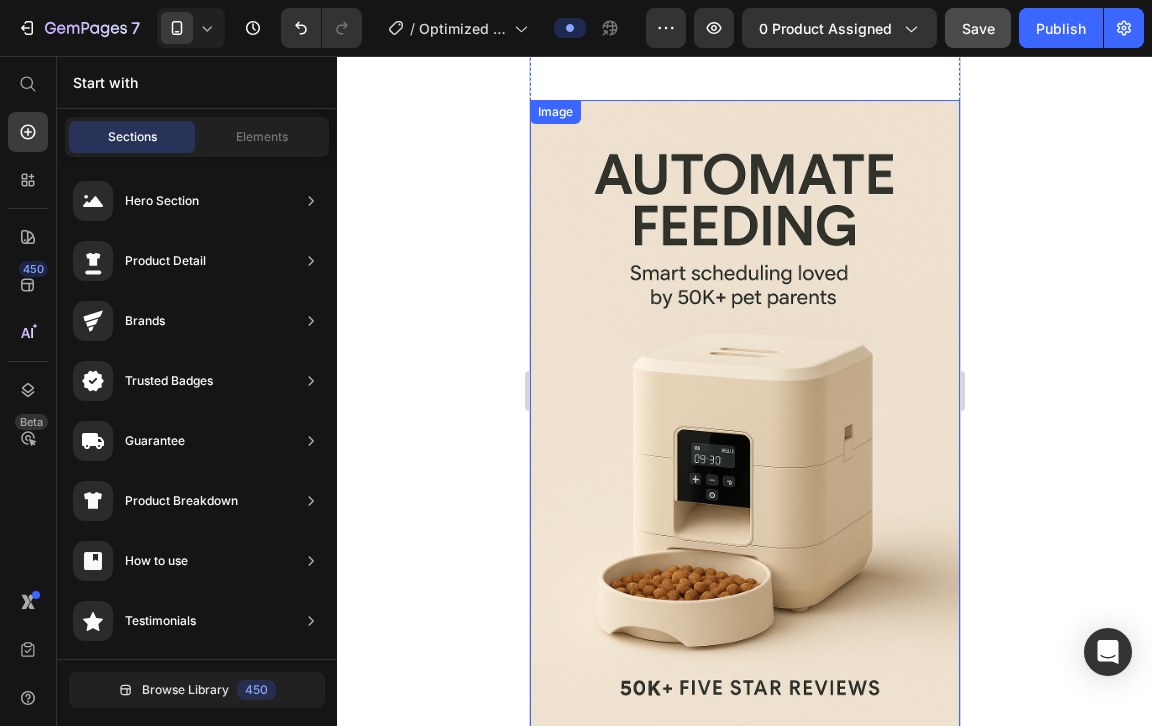 scroll, scrollTop: 3889, scrollLeft: 0, axis: vertical 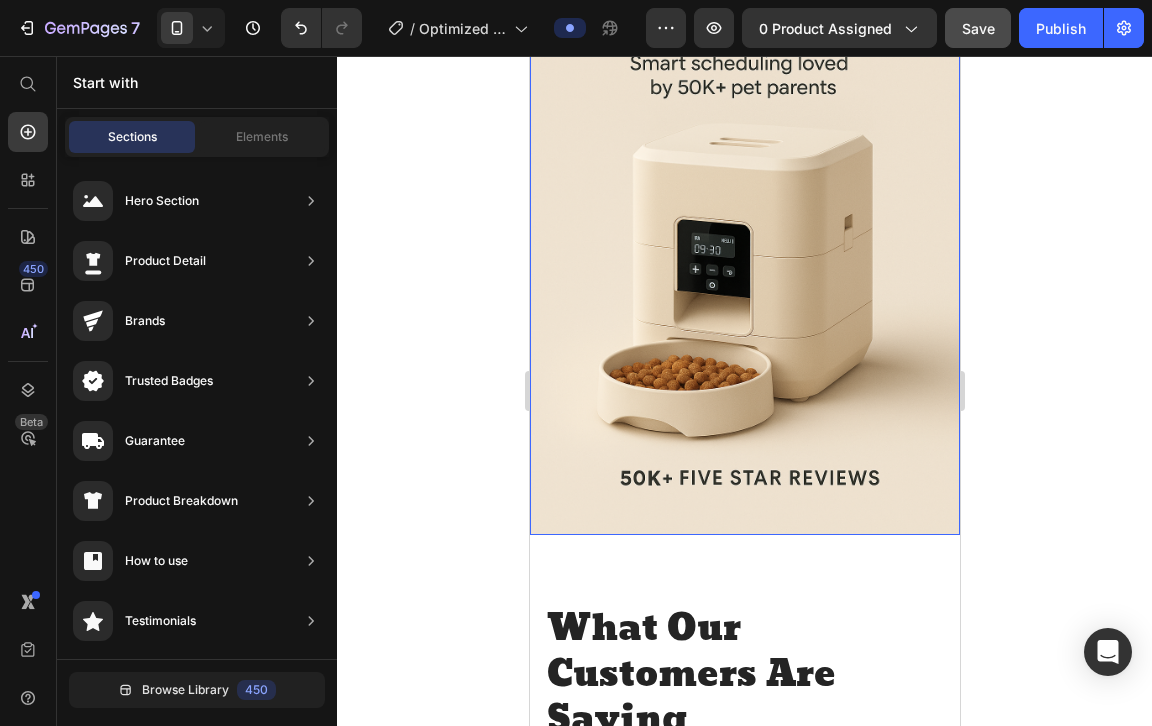 click 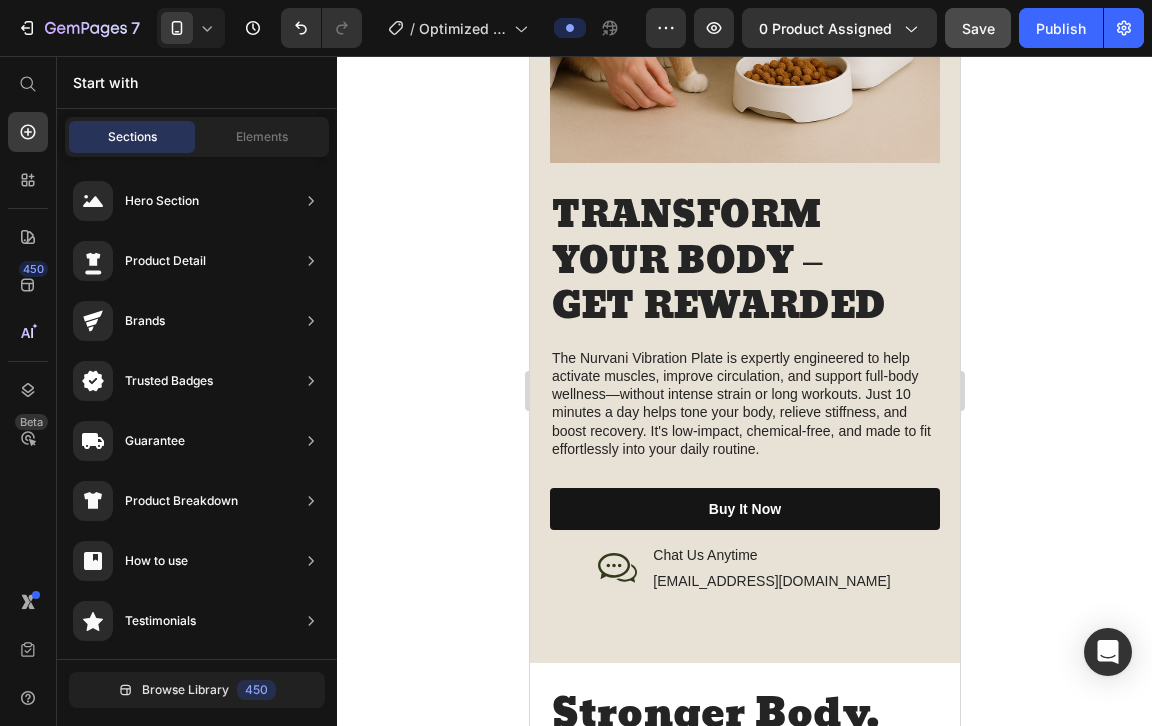 scroll, scrollTop: 2166, scrollLeft: 0, axis: vertical 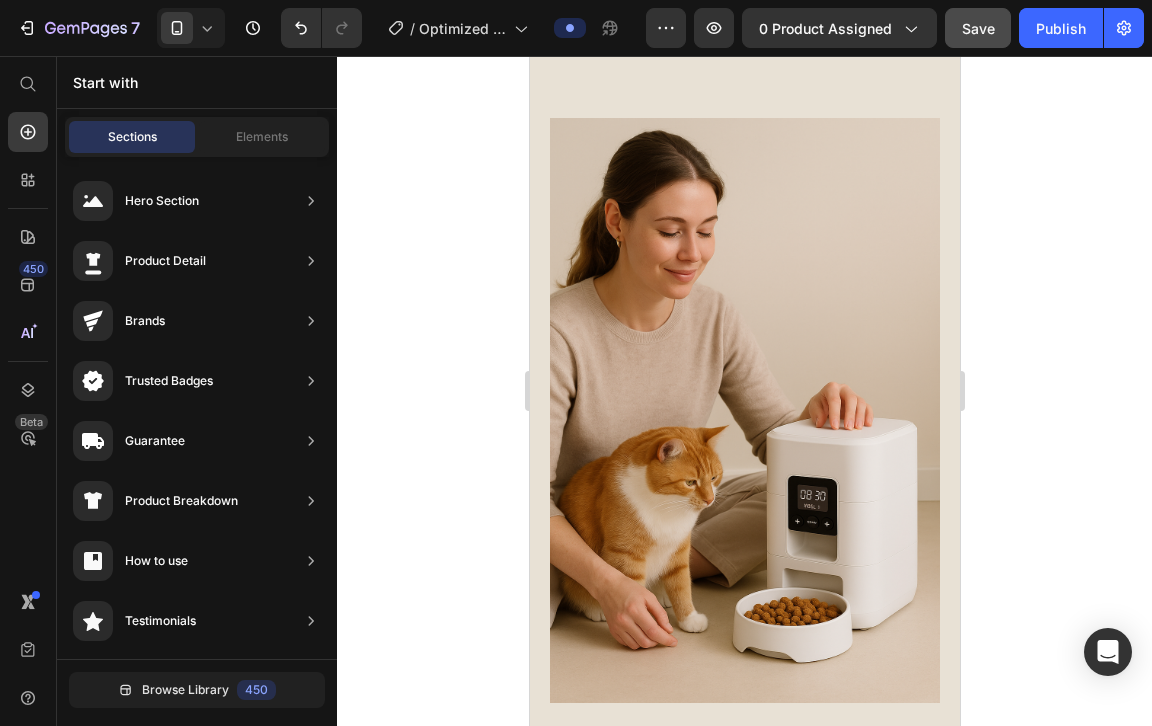 click on "Save" 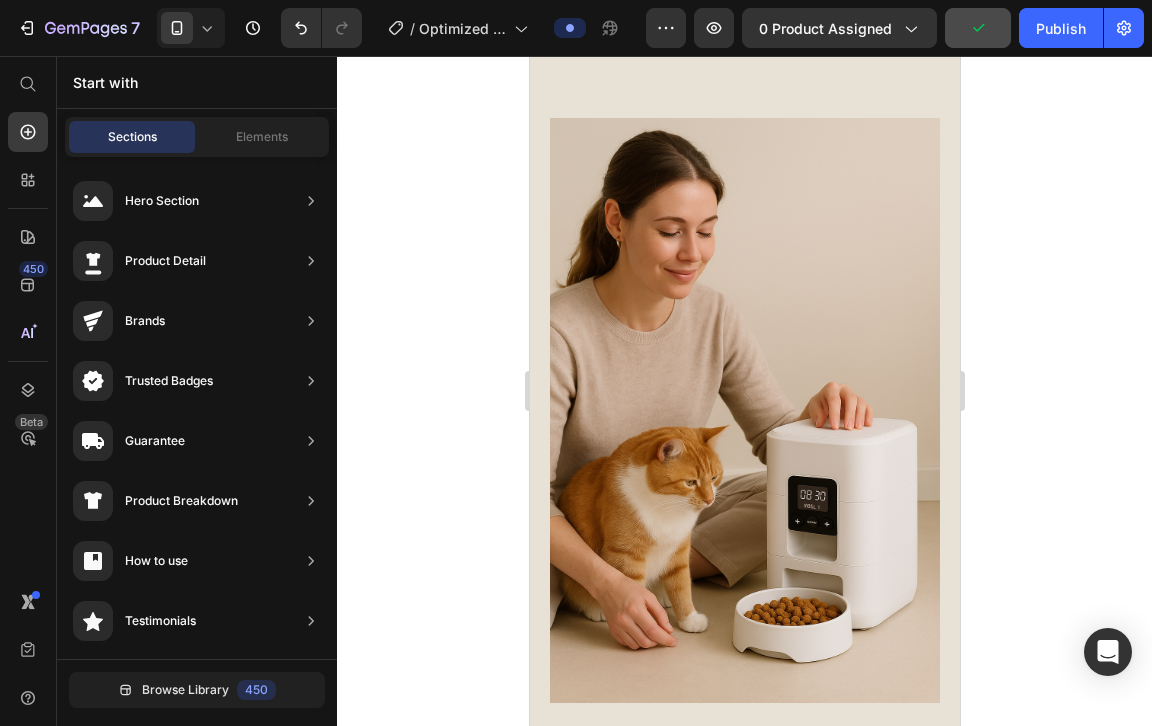 scroll, scrollTop: 69, scrollLeft: 0, axis: vertical 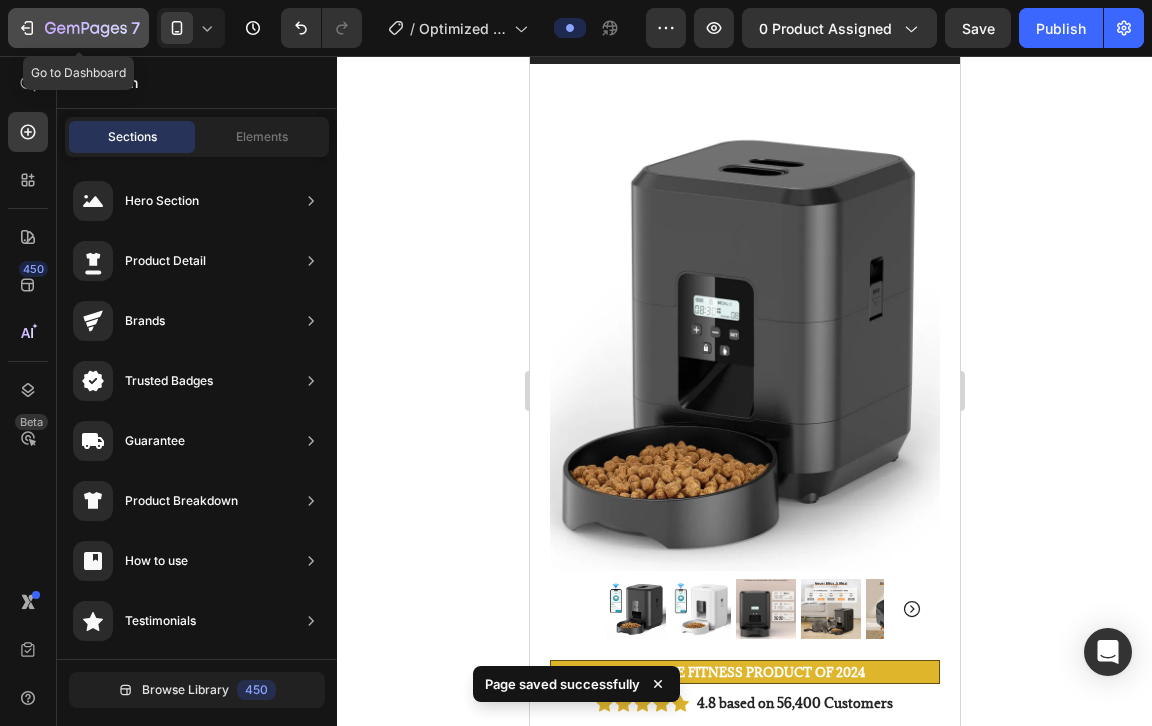 click 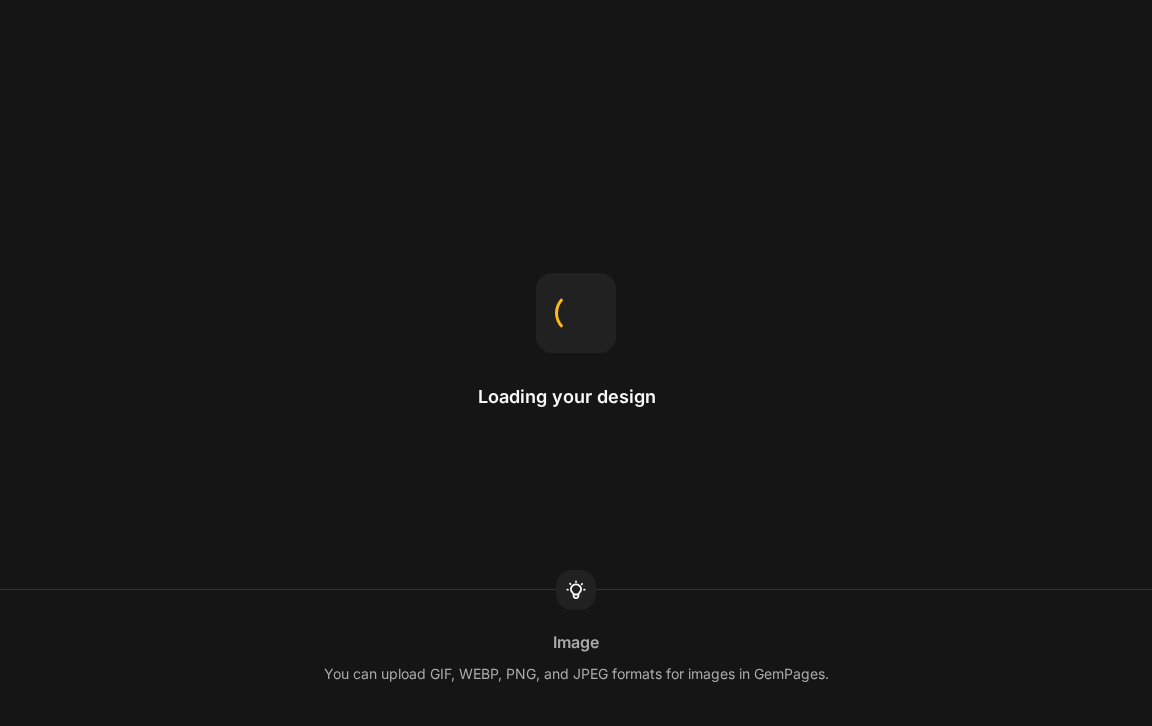 scroll, scrollTop: 0, scrollLeft: 0, axis: both 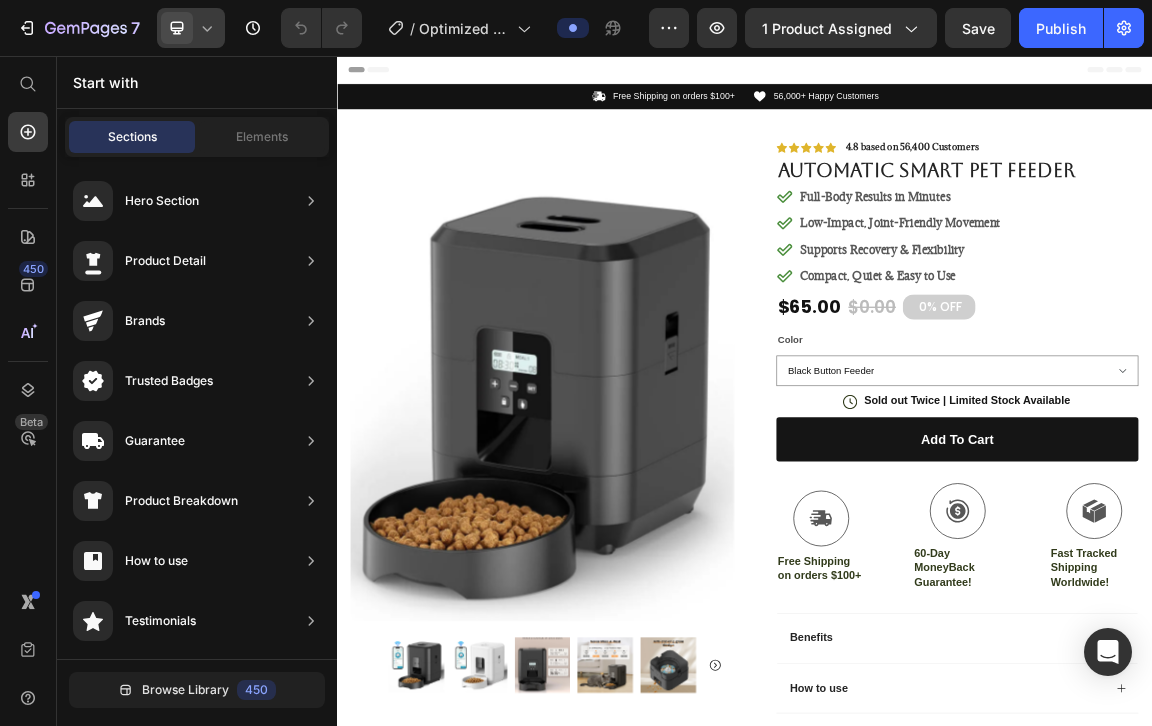 click 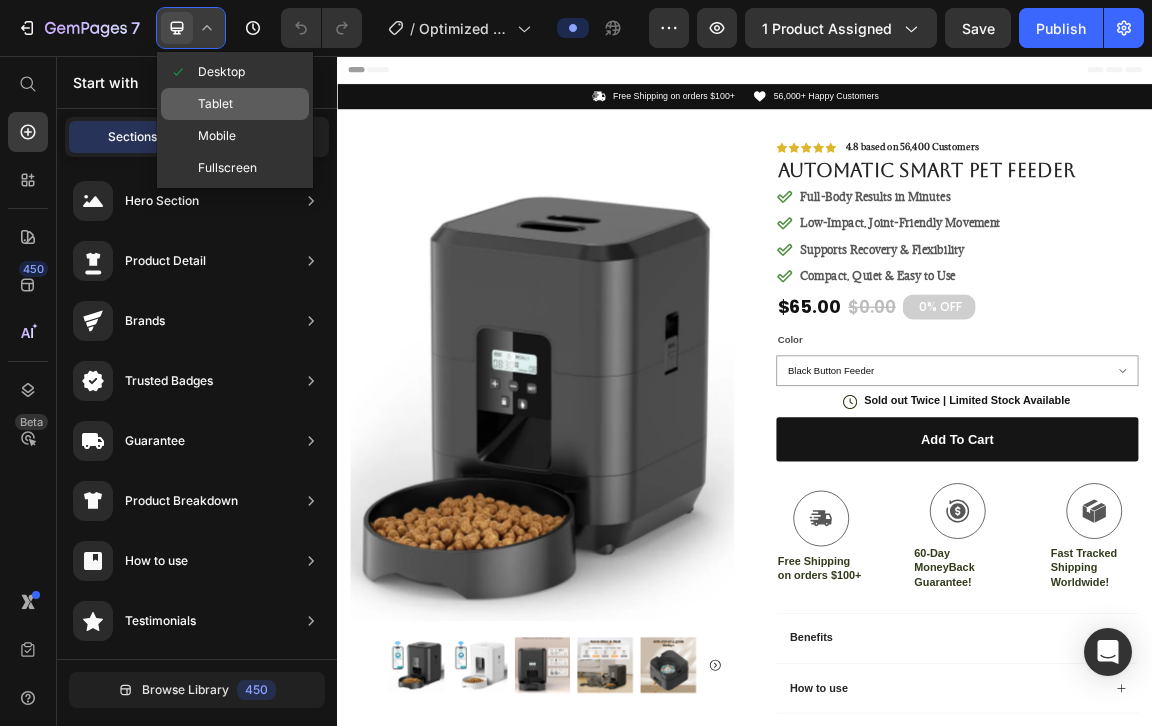 click on "Tablet" at bounding box center (215, 104) 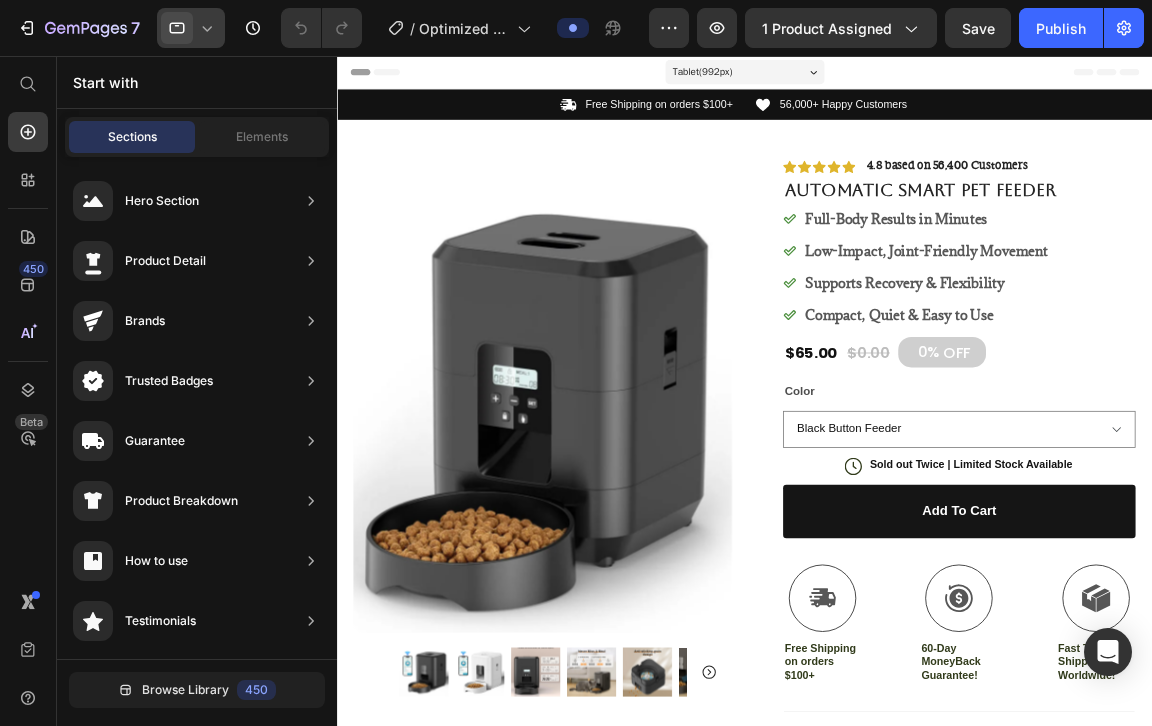 click 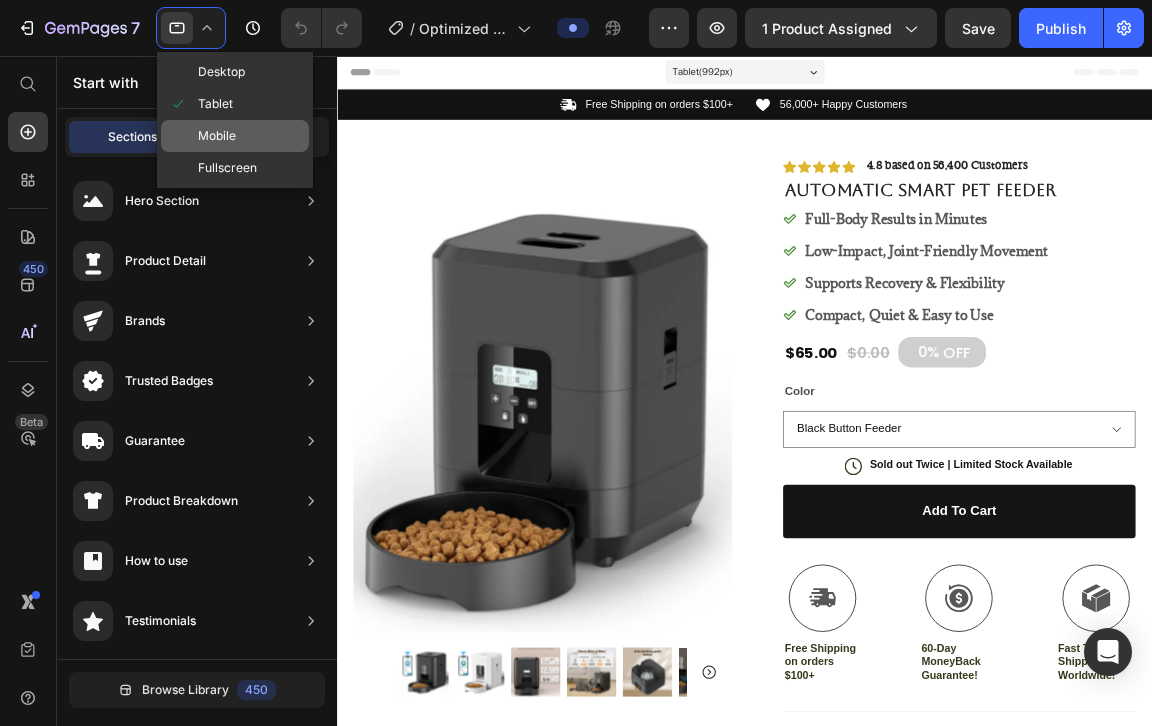 click on "Mobile" at bounding box center (217, 136) 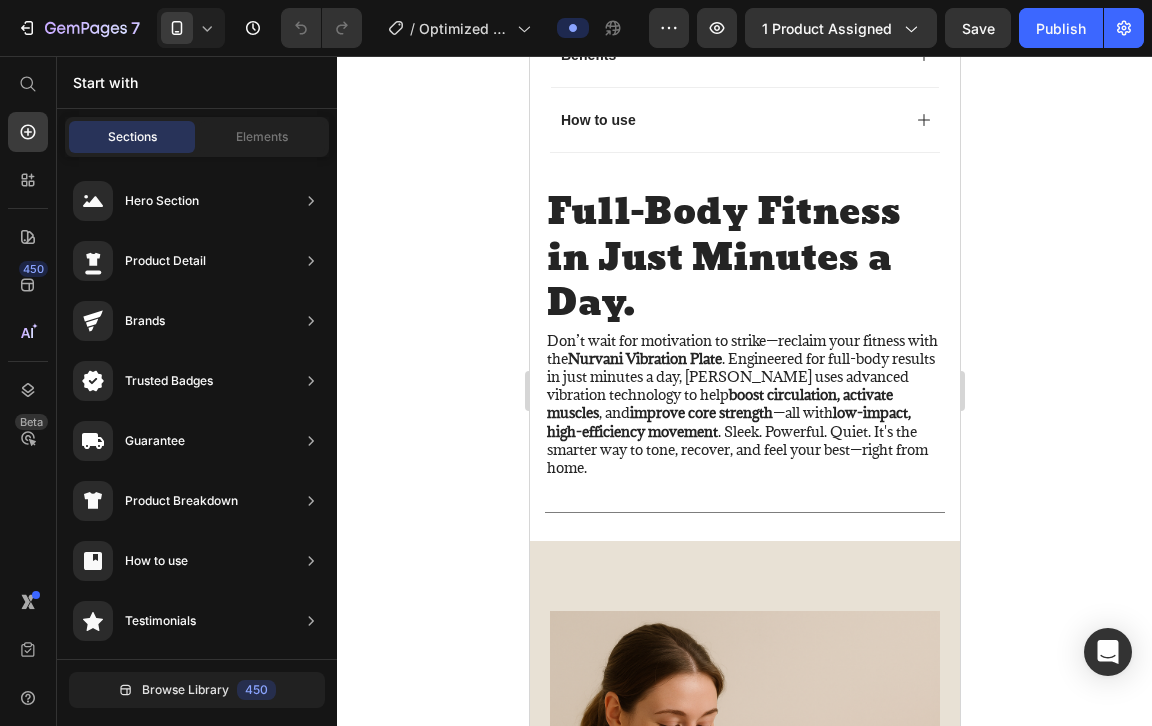 scroll, scrollTop: 1677, scrollLeft: 0, axis: vertical 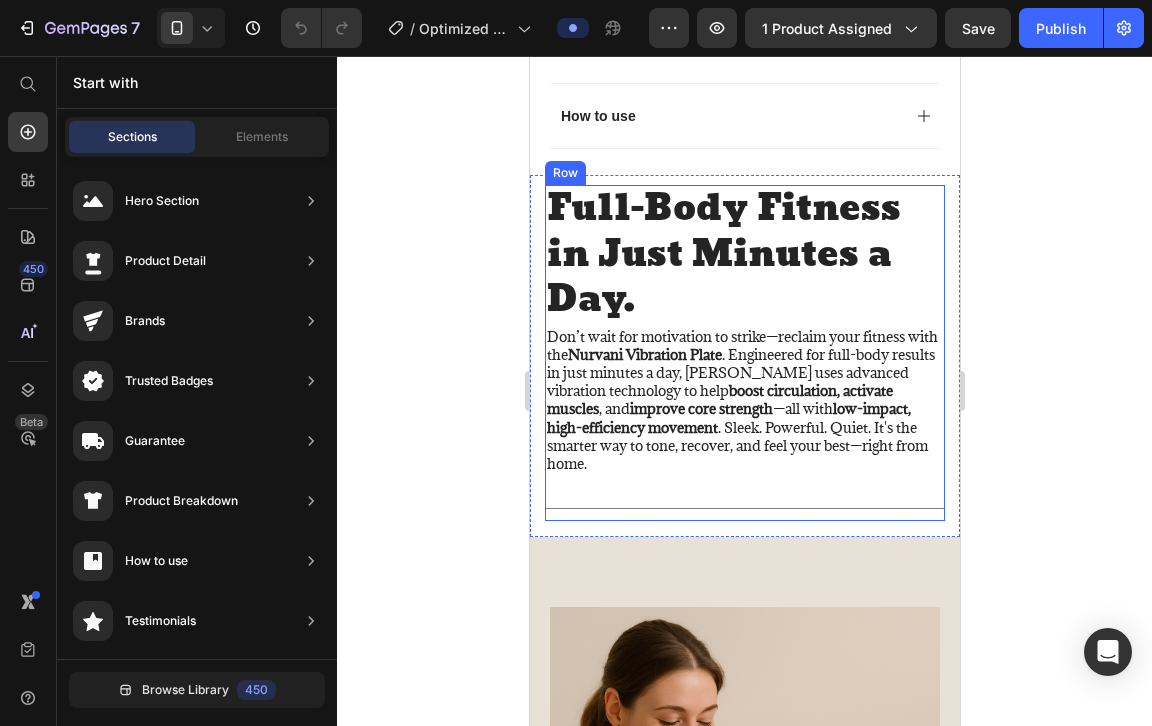 click on "Don’t wait for motivation to strike—reclaim your fitness with the  Nurvani Vibration Plate . Engineered for full-body results in just minutes a day, [PERSON_NAME] uses advanced vibration technology to help  boost circulation, activate muscles , and  improve core strength —all with  low-impact, high-efficiency movement . Sleek. Powerful. Quiet. It's the smarter way to tone, recover, and feel your best—right from home." at bounding box center [744, 401] 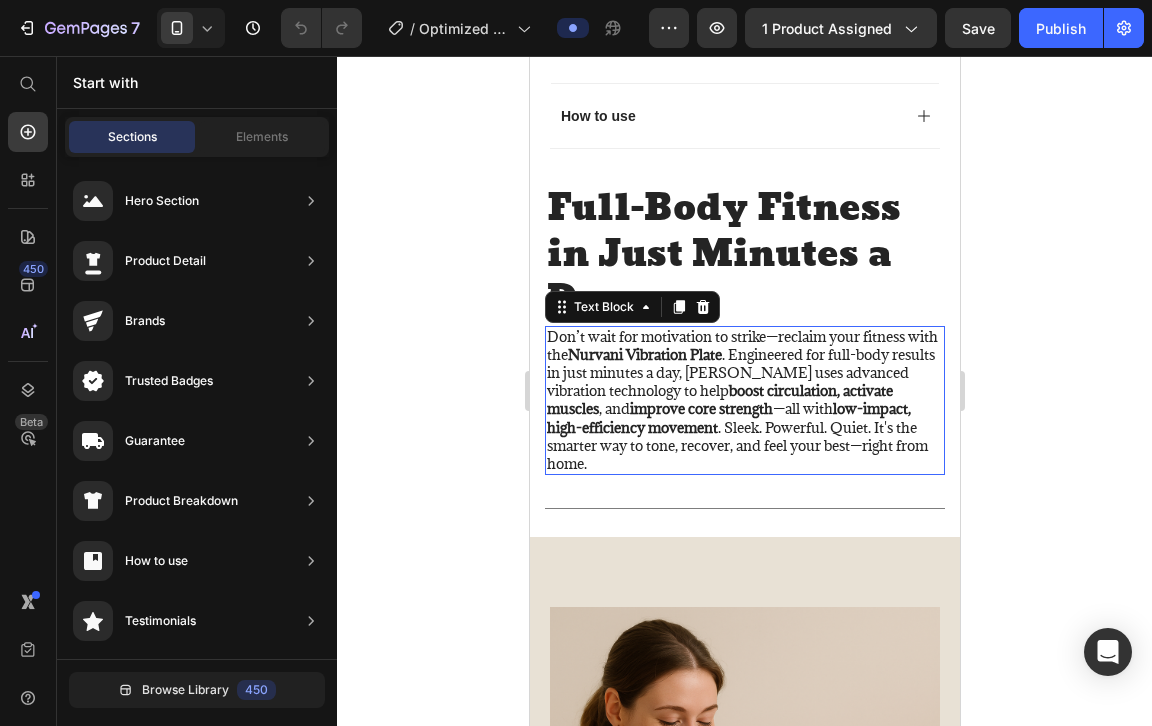 click on "Don’t wait for motivation to strike—reclaim your fitness with the  Nurvani Vibration Plate . Engineered for full-body results in just minutes a day, [PERSON_NAME] uses advanced vibration technology to help  boost circulation, activate muscles , and  improve core strength —all with  low-impact, high-efficiency movement . Sleek. Powerful. Quiet. It's the smarter way to tone, recover, and feel your best—right from home." at bounding box center (744, 401) 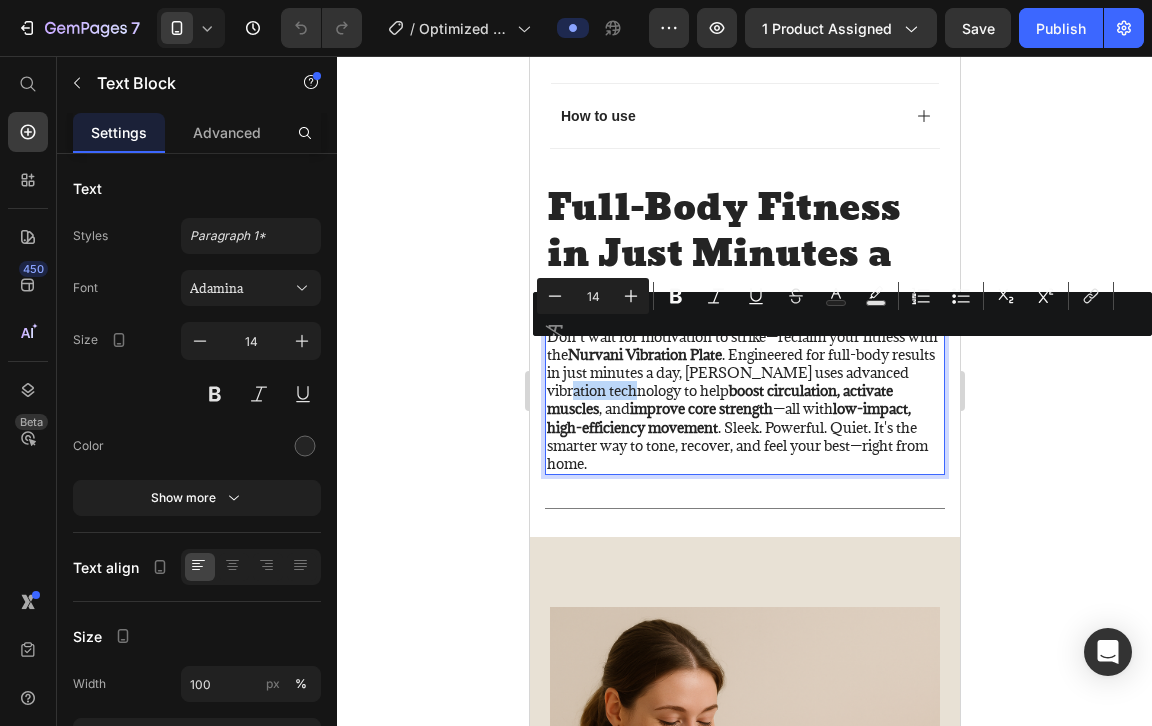 click on "Don’t wait for motivation to strike—reclaim your fitness with the  Nurvani Vibration Plate . Engineered for full-body results in just minutes a day, [PERSON_NAME] uses advanced vibration technology to help  boost circulation, activate muscles , and  improve core strength —all with  low-impact, high-efficiency movement . Sleek. Powerful. Quiet. It's the smarter way to tone, recover, and feel your best—right from home." at bounding box center [744, 401] 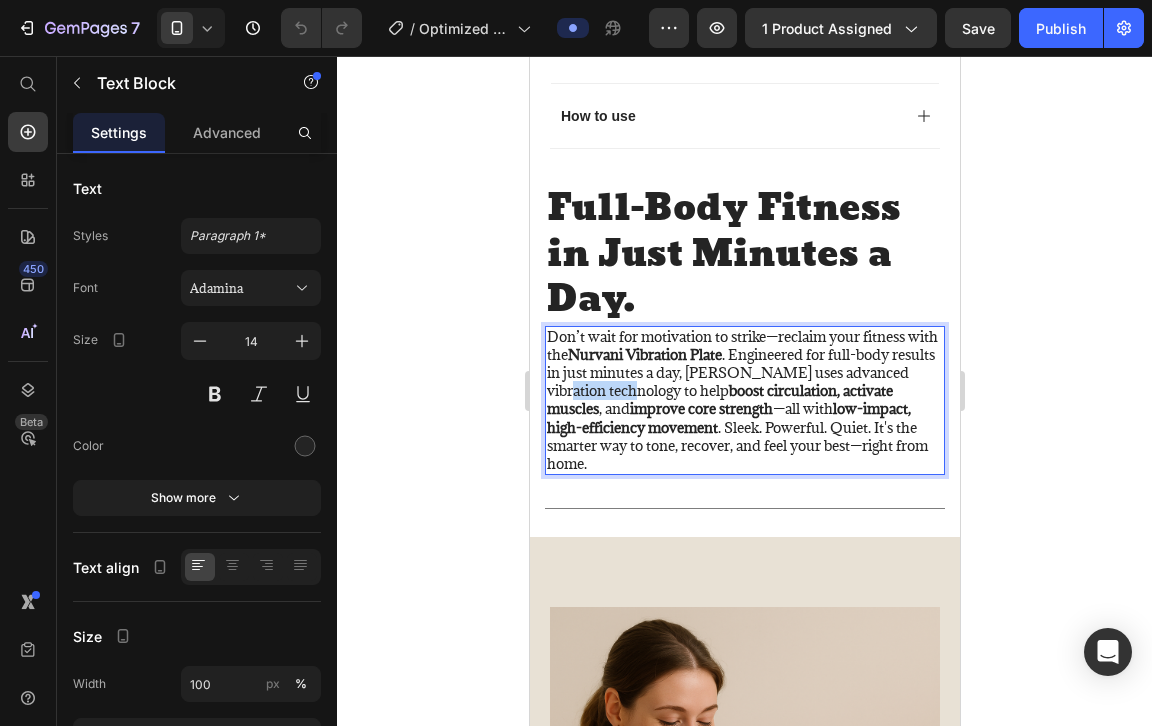 click on "Don’t wait for motivation to strike—reclaim your fitness with the  Nurvani Vibration Plate . Engineered for full-body results in just minutes a day, [PERSON_NAME] uses advanced vibration technology to help  boost circulation, activate muscles , and  improve core strength —all with  low-impact, high-efficiency movement . Sleek. Powerful. Quiet. It's the smarter way to tone, recover, and feel your best—right from home." at bounding box center (744, 401) 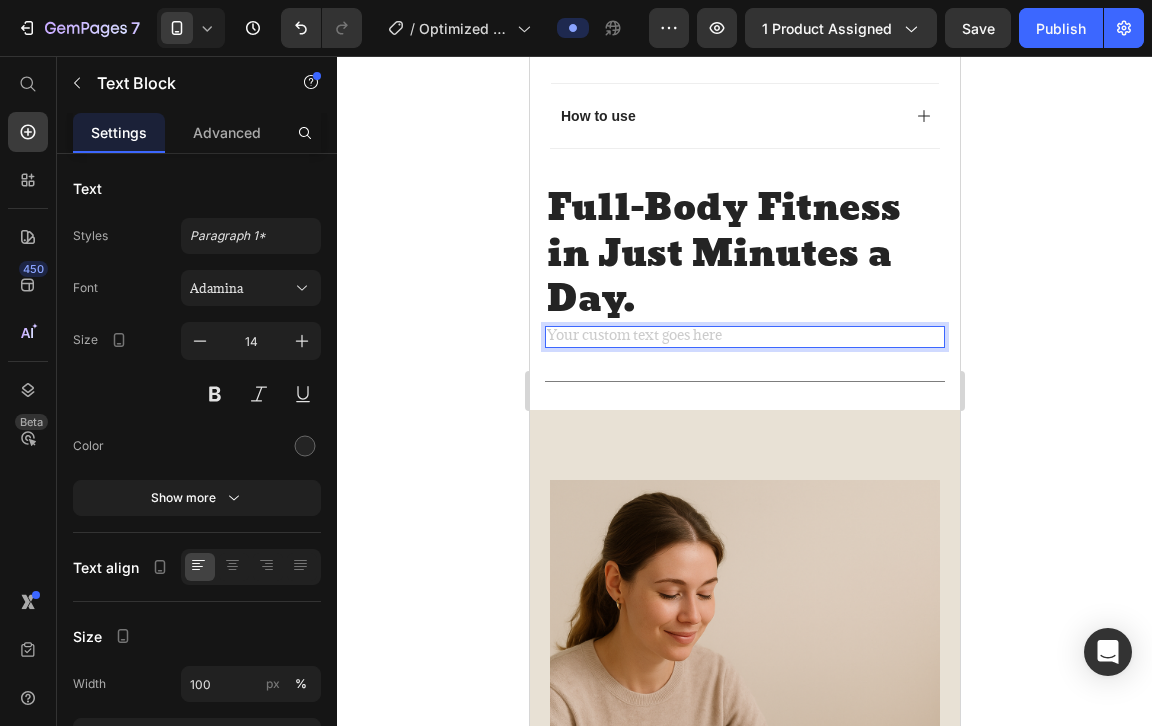 click at bounding box center (744, 337) 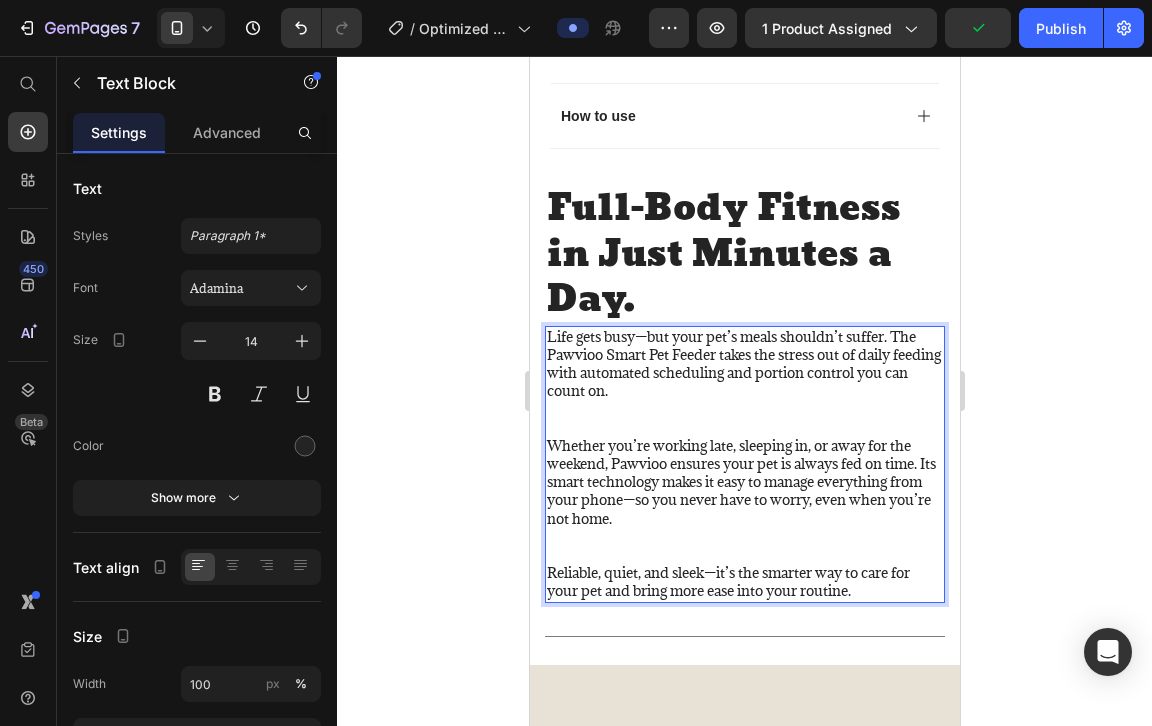 click on "Whether you’re working late, sleeping in, or away for the weekend, Pawvioo ensures your pet is always fed on time. Its smart technology makes it easy to manage everything from your phone—so you never have to worry, even when you’re not home." at bounding box center [744, 482] 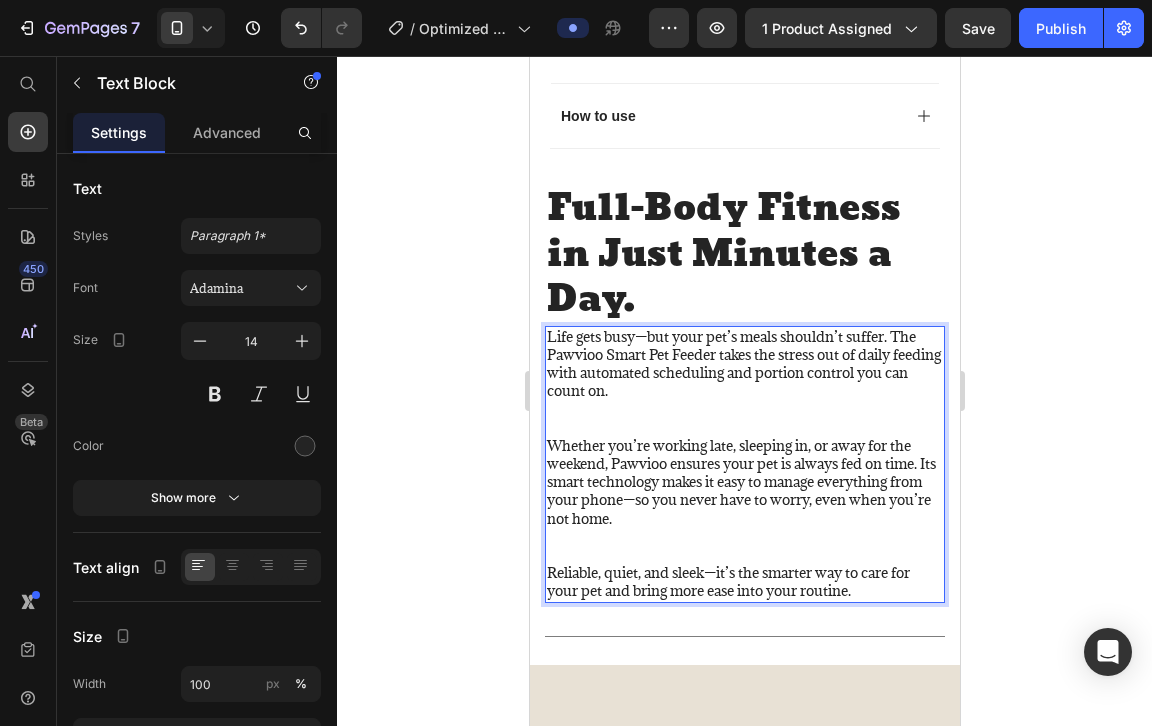 click on "Whether you’re working late, sleeping in, or away for the weekend, Pawvioo ensures your pet is always fed on time. Its smart technology makes it easy to manage everything from your phone—so you never have to worry, even when you’re not home." at bounding box center [744, 482] 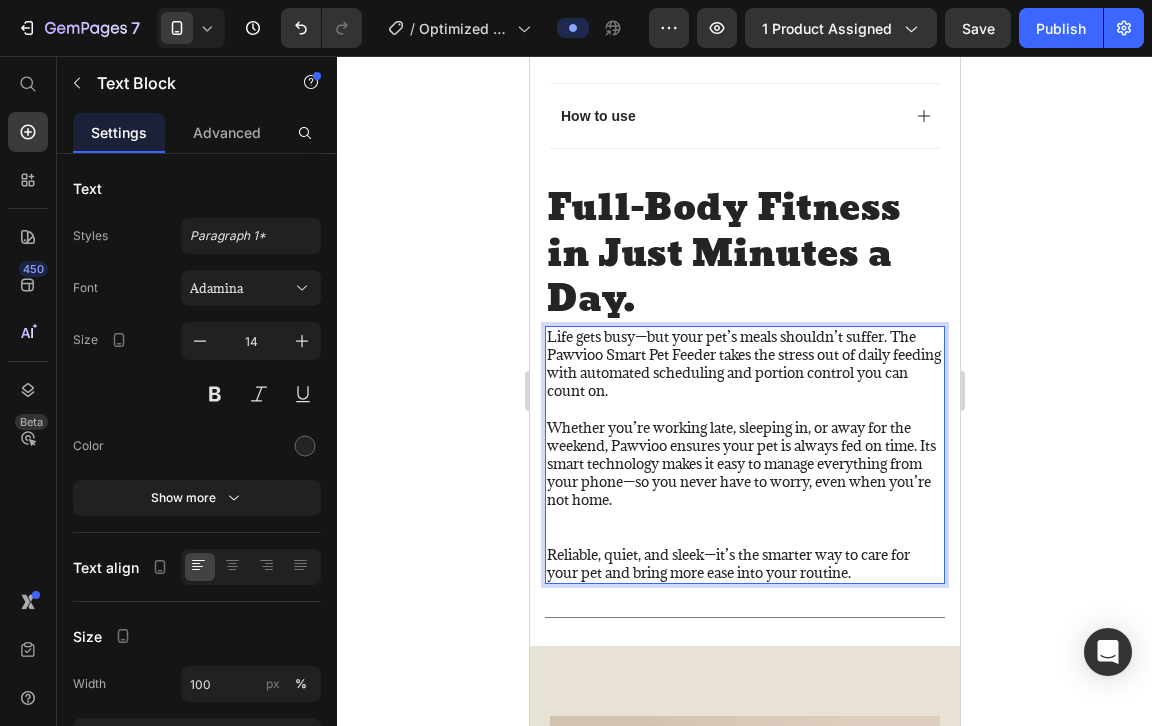 click at bounding box center [744, 528] 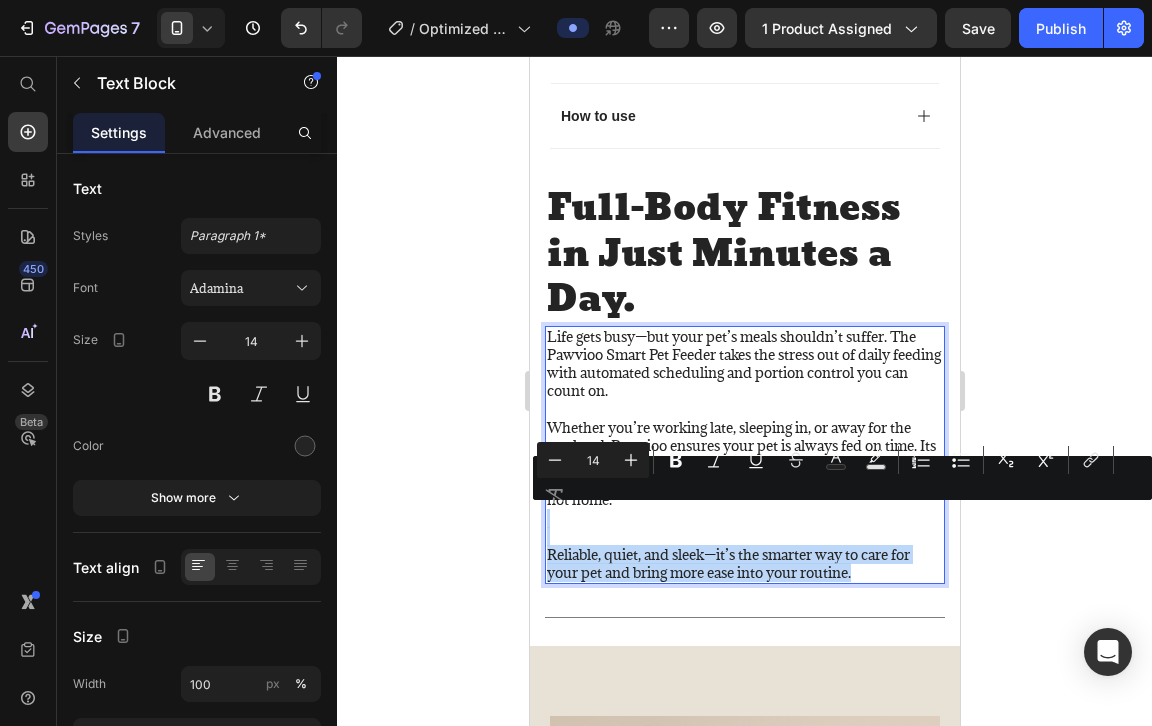 drag, startPoint x: 558, startPoint y: 491, endPoint x: 887, endPoint y: 542, distance: 332.9294 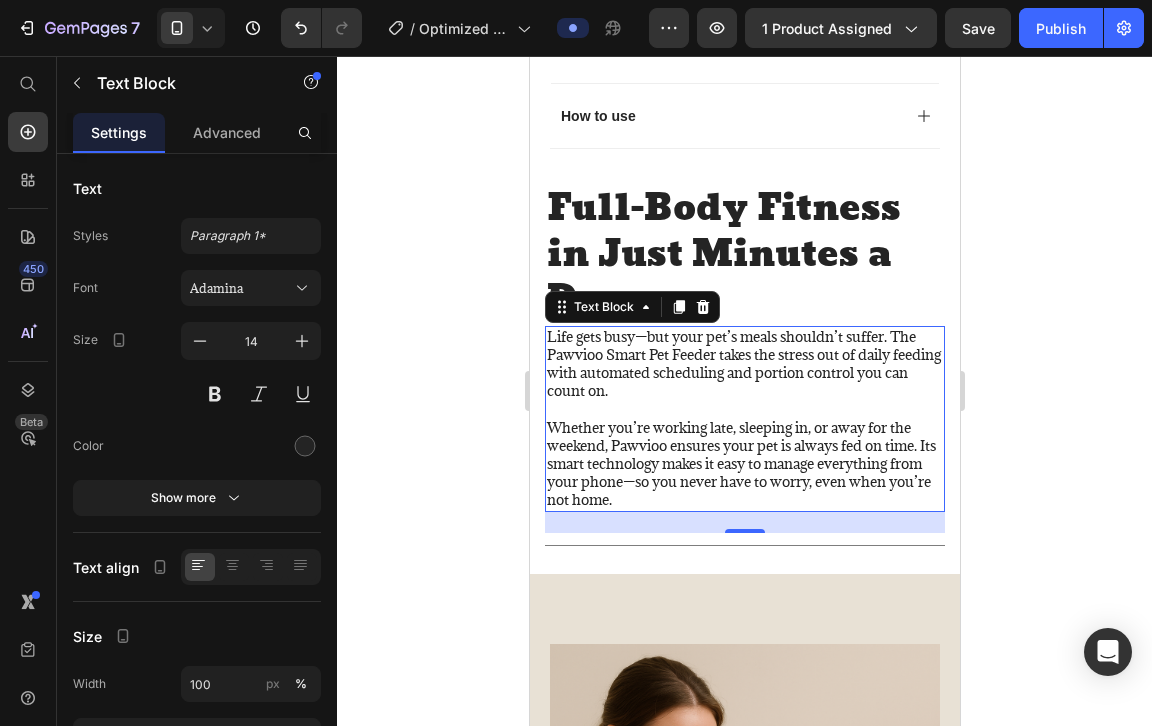 click 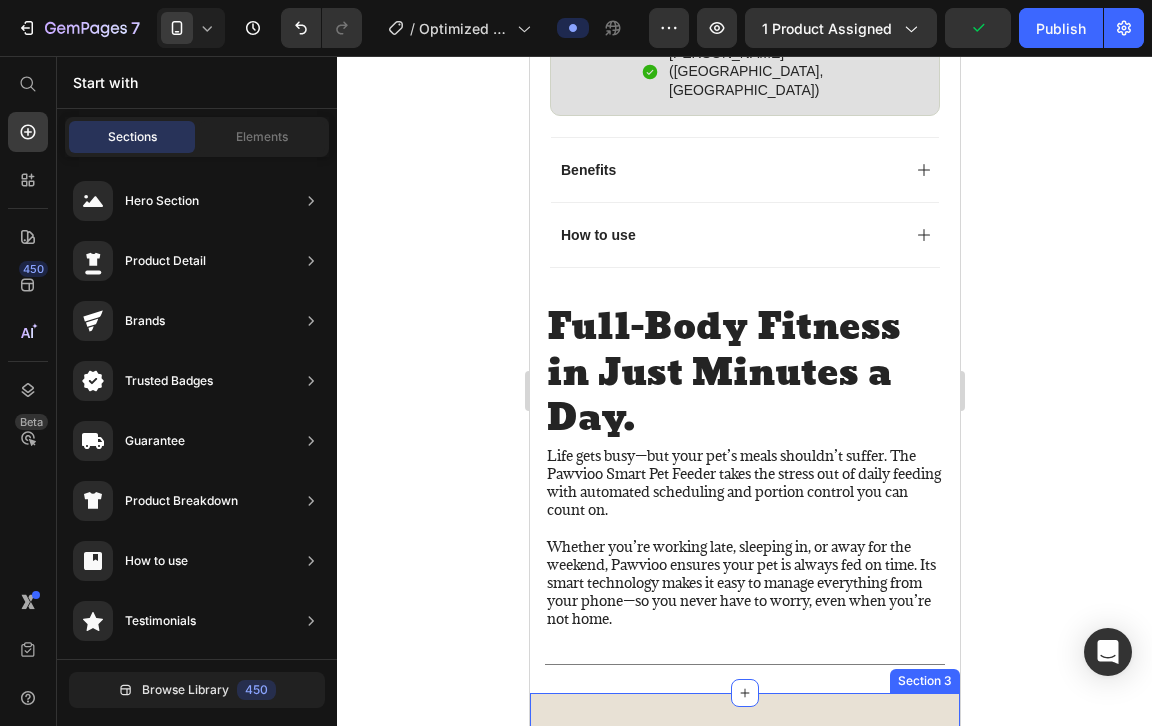 scroll, scrollTop: 1556, scrollLeft: 0, axis: vertical 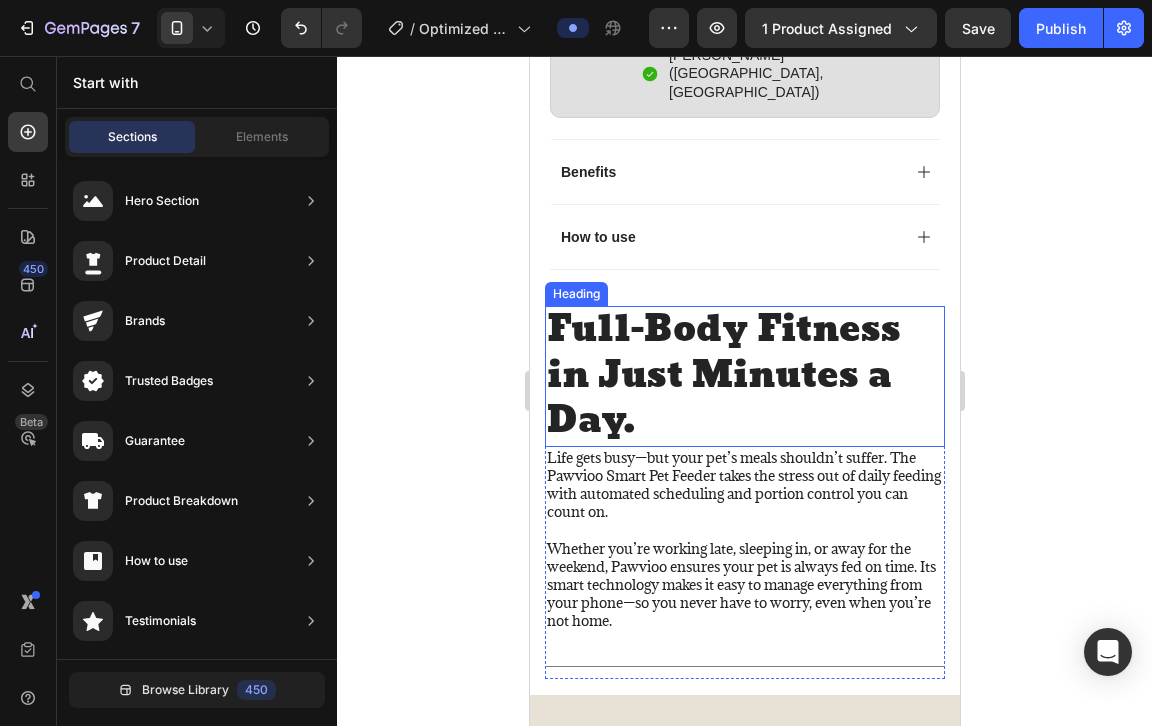 click on "Full-Body Fitness in Just Minutes a Day." at bounding box center [744, 376] 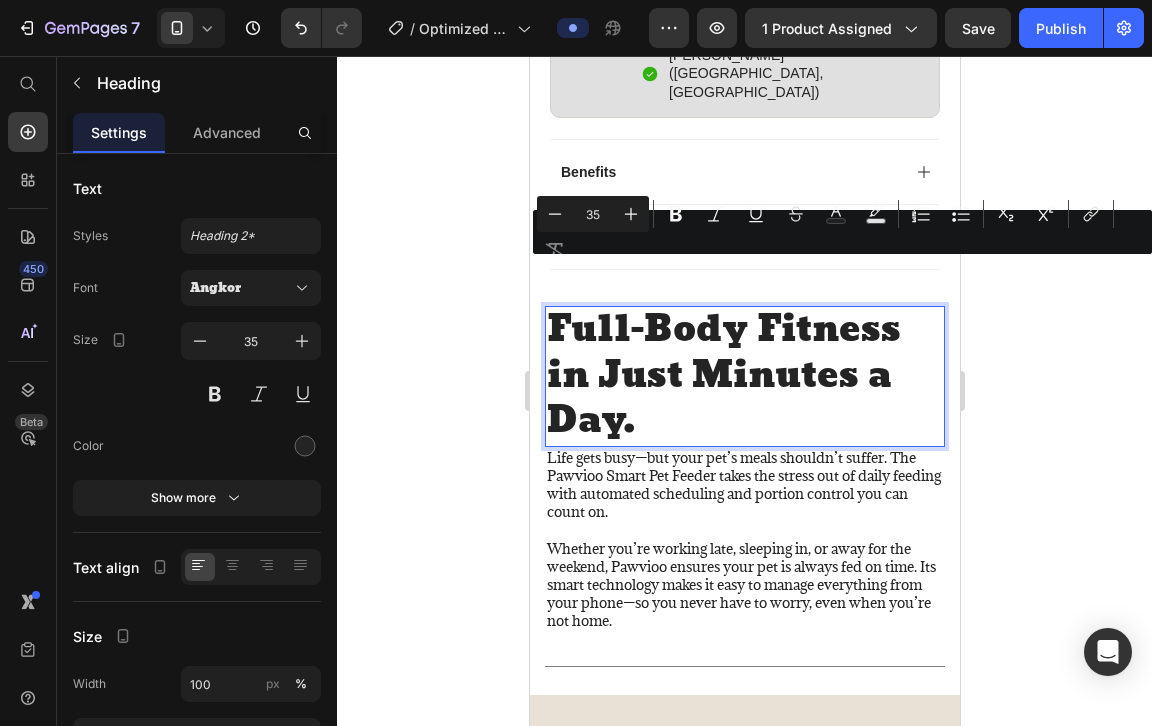 click on "Full-Body Fitness in Just Minutes a Day." at bounding box center [744, 376] 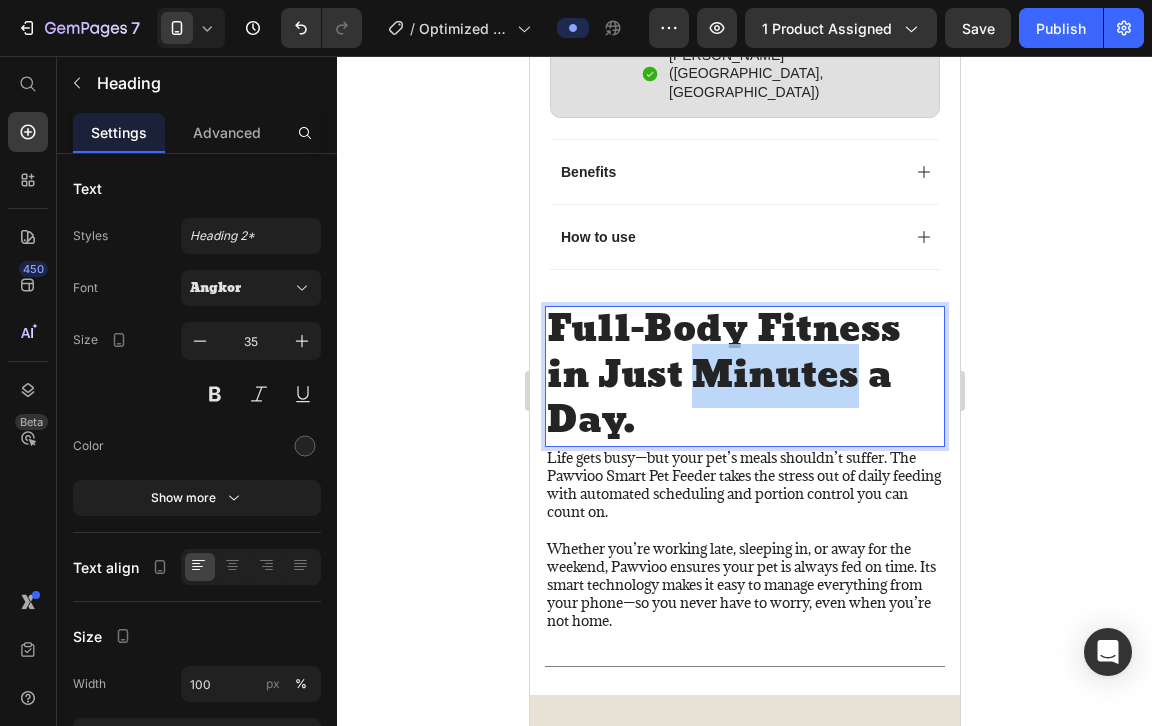 click on "Full-Body Fitness in Just Minutes a Day." at bounding box center (744, 376) 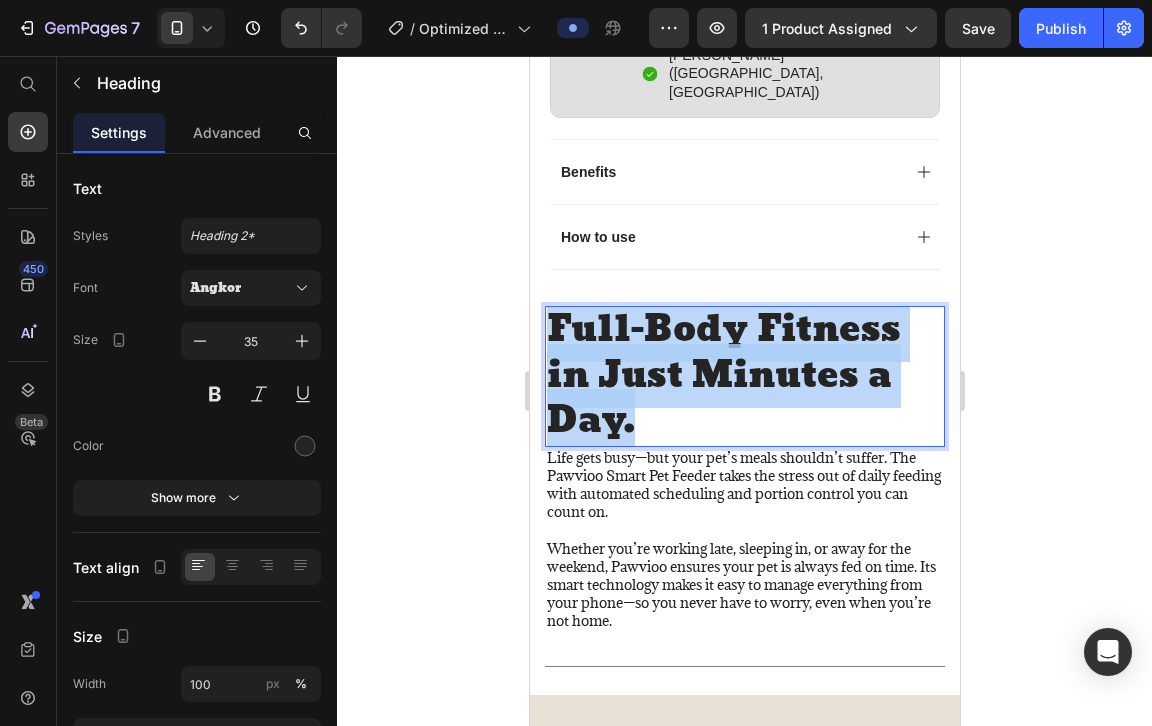 click on "Full-Body Fitness in Just Minutes a Day." at bounding box center (744, 376) 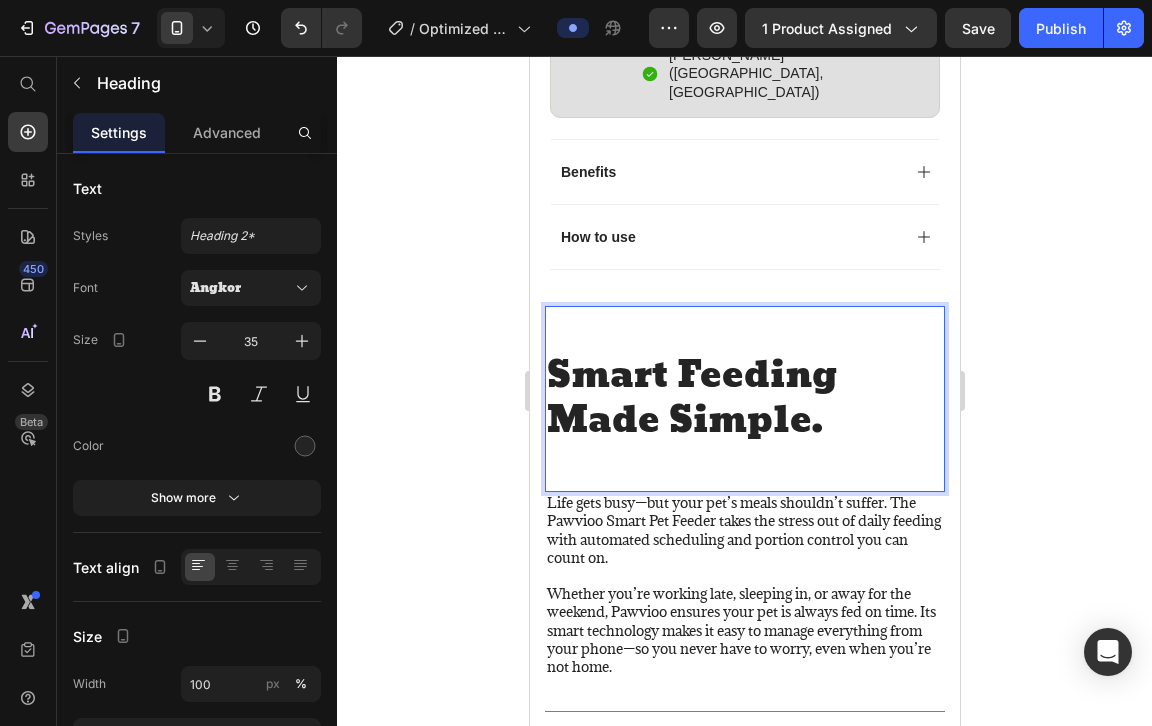 scroll, scrollTop: 6, scrollLeft: 0, axis: vertical 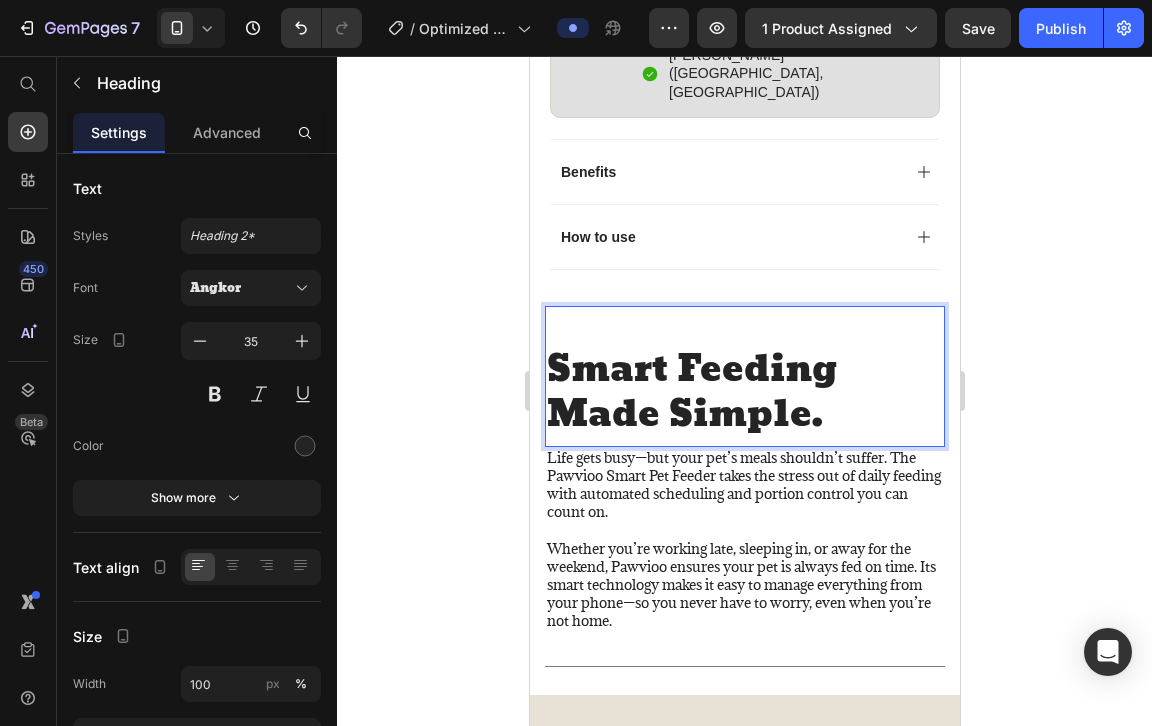click on "Smart Feeding Made Simple." at bounding box center (744, 393) 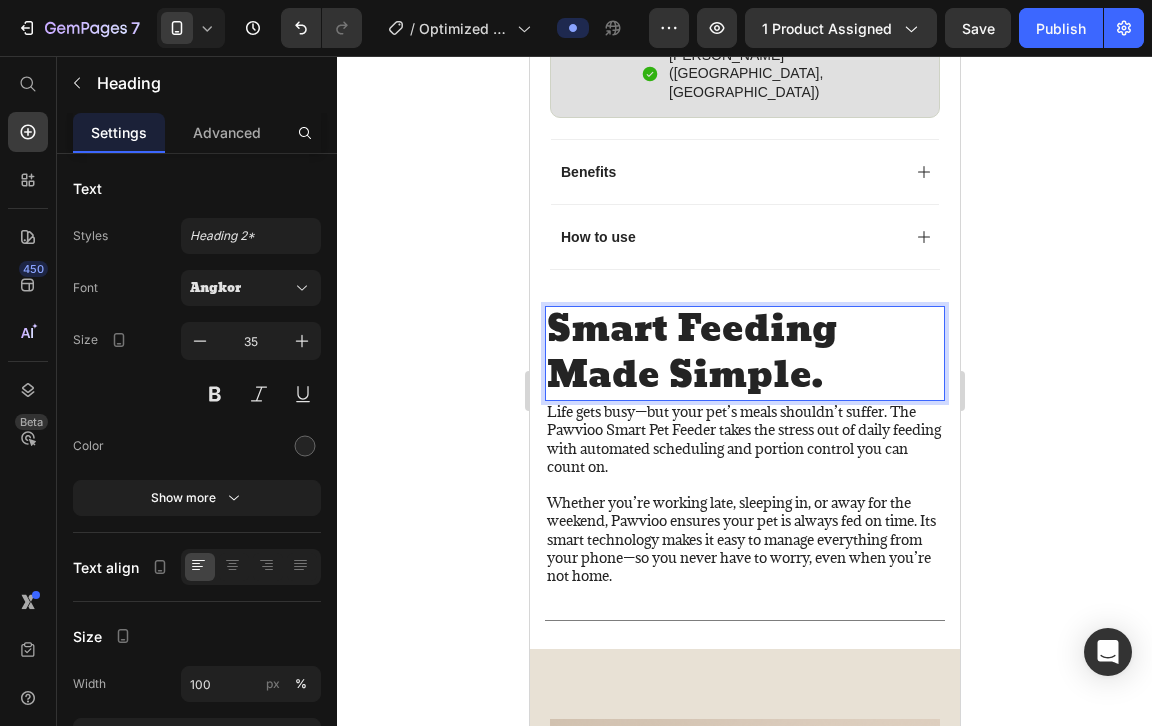 click 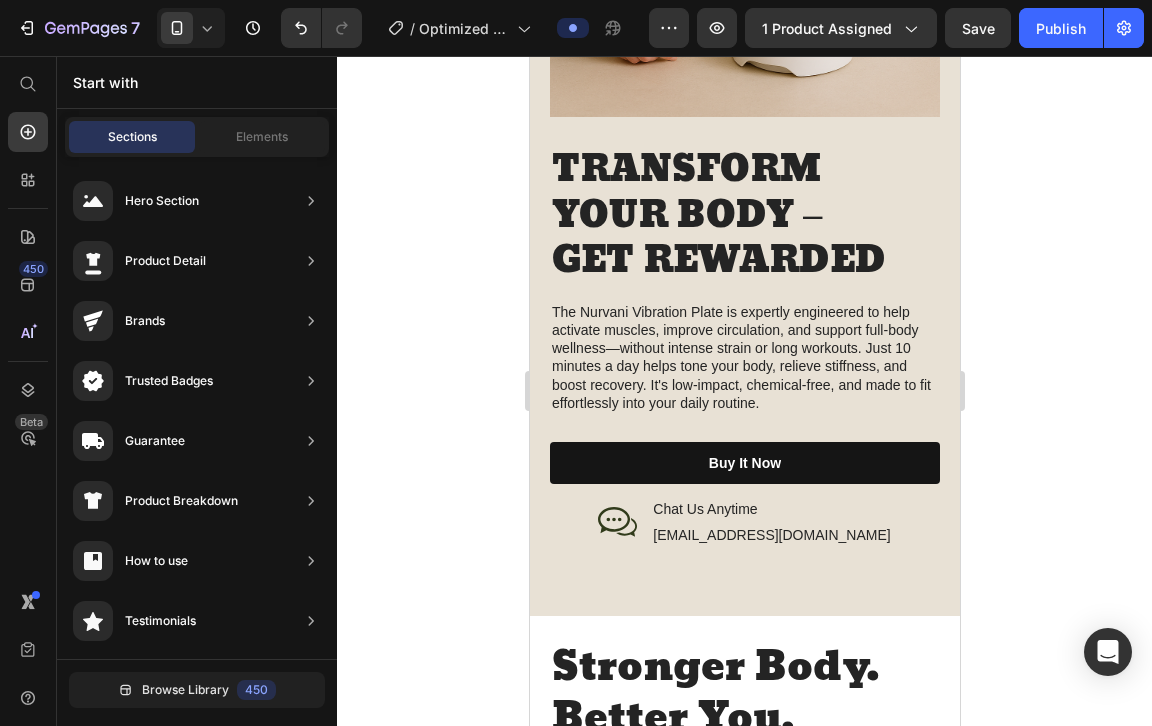 scroll, scrollTop: 2734, scrollLeft: 0, axis: vertical 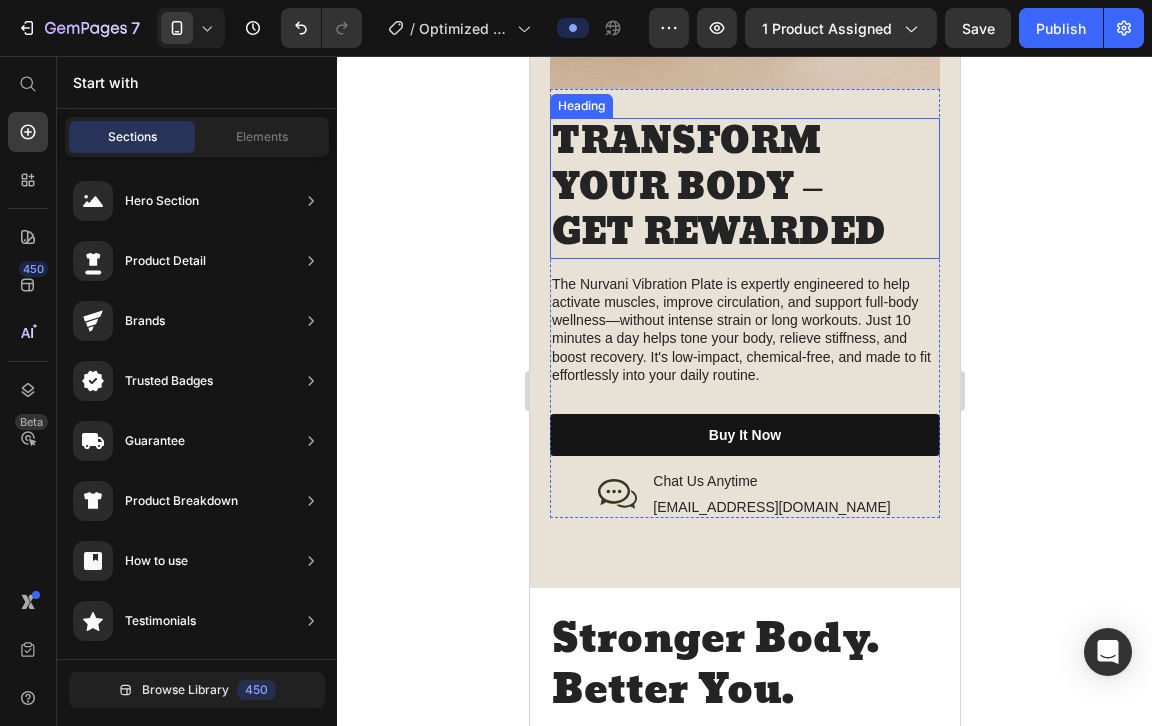 click on "TRANSFORM YOUR BODY –  GET REWARDED" at bounding box center [744, 188] 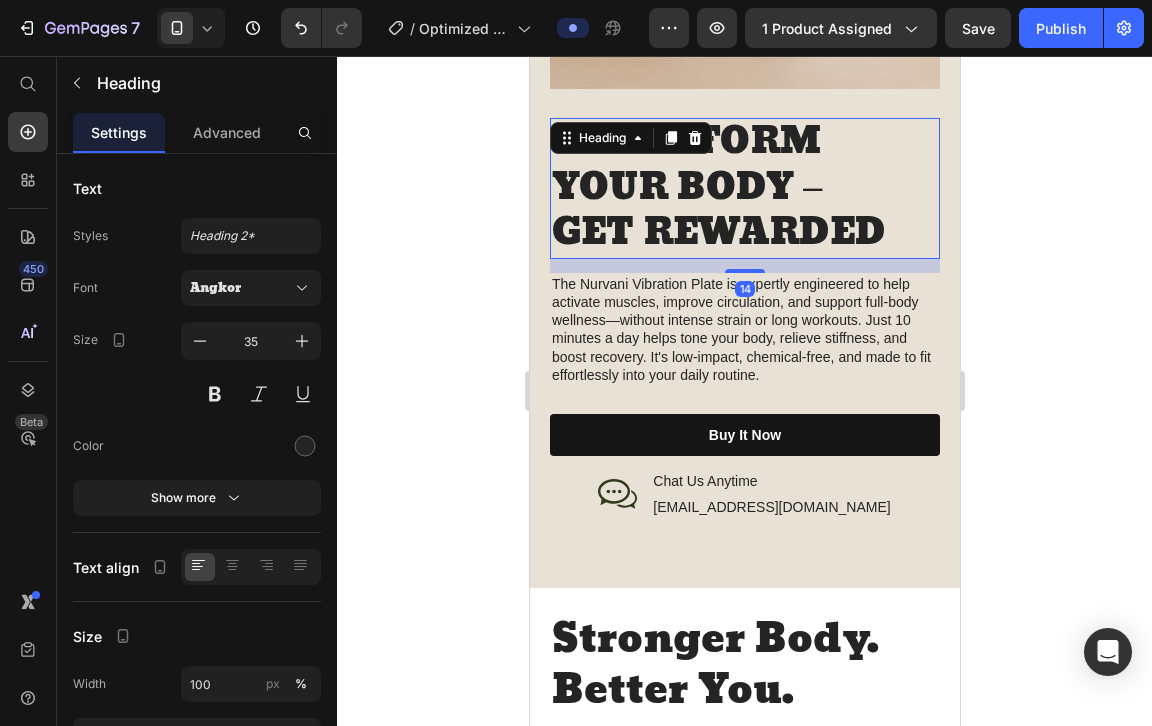click on "TRANSFORM YOUR BODY –  GET REWARDED" at bounding box center (744, 188) 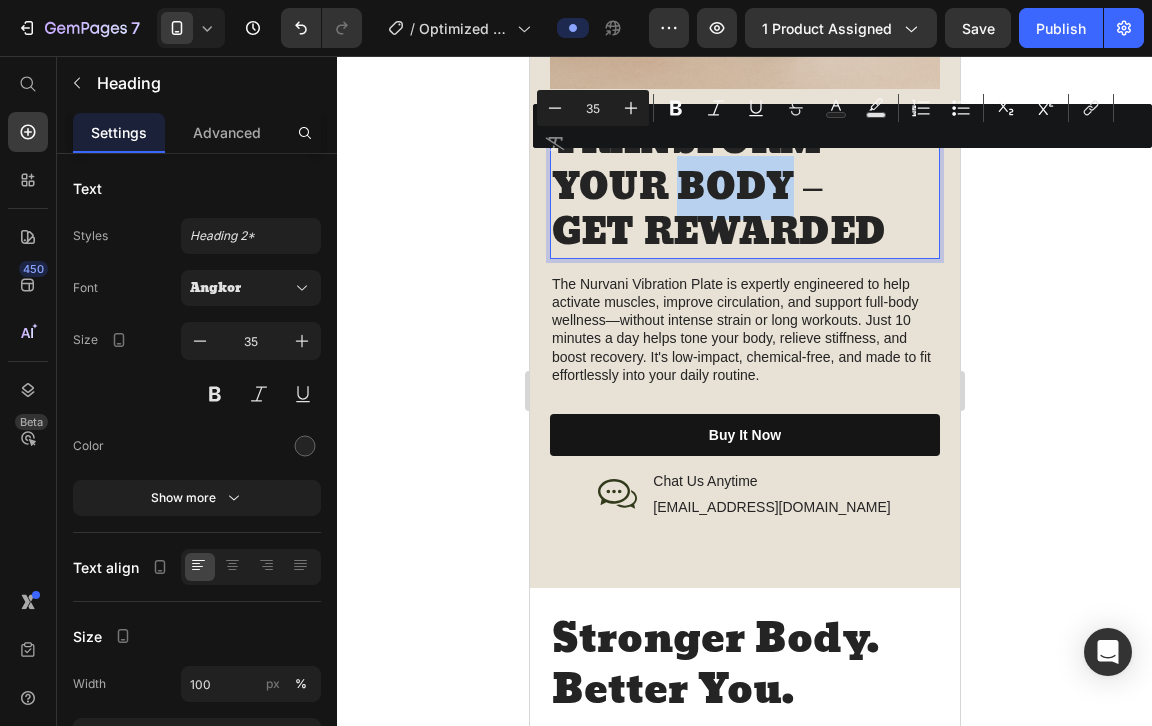 click on "TRANSFORM YOUR BODY –  GET REWARDED" at bounding box center [744, 188] 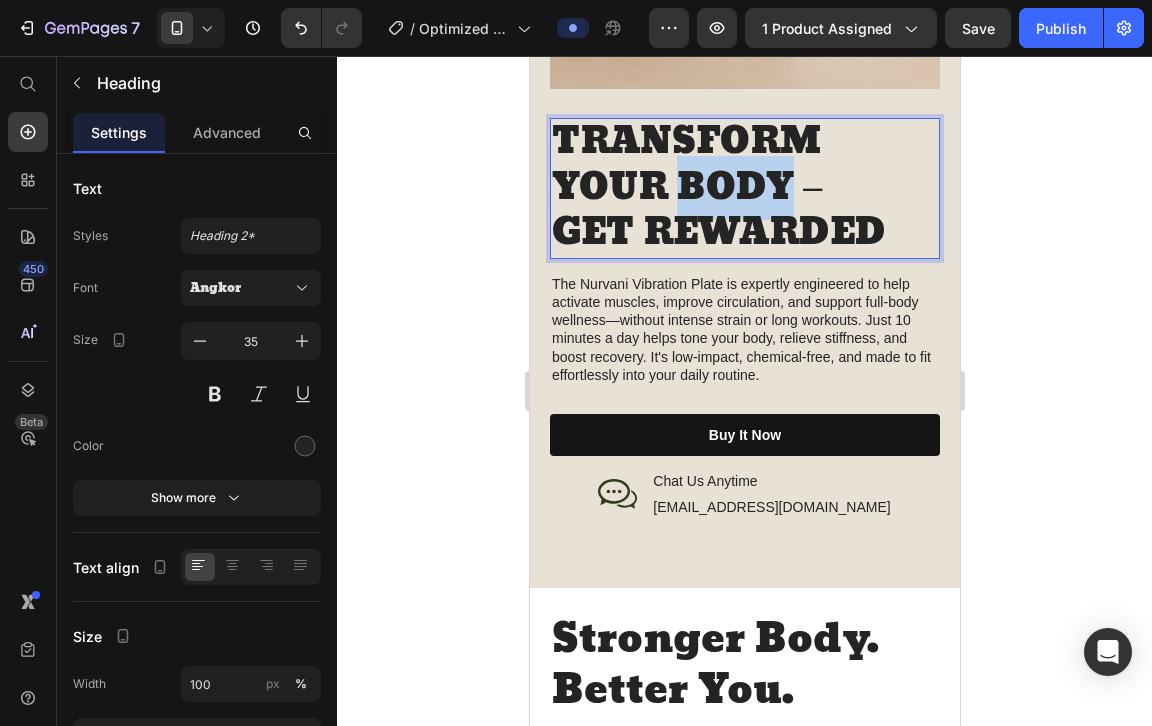click on "TRANSFORM YOUR BODY –  GET REWARDED" at bounding box center [744, 188] 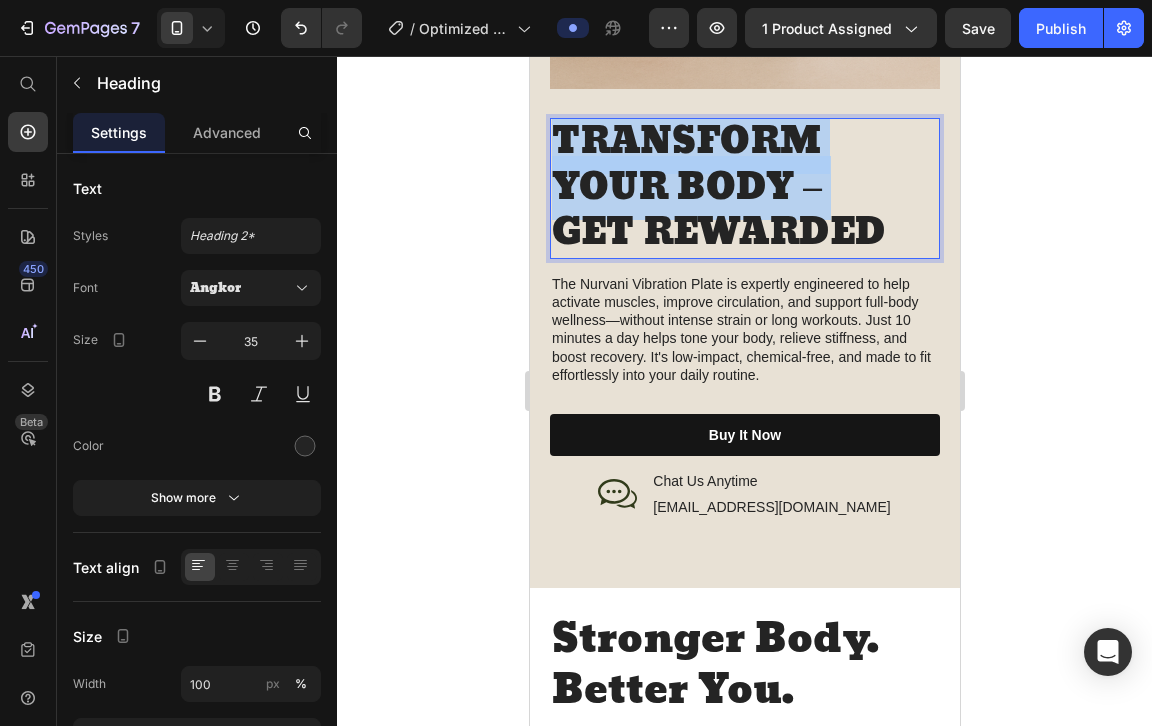 click on "TRANSFORM YOUR BODY –  GET REWARDED" at bounding box center (744, 188) 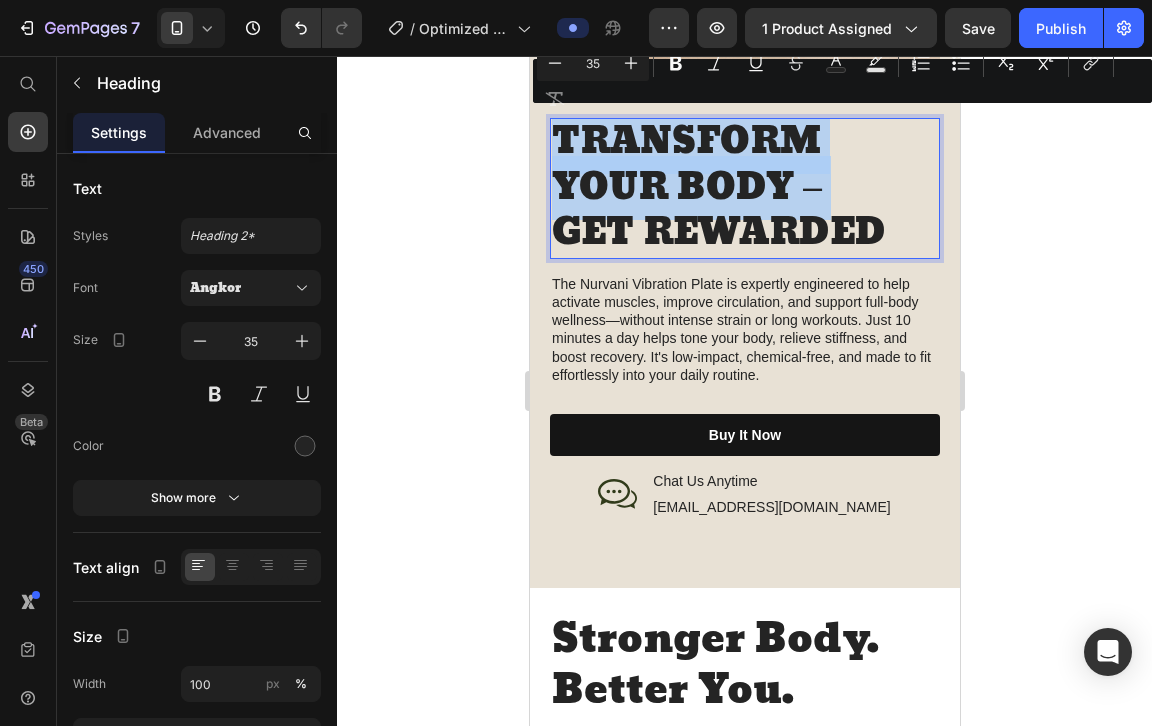 click on "TRANSFORM YOUR BODY –  GET REWARDED" at bounding box center [744, 188] 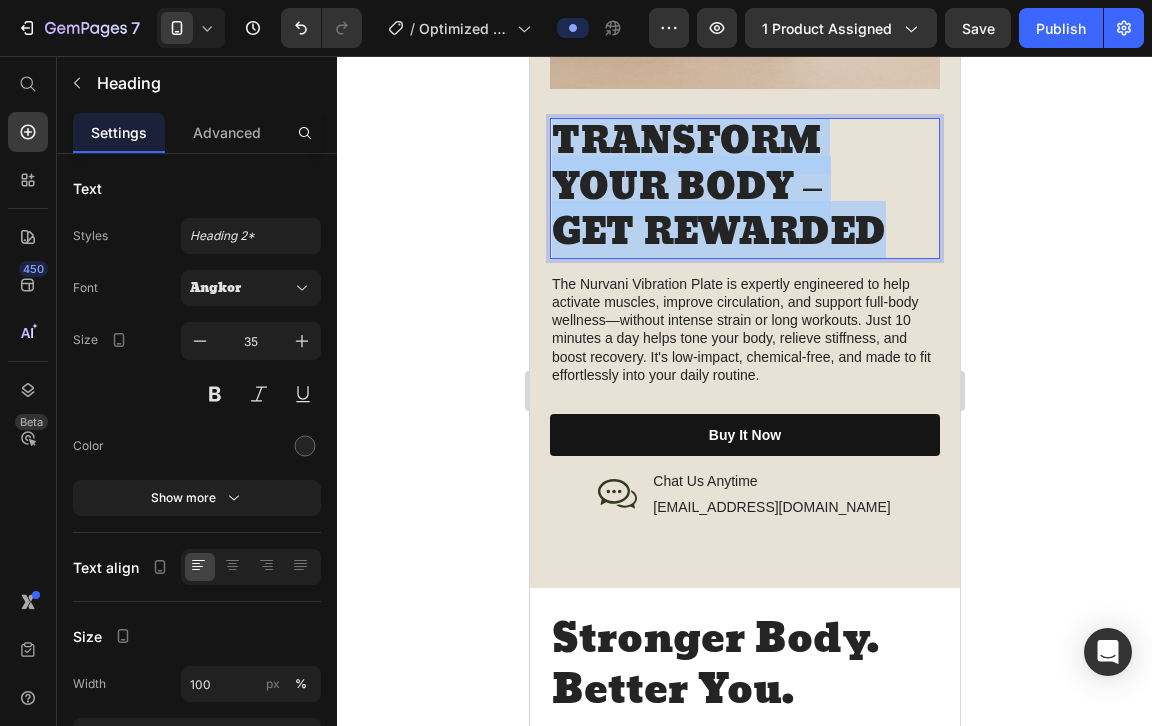 drag, startPoint x: 890, startPoint y: 227, endPoint x: 560, endPoint y: 139, distance: 341.53183 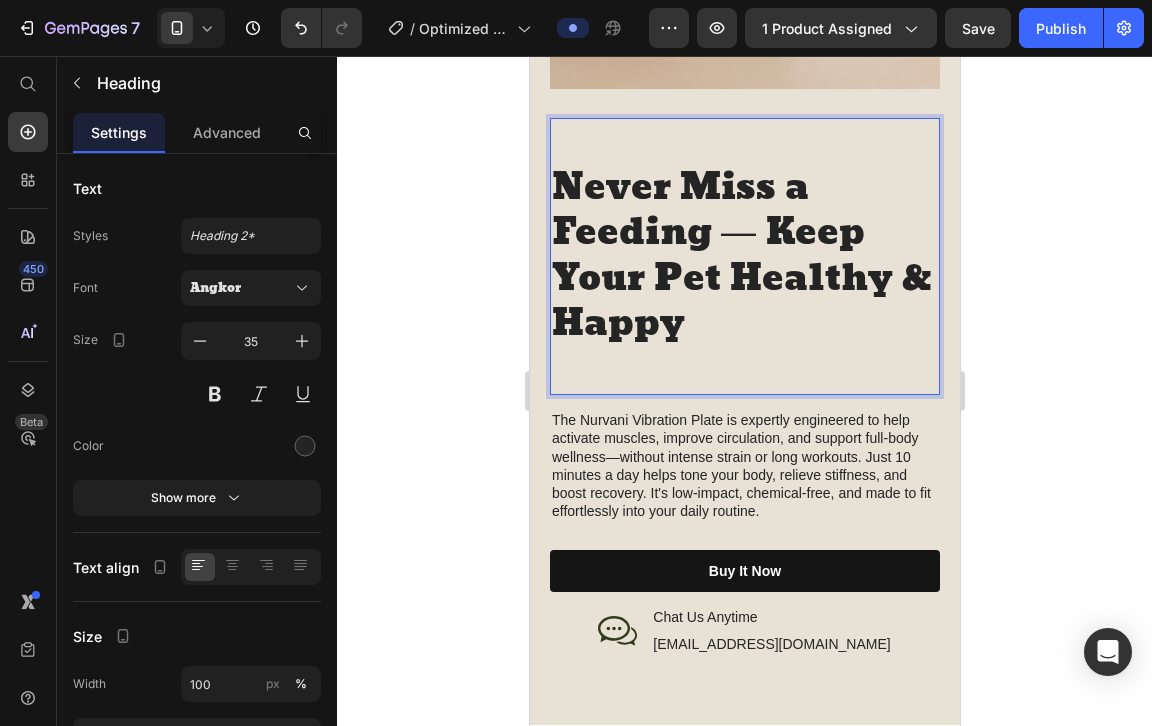 click at bounding box center [744, 371] 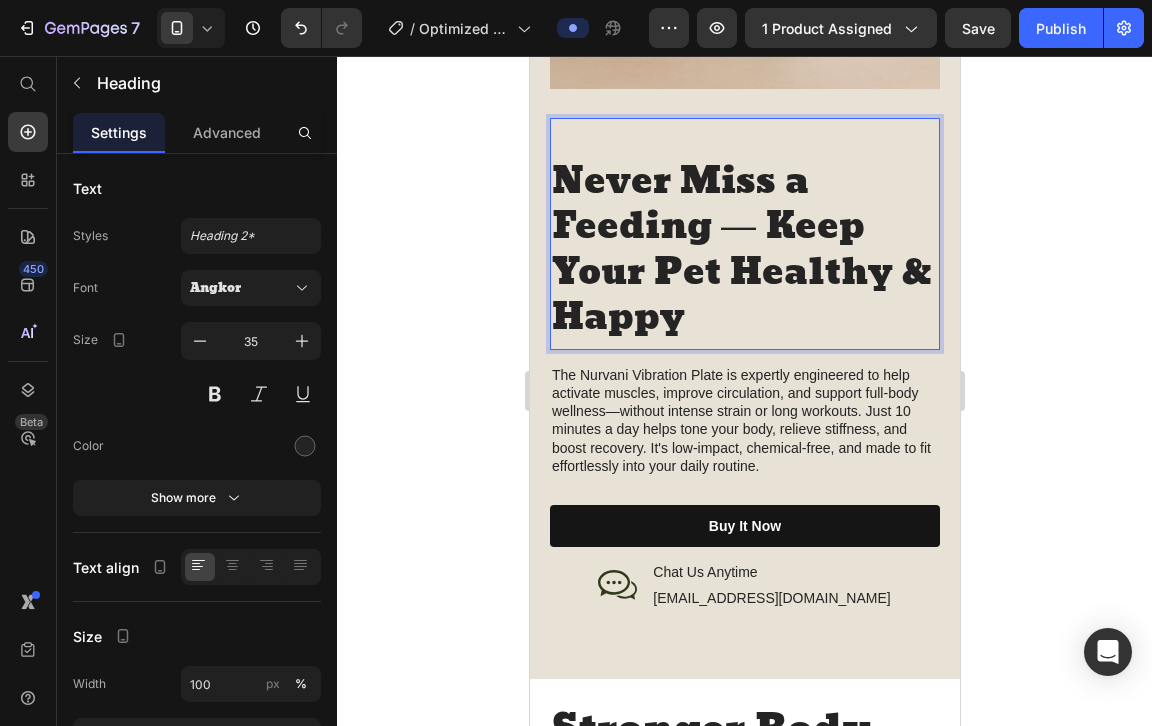 click on "Never Miss a Feeding — Keep Your Pet Healthy & Happy" at bounding box center (744, 251) 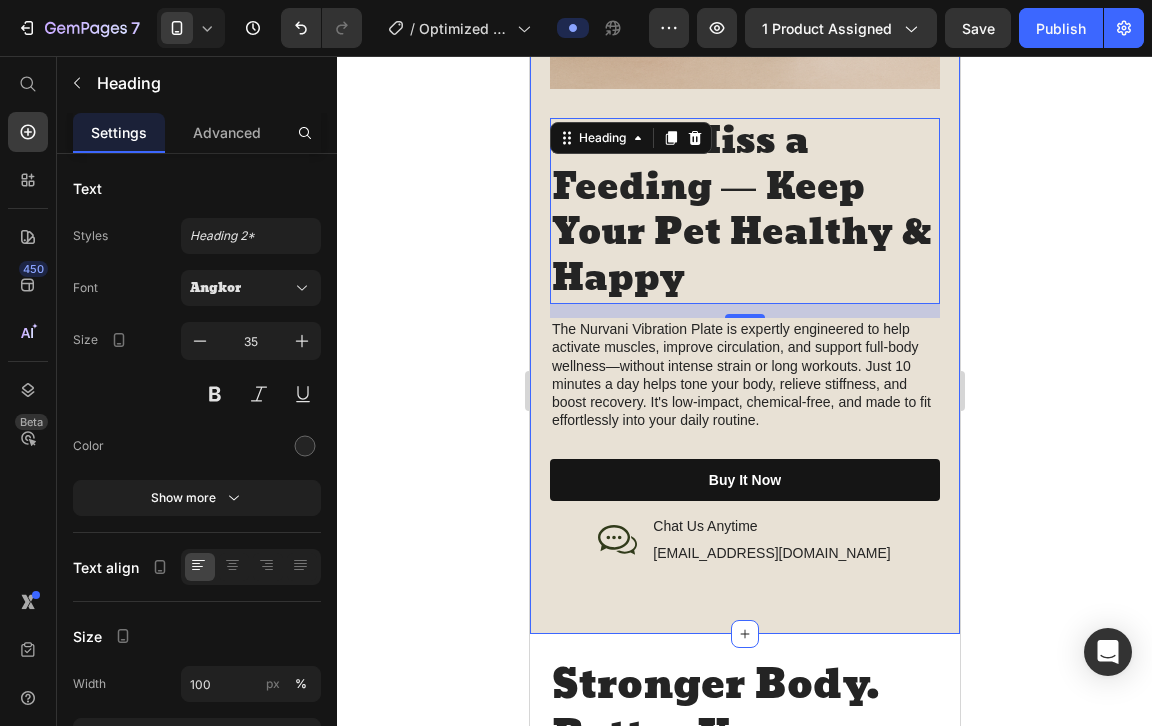 click 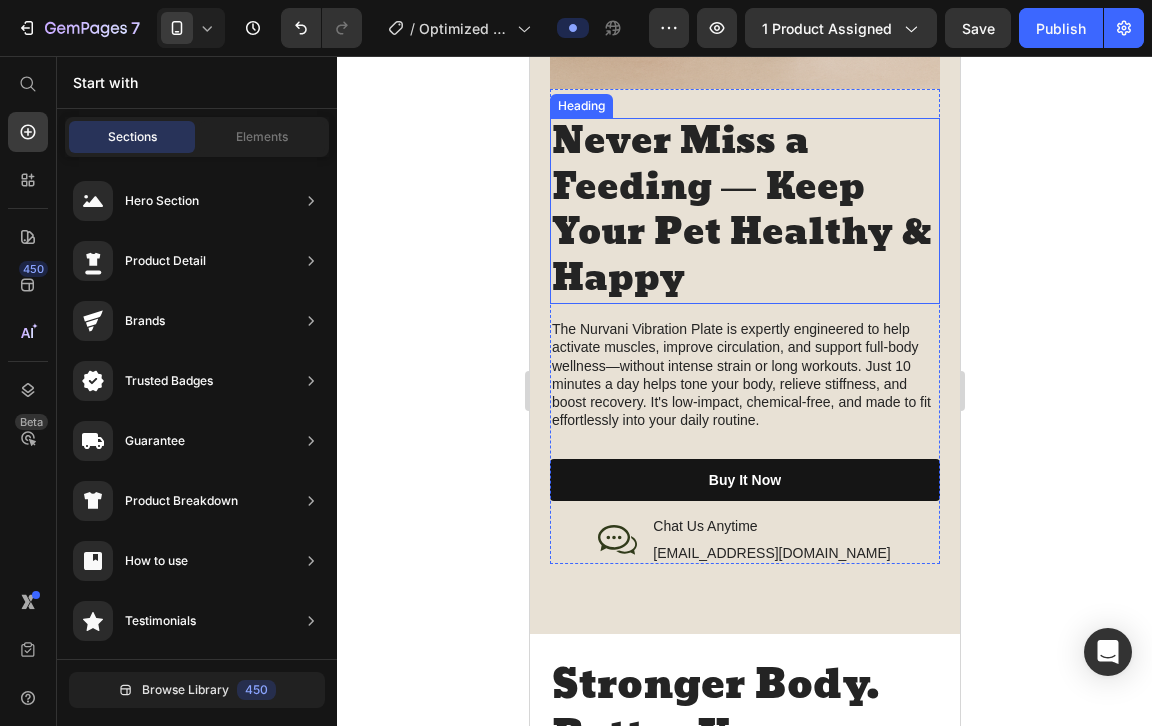 click on "Never Miss a Feeding — Keep Your Pet Healthy & Happy" at bounding box center (744, 211) 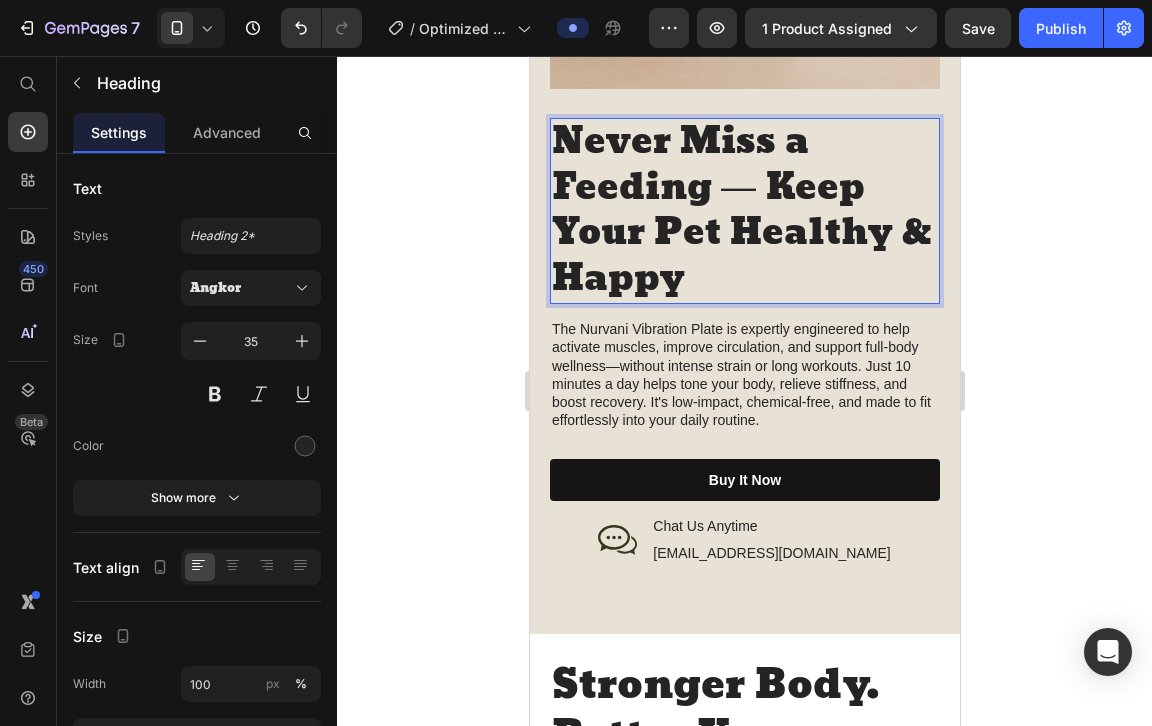 click on "Never Miss a Feeding — Keep Your Pet Healthy & Happy" at bounding box center (744, 211) 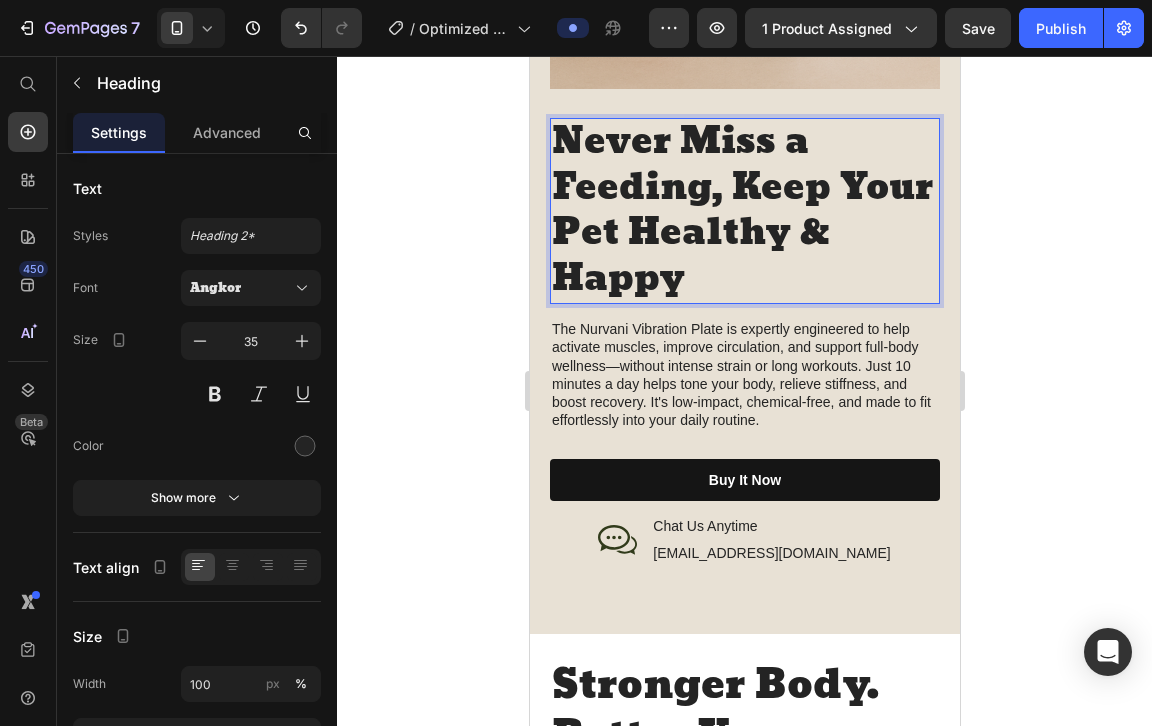 click 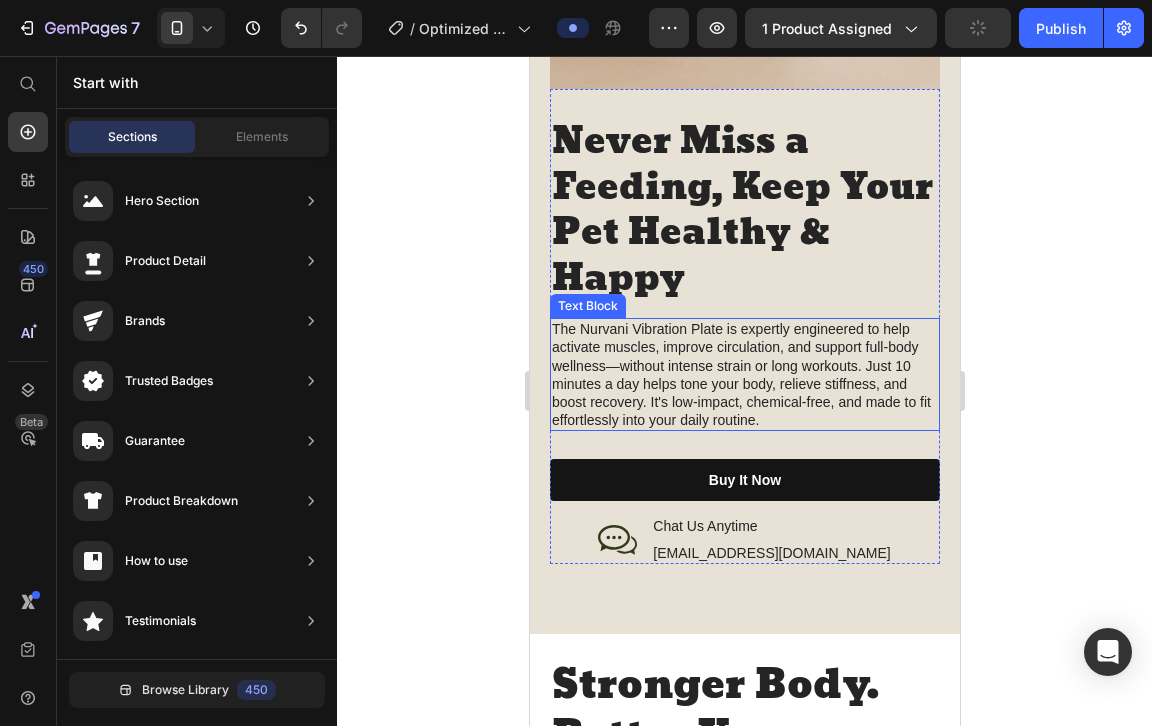 click on "The Nurvani Vibration Plate is expertly engineered to help activate muscles, improve circulation, and support full-body wellness—without intense strain or long workouts. Just 10 minutes a day helps tone your body, relieve stiffness, and boost recovery. It's low-impact, chemical-free, and made to fit effortlessly into your daily routine." at bounding box center [744, 374] 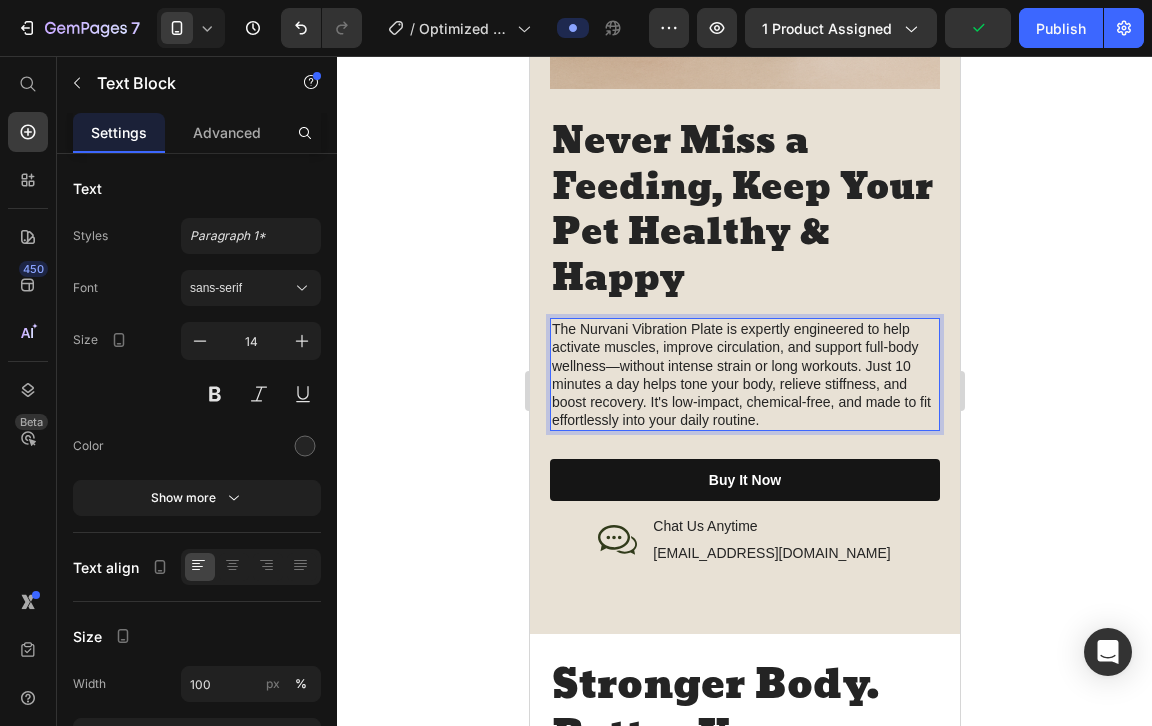 click on "The Nurvani Vibration Plate is expertly engineered to help activate muscles, improve circulation, and support full-body wellness—without intense strain or long workouts. Just 10 minutes a day helps tone your body, relieve stiffness, and boost recovery. It's low-impact, chemical-free, and made to fit effortlessly into your daily routine." at bounding box center (744, 374) 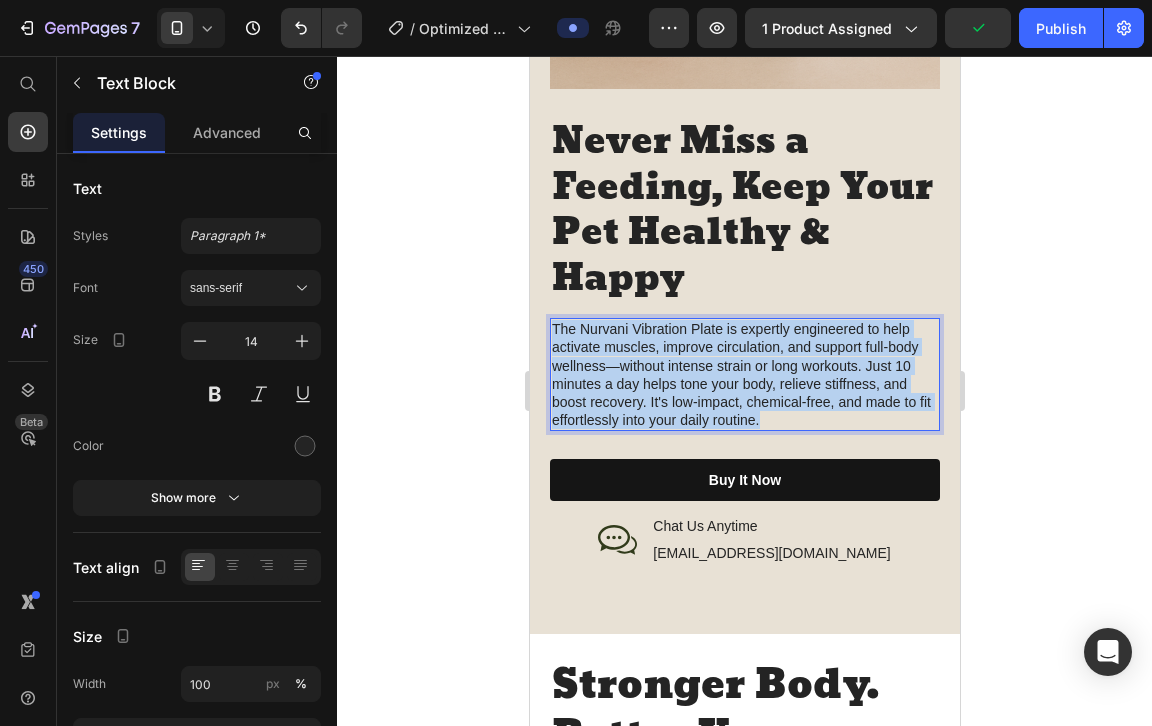 click on "The Nurvani Vibration Plate is expertly engineered to help activate muscles, improve circulation, and support full-body wellness—without intense strain or long workouts. Just 10 minutes a day helps tone your body, relieve stiffness, and boost recovery. It's low-impact, chemical-free, and made to fit effortlessly into your daily routine." at bounding box center (744, 374) 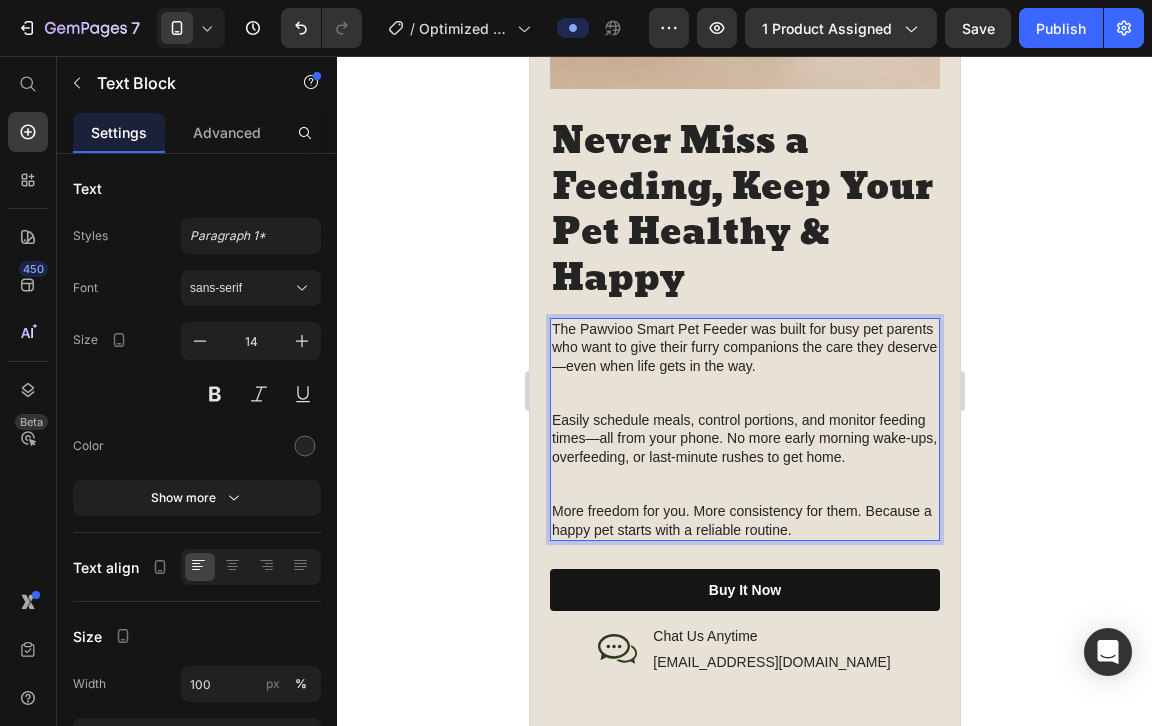 click on "The Pawvioo Smart Pet Feeder was built for busy pet parents who want to give their furry companions the care they deserve—even when life gets in the way." at bounding box center (744, 347) 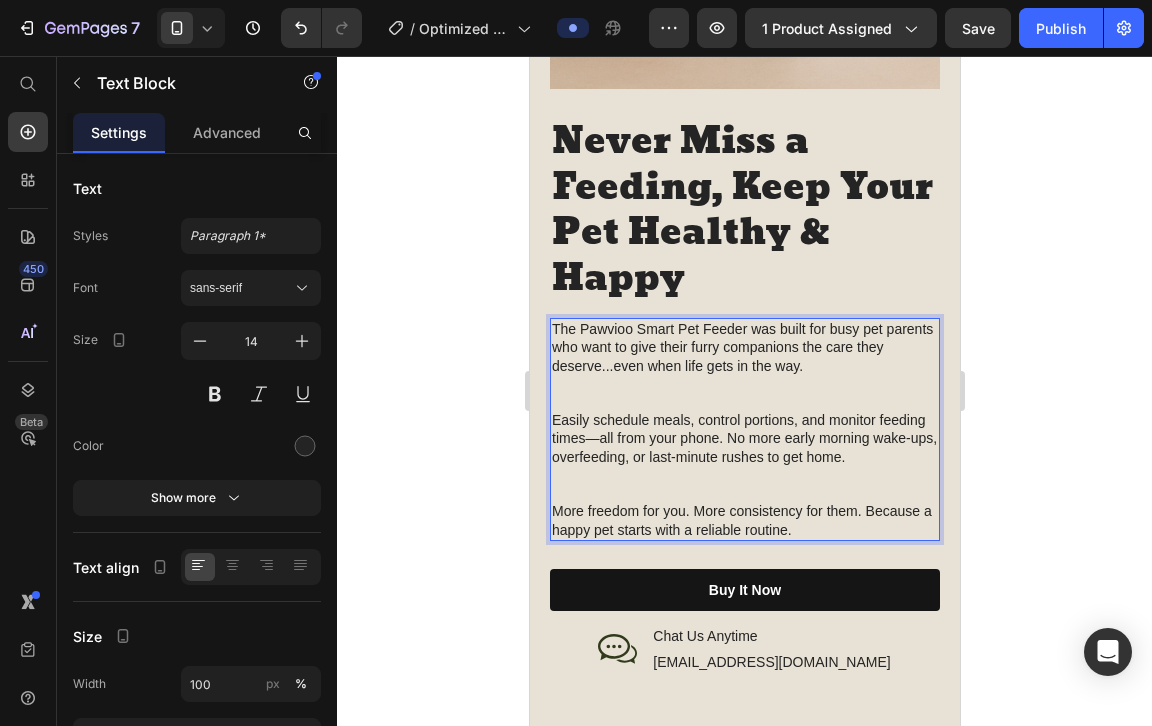 click on "Easily schedule meals, control portions, and monitor feeding times—all from your phone. No more early morning wake-ups, overfeeding, or last-minute rushes to get home." at bounding box center (744, 438) 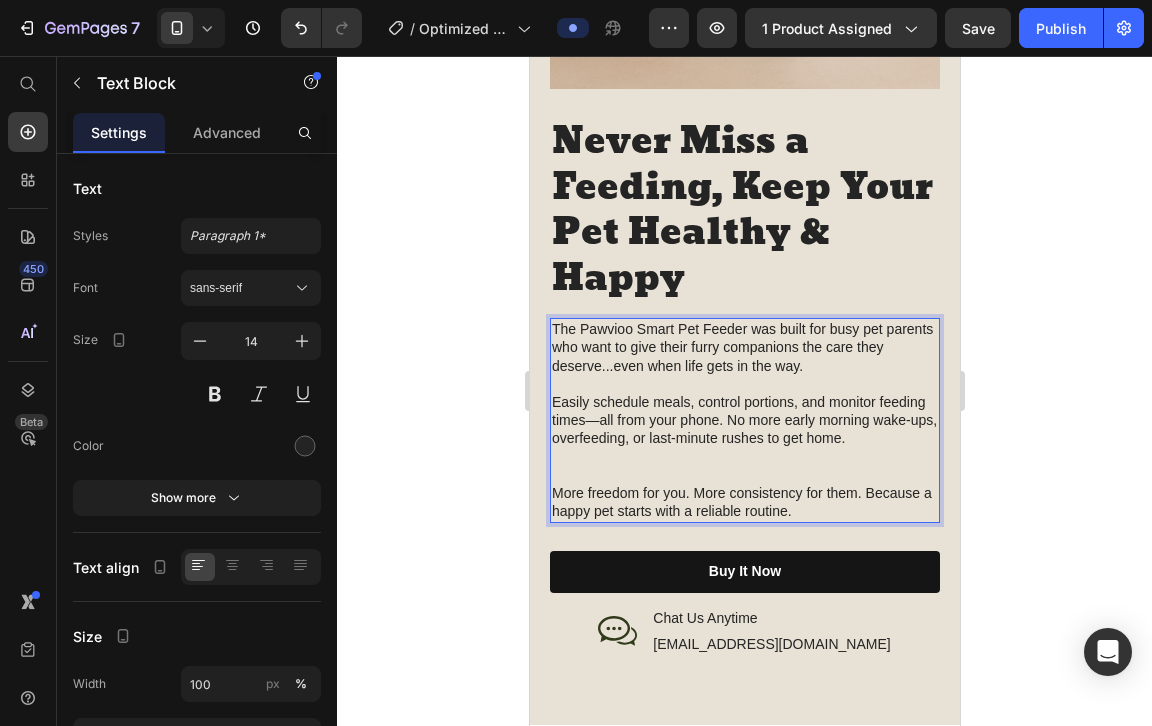 click at bounding box center (744, 466) 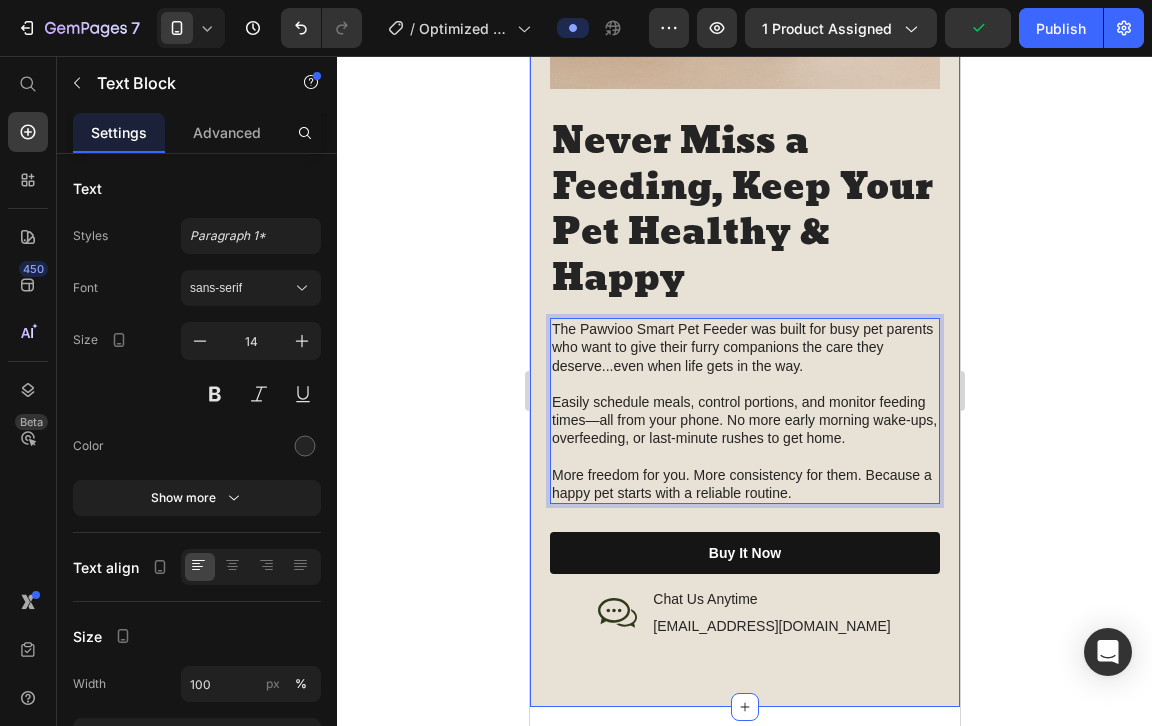 click on "Image Never Miss a Feeding, Keep Your Pet Healthy & Happy Heading The Pawvioo Smart Pet Feeder was built for busy pet parents who want to give their furry companions the care they deserve...even when life gets in the way. Easily schedule meals, control portions, and monitor feeding times—all from your phone. No more early morning wake-ups, overfeeding, or last-minute rushes to get home. More freedom for you. More consistency for them. Because a happy pet starts with a reliable routine. Text Block   28 buy it now Button
Icon Chat Us Anytime Text Block [EMAIL_ADDRESS][DOMAIN_NAME] Text Block Row Row Row Row Section 3" at bounding box center (744, 70) 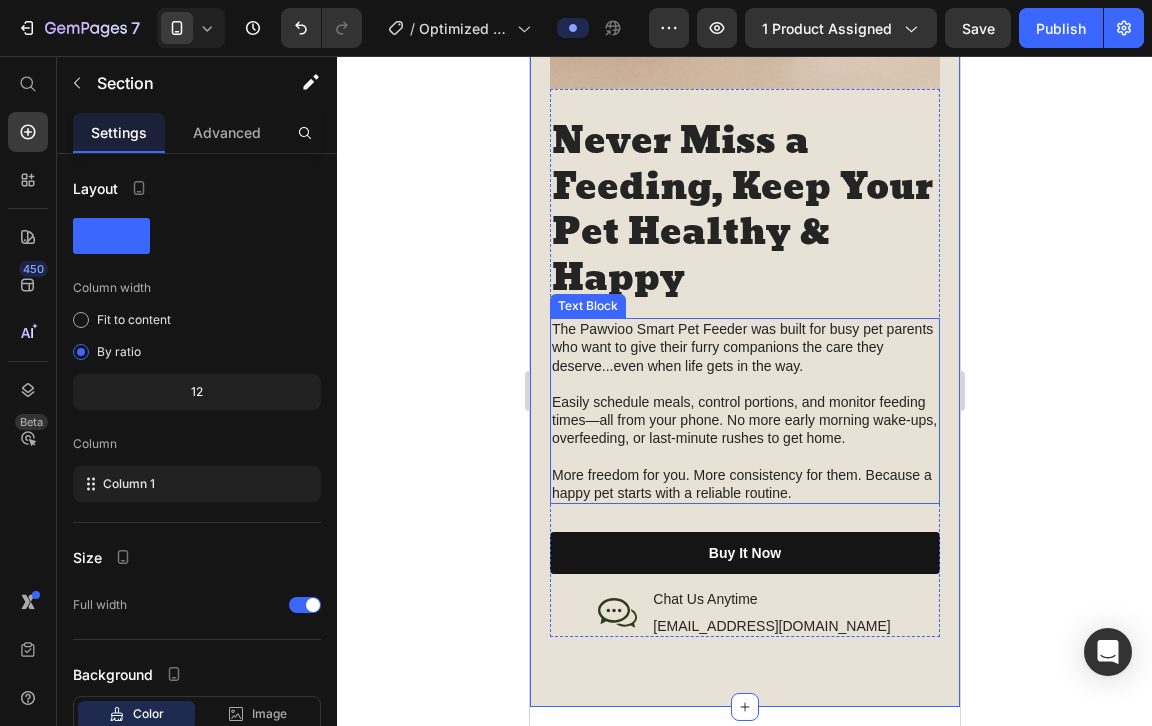 click on "Easily schedule meals, control portions, and monitor feeding times—all from your phone. No more early morning wake-ups, overfeeding, or last-minute rushes to get home." at bounding box center (744, 420) 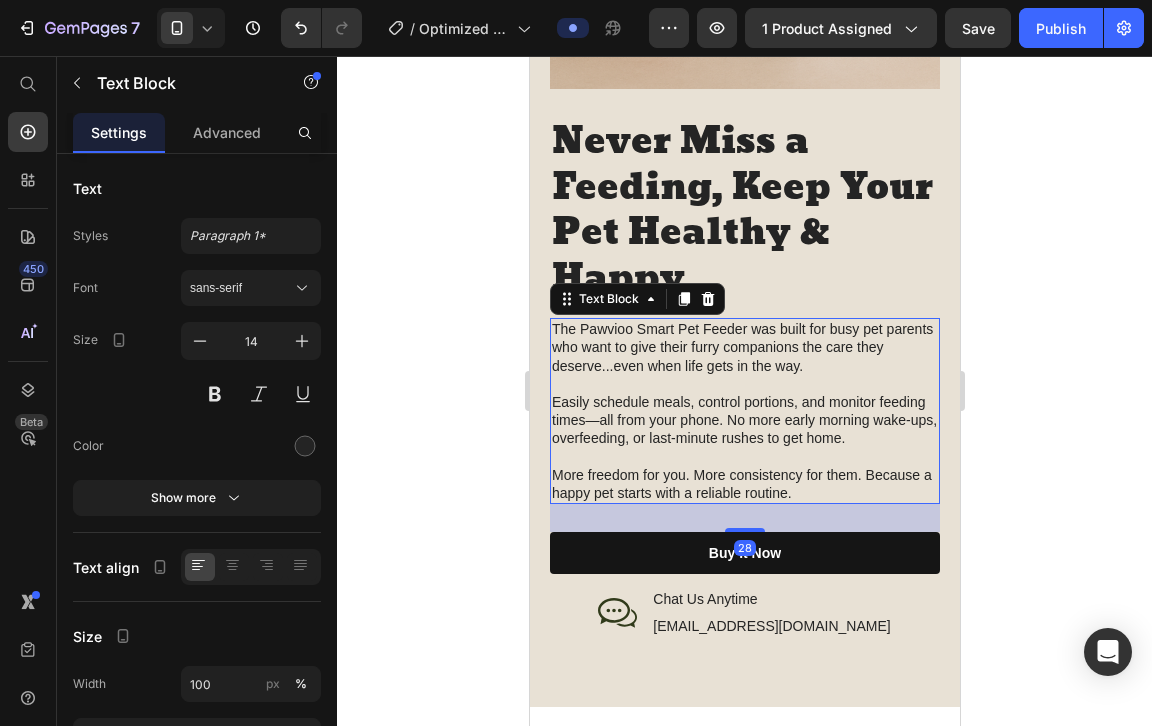 click 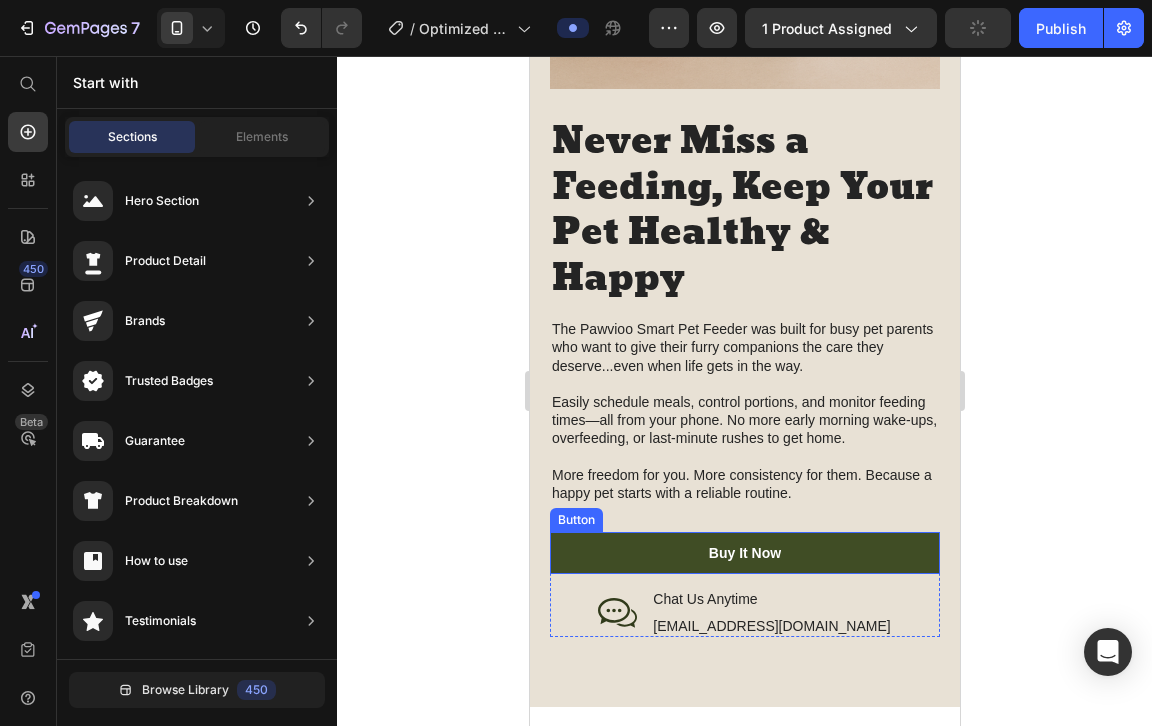 click on "buy it now" at bounding box center [744, 553] 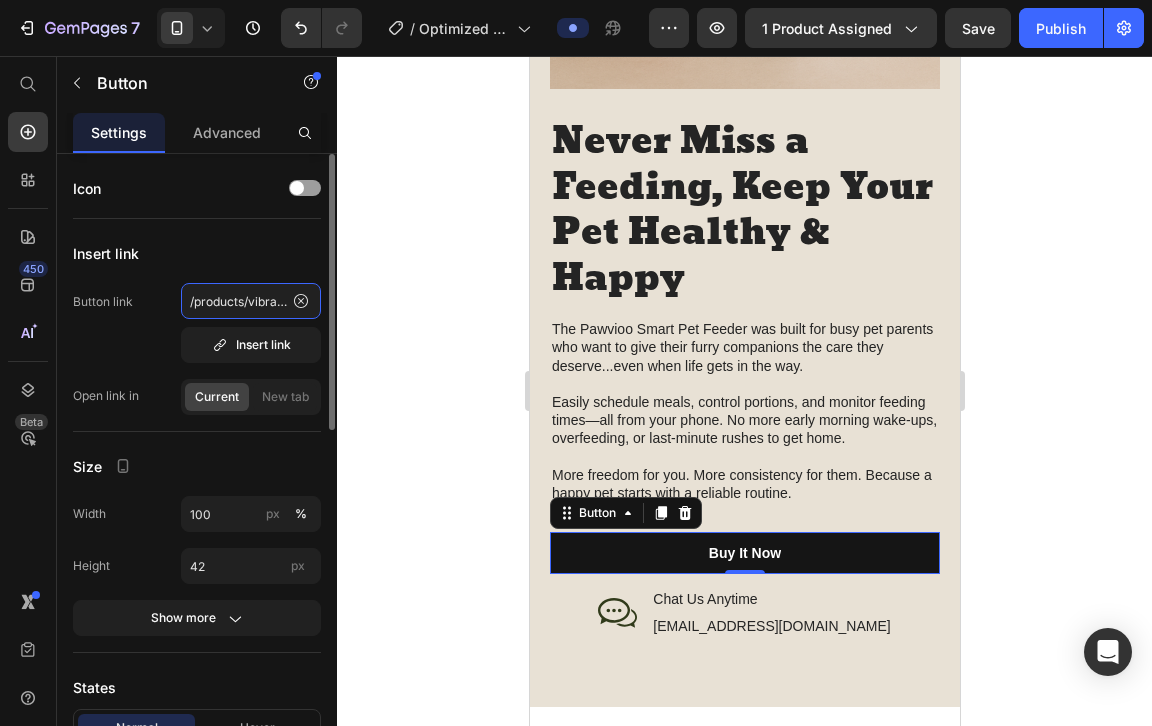 click on "/products/vibracore-vibration-plate" 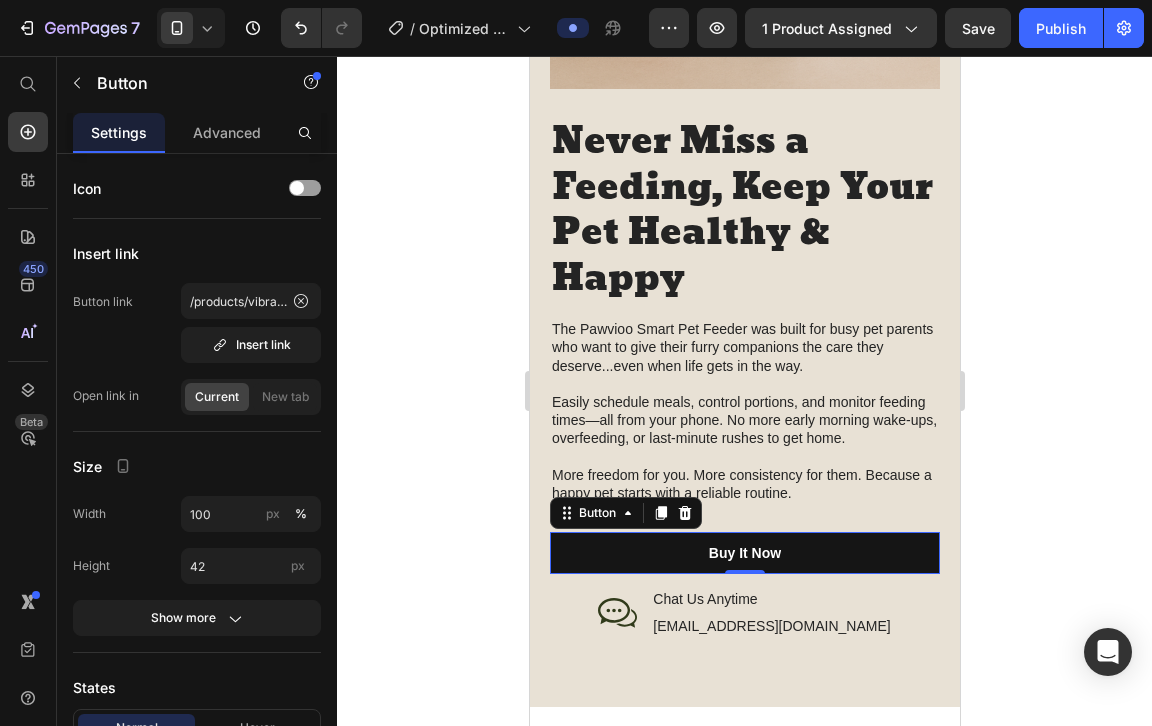 click 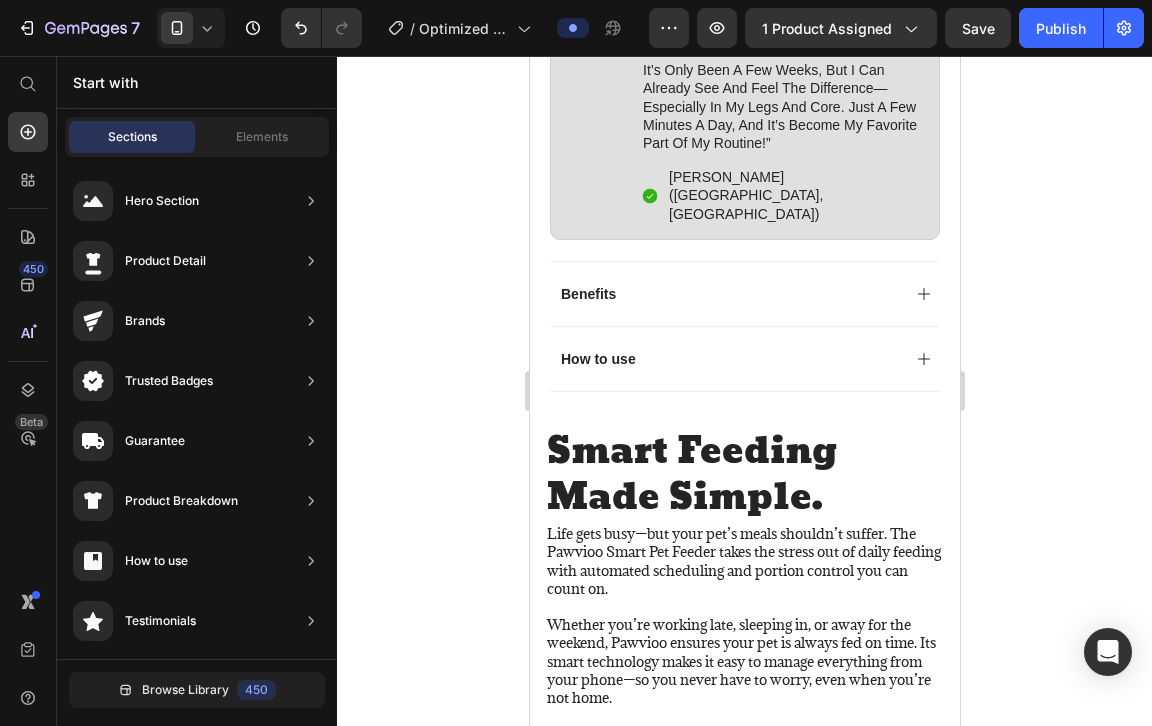scroll, scrollTop: 1430, scrollLeft: 0, axis: vertical 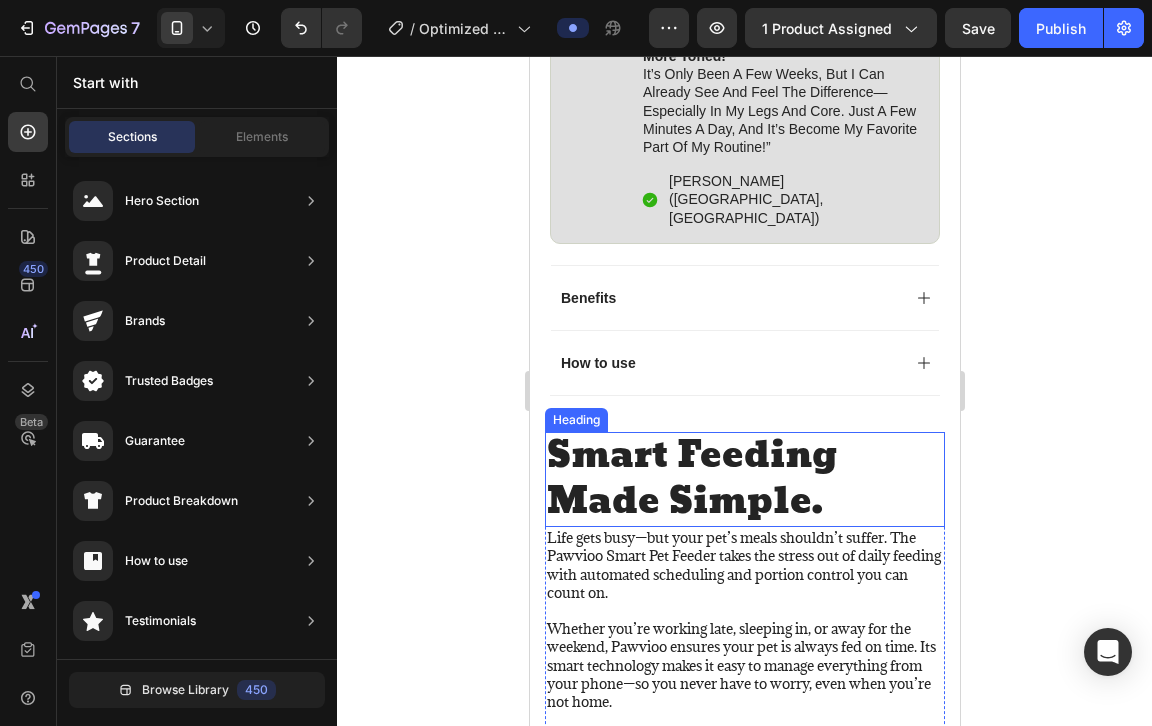 click on "Smart Feeding Made Simple." at bounding box center (744, 479) 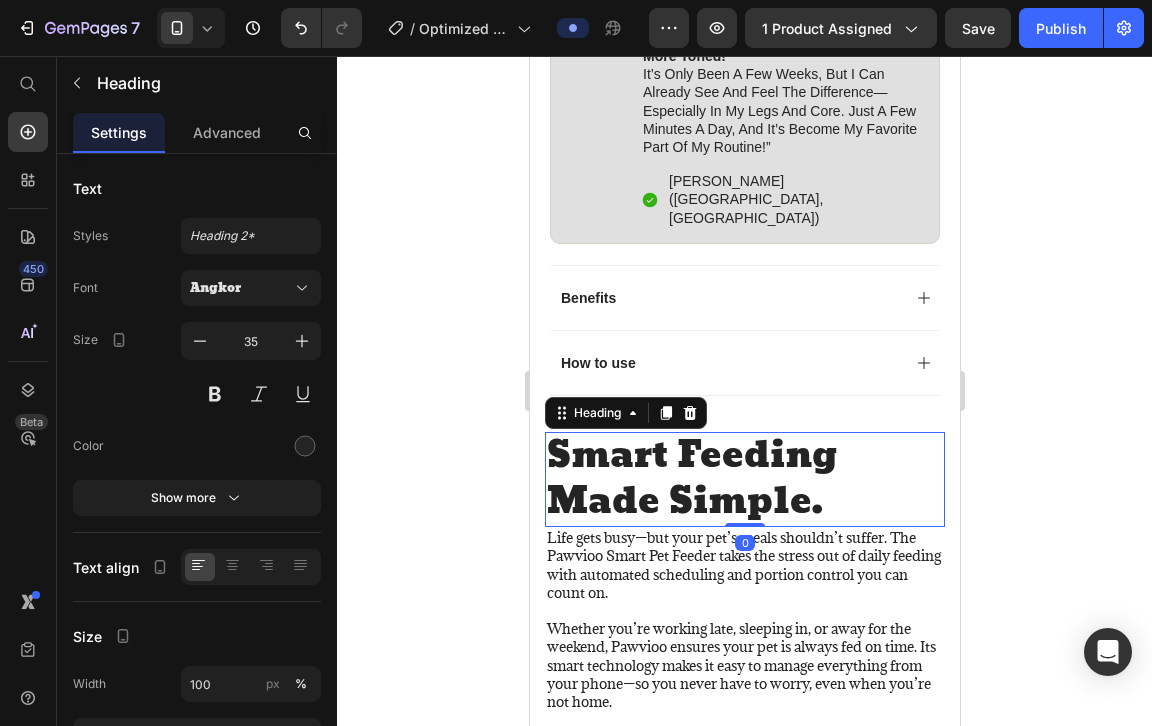 click on "Smart Feeding Made Simple." at bounding box center [744, 479] 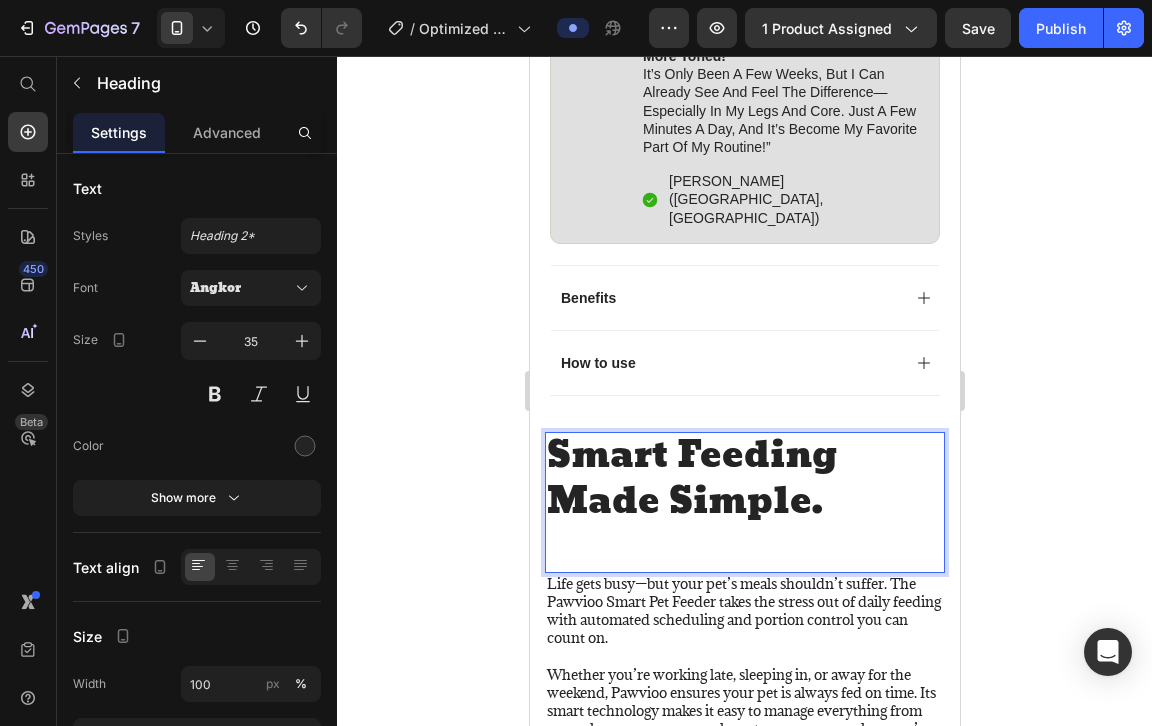 scroll, scrollTop: 6, scrollLeft: 0, axis: vertical 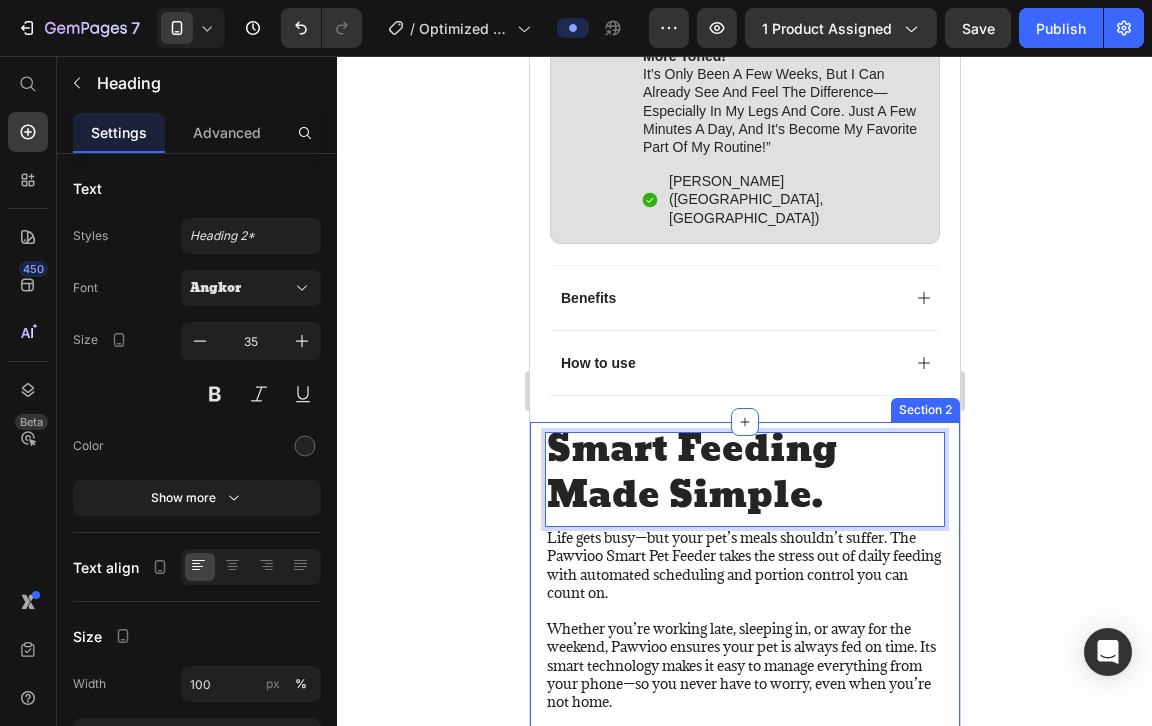 click 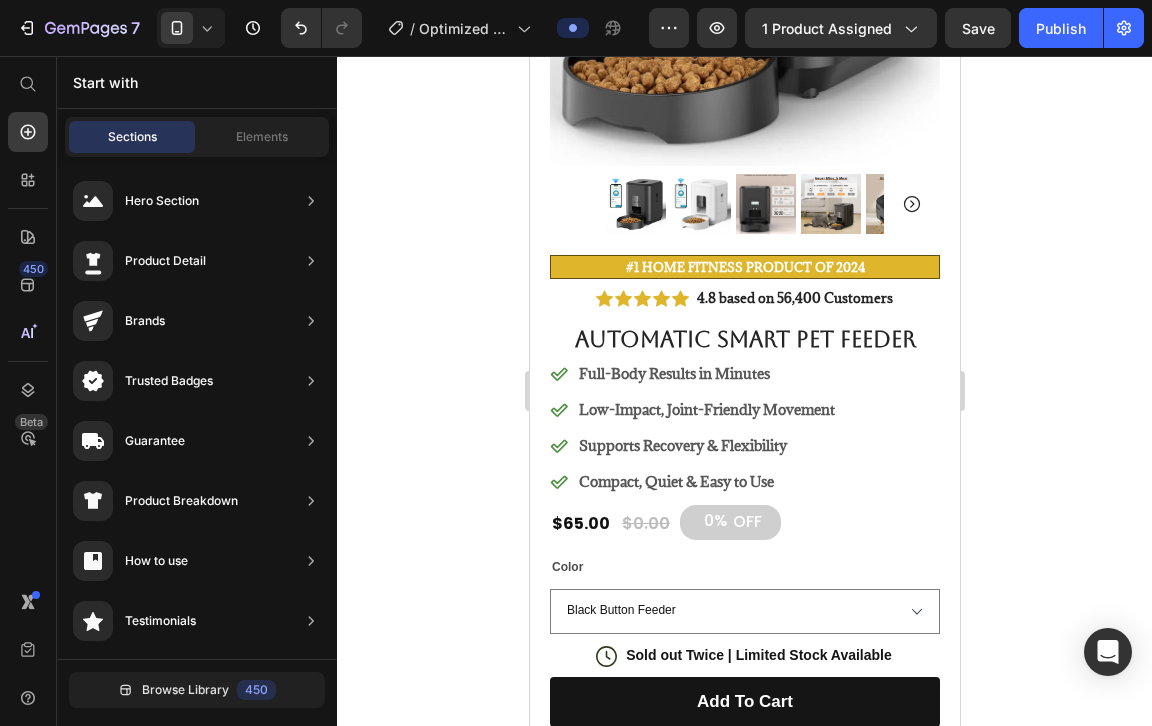 scroll, scrollTop: 457, scrollLeft: 0, axis: vertical 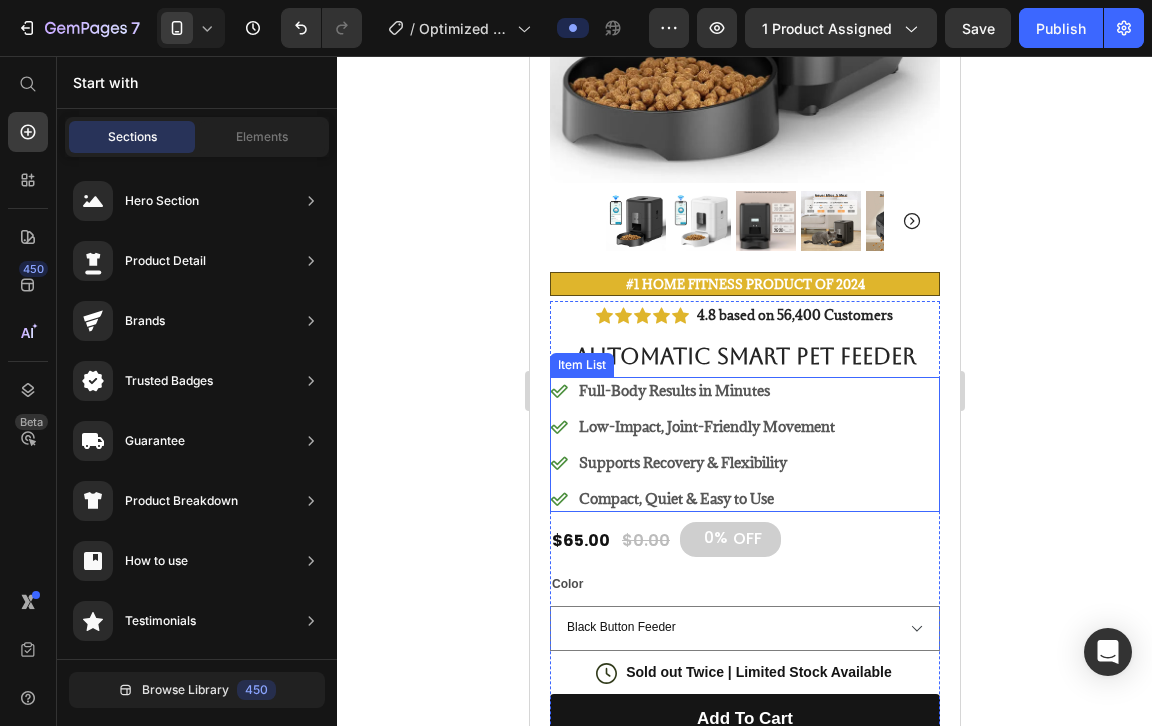 click on "Full-Body Results in Minutes" at bounding box center [706, 390] 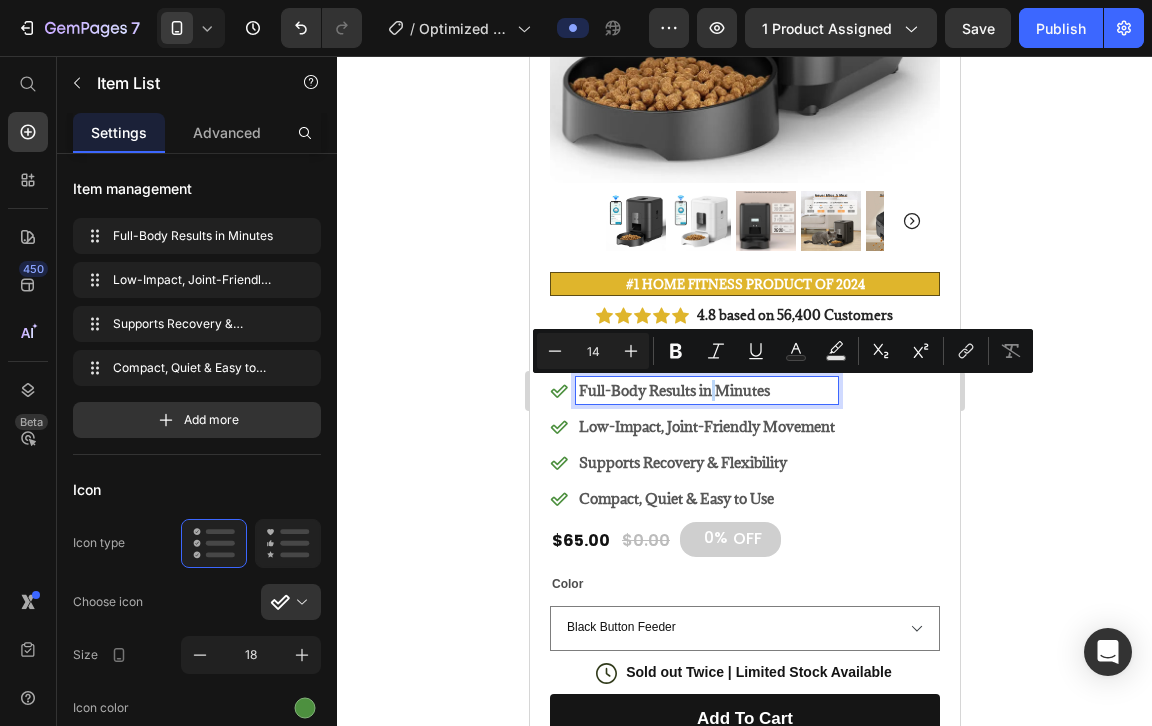 click on "Full-Body Results in Minutes" at bounding box center (706, 390) 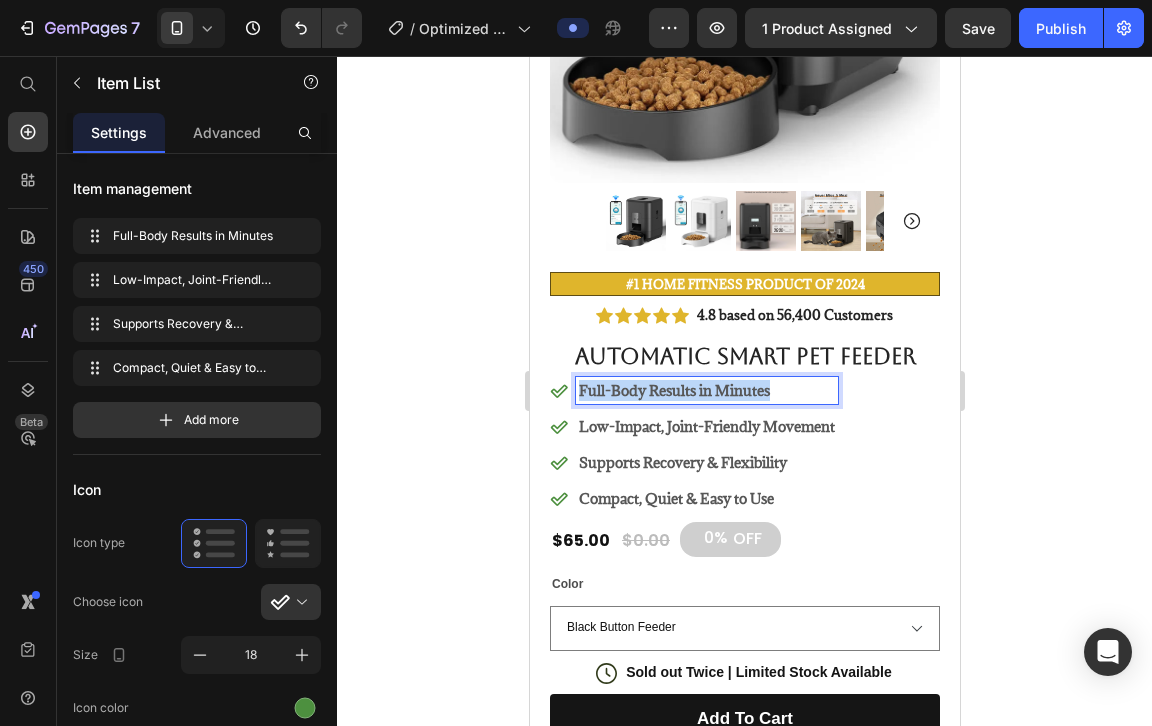 click on "Full-Body Results in Minutes" at bounding box center (706, 390) 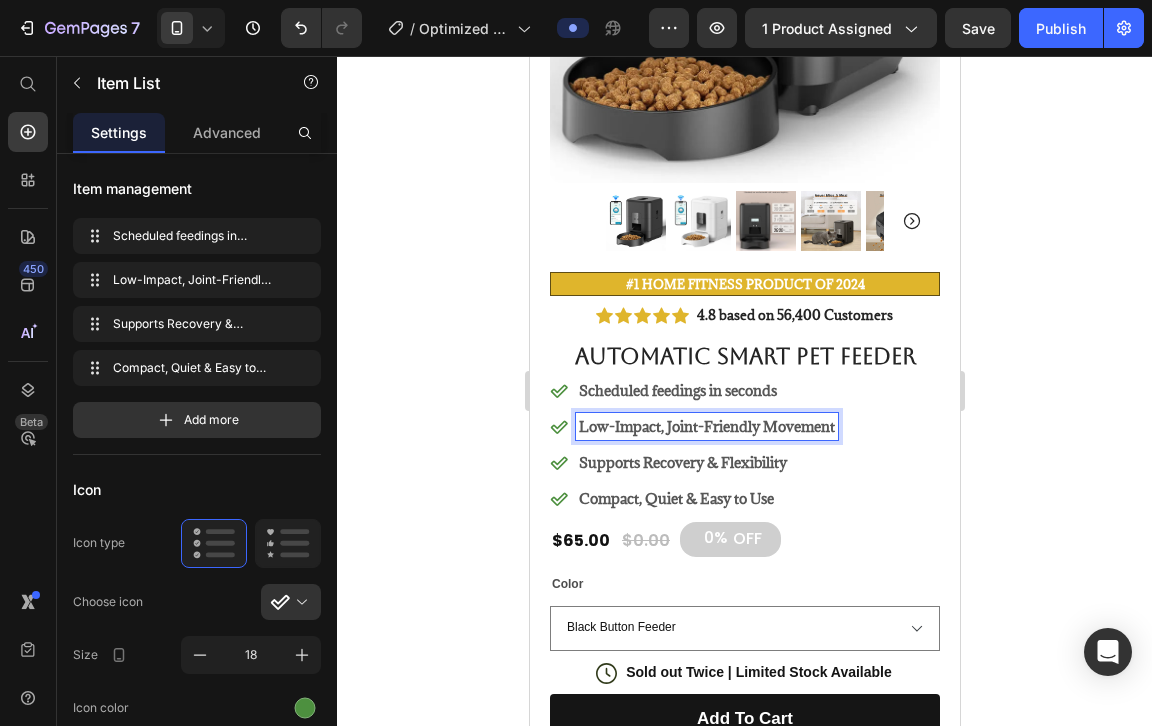 click on "Low-Impact, Joint-Friendly Movement" at bounding box center (706, 426) 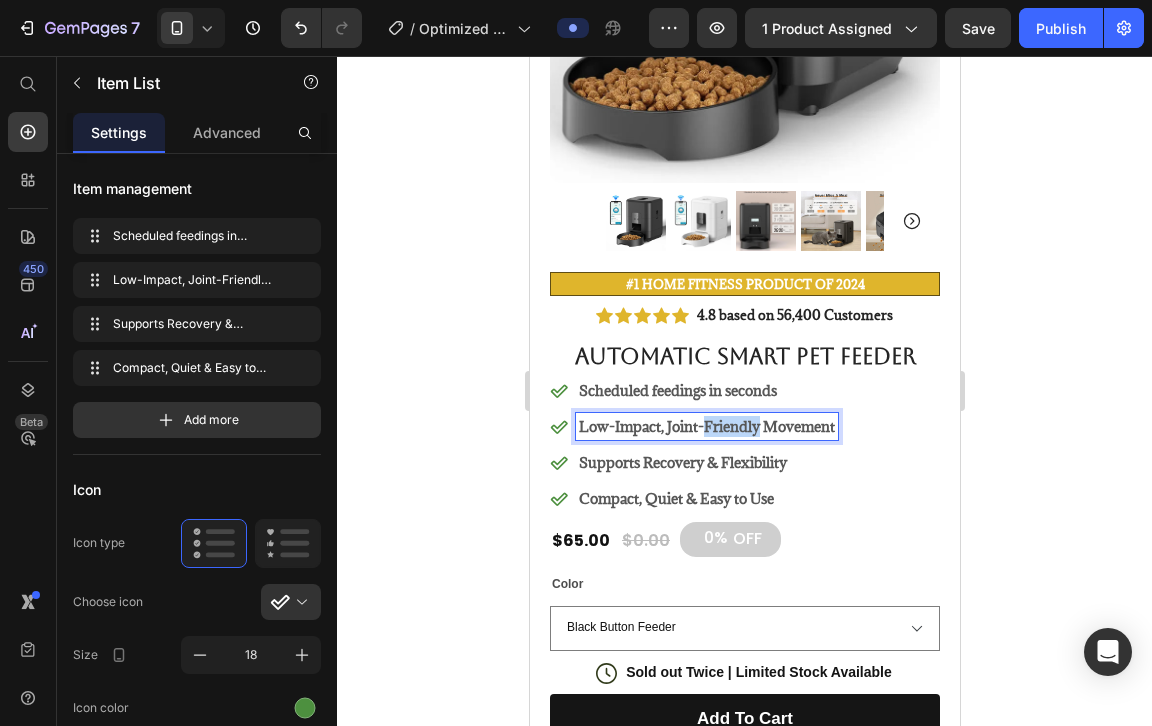 click on "Low-Impact, Joint-Friendly Movement" at bounding box center [706, 426] 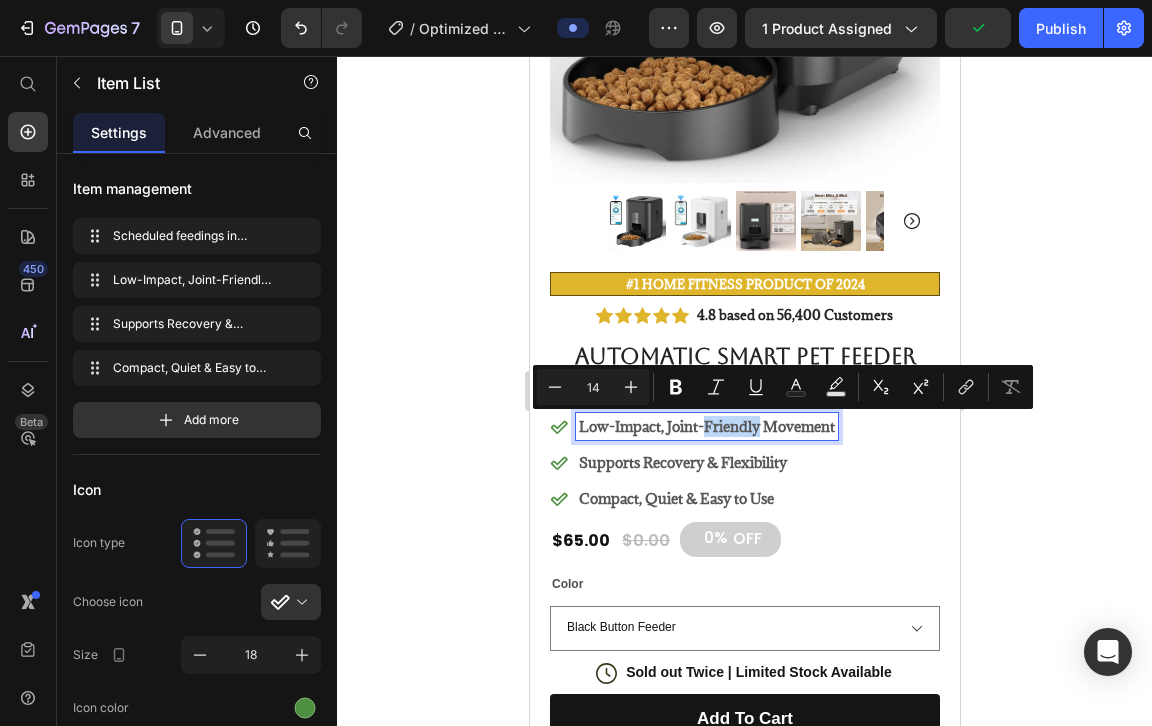 click on "Low-Impact, Joint-Friendly Movement" at bounding box center (706, 426) 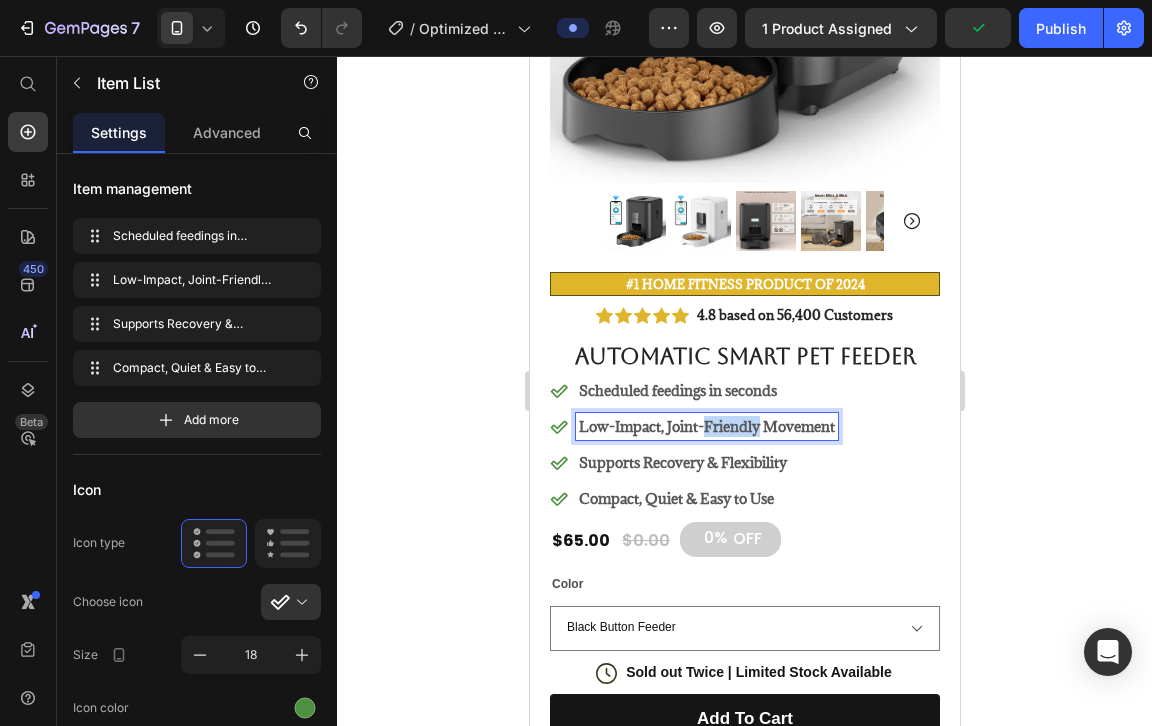 click on "Low-Impact, Joint-Friendly Movement" at bounding box center (706, 426) 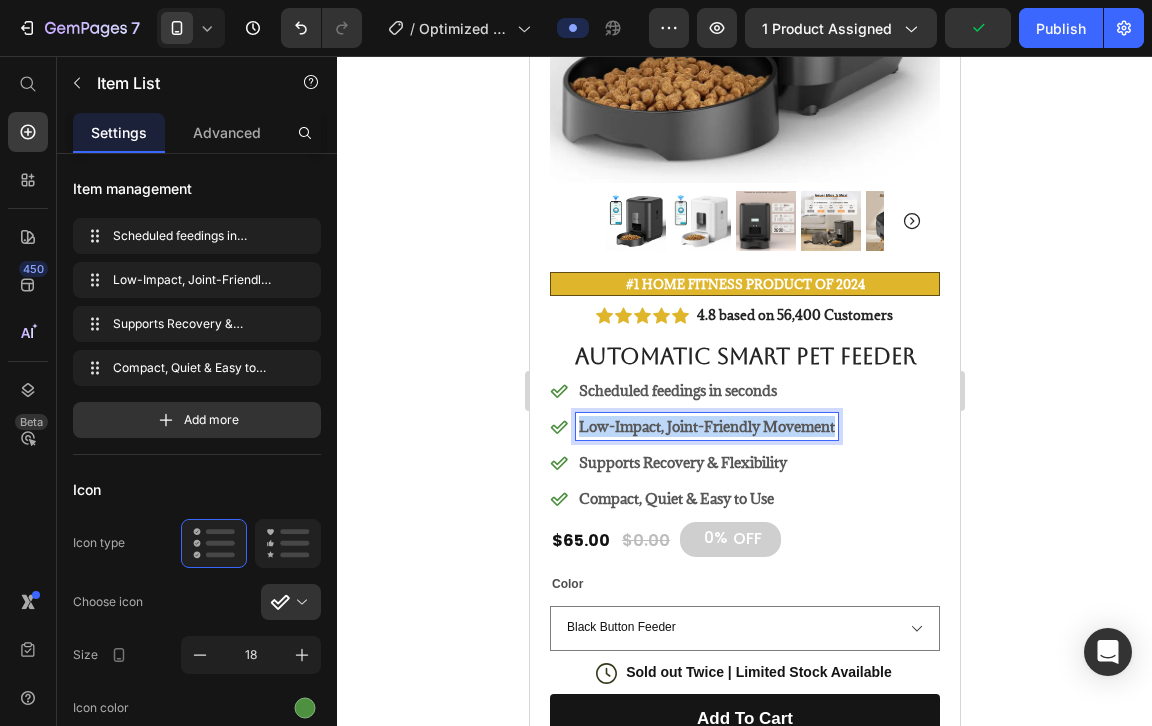 click on "Low-Impact, Joint-Friendly Movement" at bounding box center (706, 426) 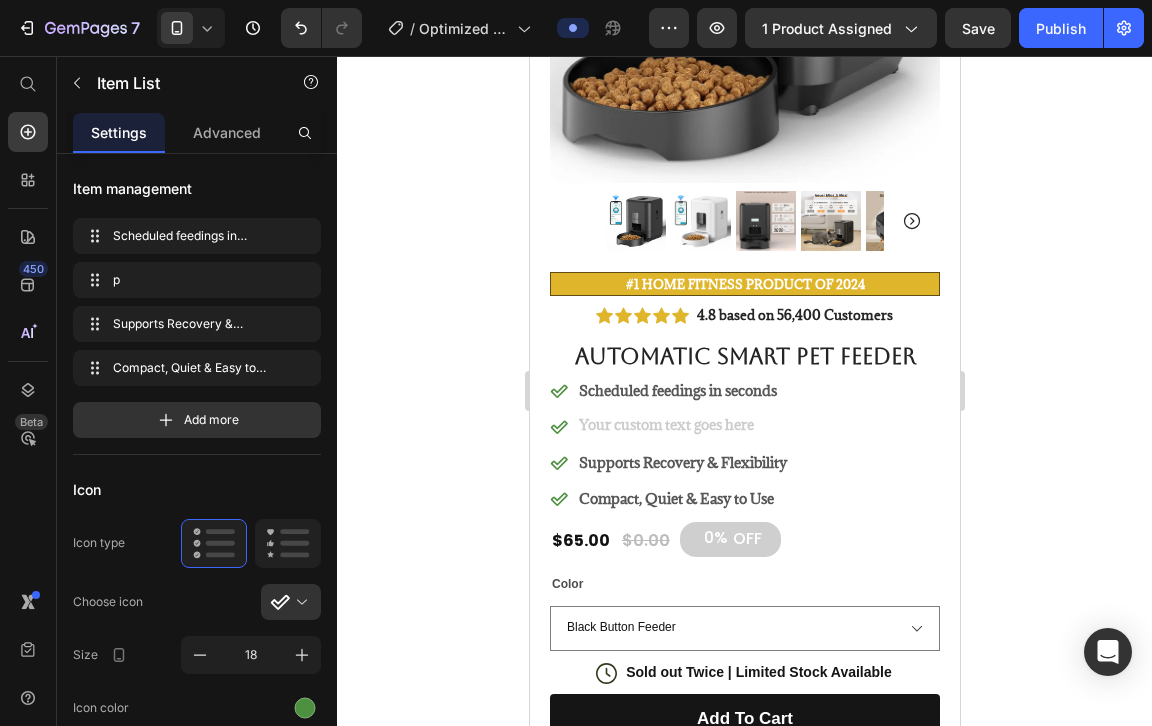scroll, scrollTop: 451, scrollLeft: 0, axis: vertical 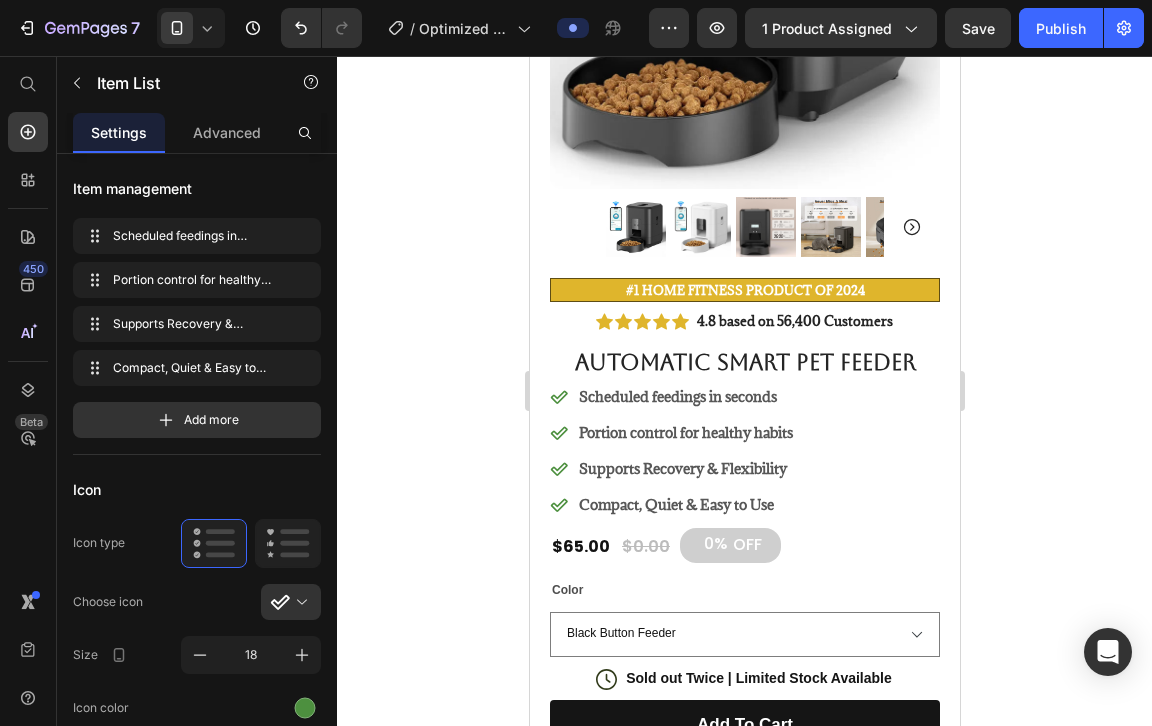 click 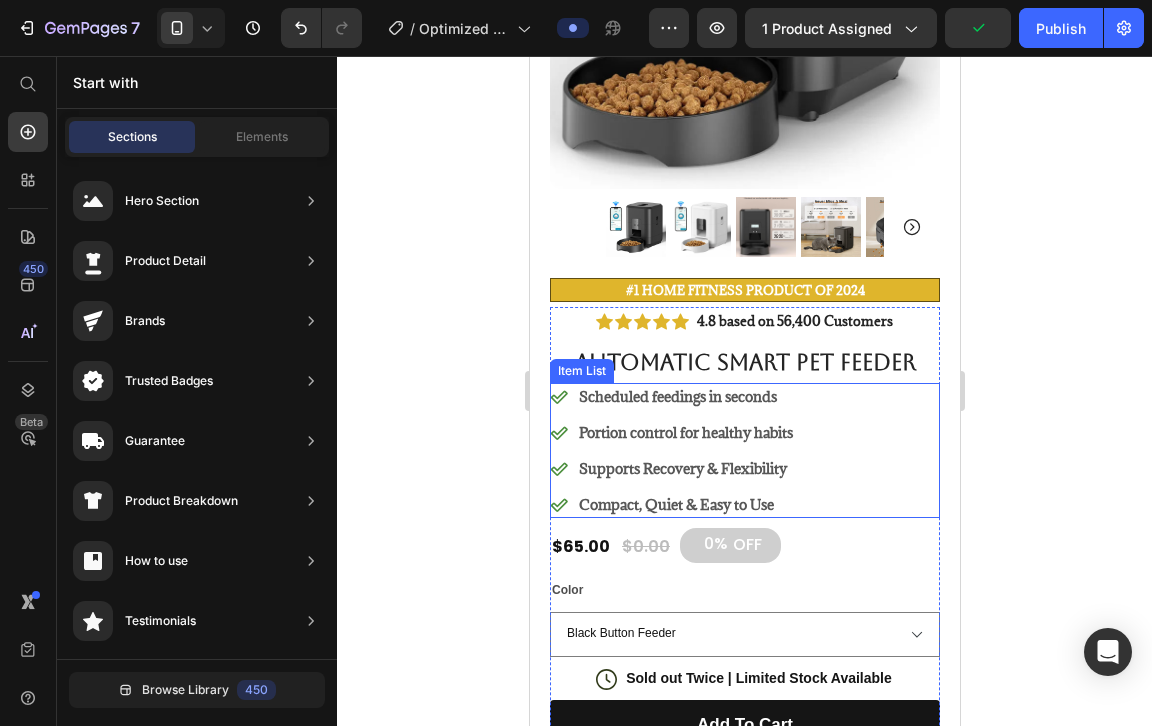 click on "Supports Recovery & Flexibility" at bounding box center [682, 468] 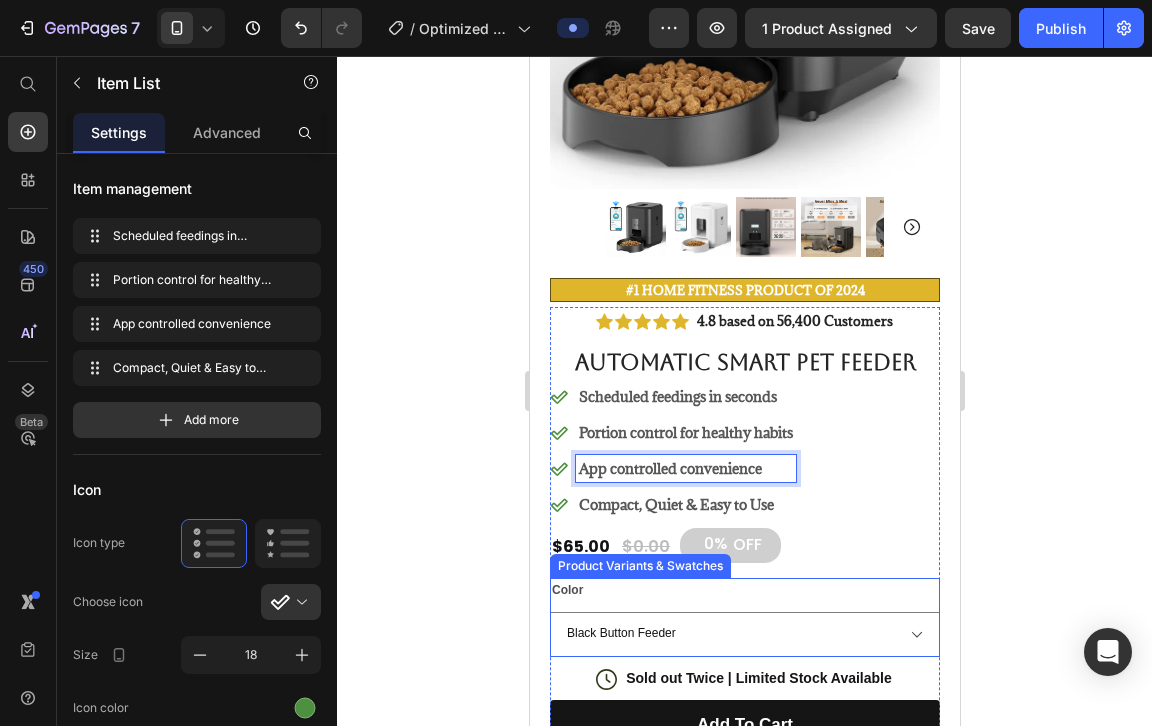 click on "Compact, Quiet & Easy to Use" at bounding box center (675, 504) 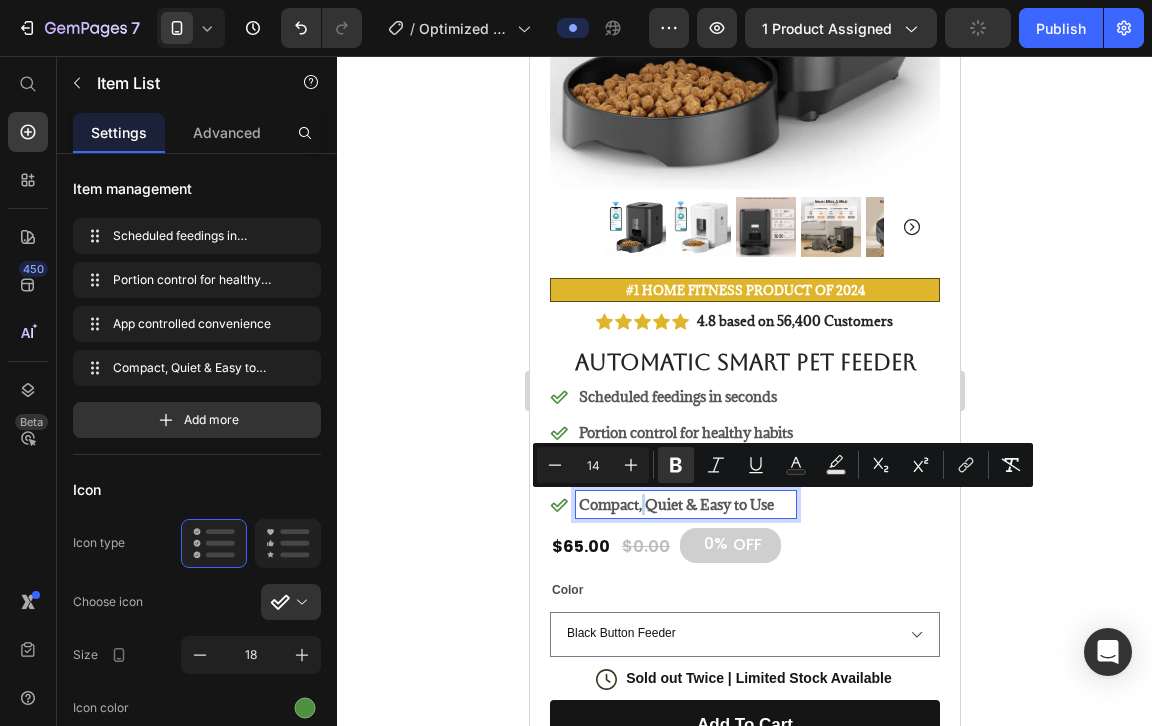 click on "Compact, Quiet & Easy to Use" at bounding box center (675, 504) 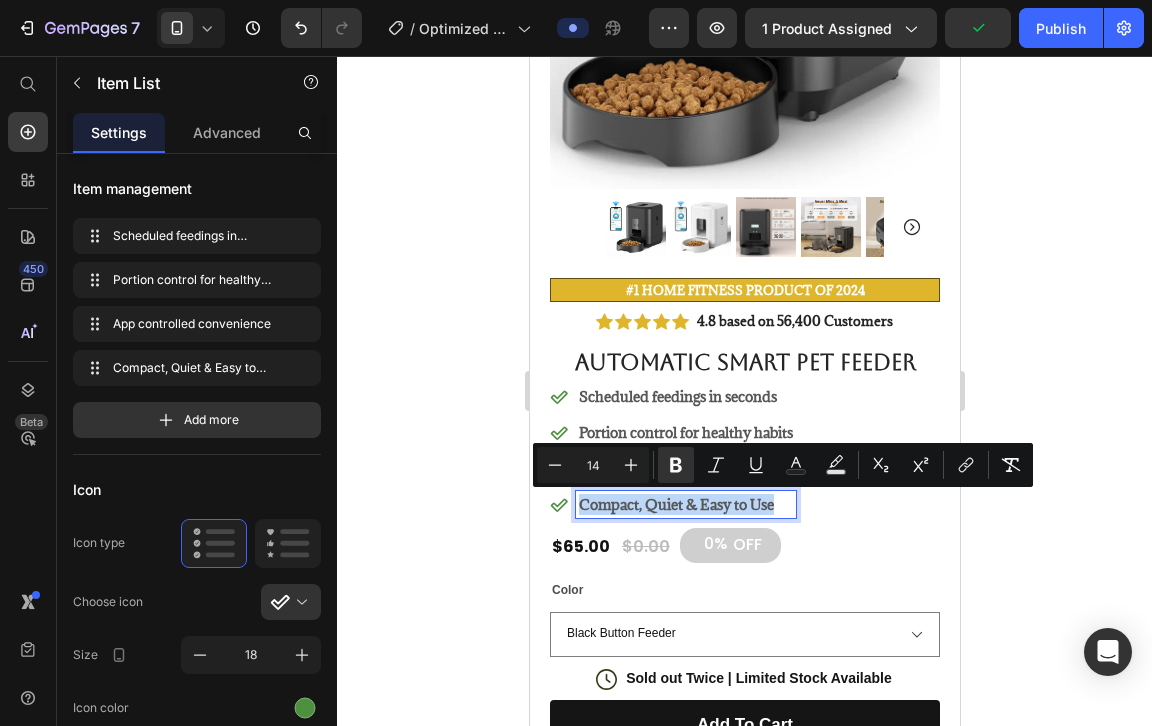 click on "Compact, Quiet & Easy to Use" at bounding box center [675, 504] 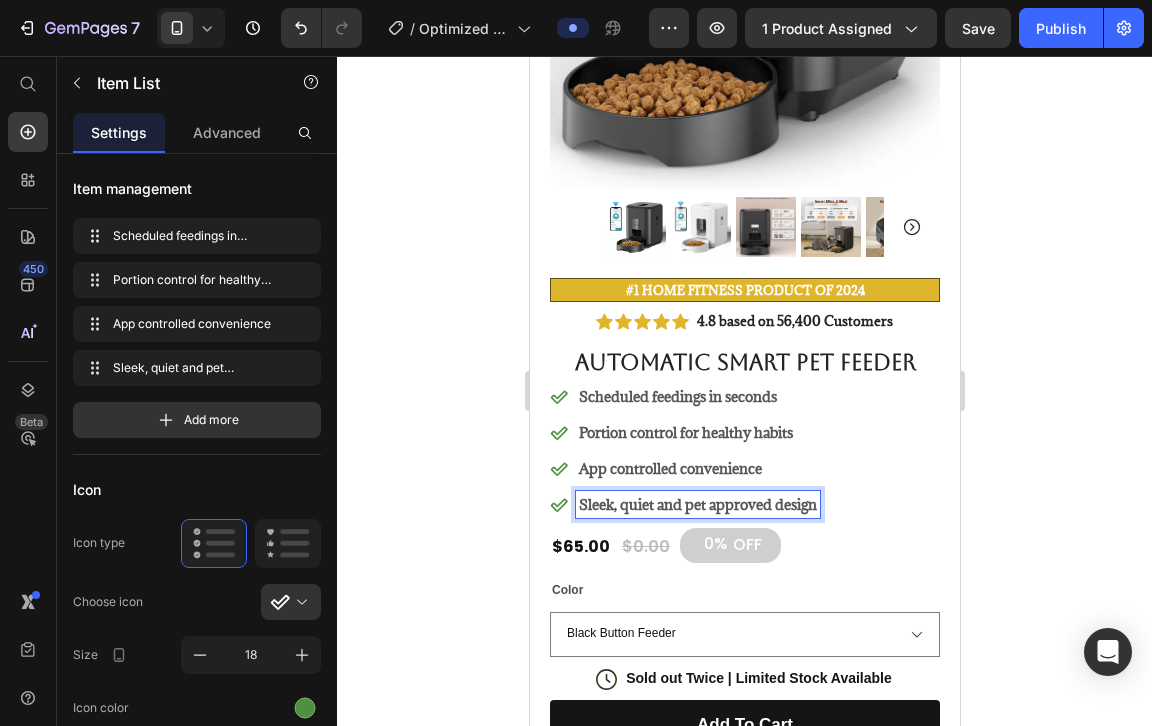 click 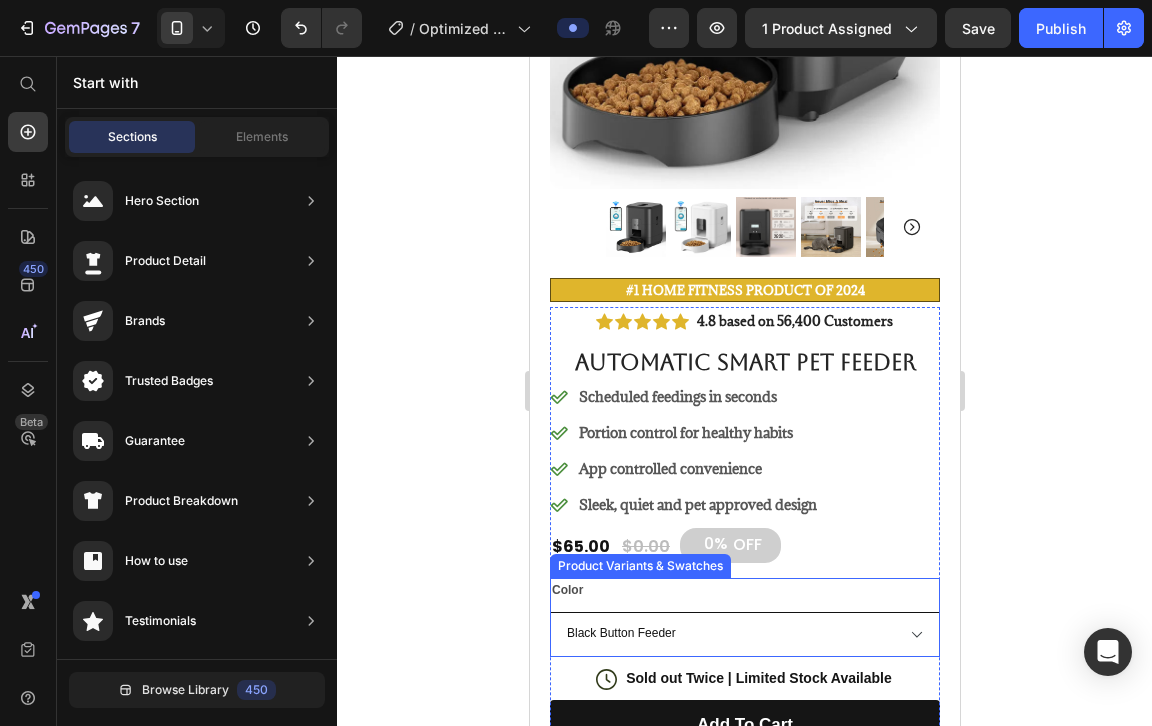 scroll, scrollTop: 535, scrollLeft: 0, axis: vertical 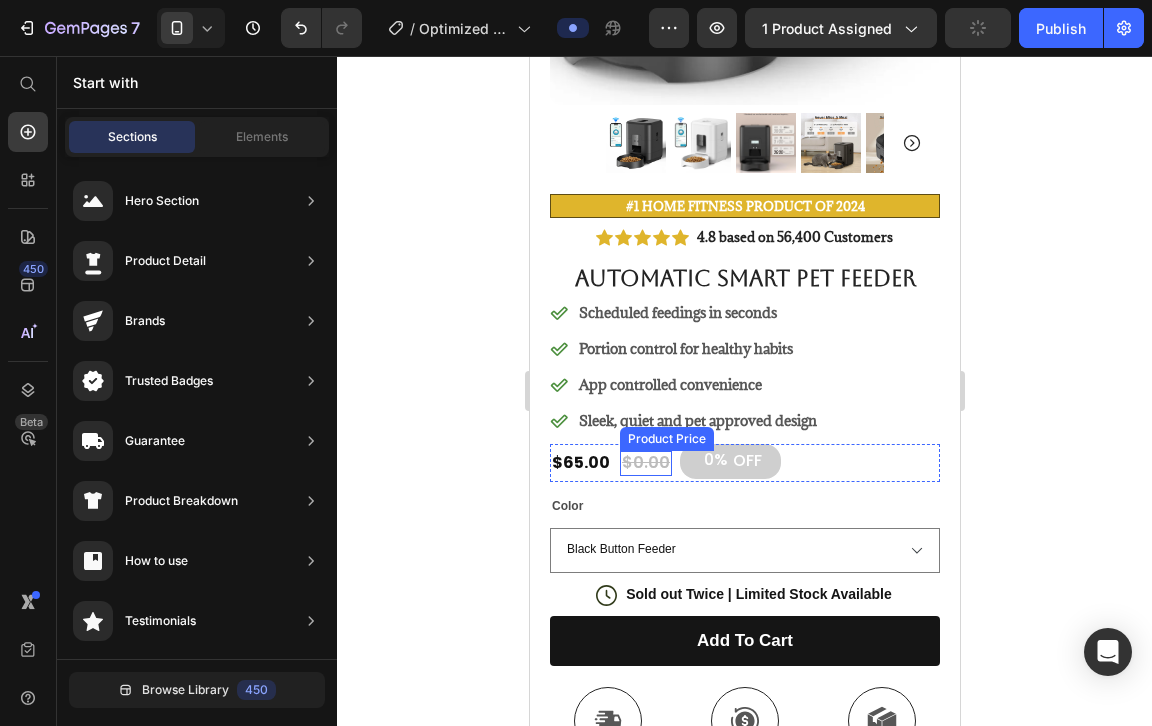 click on "$0.00" at bounding box center (645, 463) 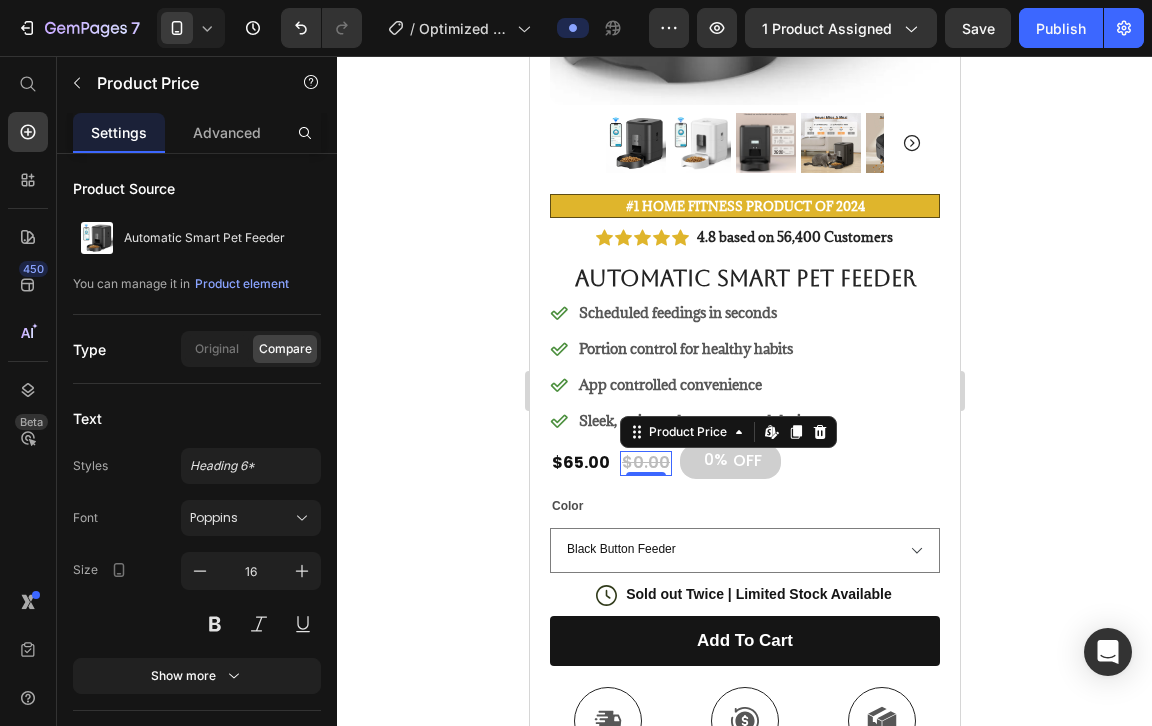 click on "$0.00" at bounding box center [645, 463] 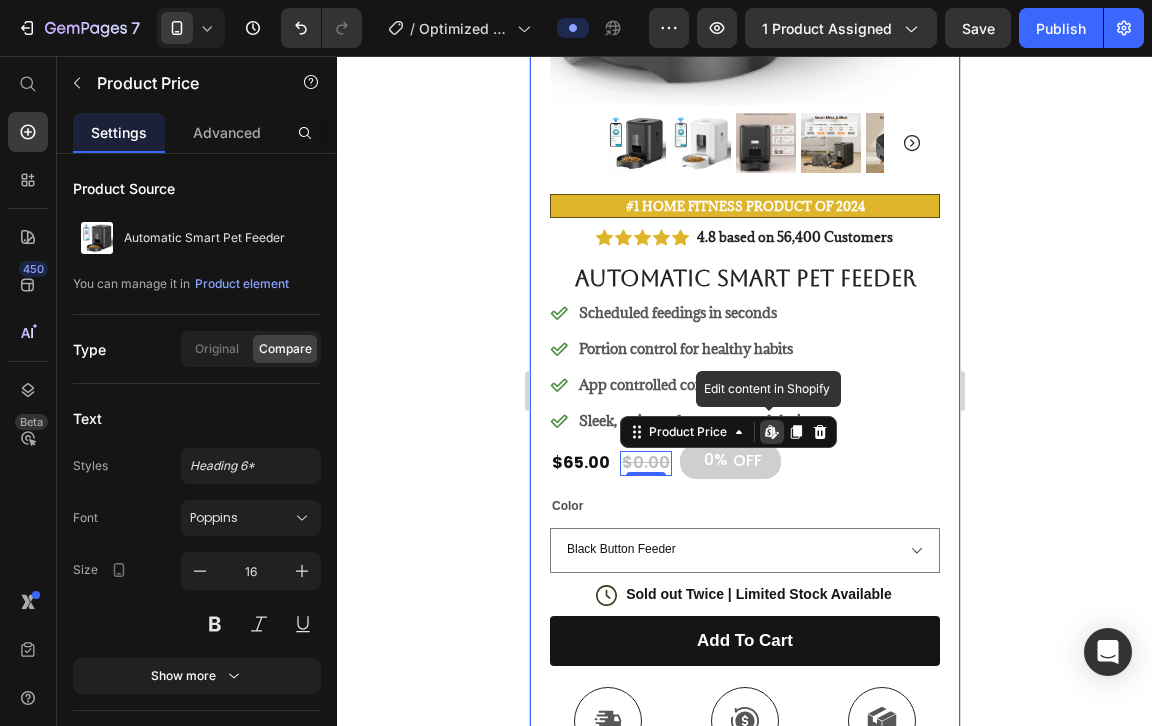 click 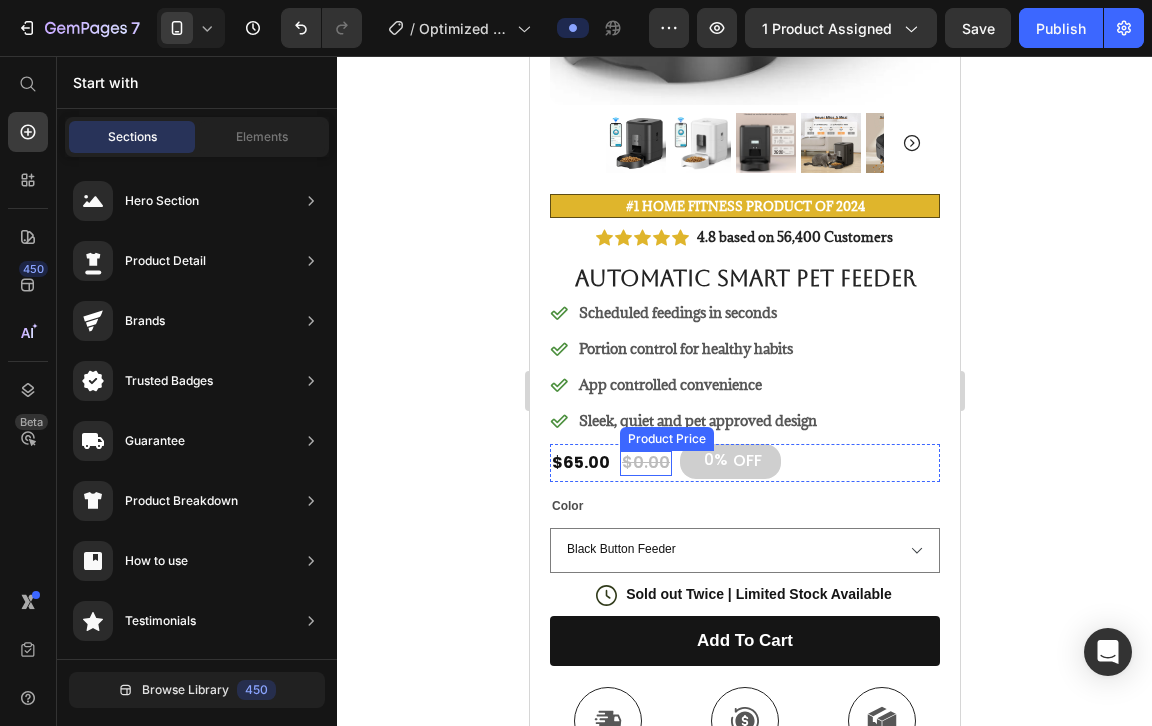 click on "$0.00" at bounding box center [645, 463] 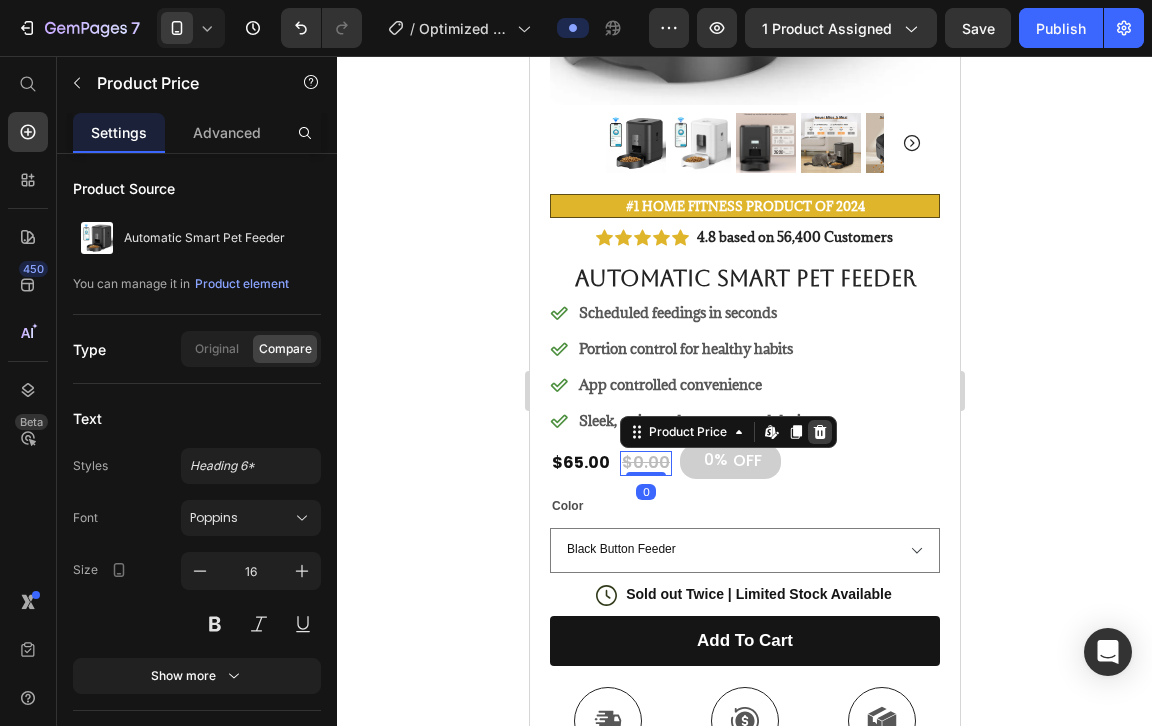 click 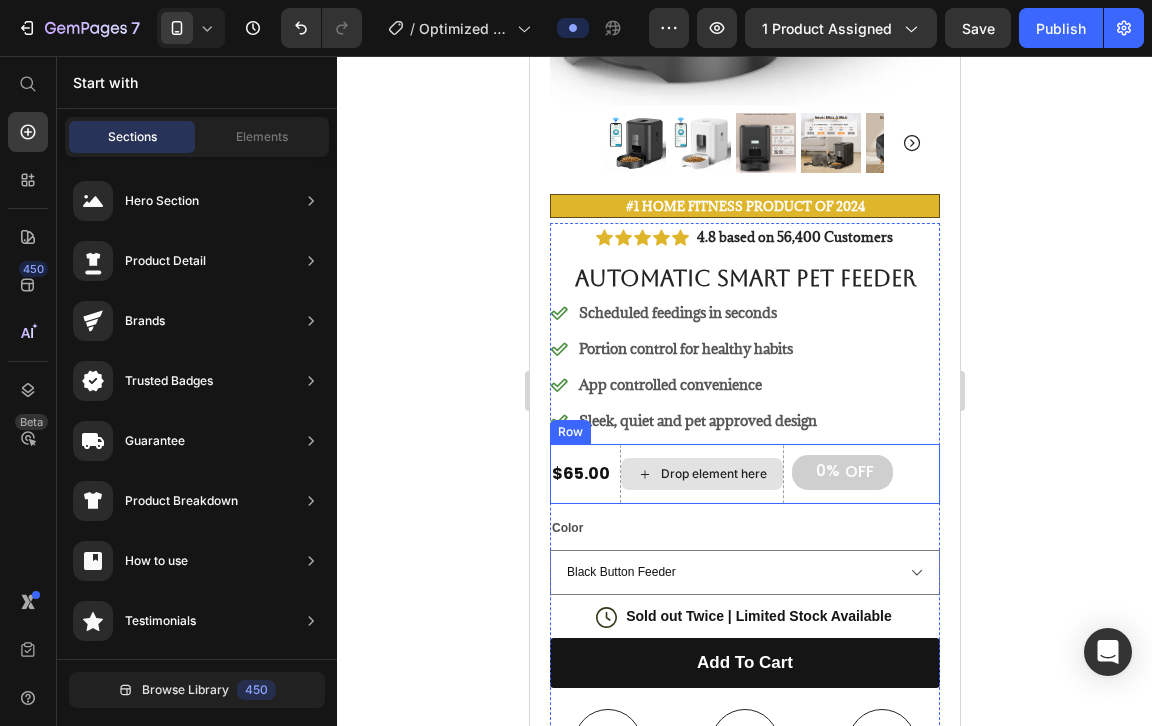 click on "Drop element here" at bounding box center (713, 474) 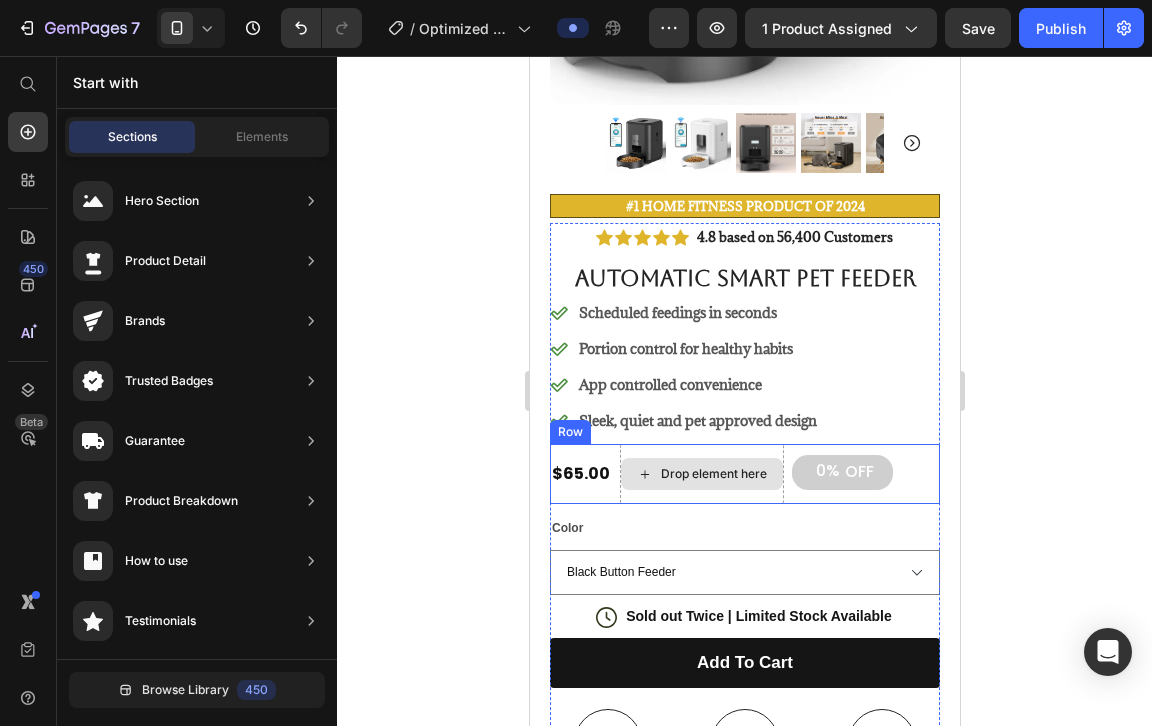 click on "Drop element here" at bounding box center (713, 474) 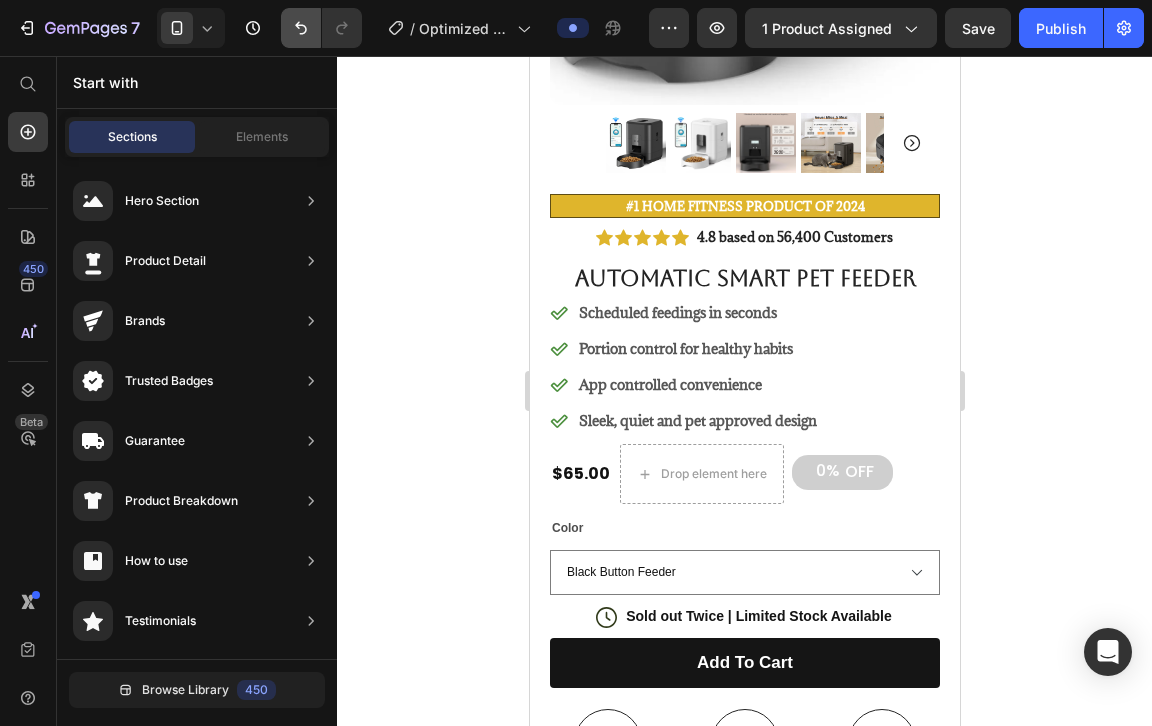 click 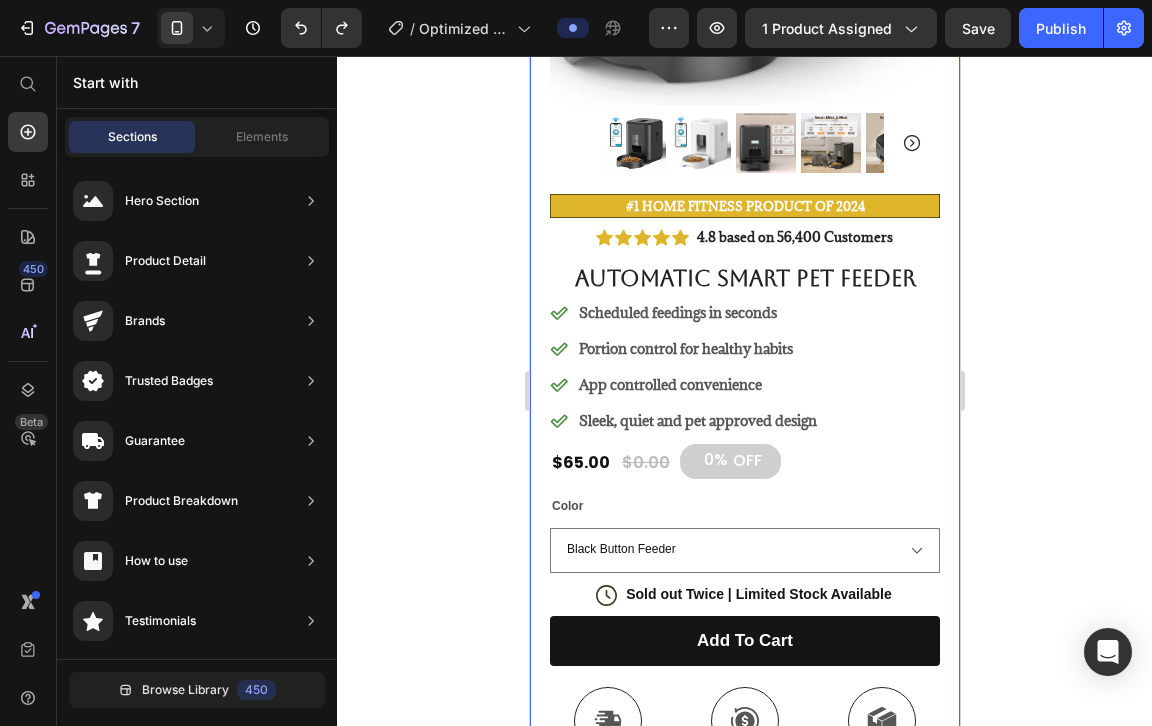 click 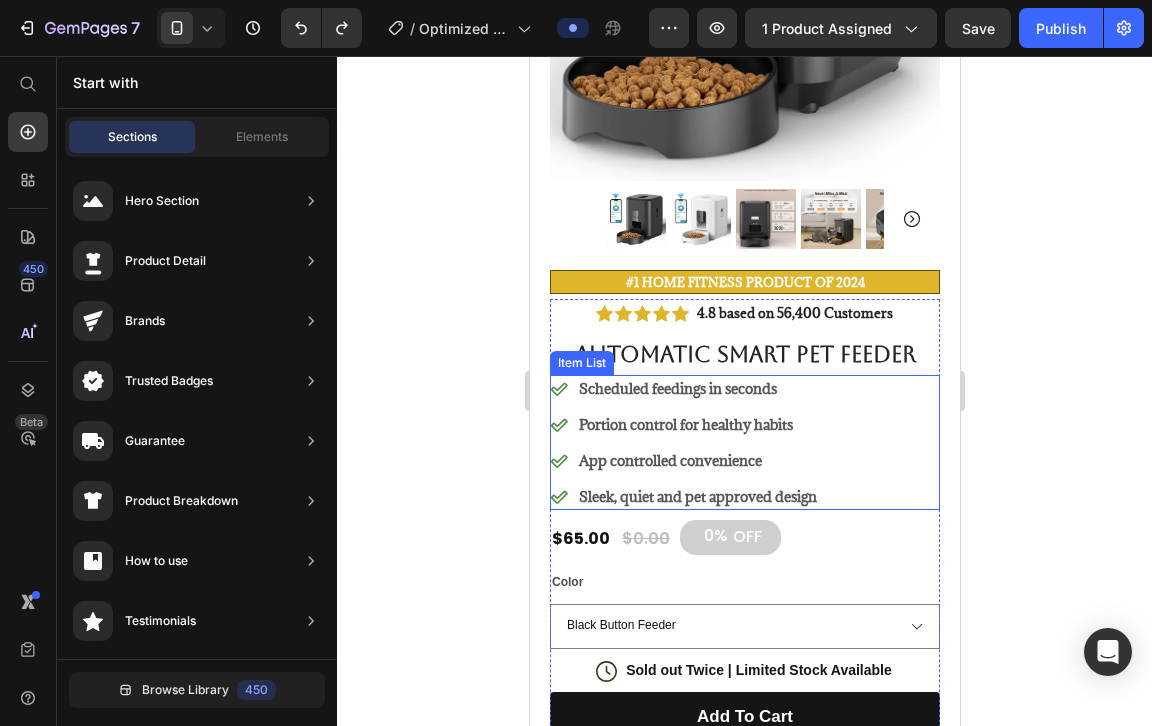 scroll, scrollTop: 360, scrollLeft: 0, axis: vertical 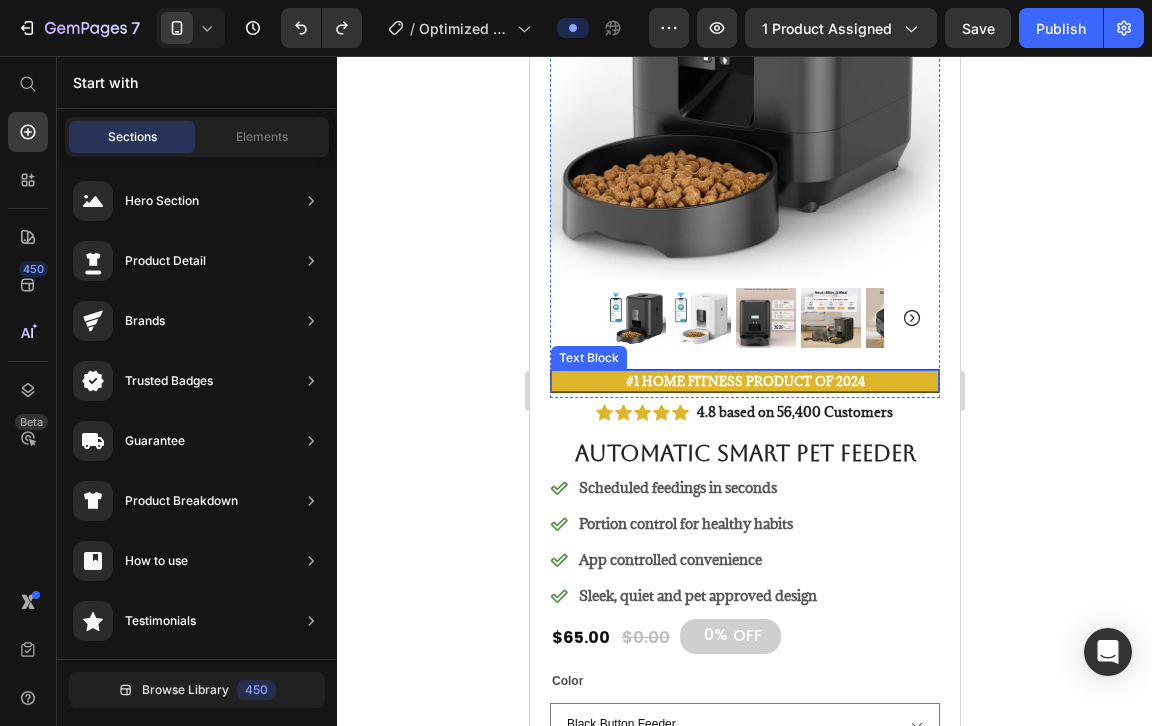 click on "#1 Home fitness Product of 2024" at bounding box center [744, 381] 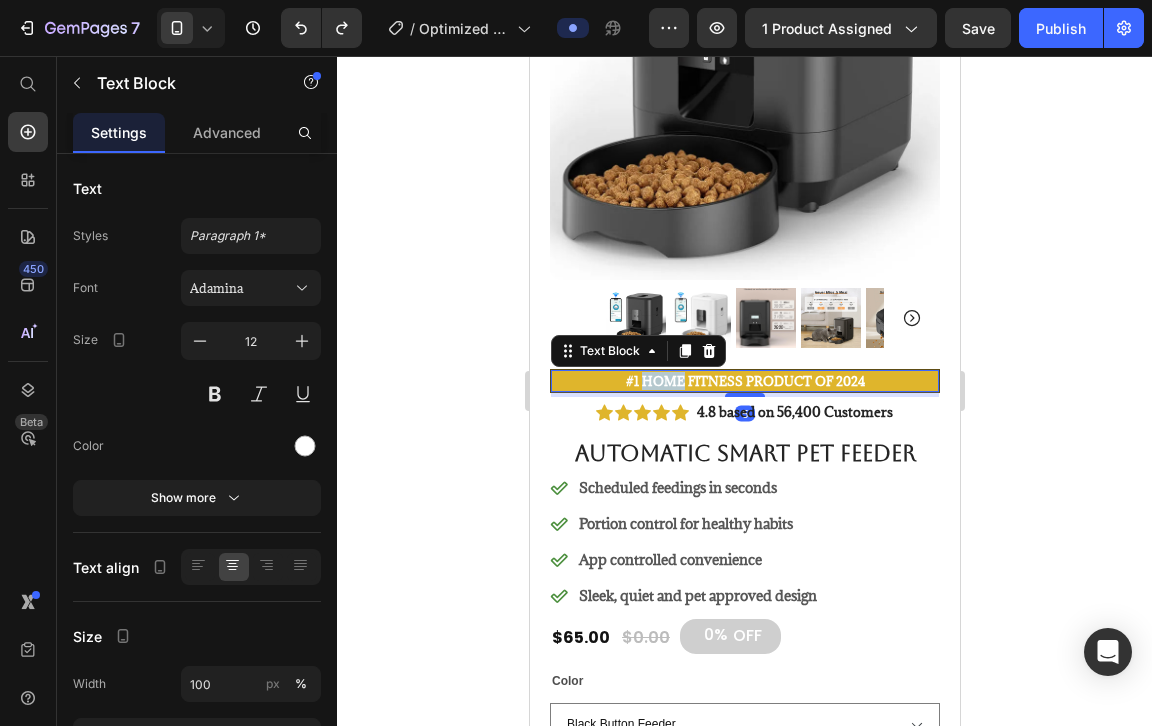 click on "#1 Home fitness Product of 2024" at bounding box center [744, 381] 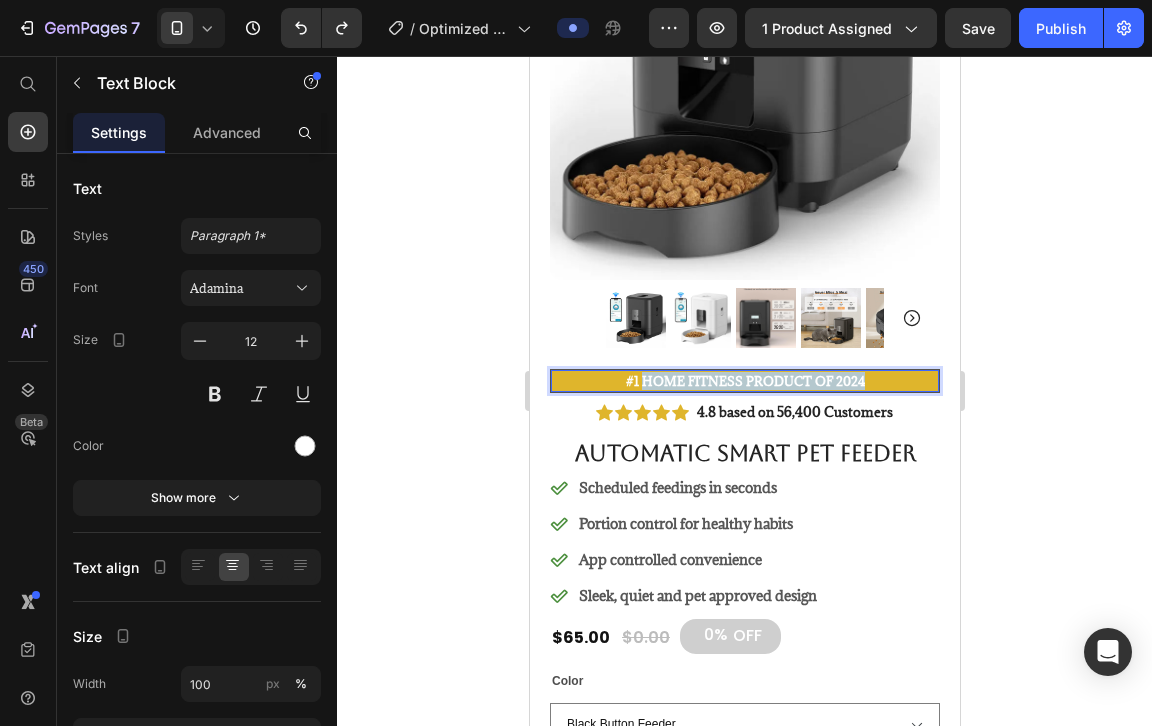 drag, startPoint x: 883, startPoint y: 381, endPoint x: 644, endPoint y: 383, distance: 239.00836 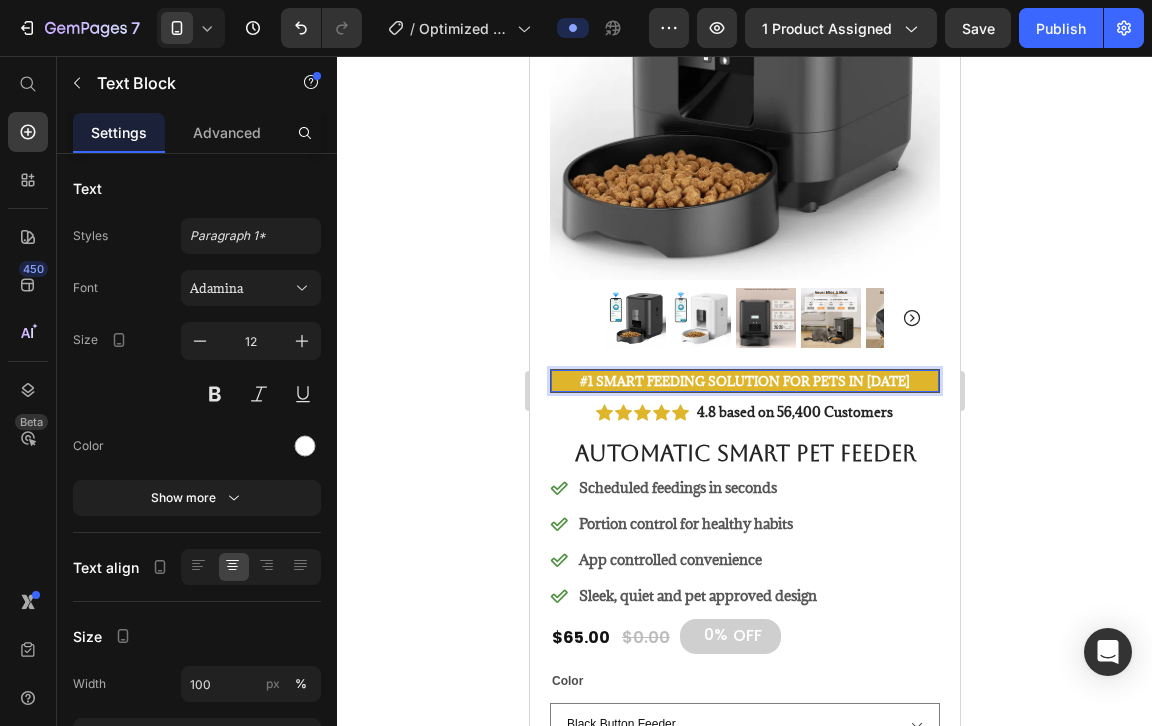 click 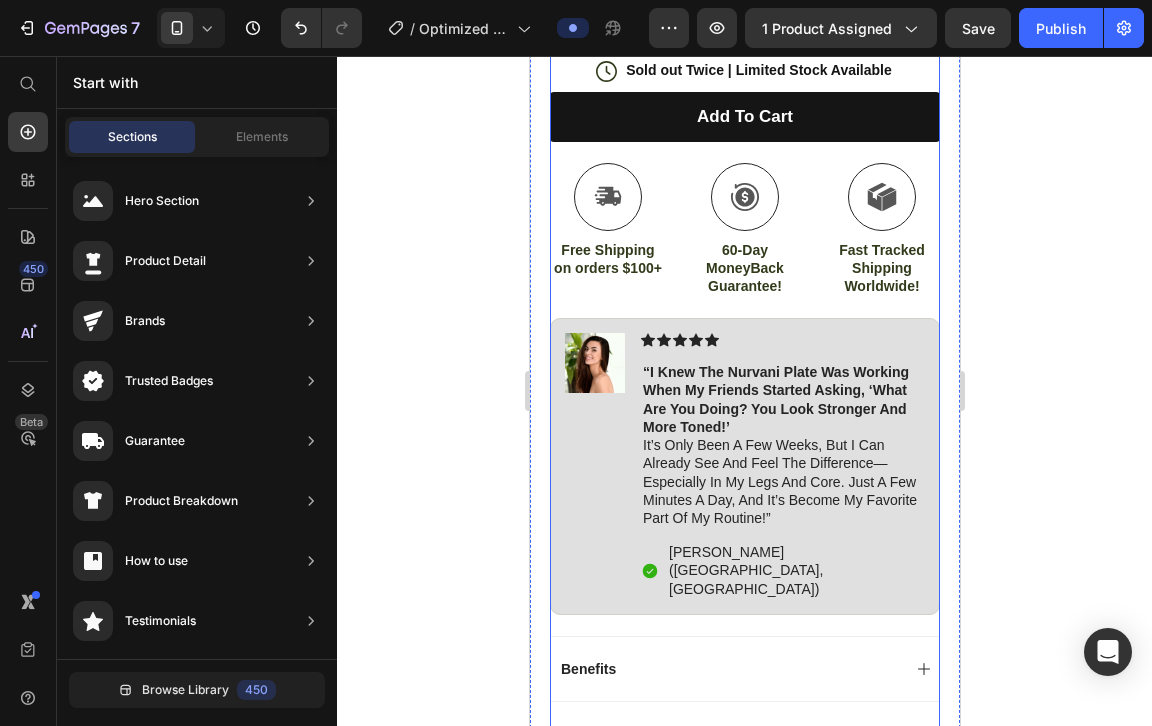 scroll, scrollTop: 1099, scrollLeft: 0, axis: vertical 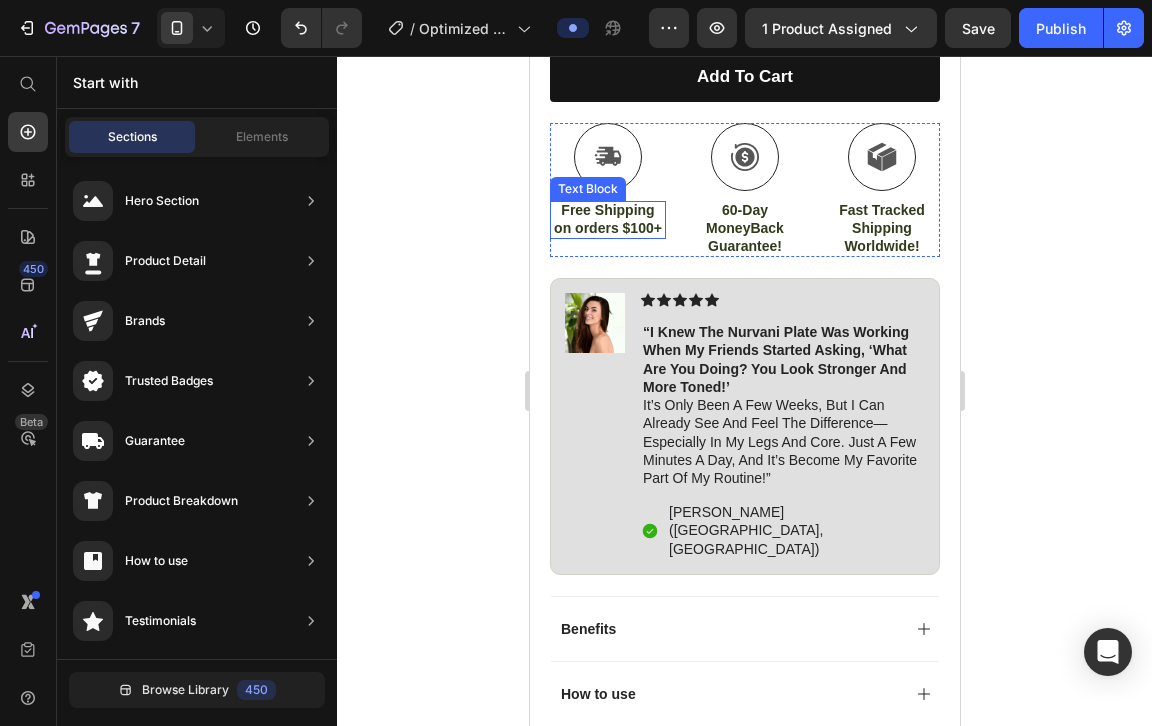 click on "Free Shipping on orders $100+" at bounding box center [607, 219] 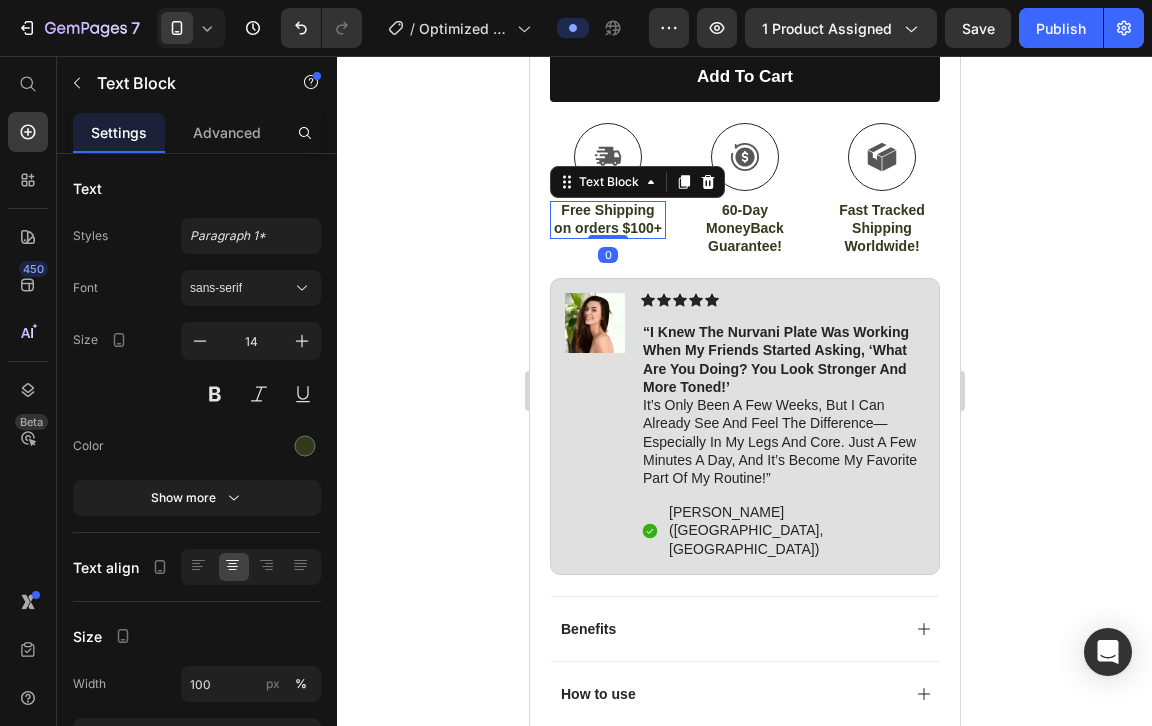 click on "Free Shipping on orders $100+" at bounding box center (607, 219) 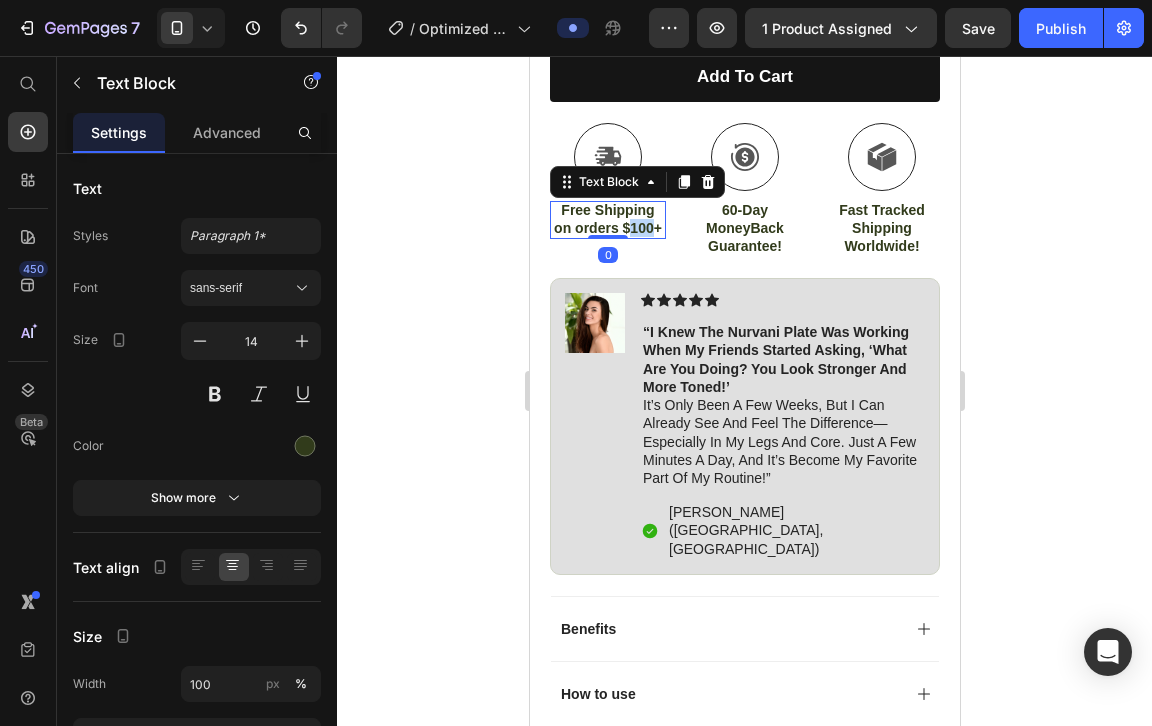 click on "Free Shipping on orders $100+" at bounding box center (607, 219) 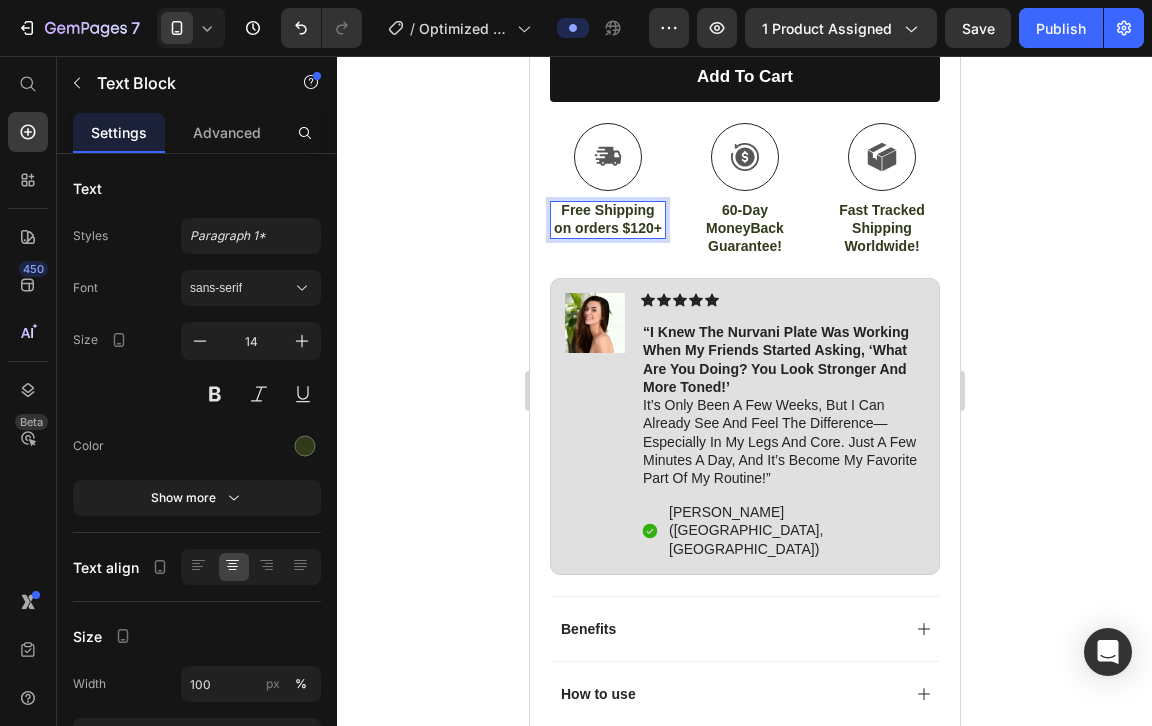 click 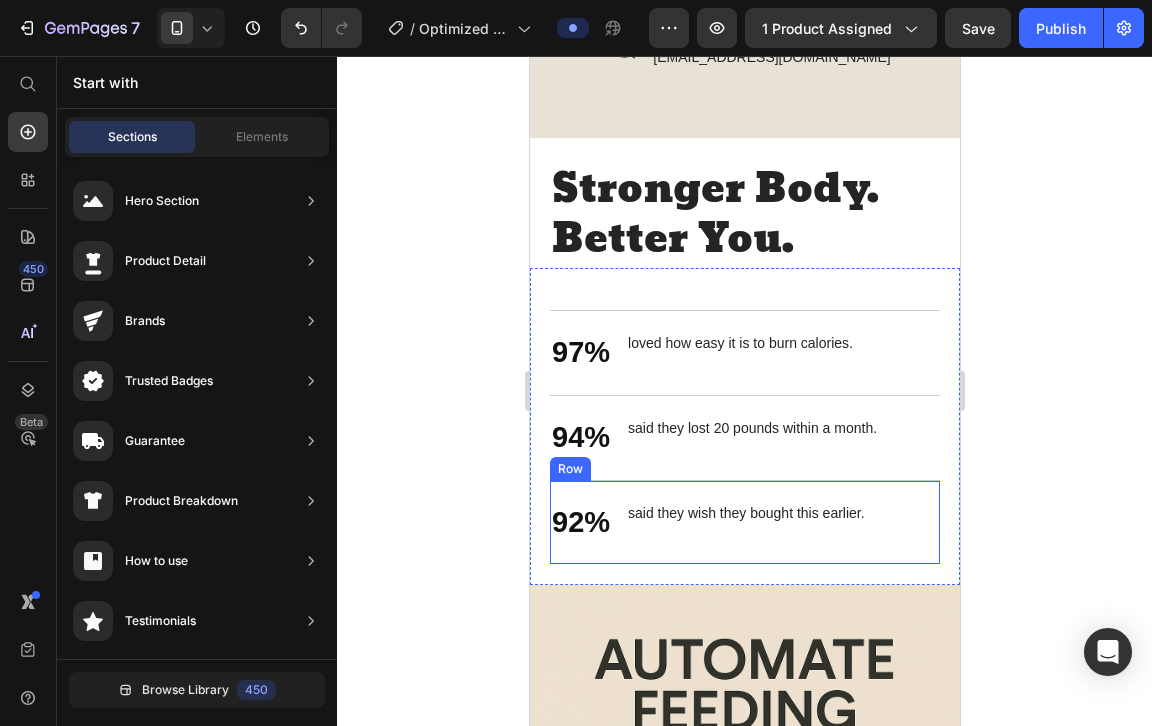 scroll, scrollTop: 3349, scrollLeft: 0, axis: vertical 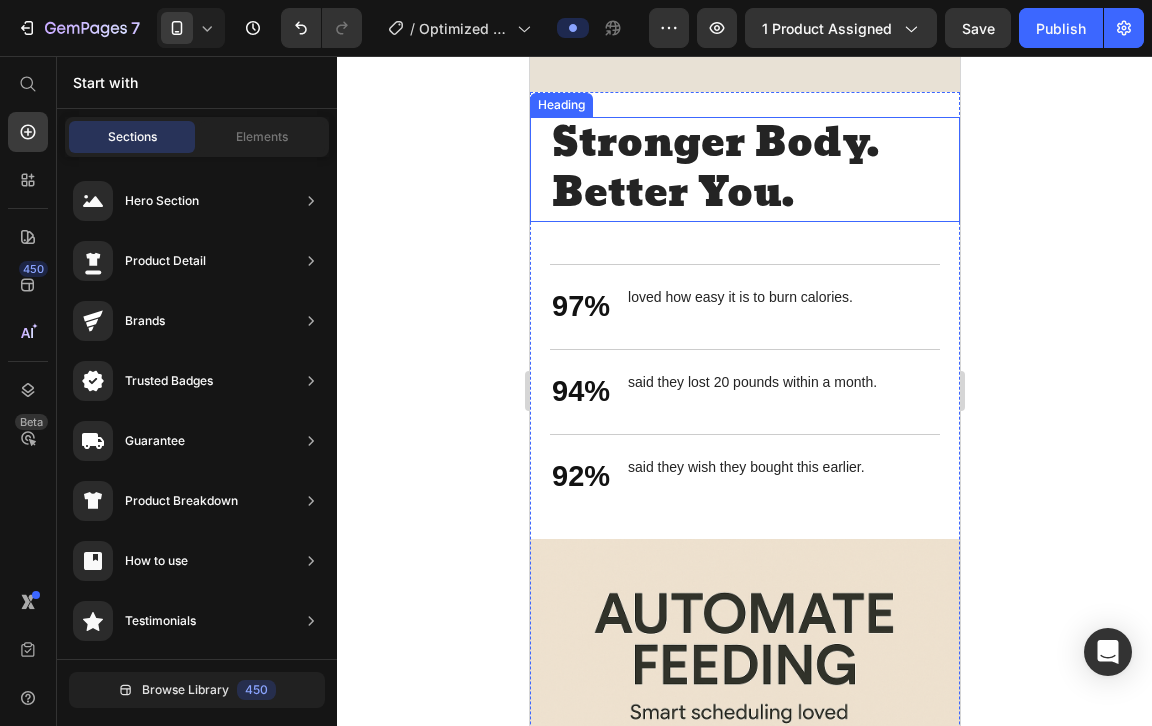 click 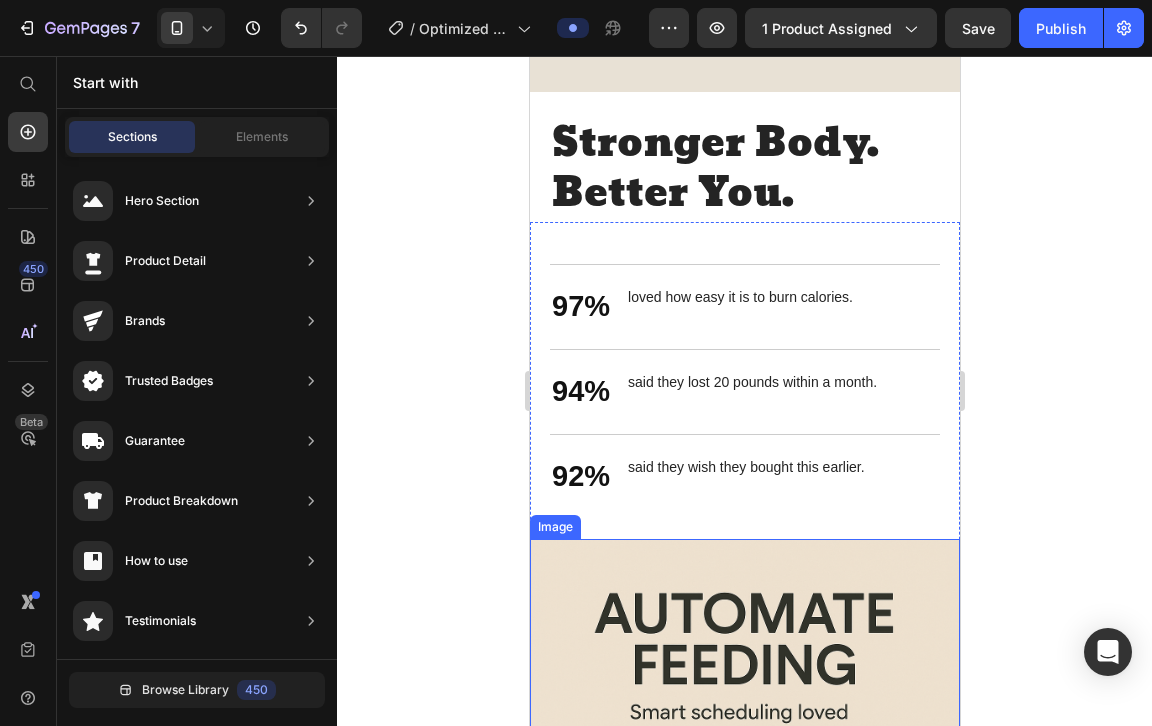 scroll, scrollTop: 3115, scrollLeft: 0, axis: vertical 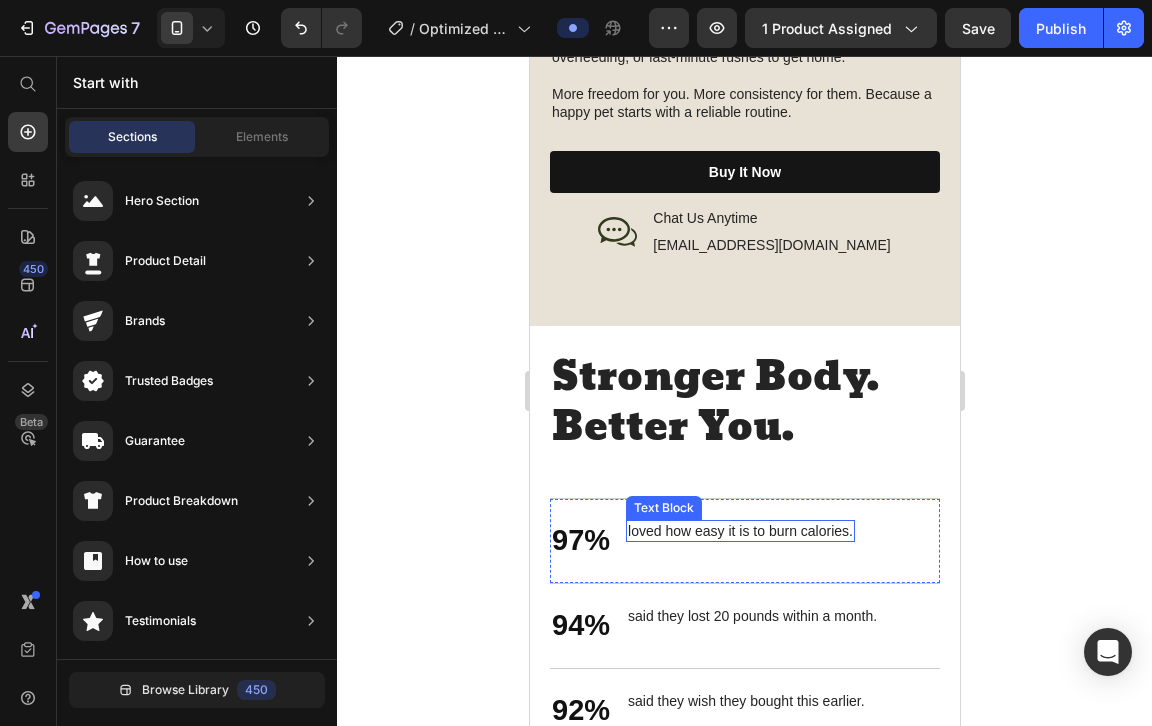 click on "loved how easy it is to burn calories." at bounding box center (739, 531) 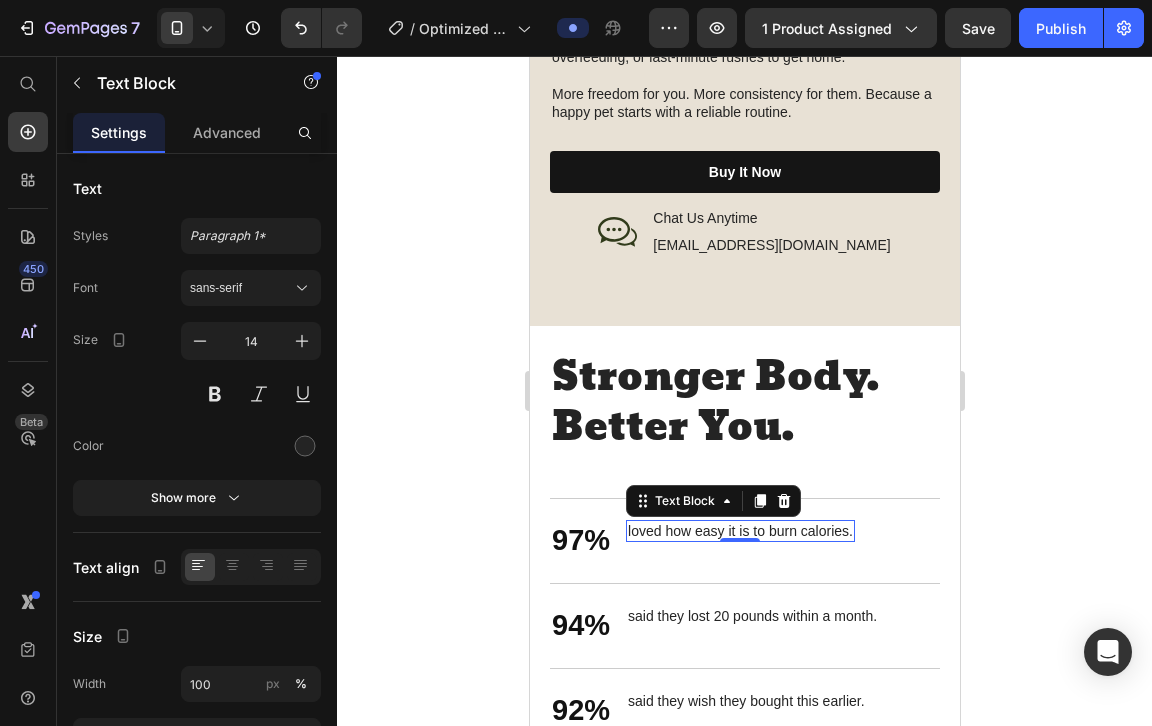 click on "loved how easy it is to burn calories." at bounding box center (739, 531) 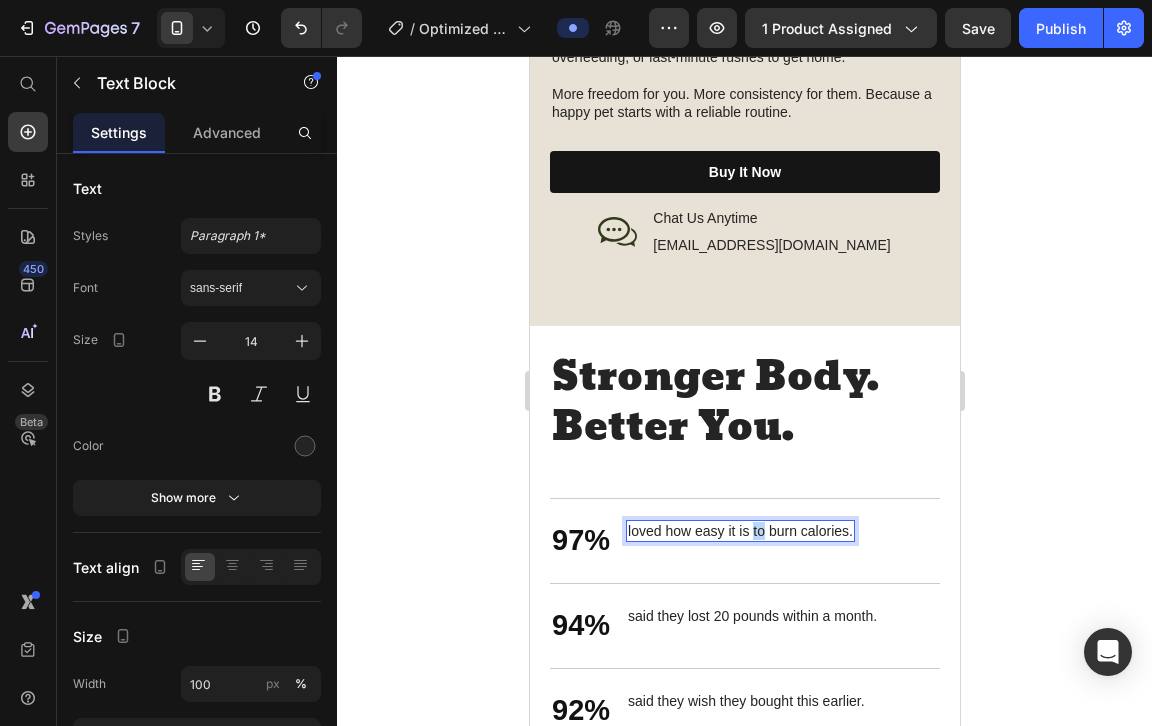 click on "loved how easy it is to burn calories." at bounding box center [739, 531] 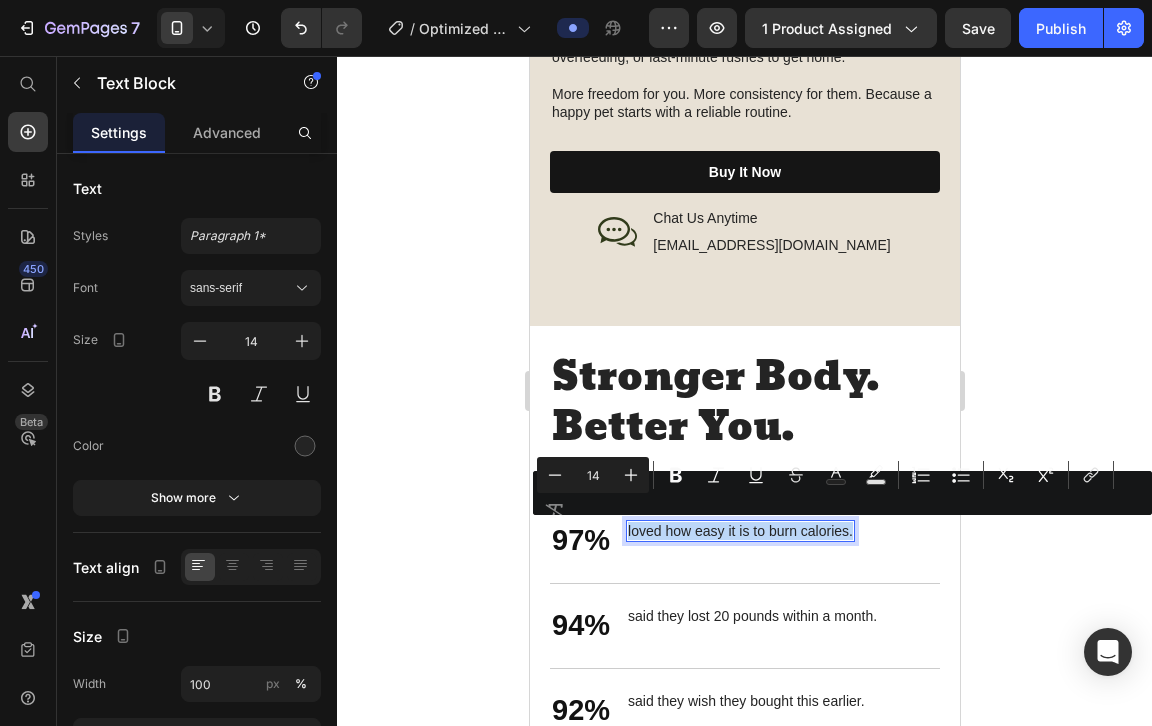 click on "loved how easy it is to burn calories." at bounding box center [739, 531] 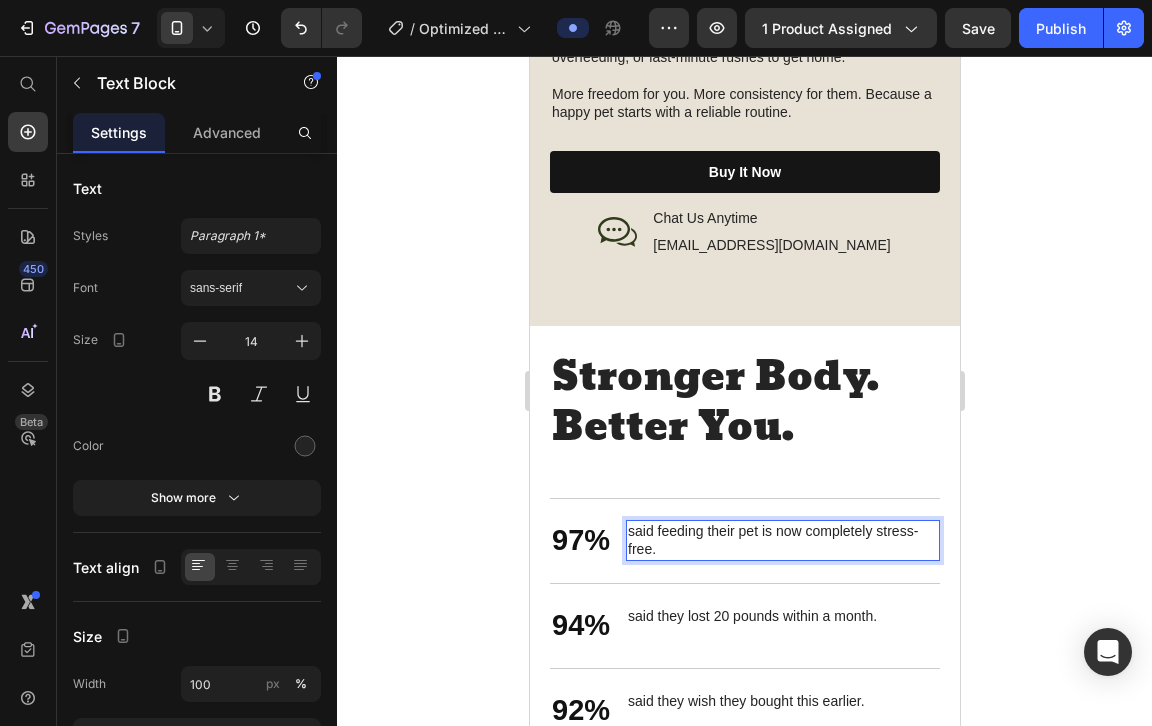 click on "said feeding their pet is now completely stress-free." at bounding box center [782, 540] 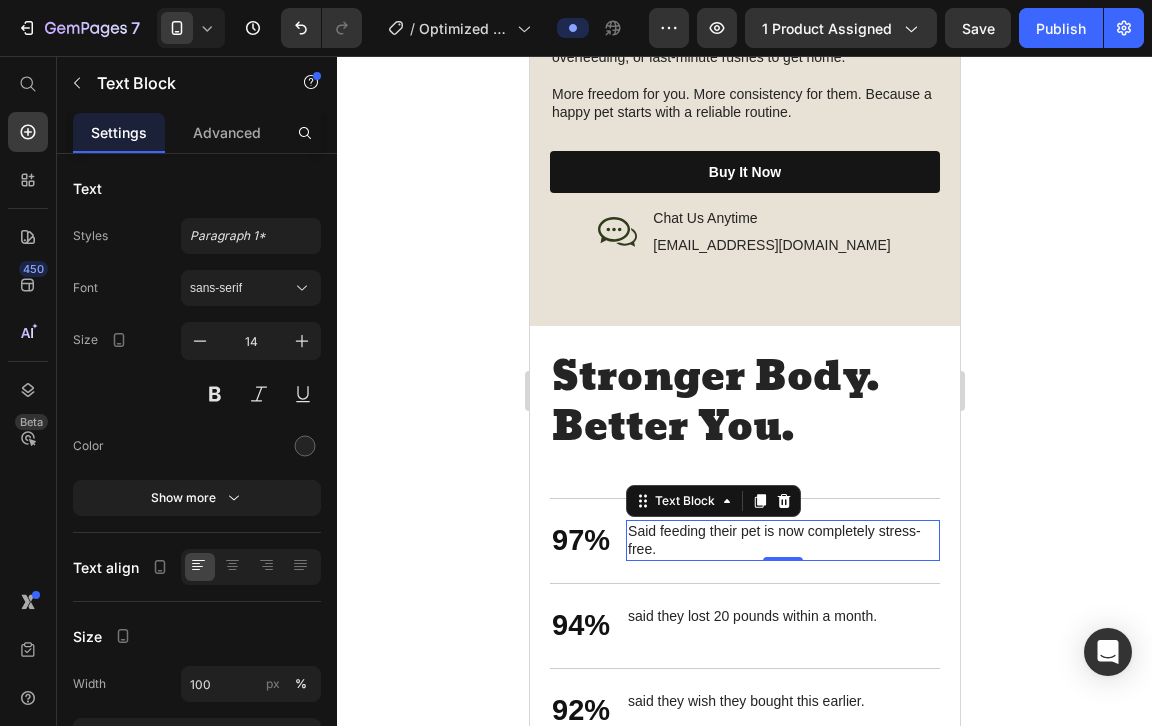 click 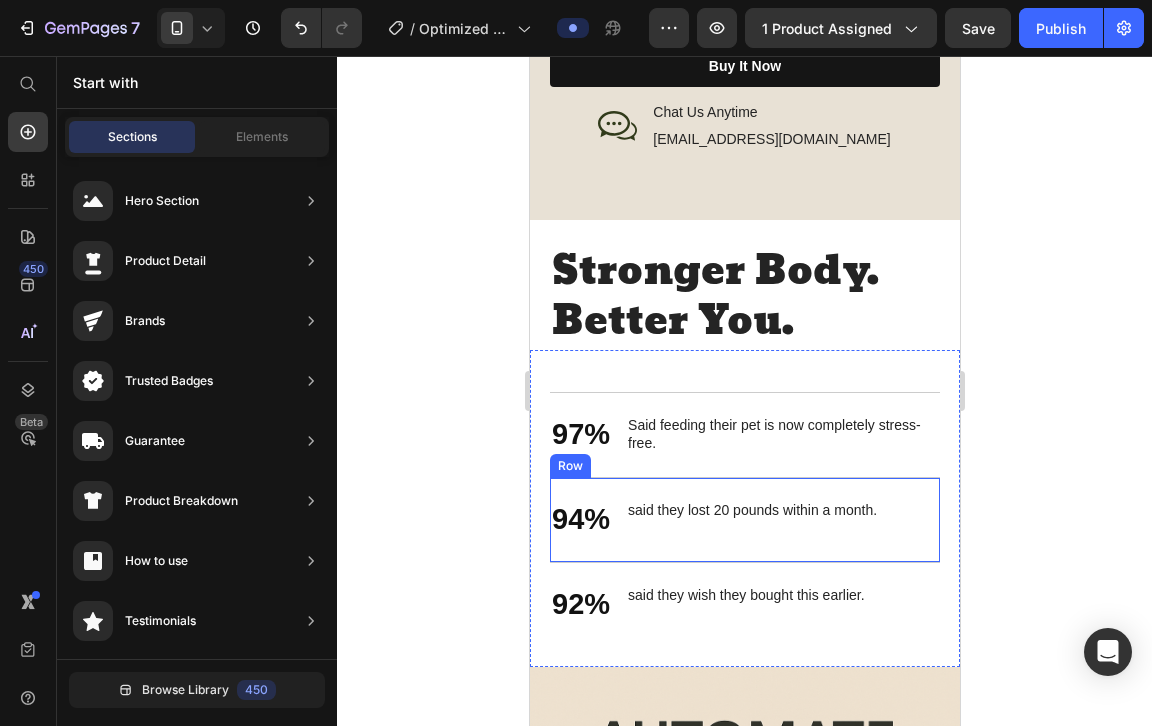 scroll, scrollTop: 3260, scrollLeft: 0, axis: vertical 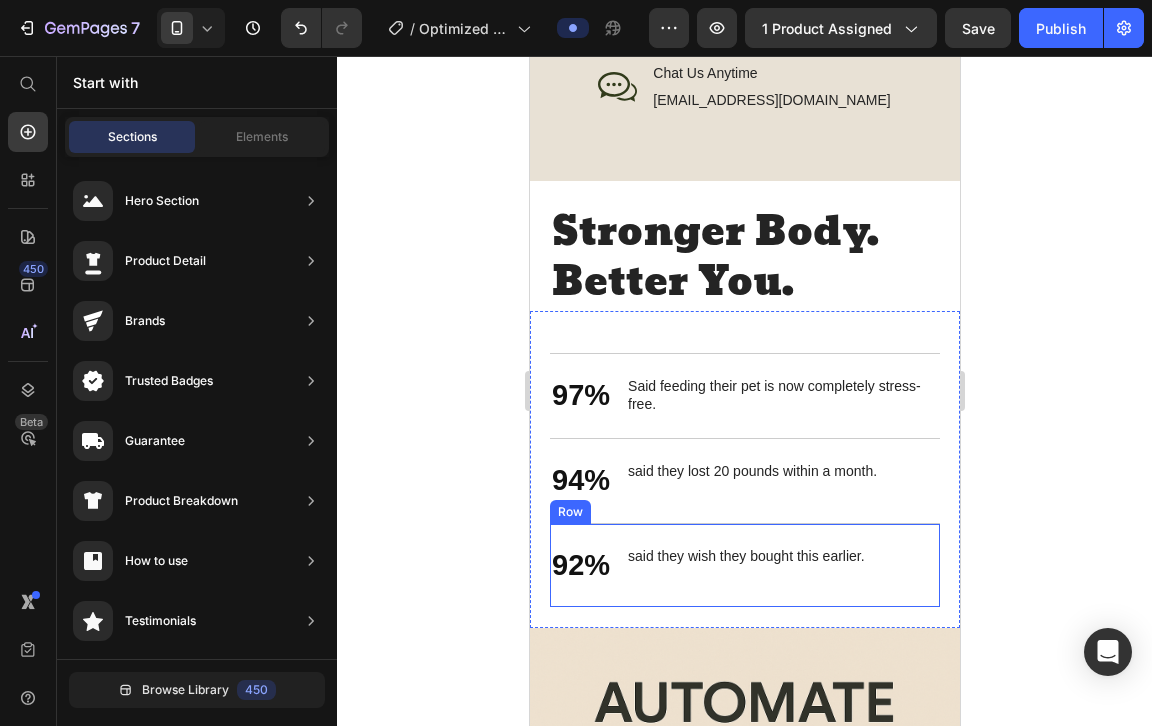 click on "said they lost 20 pounds within a month. Text Block" at bounding box center [751, 481] 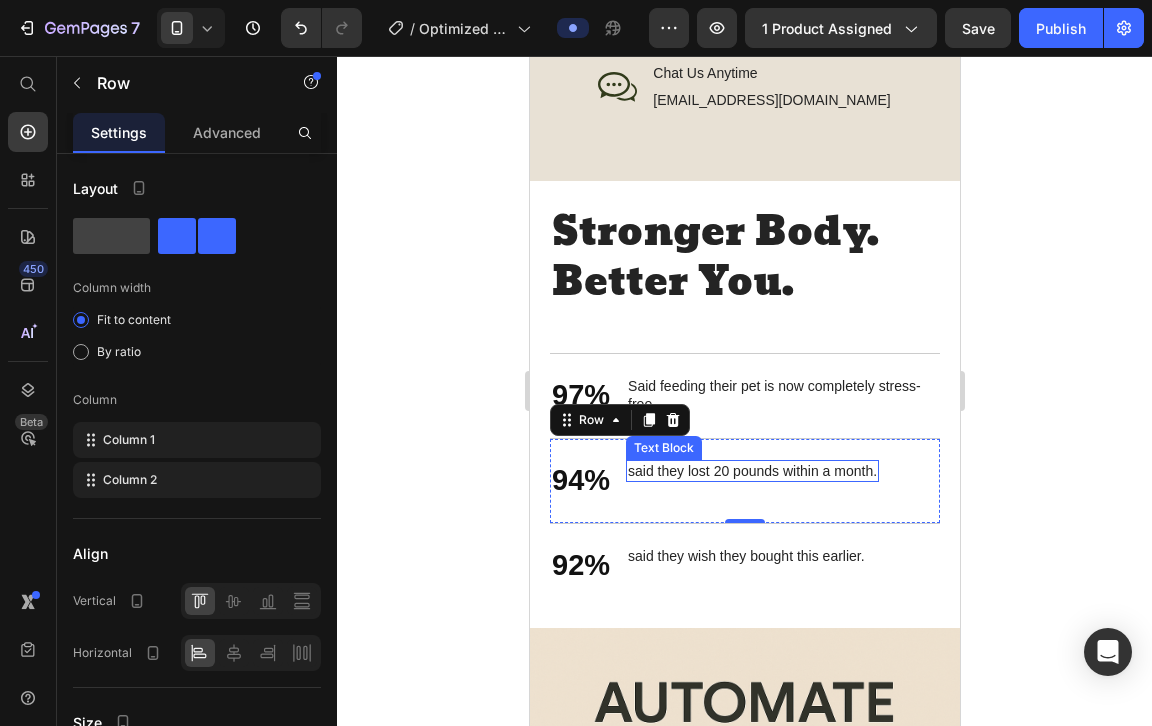 click on "said they lost 20 pounds within a month." at bounding box center [751, 471] 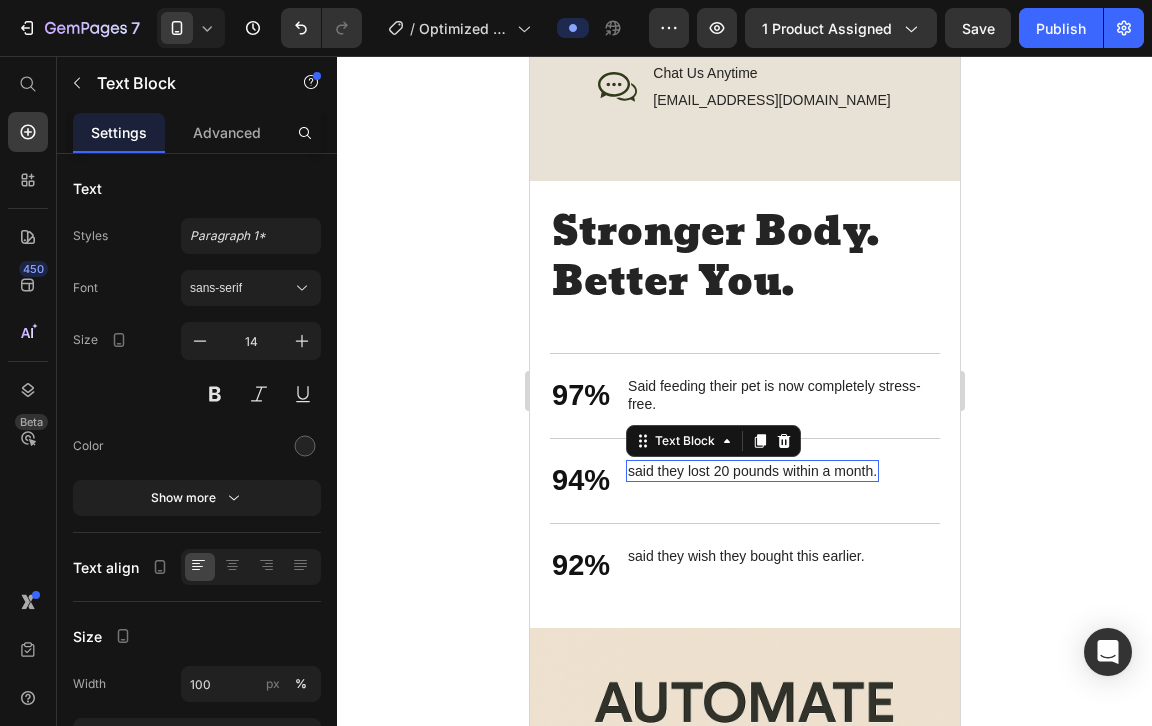 click on "said they lost 20 pounds within a month." at bounding box center [751, 471] 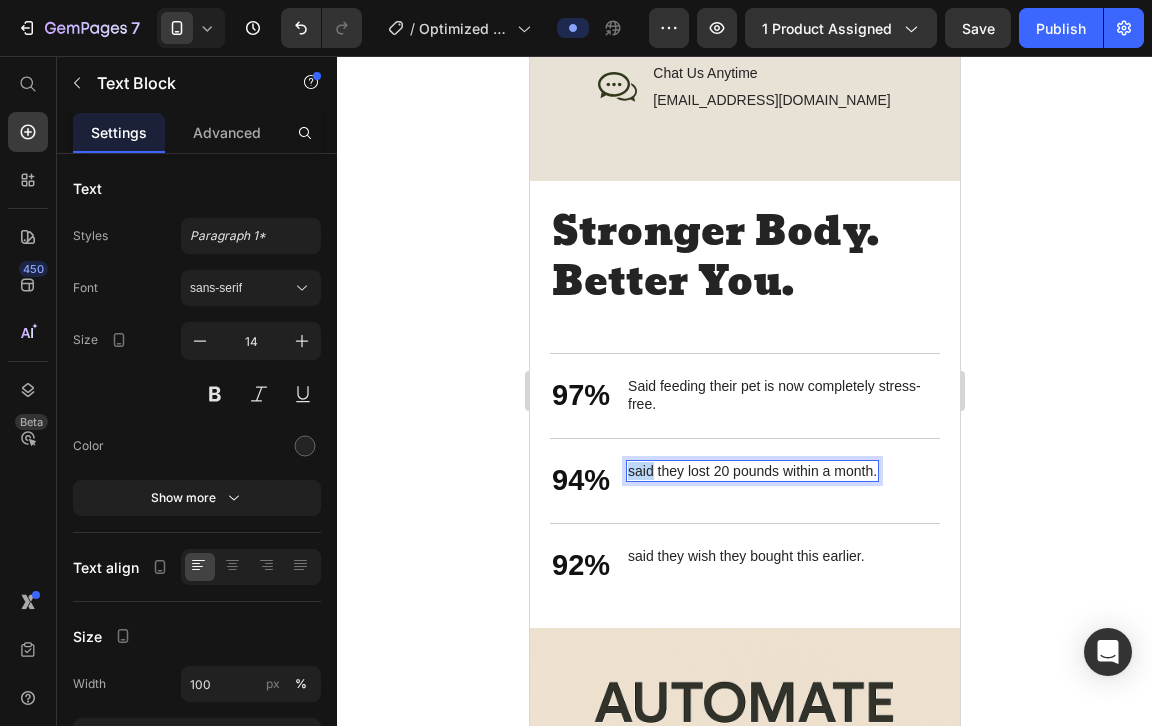 click on "said they lost 20 pounds within a month." at bounding box center [751, 471] 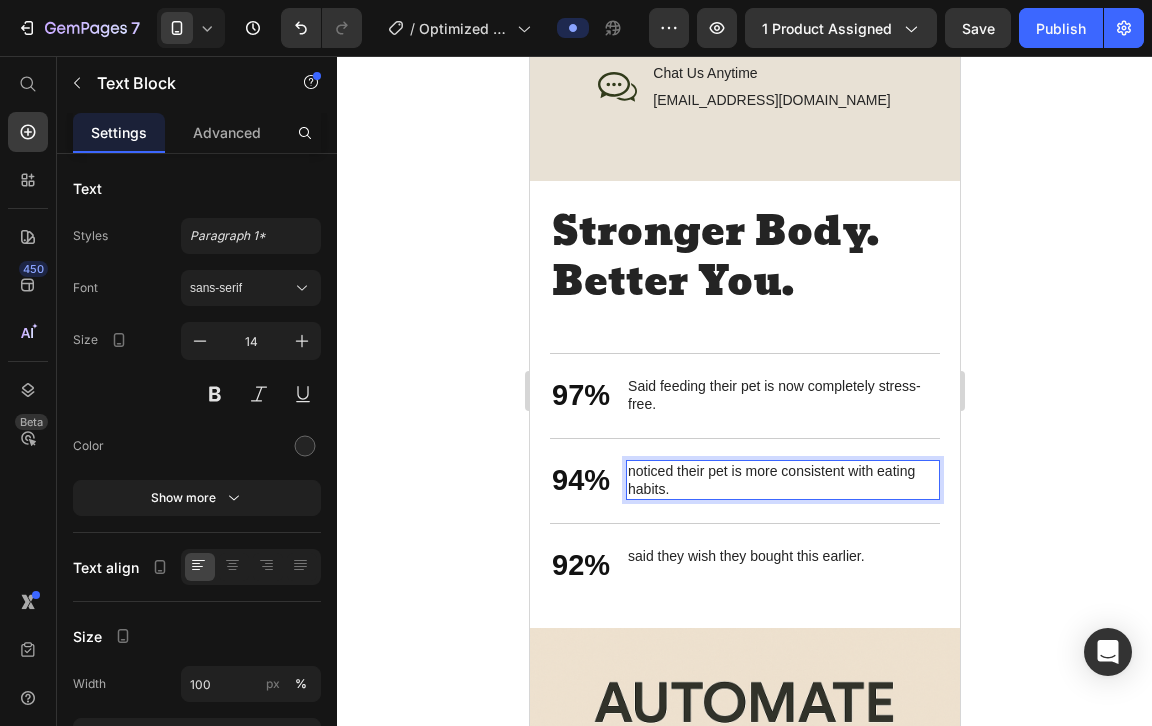 click on "noticed their pet is more consistent with eating habits." at bounding box center [782, 480] 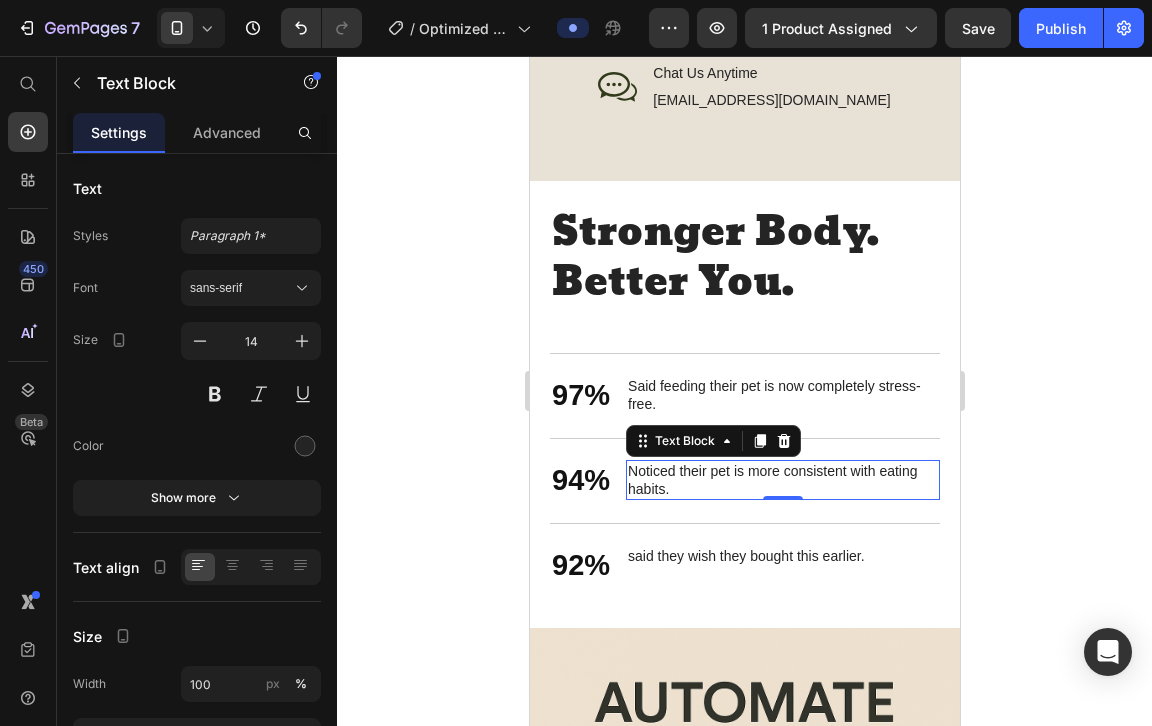click 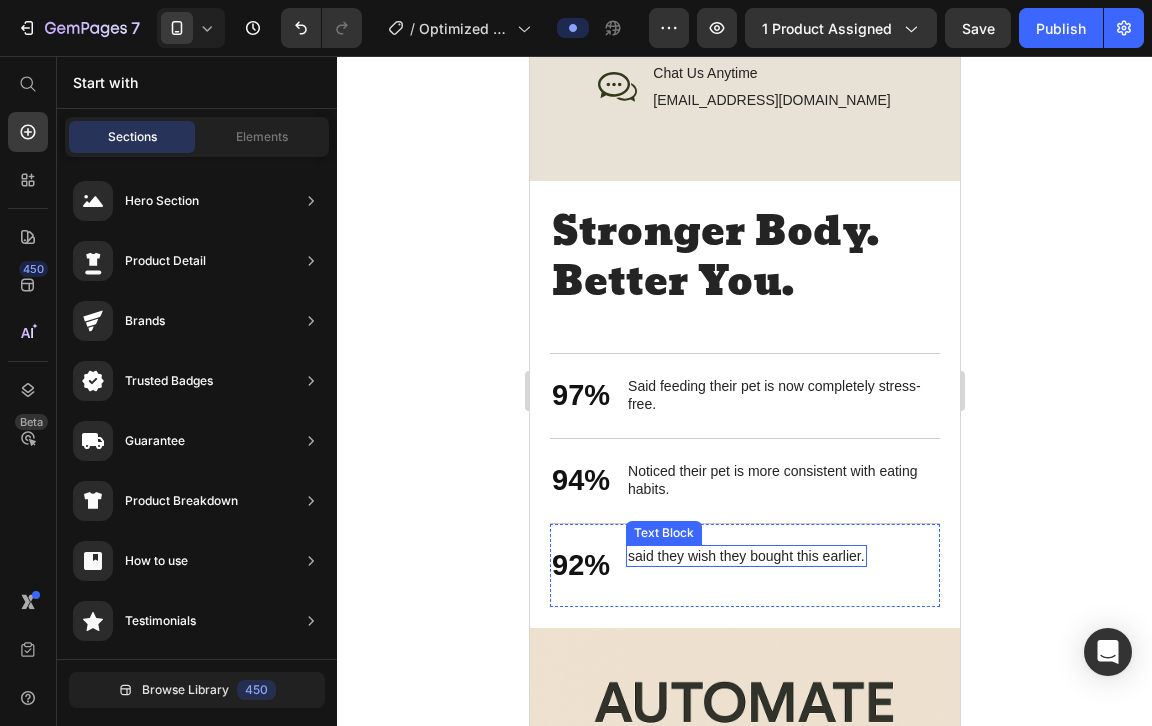 click on "said they wish they bought this earlier." at bounding box center [745, 556] 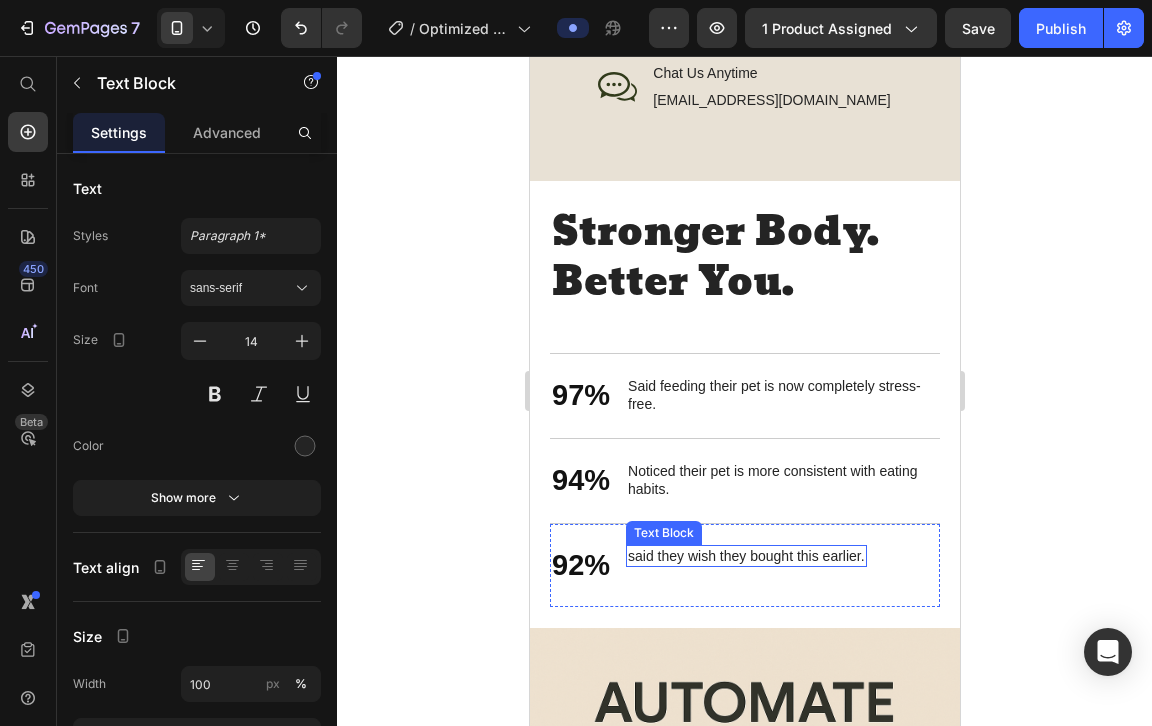 click on "said they wish they bought this earlier." at bounding box center [745, 556] 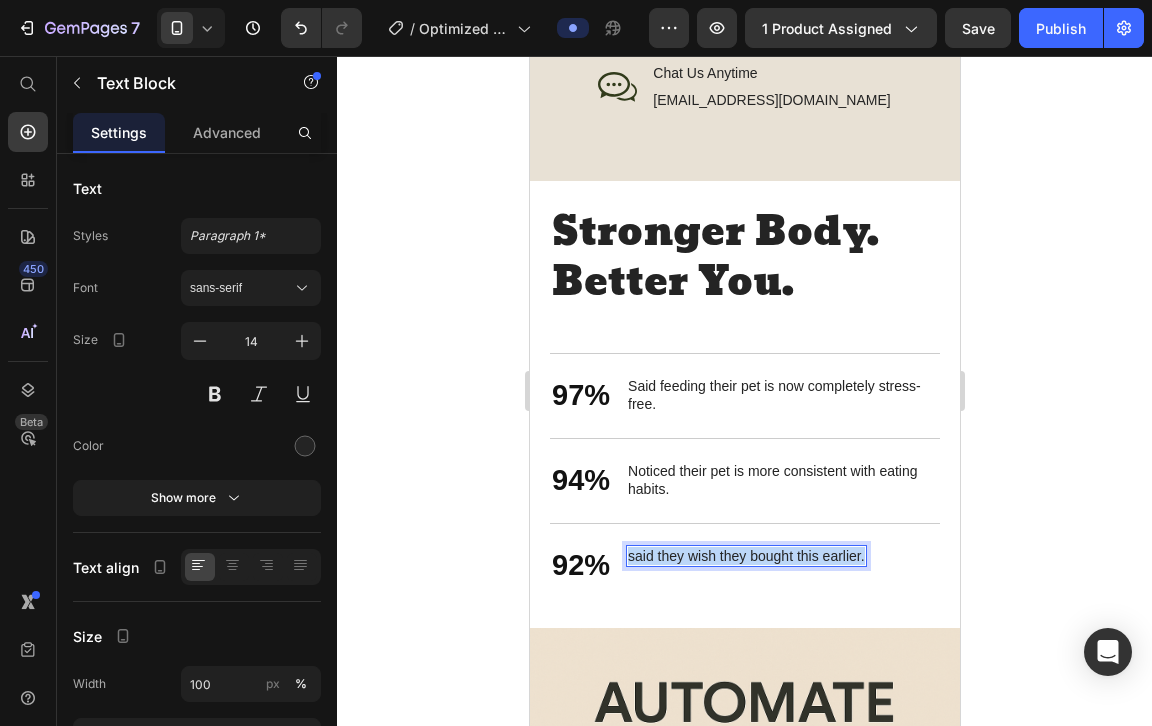 click on "said they wish they bought this earlier." at bounding box center (745, 556) 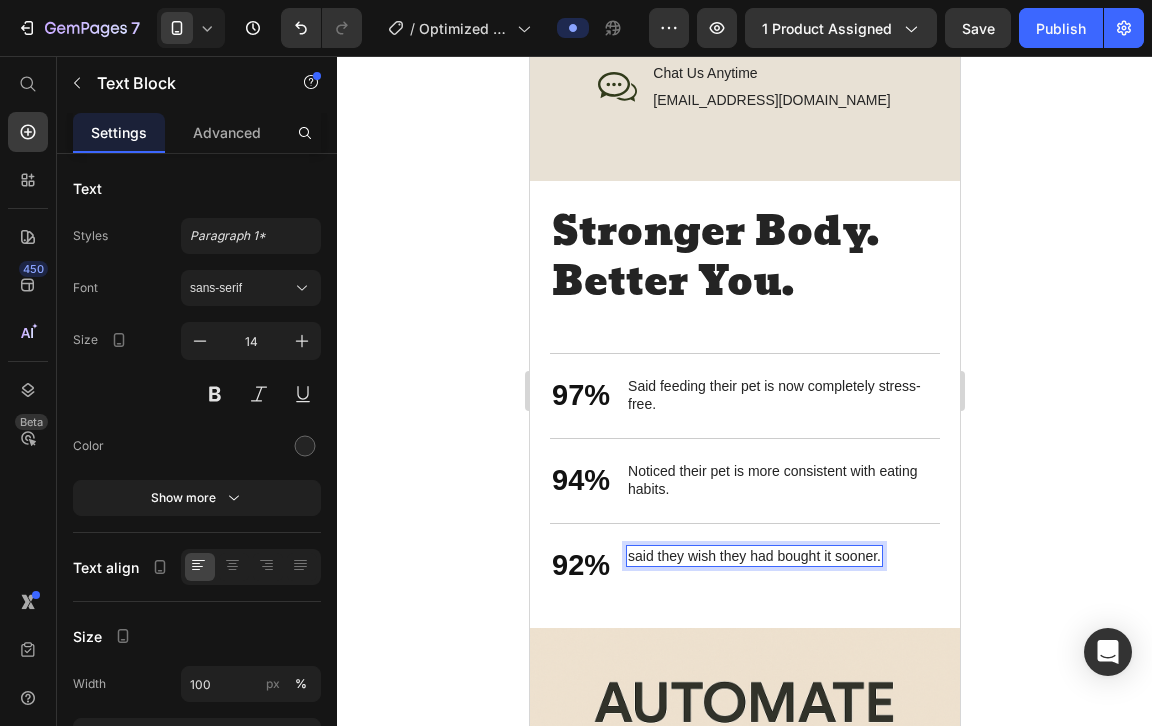 click on "said they wish they had bought it sooner." at bounding box center (753, 556) 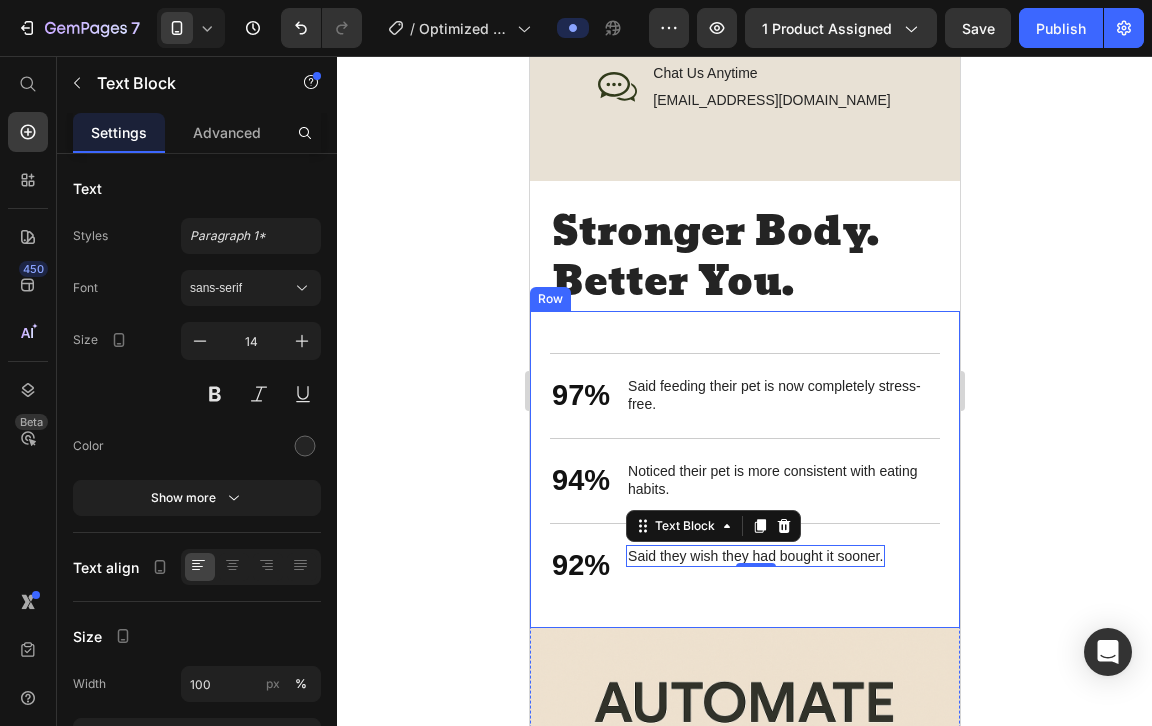 click 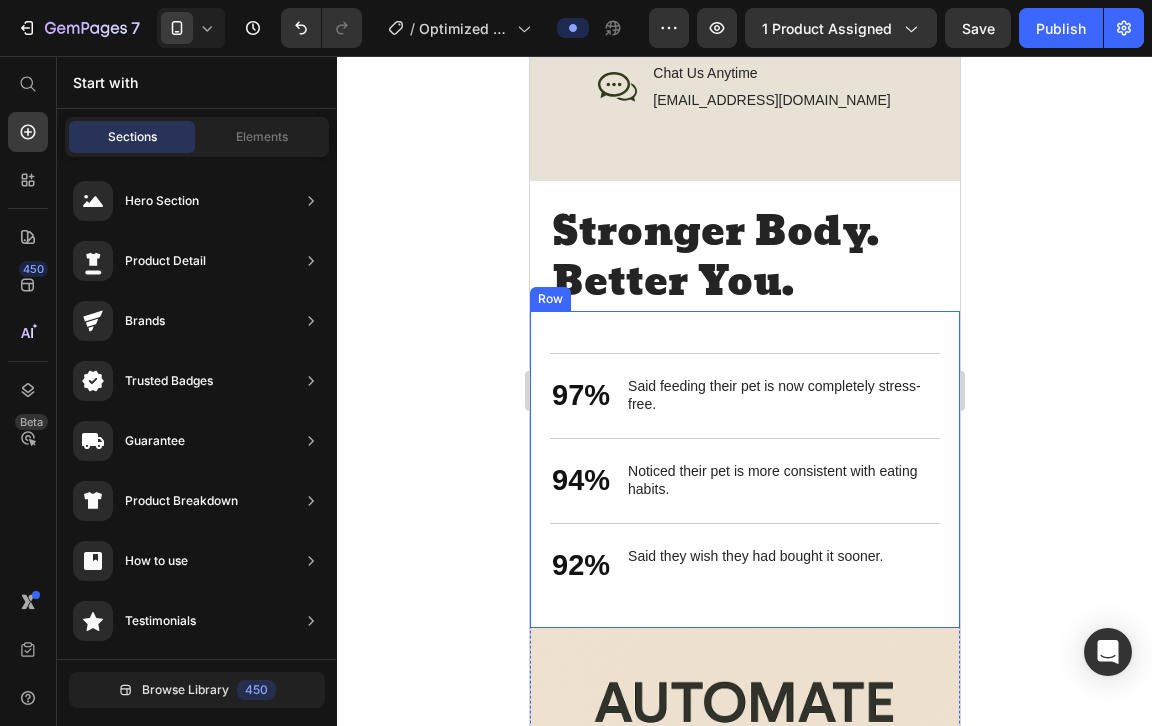 click 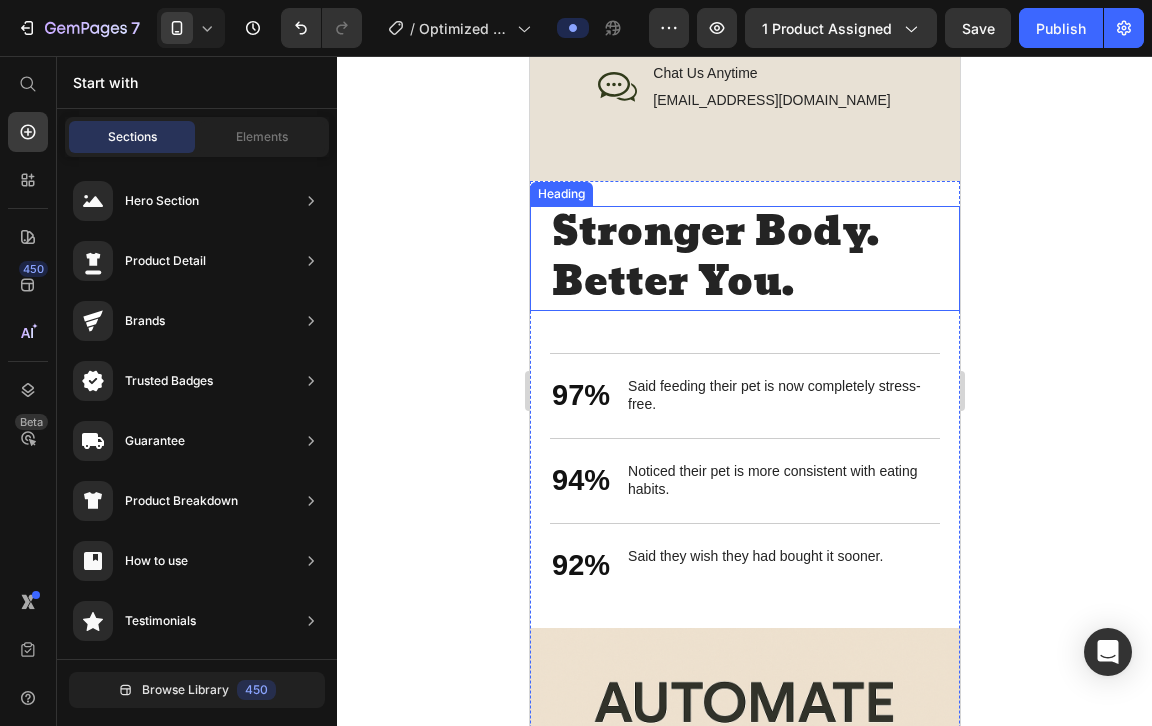 click on "Stronger Body. Better You." at bounding box center (744, 258) 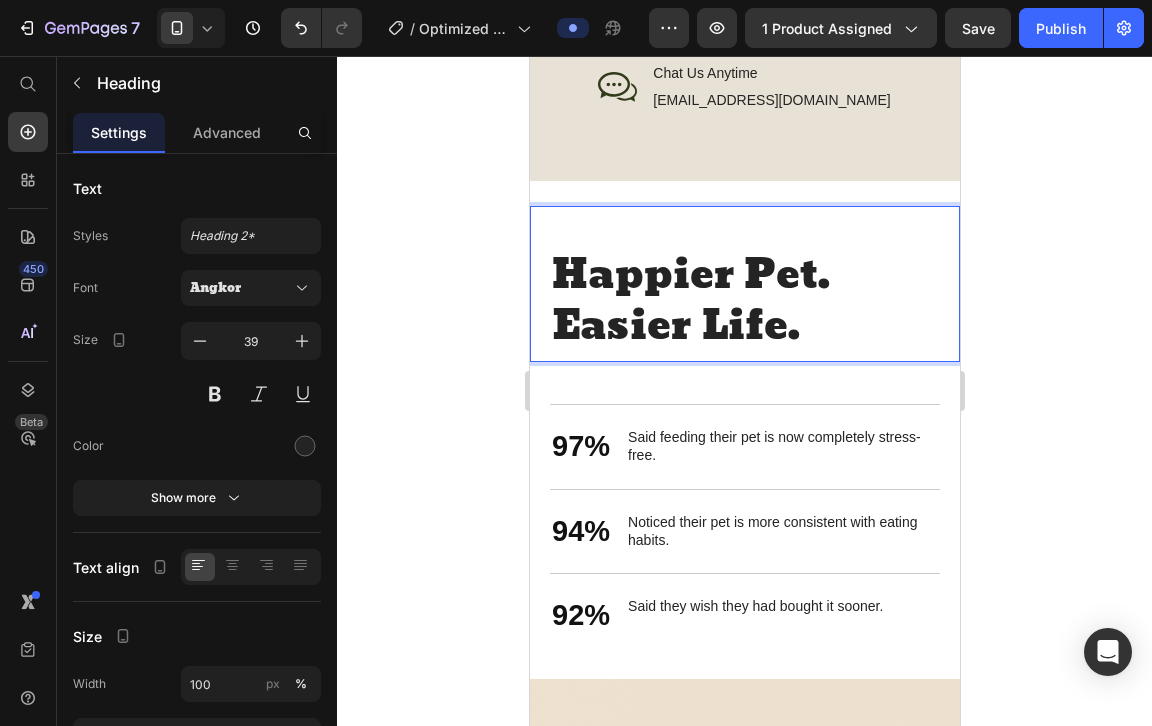 scroll, scrollTop: 7, scrollLeft: 0, axis: vertical 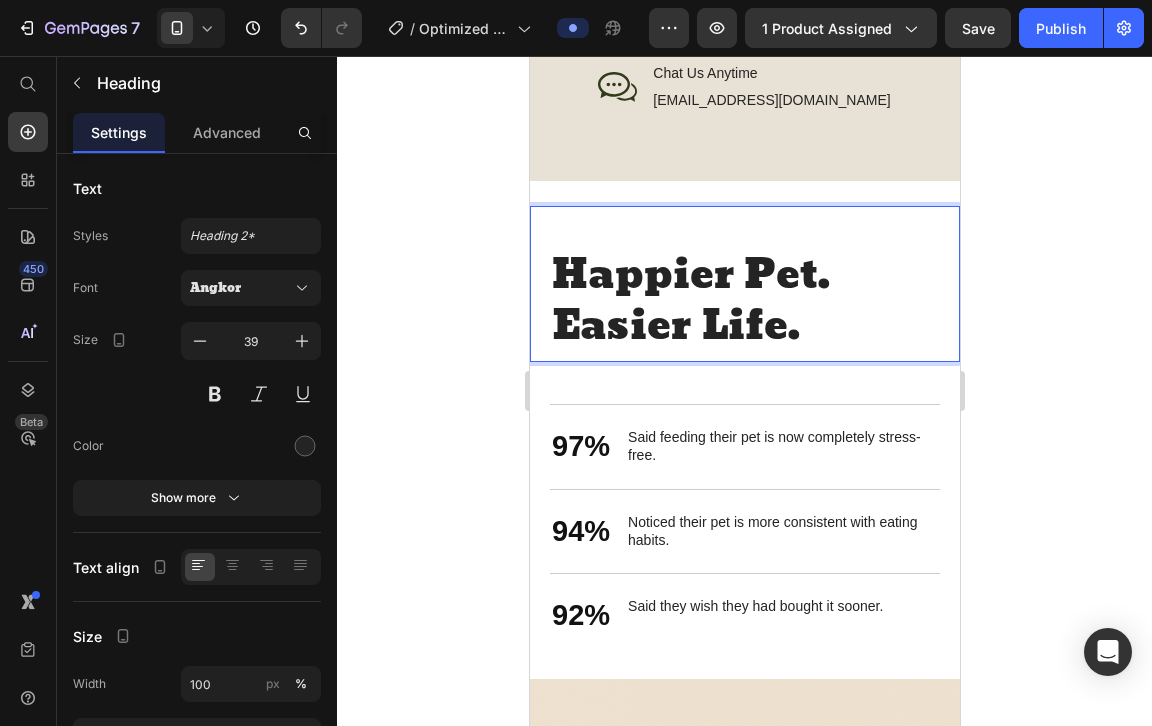 click on "Happier Pet. Easier Life." at bounding box center [744, 301] 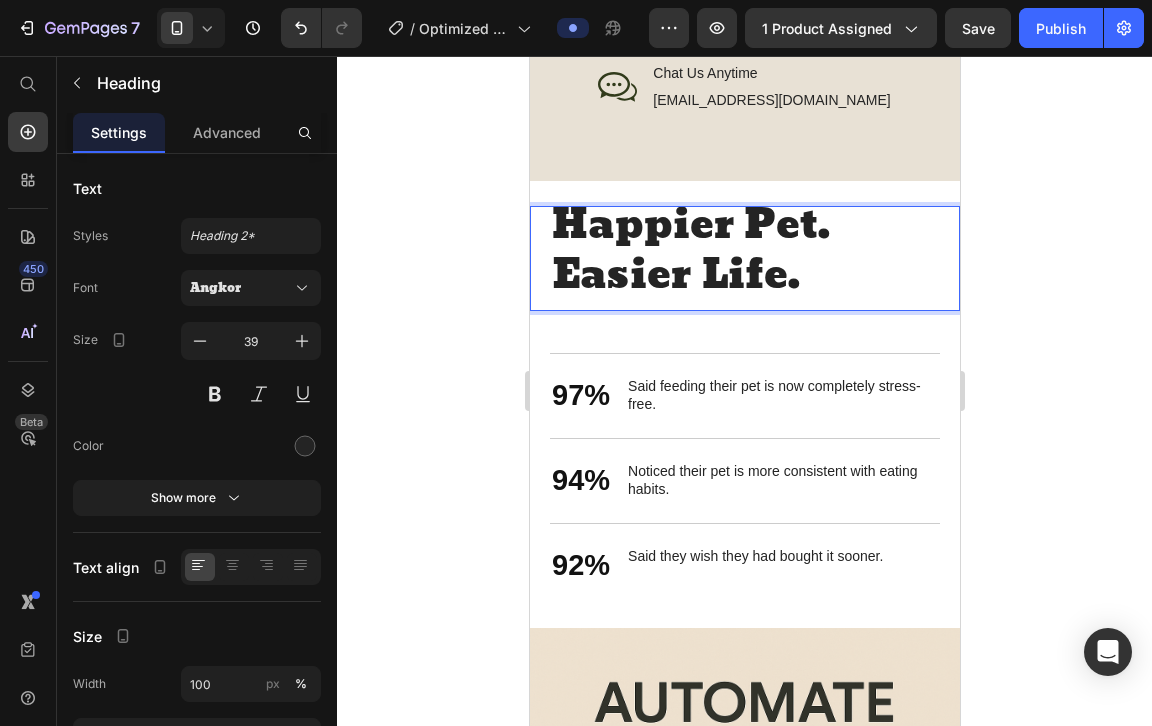 scroll, scrollTop: 0, scrollLeft: 0, axis: both 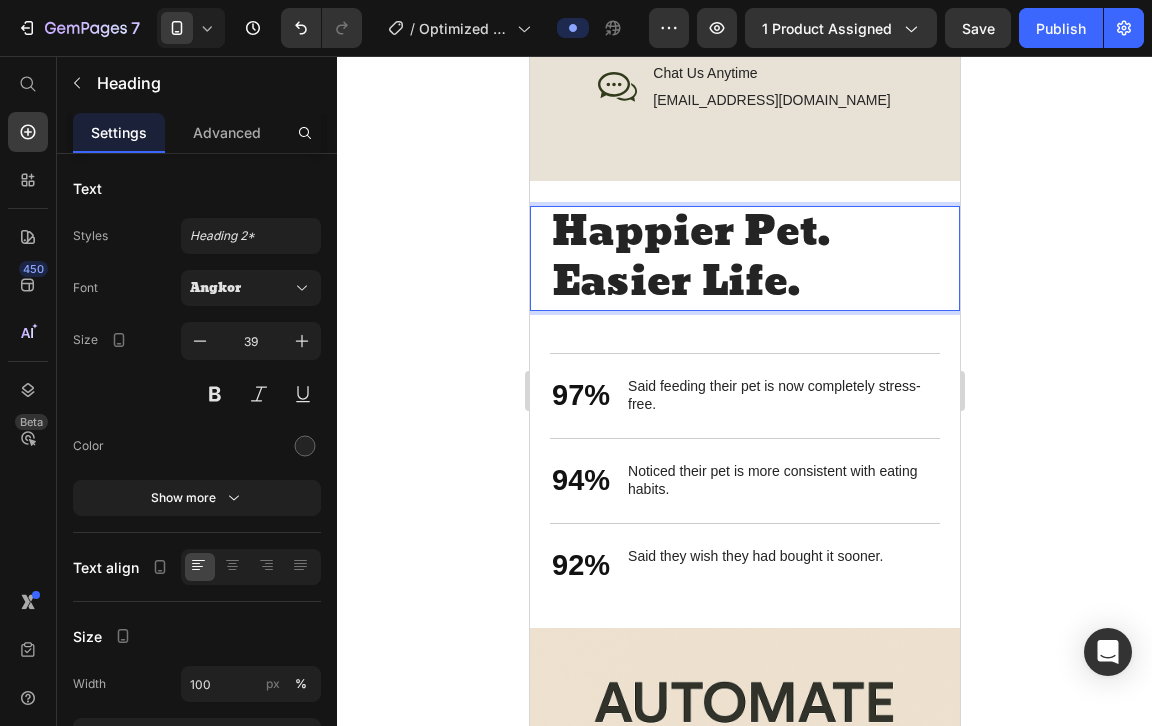 click 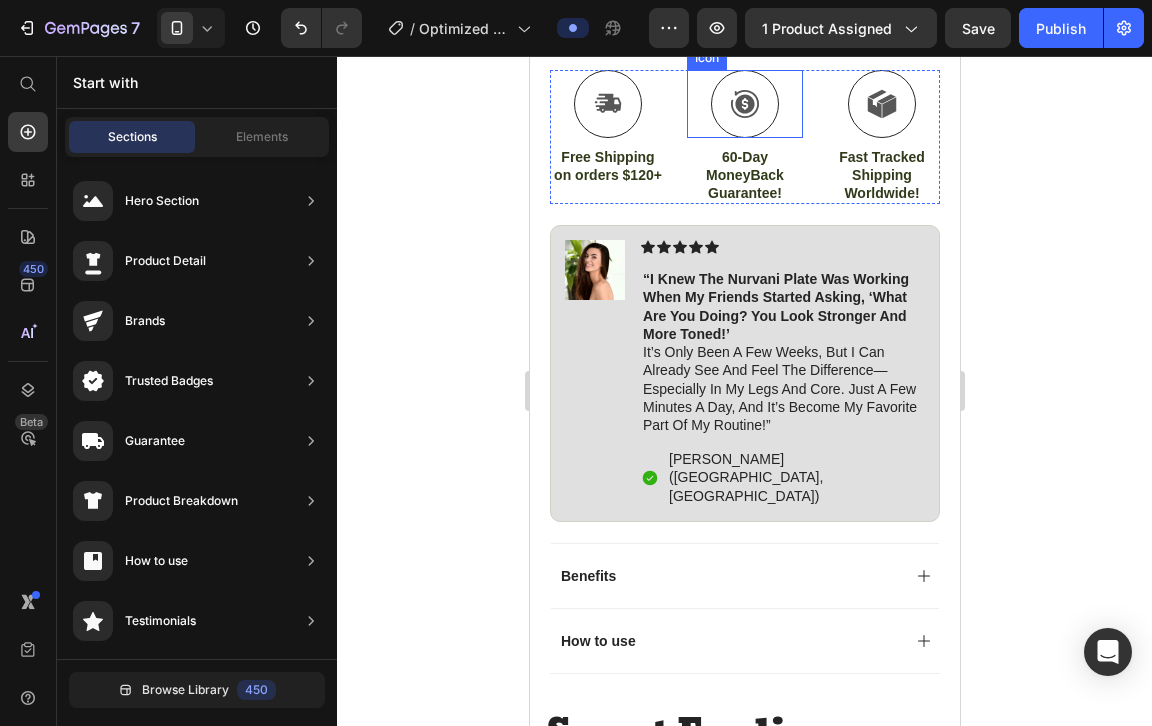 scroll, scrollTop: 1158, scrollLeft: 0, axis: vertical 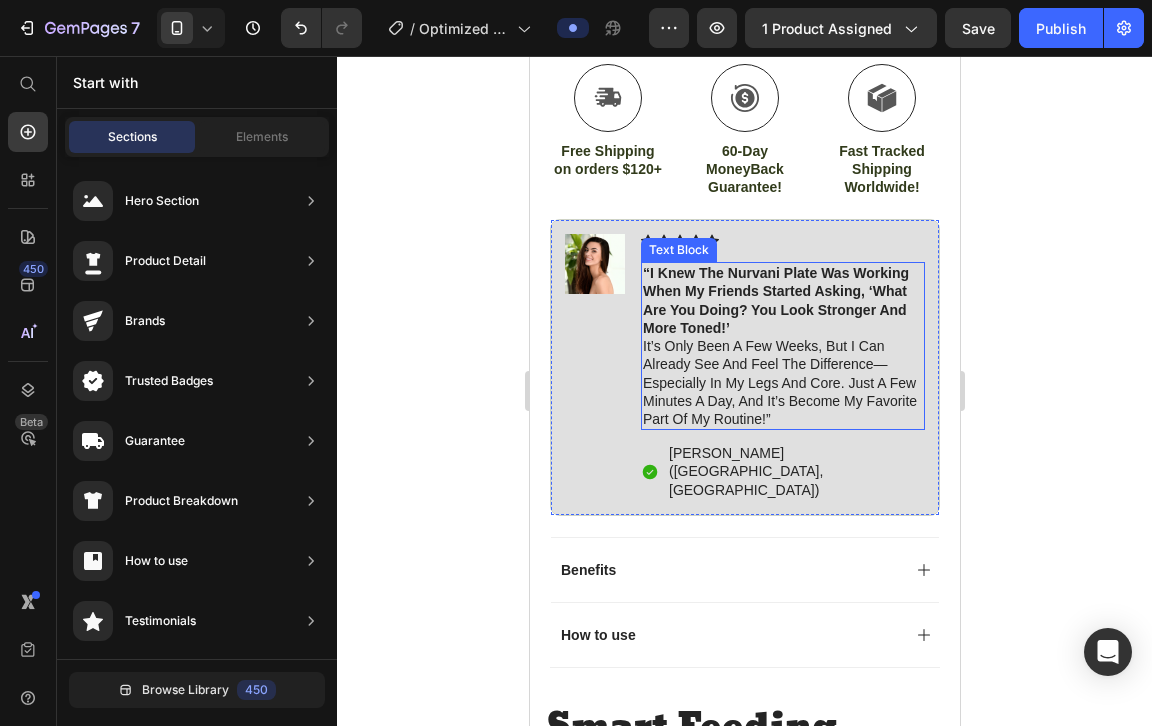 click on "“I knew the Nurvani Plate was working when my friends started asking, ‘What are you doing? You look stronger and more toned!’" at bounding box center [775, 300] 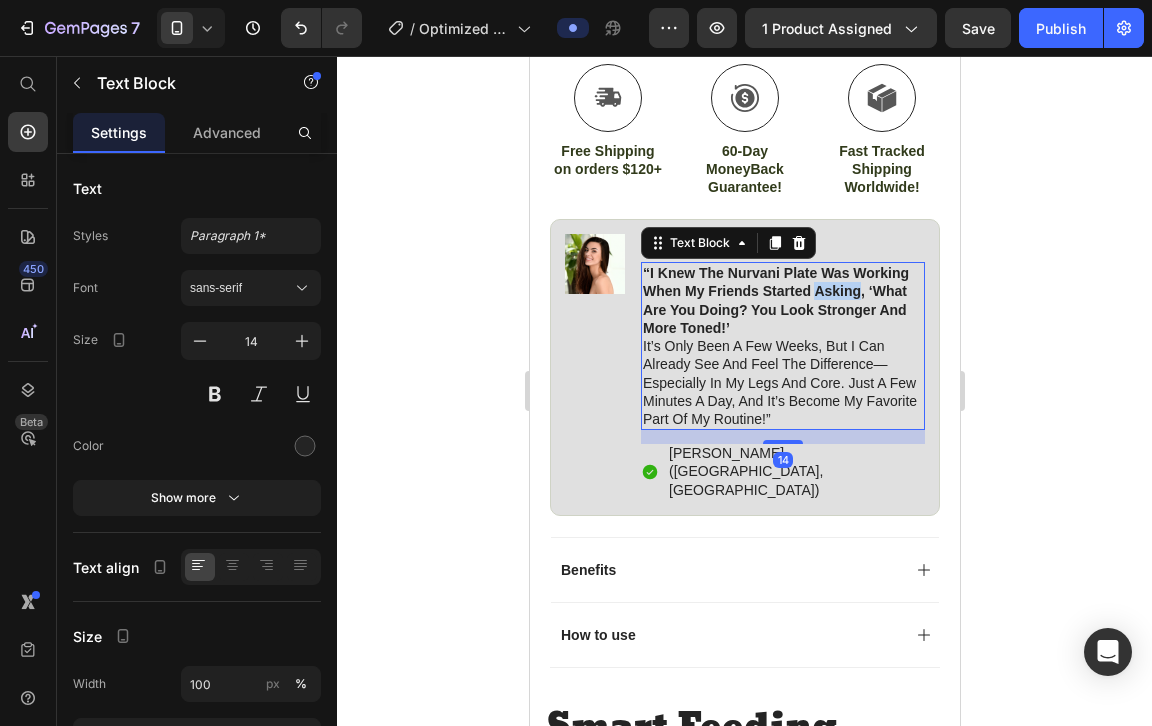 click on "“I knew the Nurvani Plate was working when my friends started asking, ‘What are you doing? You look stronger and more toned!’" at bounding box center [775, 300] 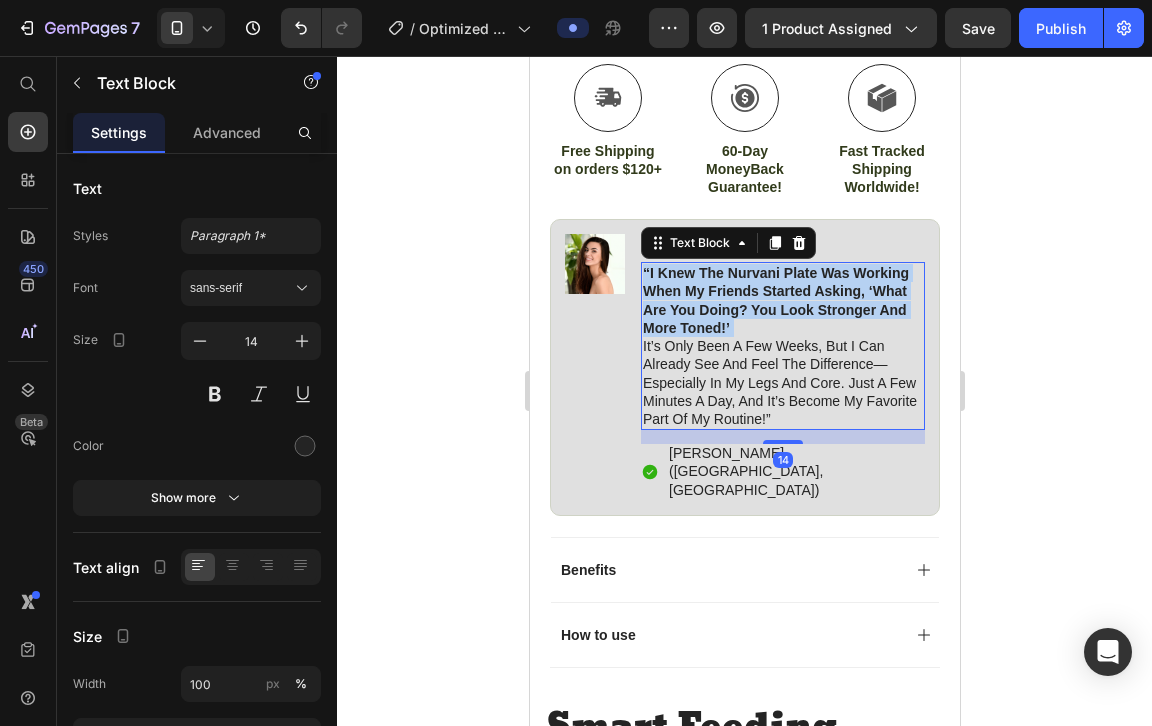 click on "“I knew the Nurvani Plate was working when my friends started asking, ‘What are you doing? You look stronger and more toned!’" at bounding box center (775, 300) 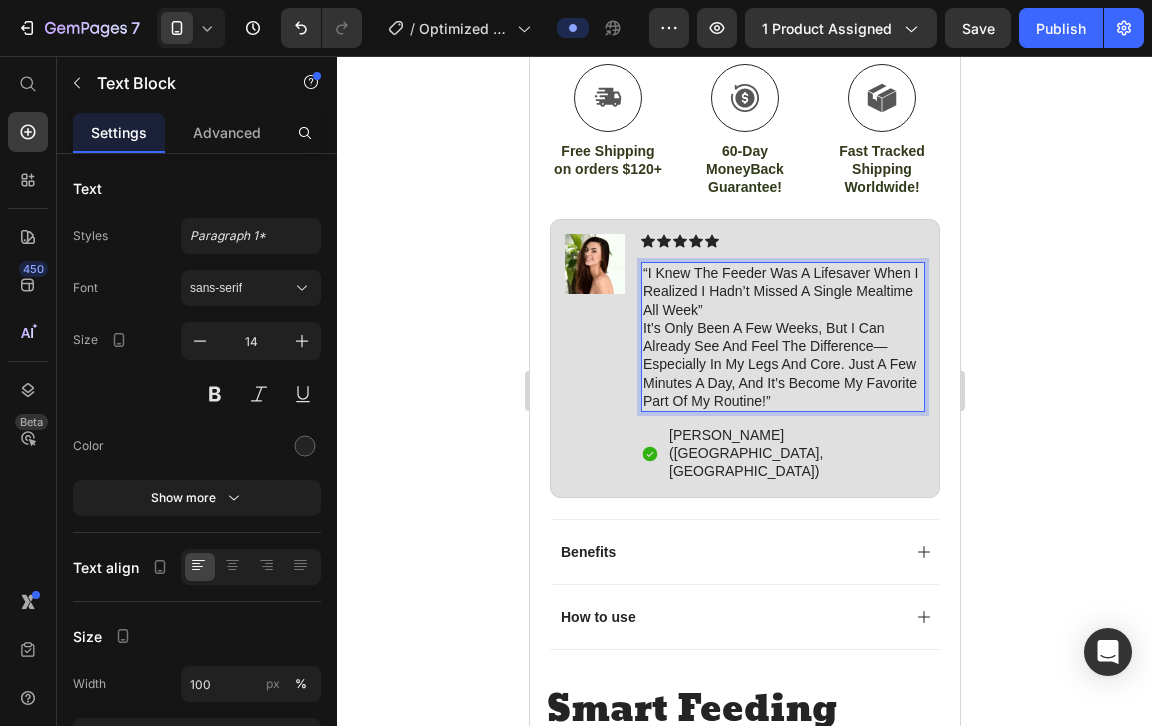 click on "“I Knew the Feeder Was a Lifesaver When I Realized I Hadn’t Missed a Single Mealtime All Week”" at bounding box center [782, 291] 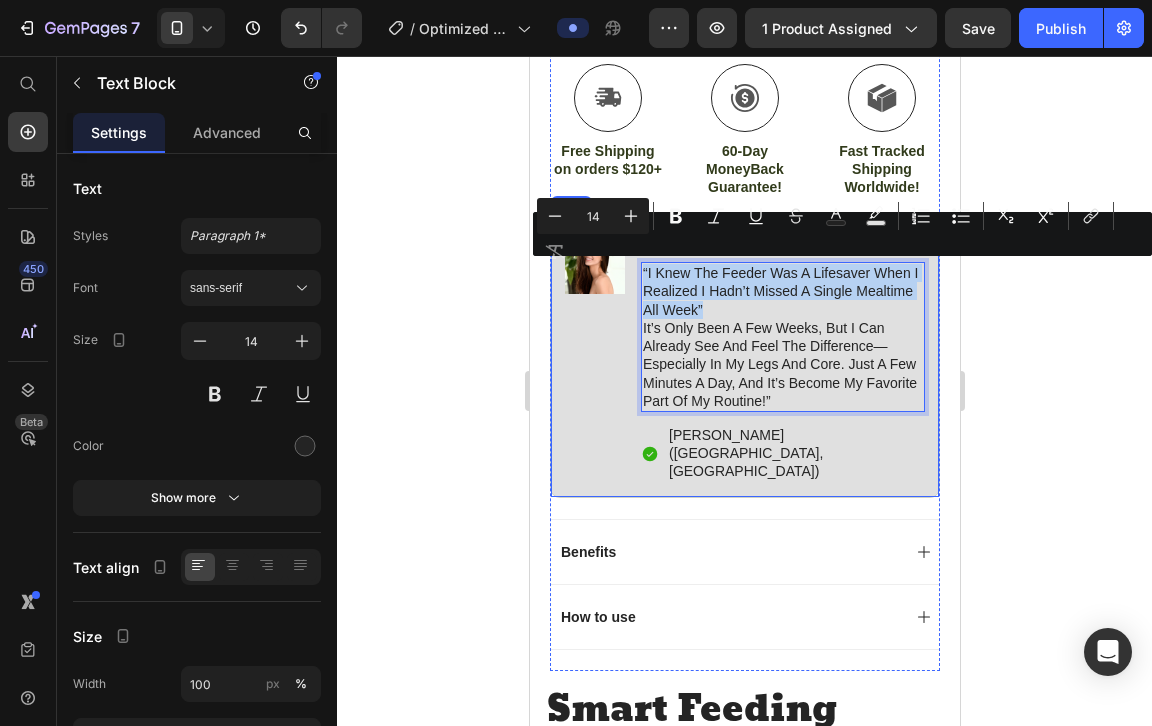 drag, startPoint x: 716, startPoint y: 303, endPoint x: 630, endPoint y: 252, distance: 99.985 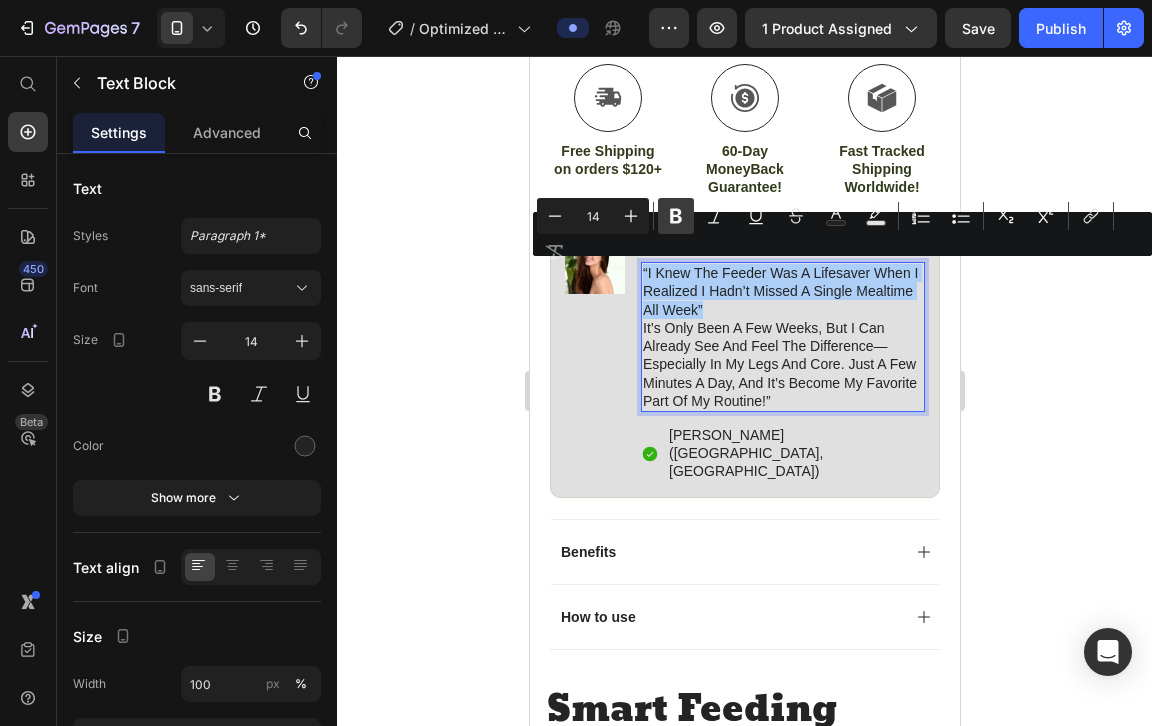 click 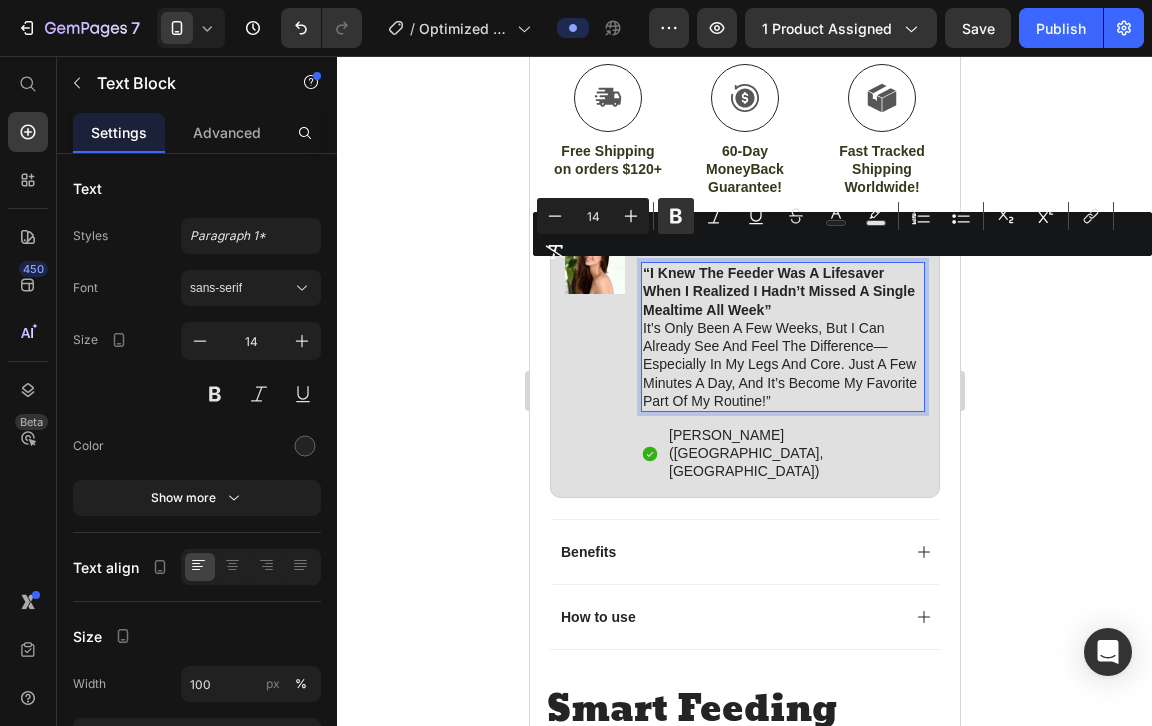 click 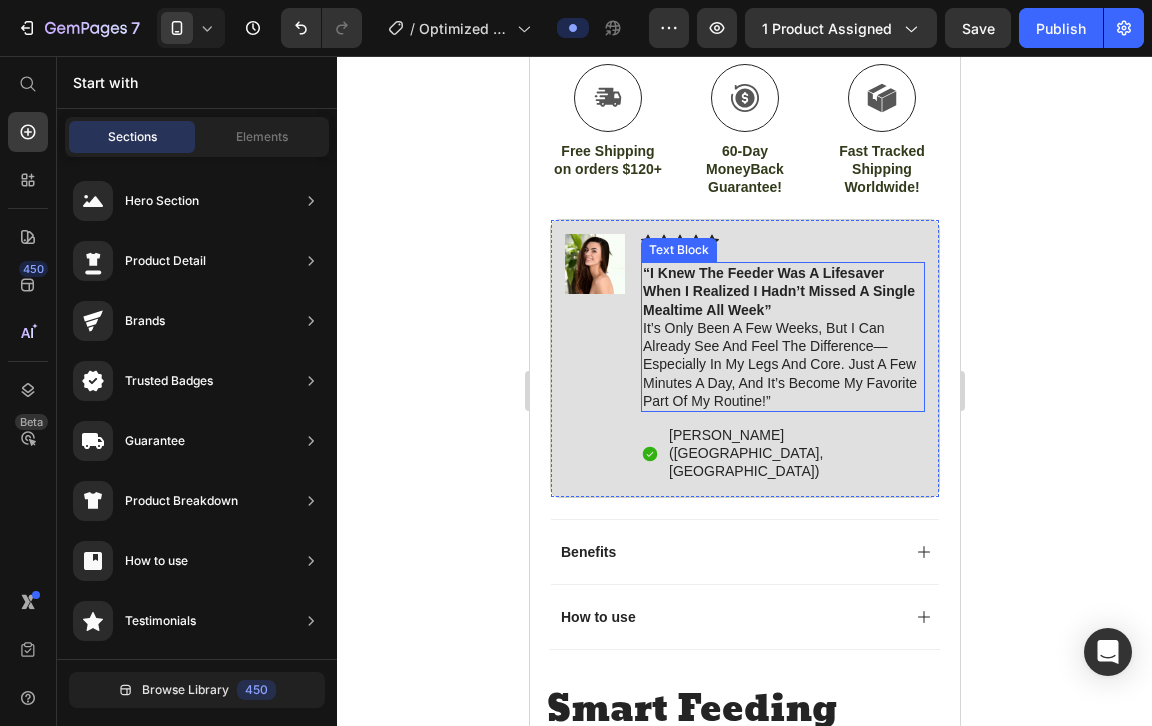 click on "It’s only been a few weeks, but I can already see and feel the difference—especially in my legs and core. Just a few minutes a day, and it’s become my favorite part of my routine!”" at bounding box center (782, 364) 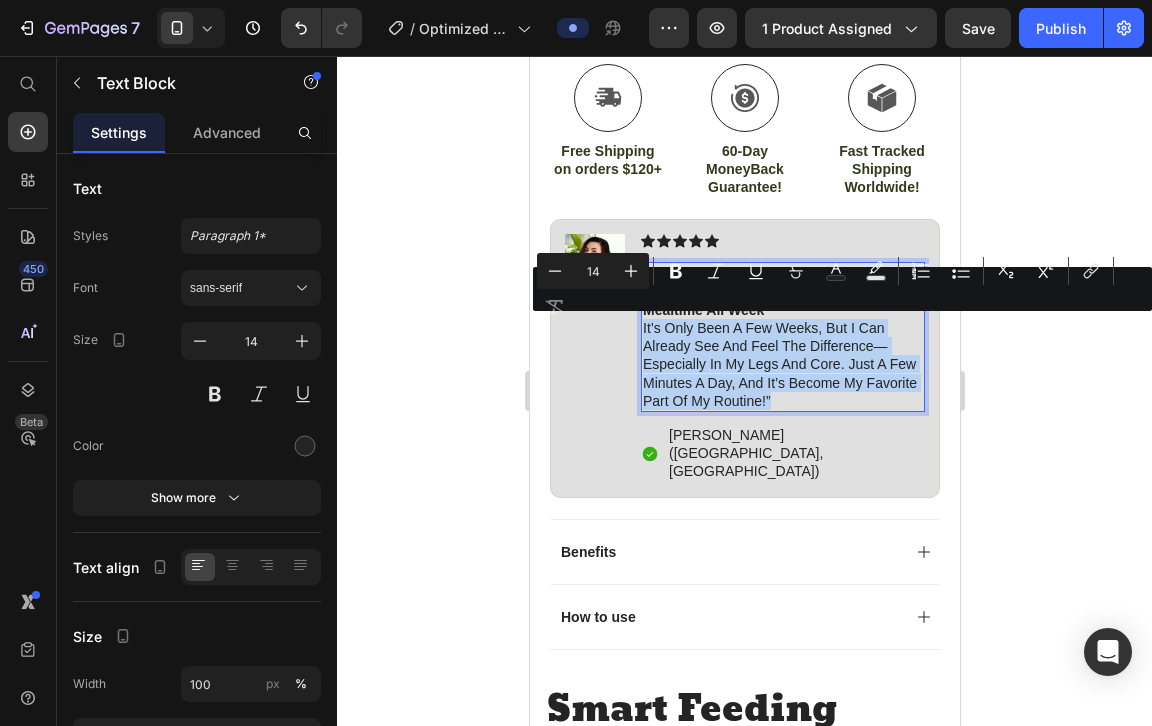 drag, startPoint x: 790, startPoint y: 392, endPoint x: 641, endPoint y: 326, distance: 162.96318 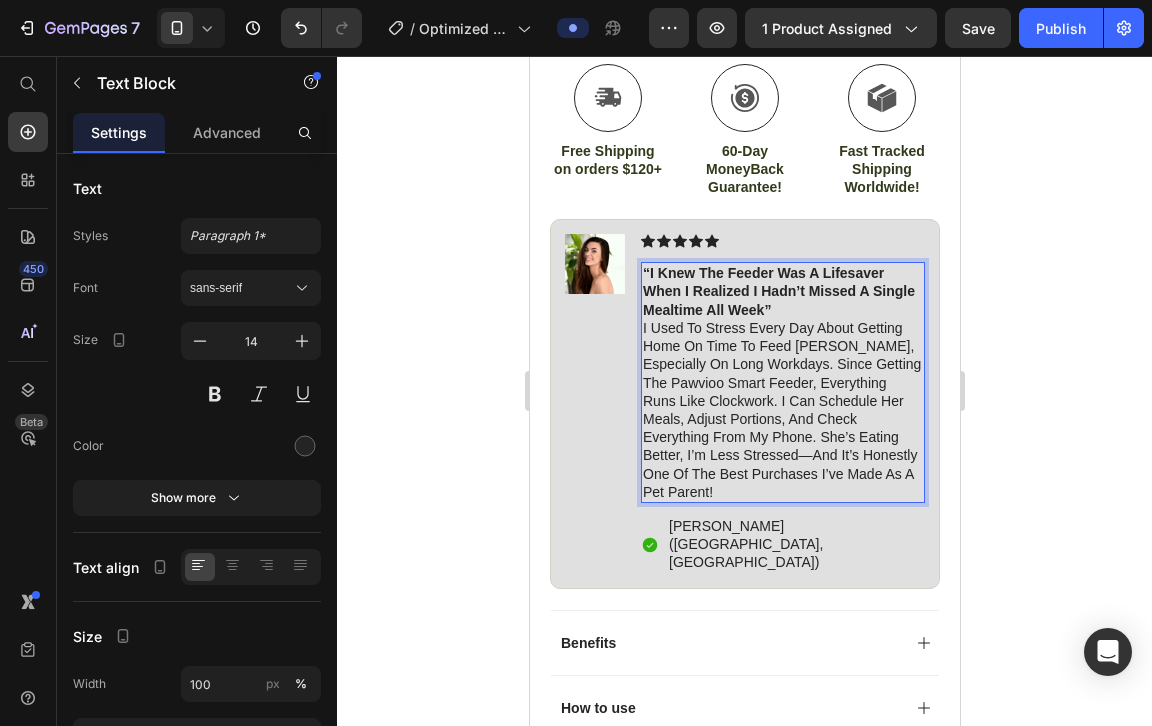click on "I used to stress every day about getting home on time to feed [PERSON_NAME], especially on long workdays. Since getting the Pawvioo Smart Feeder, everything runs like clockwork. I can schedule her meals, adjust portions, and check everything from my phone. She’s eating better, I’m less stressed—and it’s honestly one of the best purchases I’ve made as a pet parent!" at bounding box center (782, 410) 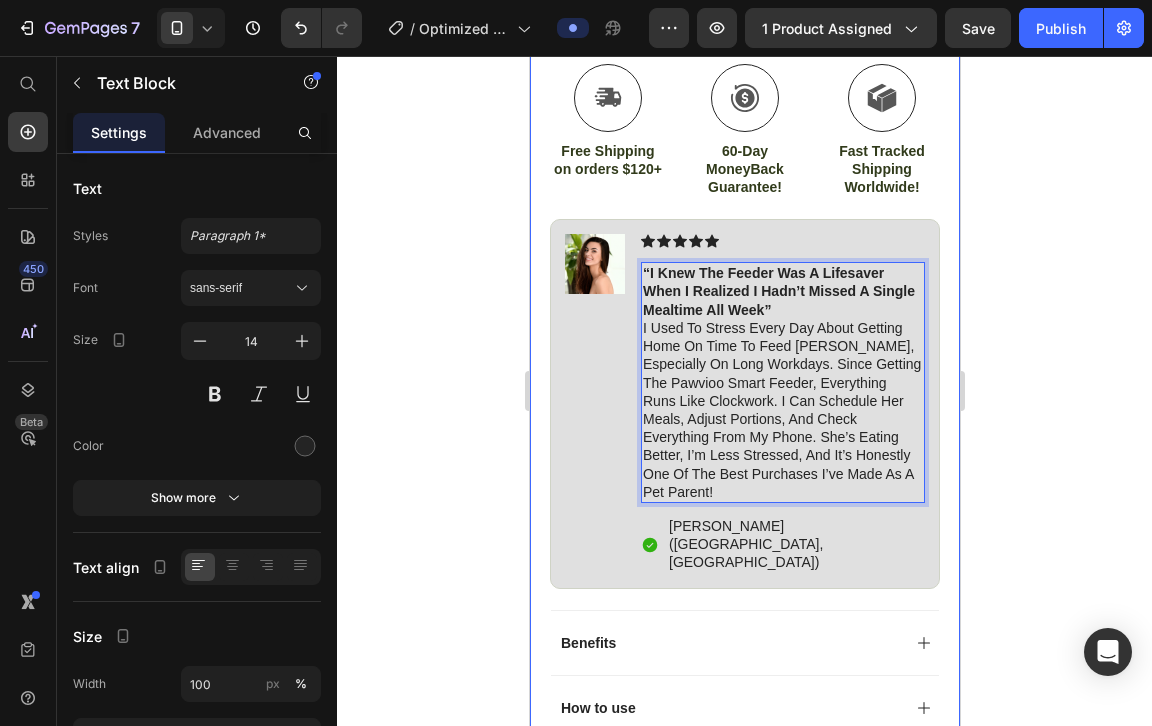 click 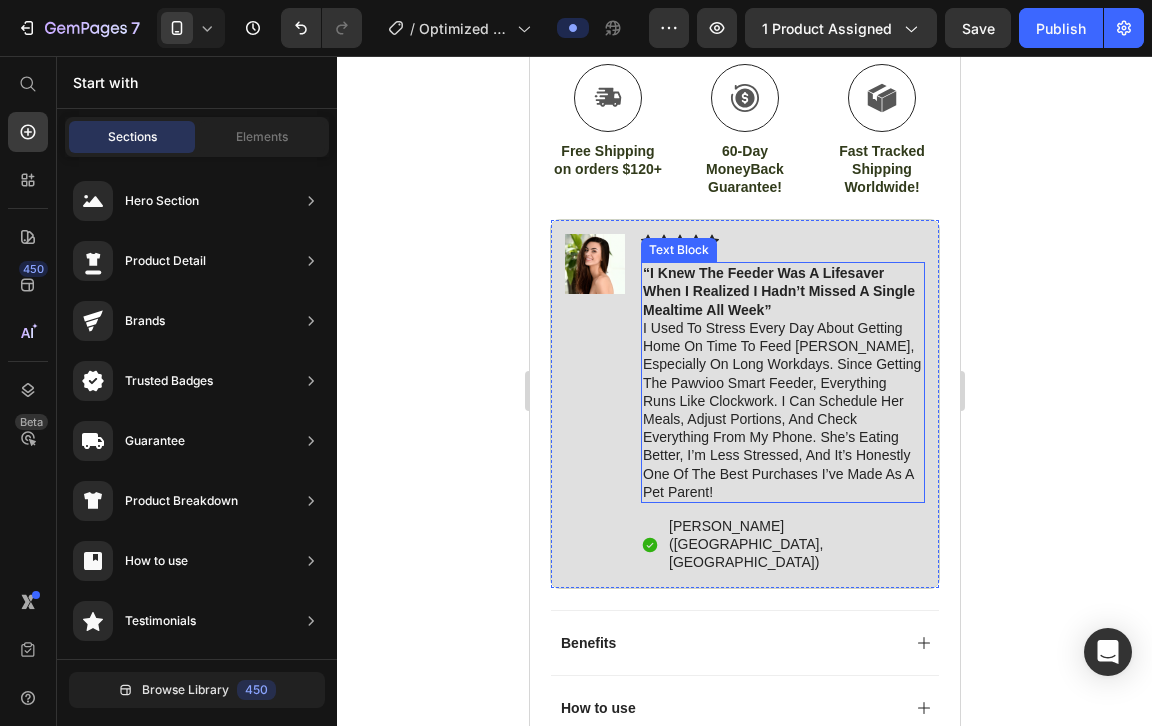 click on "I used to stress every day about getting home on time to feed [PERSON_NAME], especially on long workdays. Since getting the Pawvioo Smart Feeder, everything runs like clockwork. I can schedule her meals, adjust portions, and check everything from my phone. She’s eating better, I’m less stressed, and it’s honestly one of the best purchases I’ve made as a pet parent!" at bounding box center [782, 410] 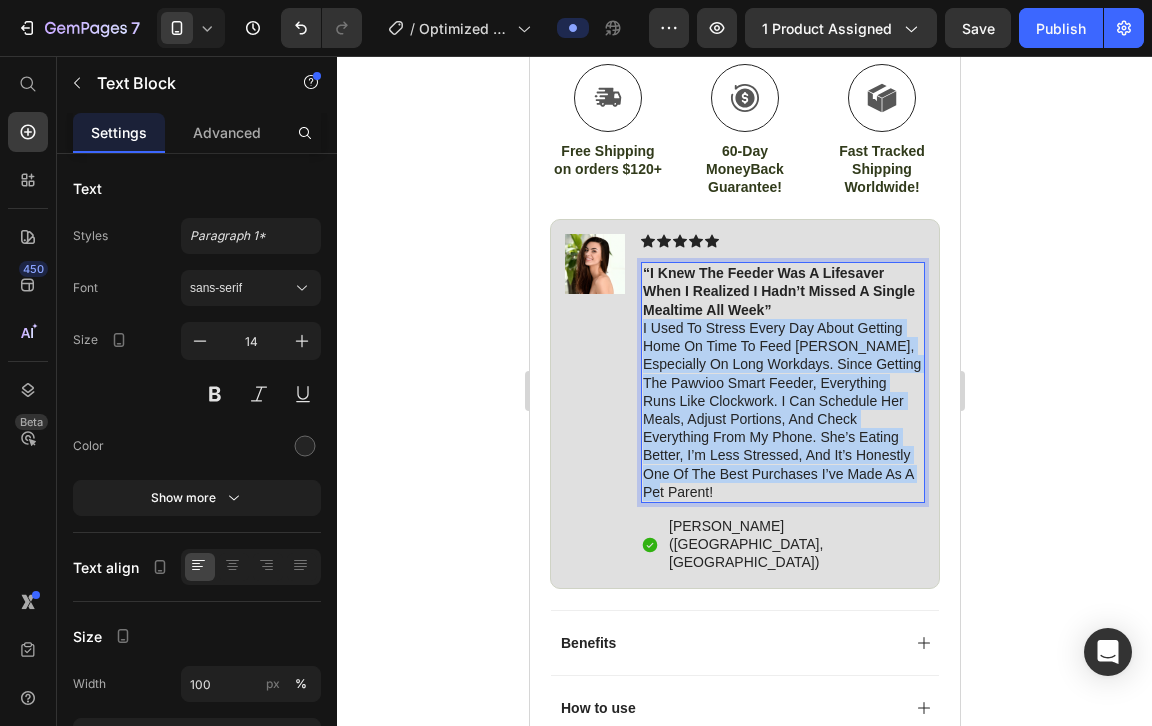 click on "I used to stress every day about getting home on time to feed [PERSON_NAME], especially on long workdays. Since getting the Pawvioo Smart Feeder, everything runs like clockwork. I can schedule her meals, adjust portions, and check everything from my phone. She’s eating better, I’m less stressed, and it’s honestly one of the best purchases I’ve made as a pet parent!" at bounding box center (782, 410) 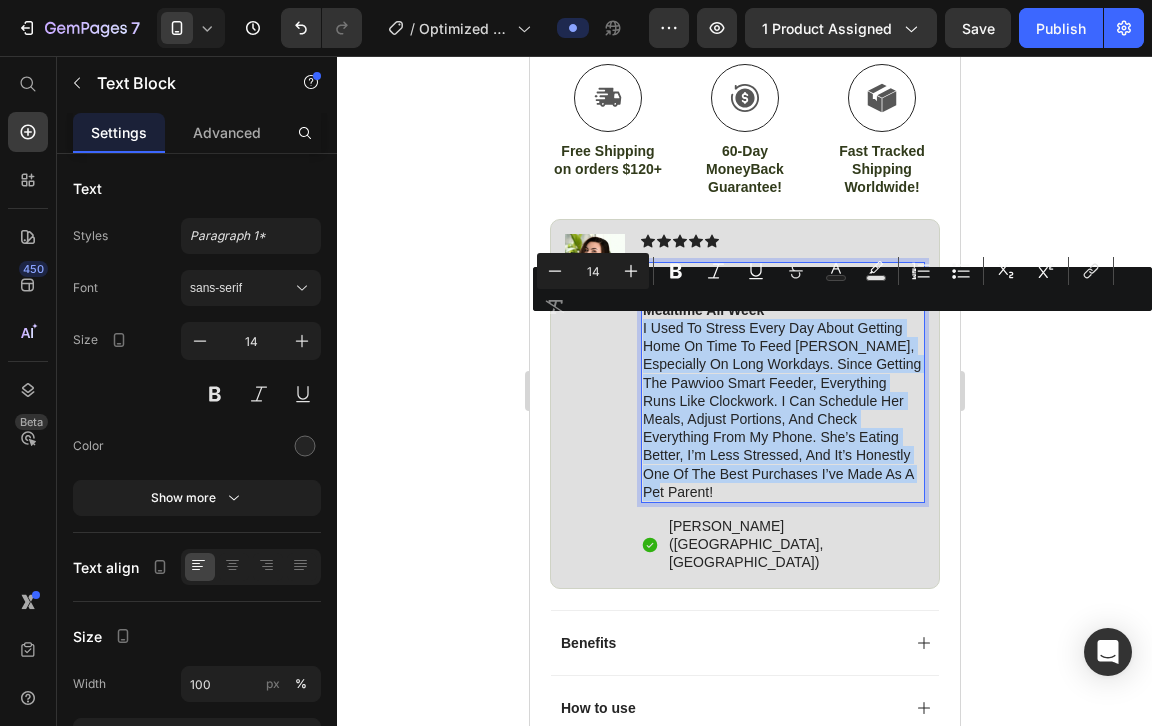 click on "I used to stress every day about getting home on time to feed [PERSON_NAME], especially on long workdays. Since getting the Pawvioo Smart Feeder, everything runs like clockwork. I can schedule her meals, adjust portions, and check everything from my phone. She’s eating better, I’m less stressed, and it’s honestly one of the best purchases I’ve made as a pet parent!" at bounding box center (782, 410) 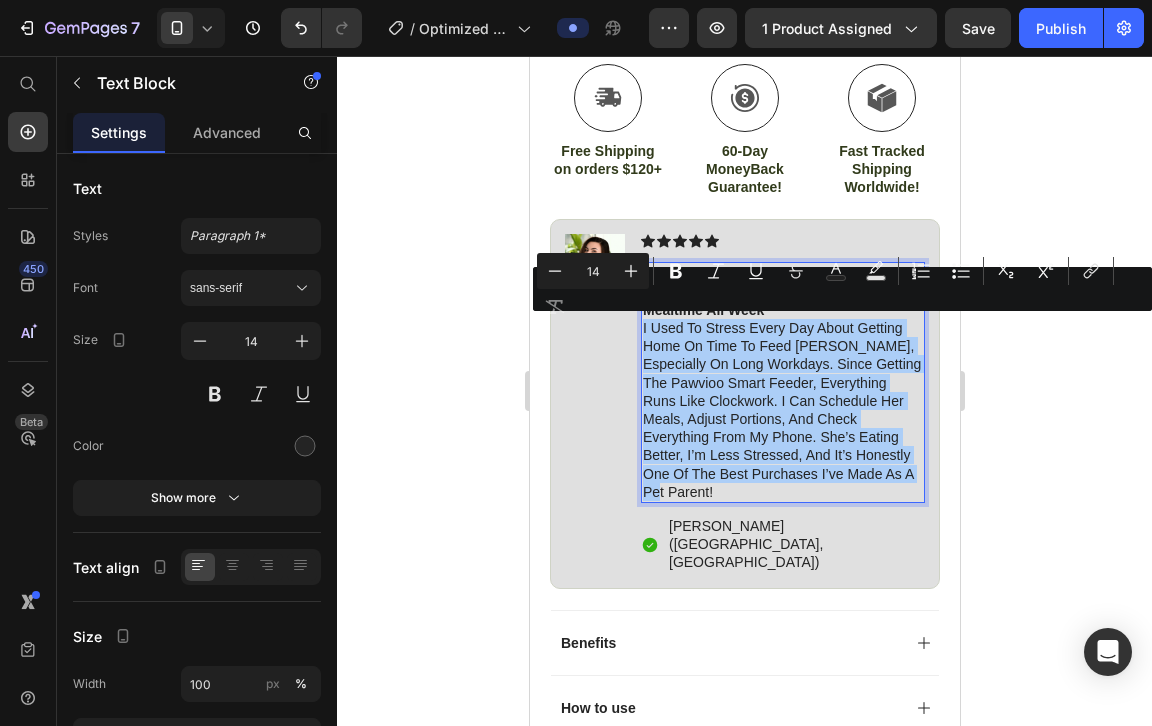 click 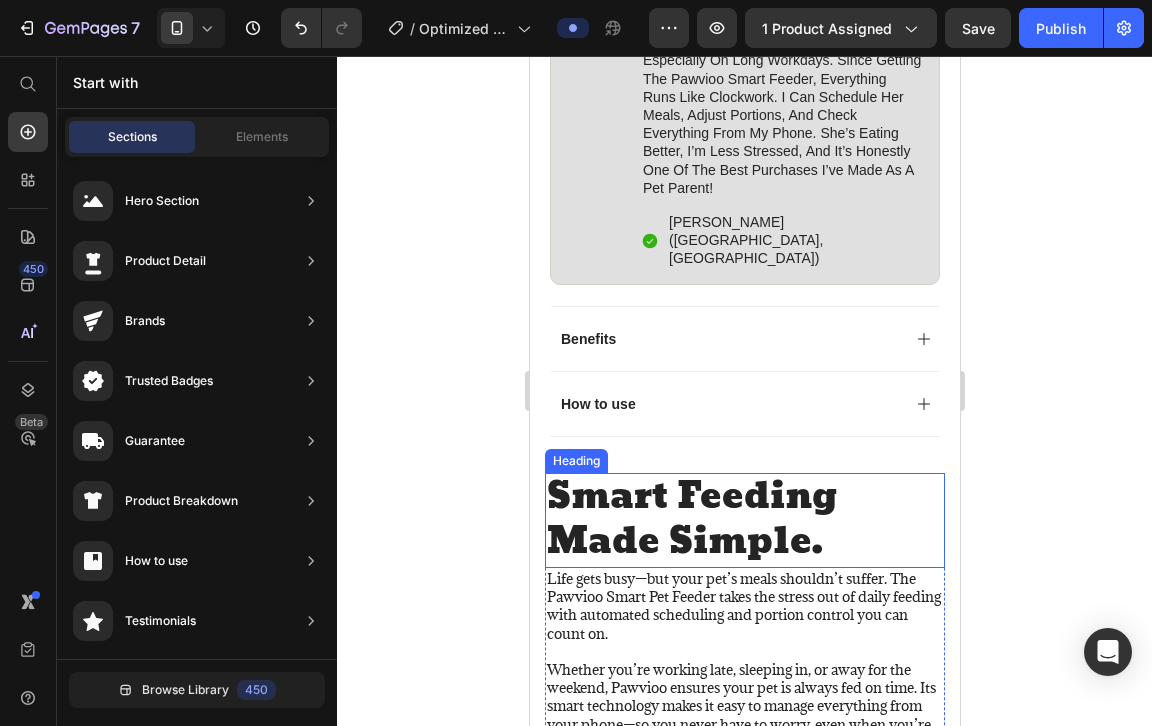 scroll, scrollTop: 1511, scrollLeft: 0, axis: vertical 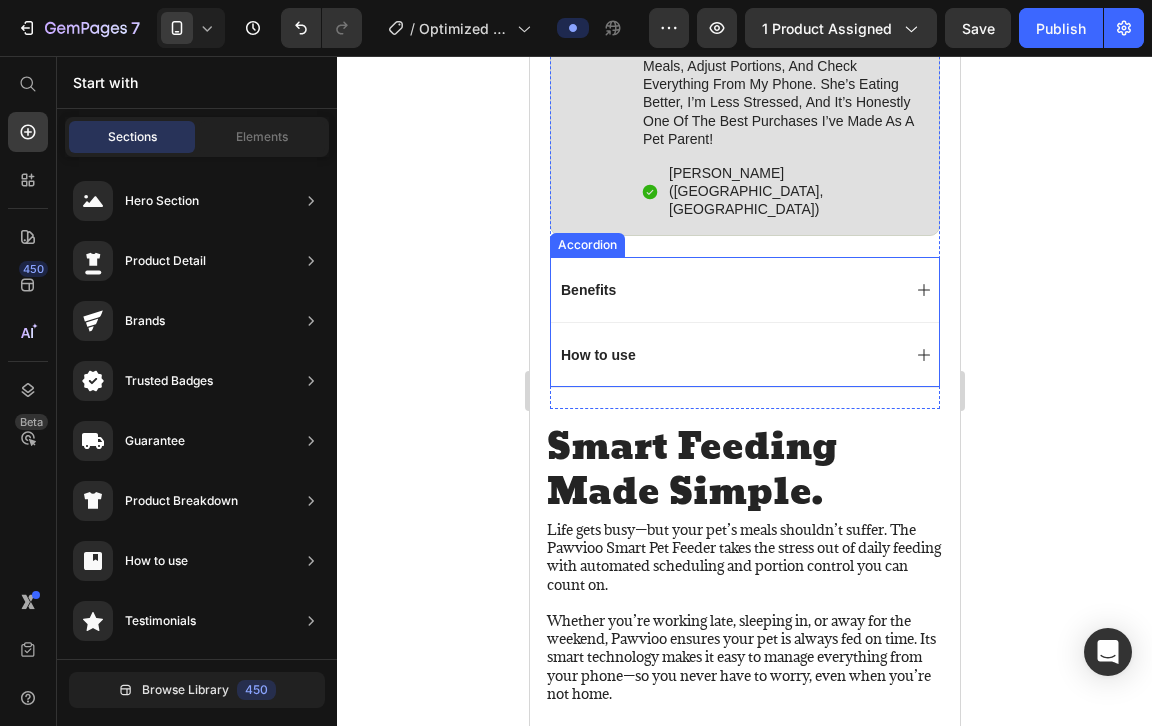click 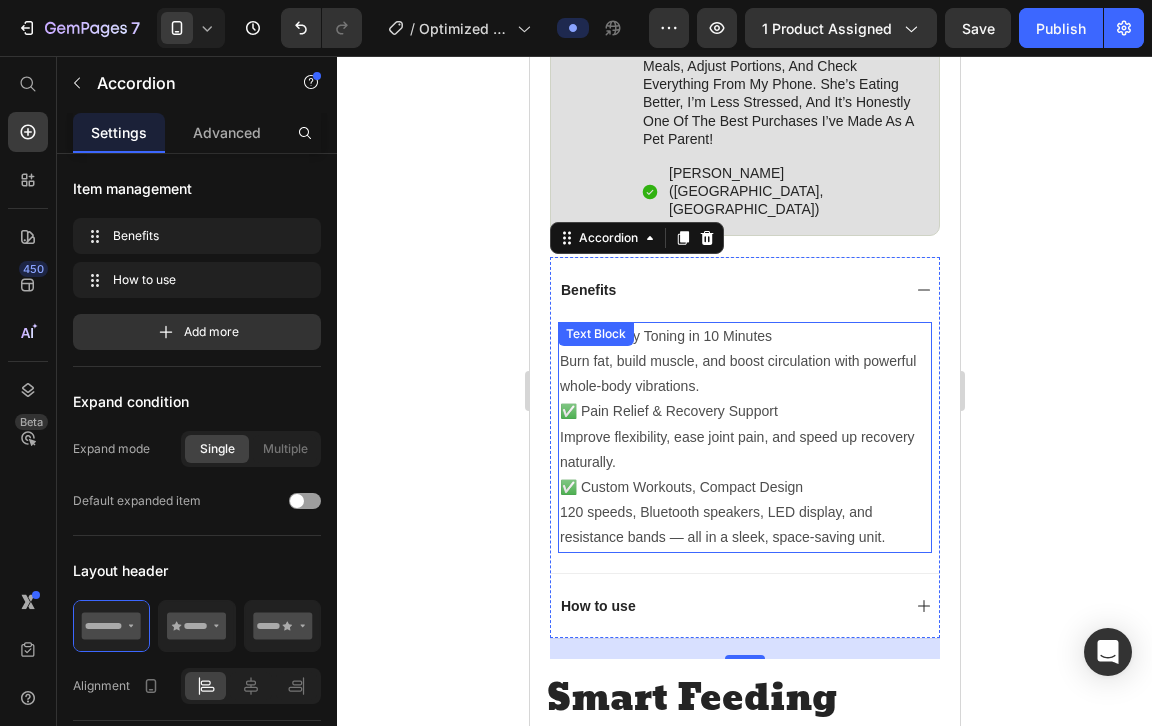 click on "Improve flexibility, ease joint pain, and speed up recovery naturally." at bounding box center (744, 450) 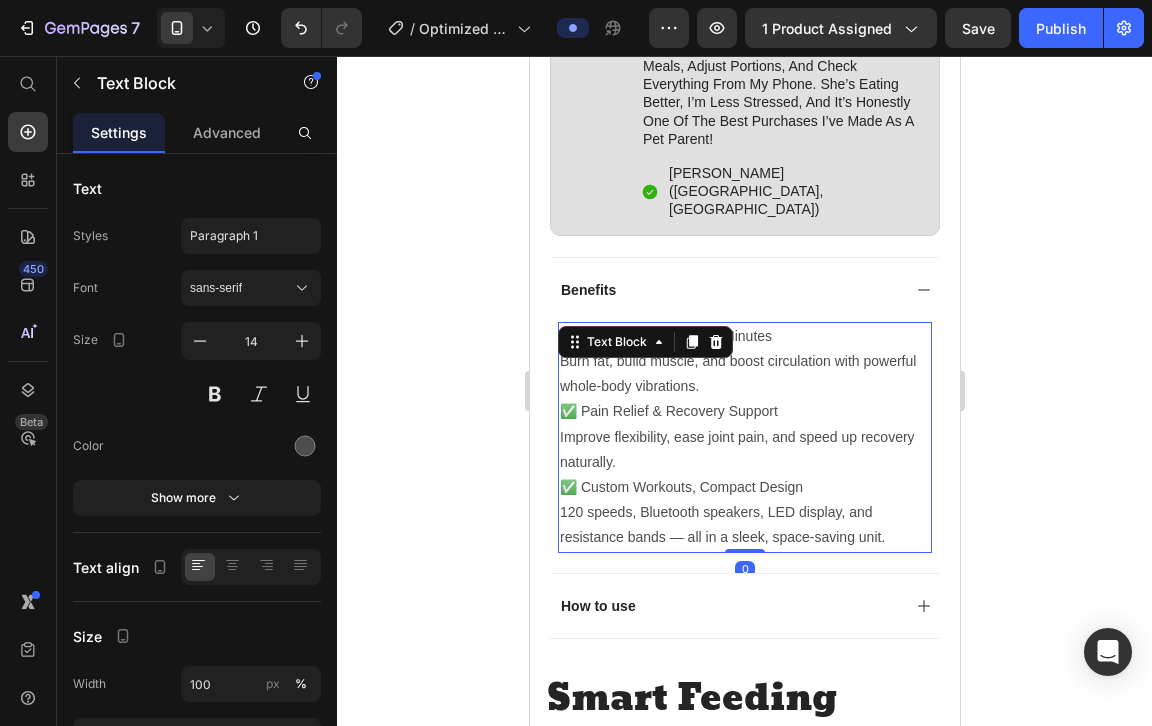 click on "120 speeds, Bluetooth speakers, LED display, and resistance bands — all in a sleek, space-saving unit." at bounding box center (744, 525) 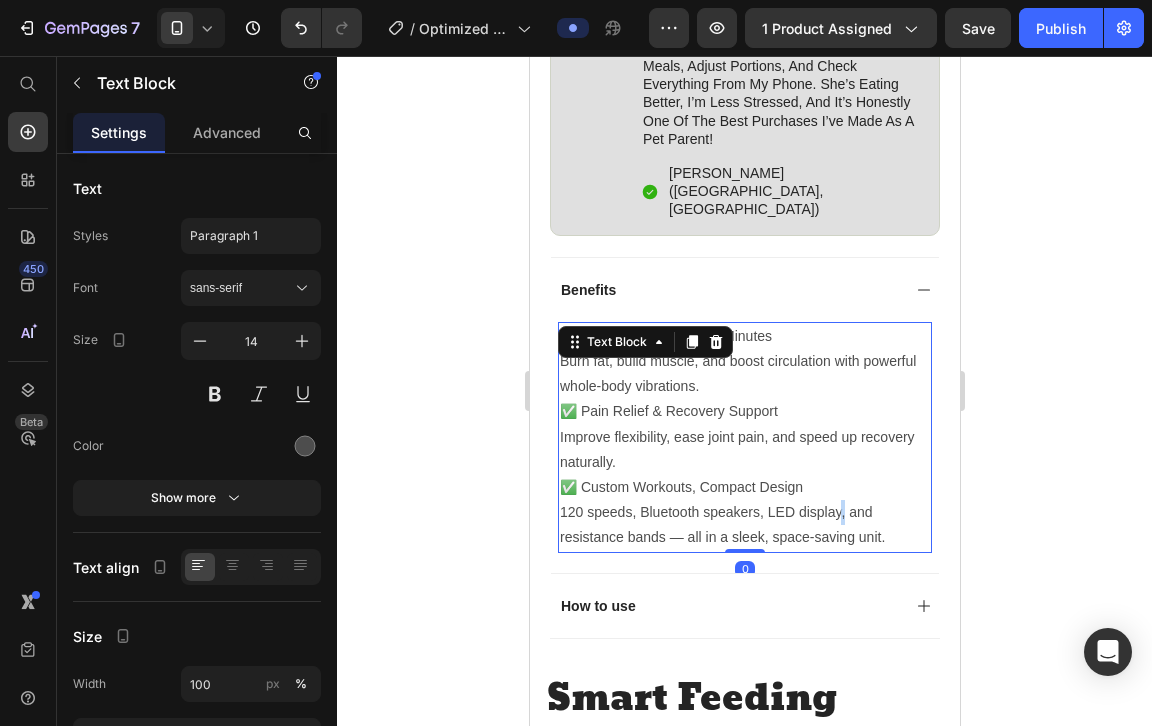 click on "120 speeds, Bluetooth speakers, LED display, and resistance bands — all in a sleek, space-saving unit." at bounding box center (744, 525) 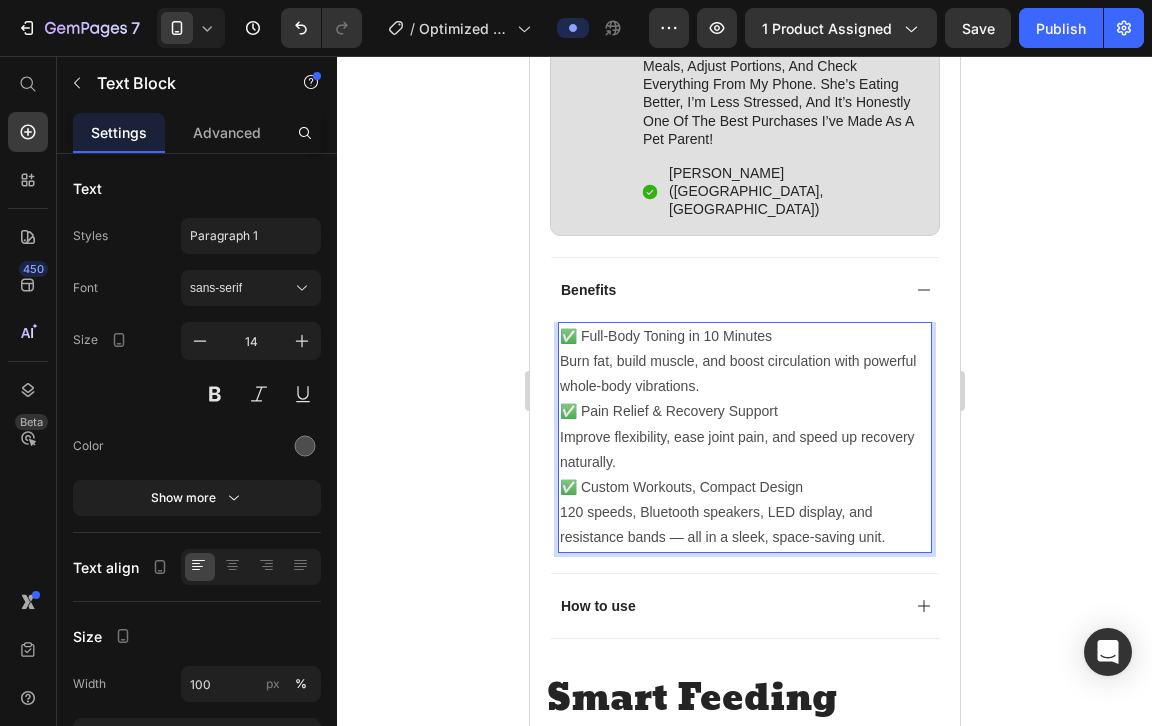 click on "120 speeds, Bluetooth speakers, LED display, and resistance bands — all in a sleek, space-saving unit." at bounding box center [744, 525] 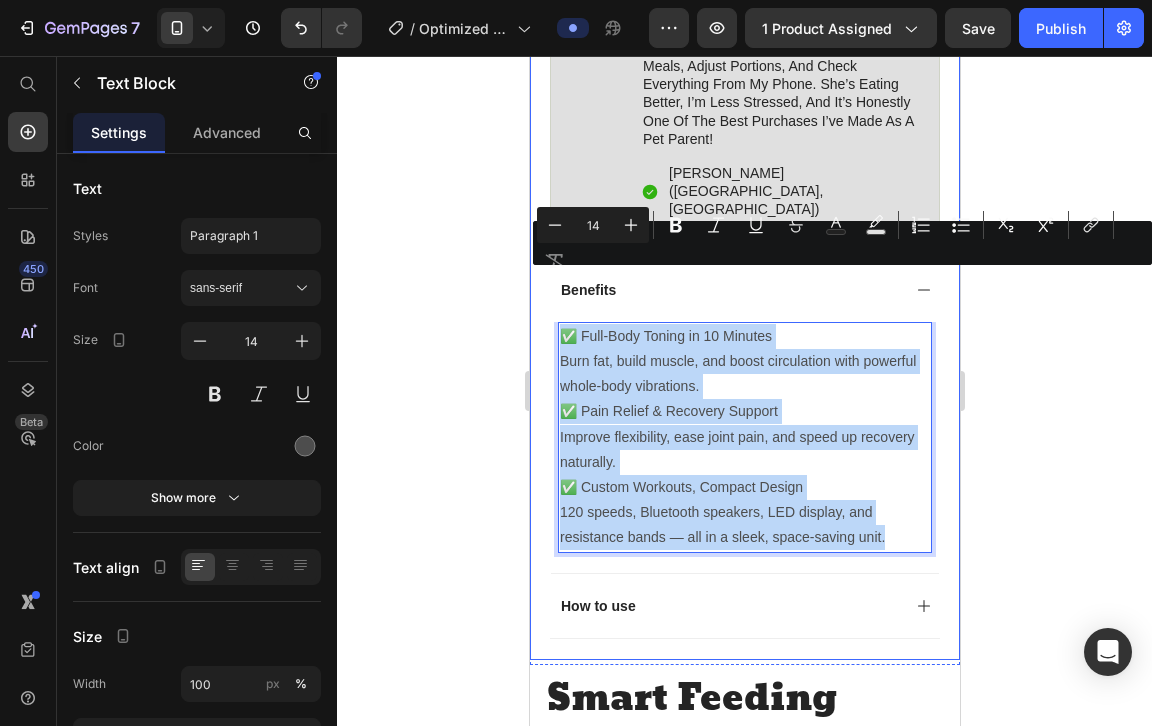 drag, startPoint x: 900, startPoint y: 485, endPoint x: 549, endPoint y: 285, distance: 403.98145 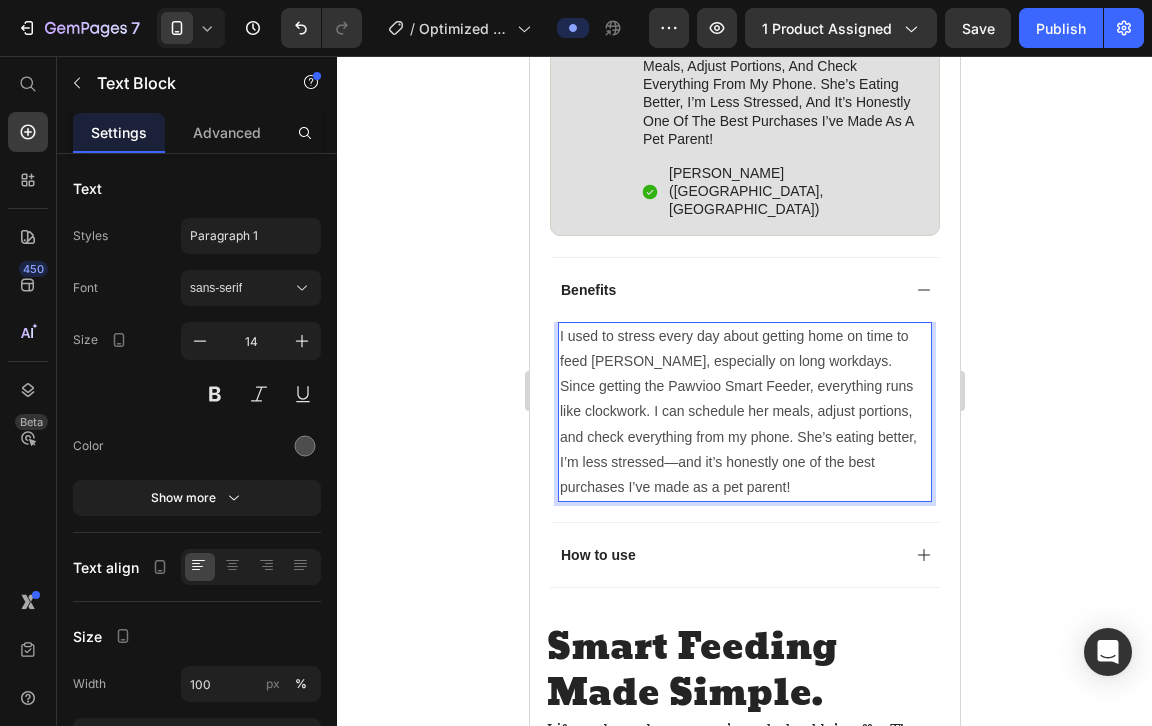 click on "I used to stress every day about getting home on time to feed [PERSON_NAME], especially on long workdays. Since getting the Pawvioo Smart Feeder, everything runs like clockwork. I can schedule her meals, adjust portions, and check everything from my phone. She’s eating better, I’m less stressed—and it’s honestly one of the best purchases I’ve made as a pet parent!" at bounding box center (744, 412) 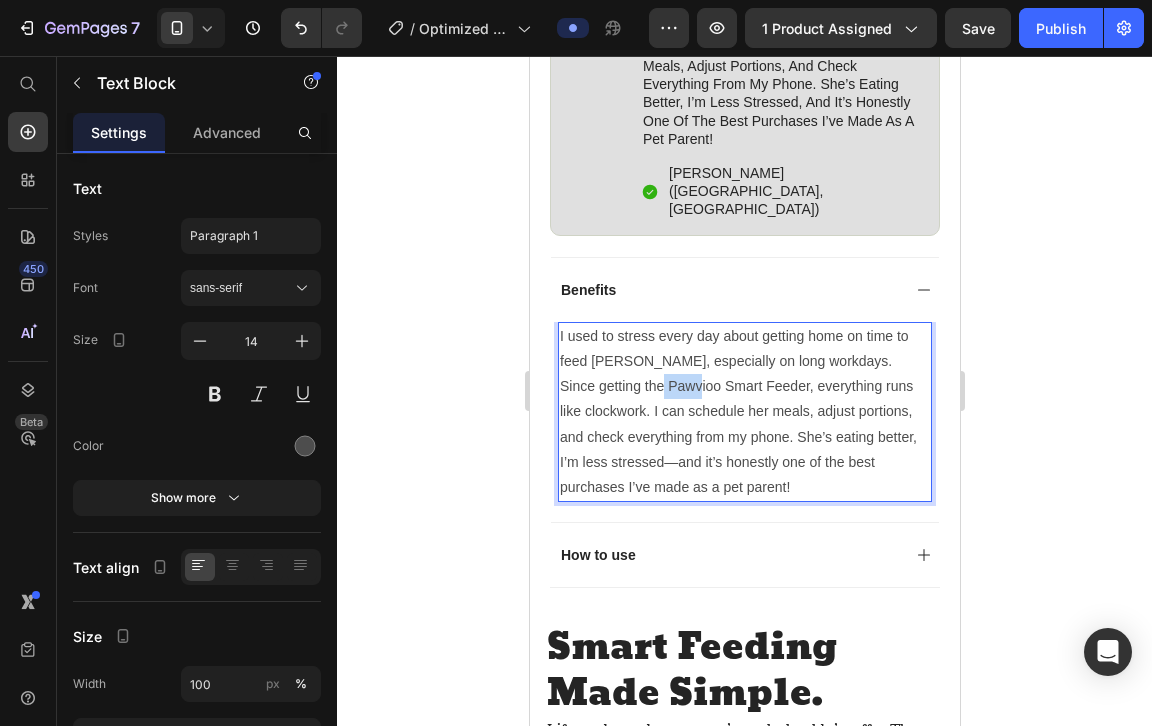 click on "I used to stress every day about getting home on time to feed [PERSON_NAME], especially on long workdays. Since getting the Pawvioo Smart Feeder, everything runs like clockwork. I can schedule her meals, adjust portions, and check everything from my phone. She’s eating better, I’m less stressed—and it’s honestly one of the best purchases I’ve made as a pet parent!" at bounding box center [744, 412] 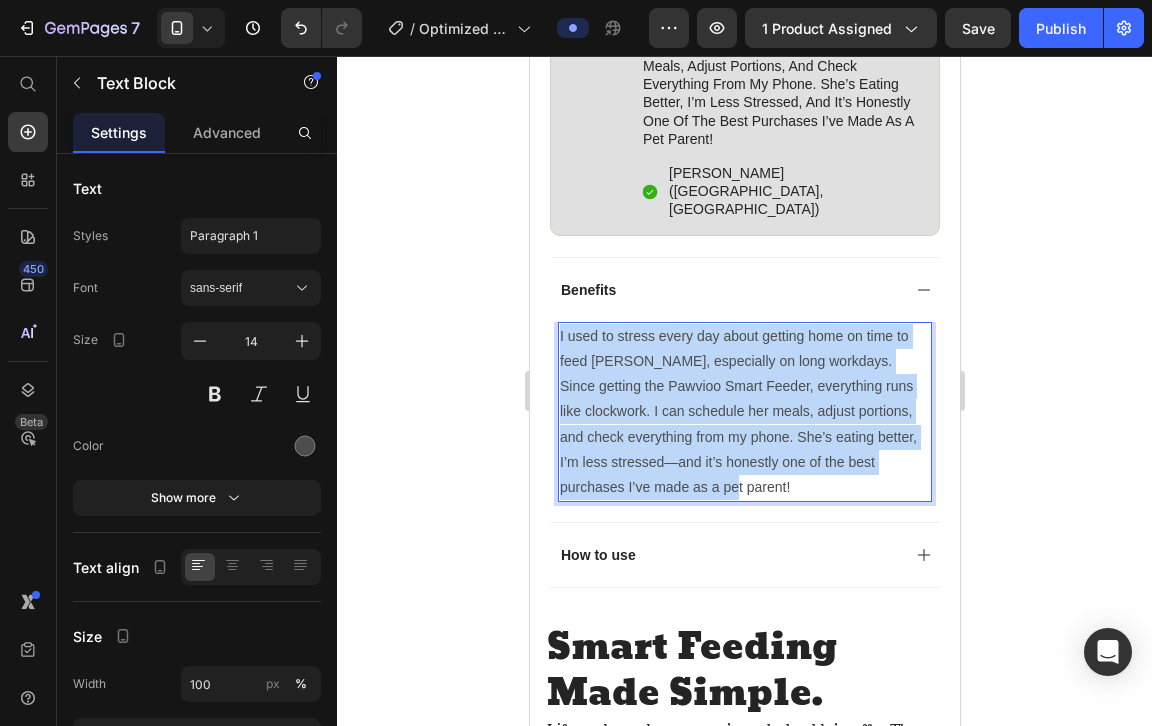 click on "I used to stress every day about getting home on time to feed [PERSON_NAME], especially on long workdays. Since getting the Pawvioo Smart Feeder, everything runs like clockwork. I can schedule her meals, adjust portions, and check everything from my phone. She’s eating better, I’m less stressed—and it’s honestly one of the best purchases I’ve made as a pet parent!" at bounding box center [744, 412] 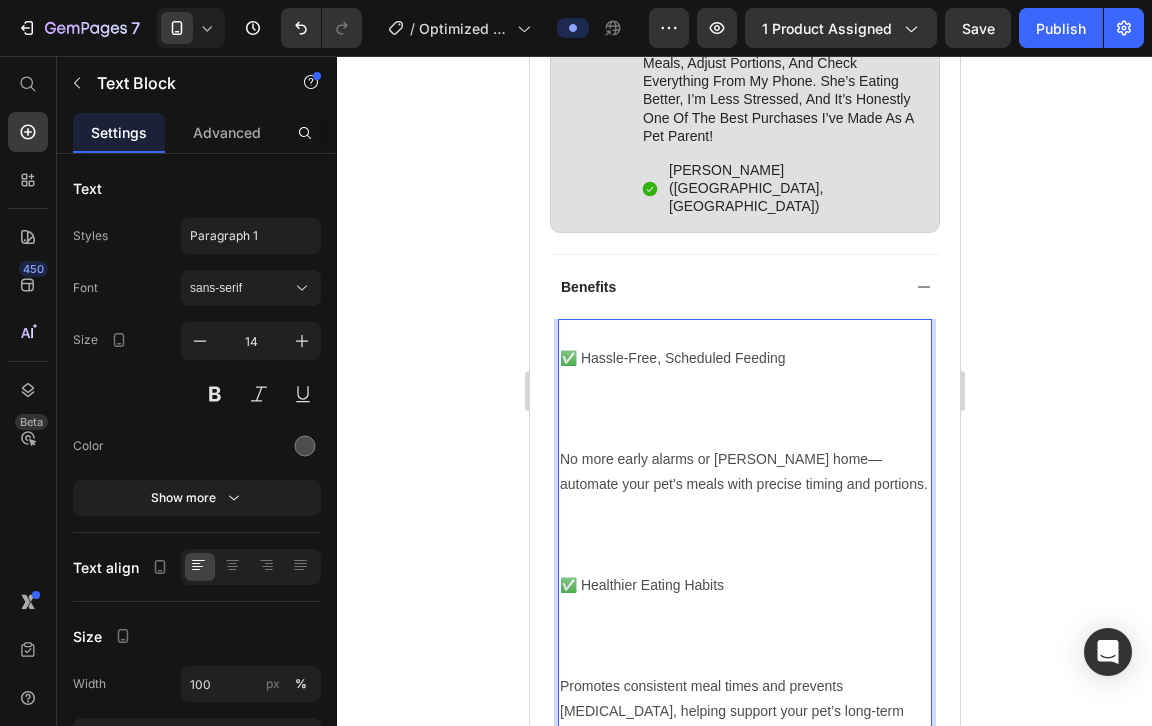 scroll, scrollTop: 1699, scrollLeft: 0, axis: vertical 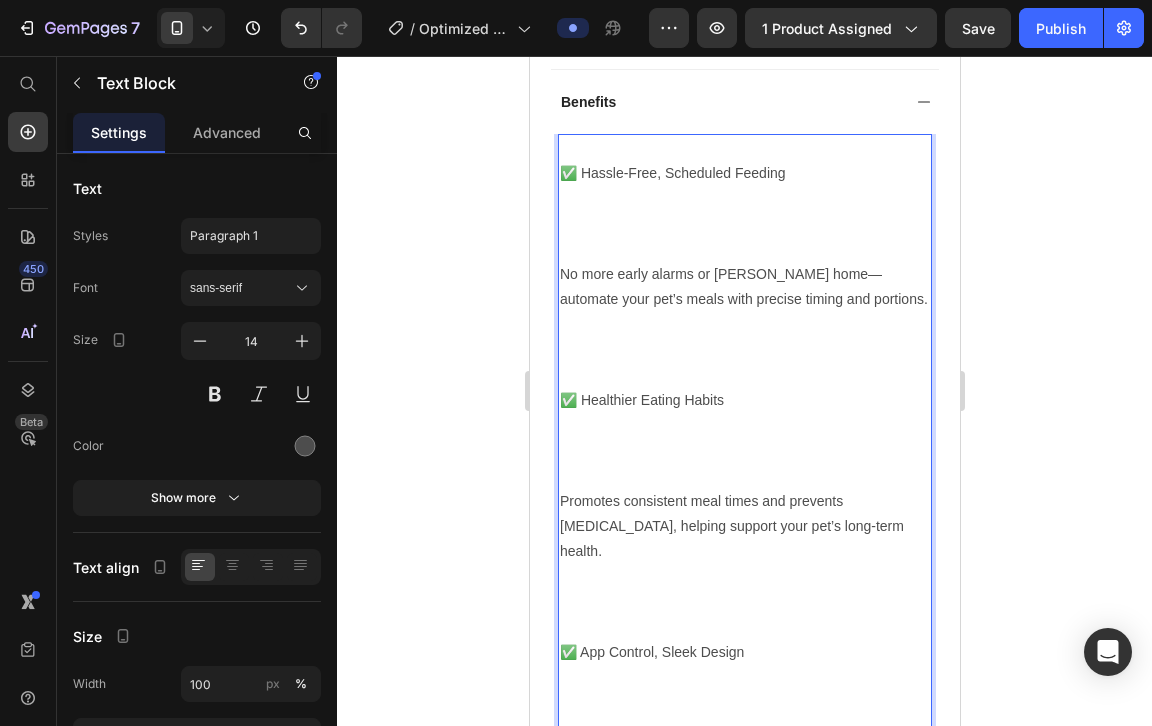 click on "No more early alarms or [PERSON_NAME] home—automate your pet’s meals with precise timing and portions." at bounding box center [744, 287] 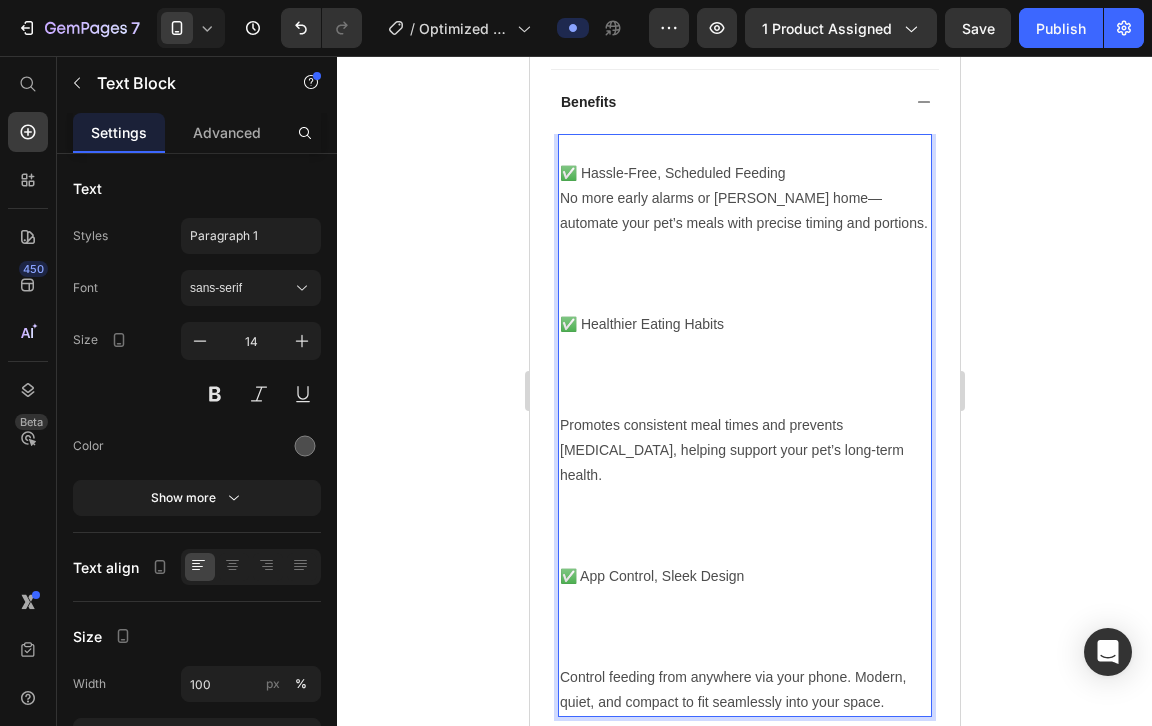 click on "✅ Healthier Eating Habits" at bounding box center (744, 324) 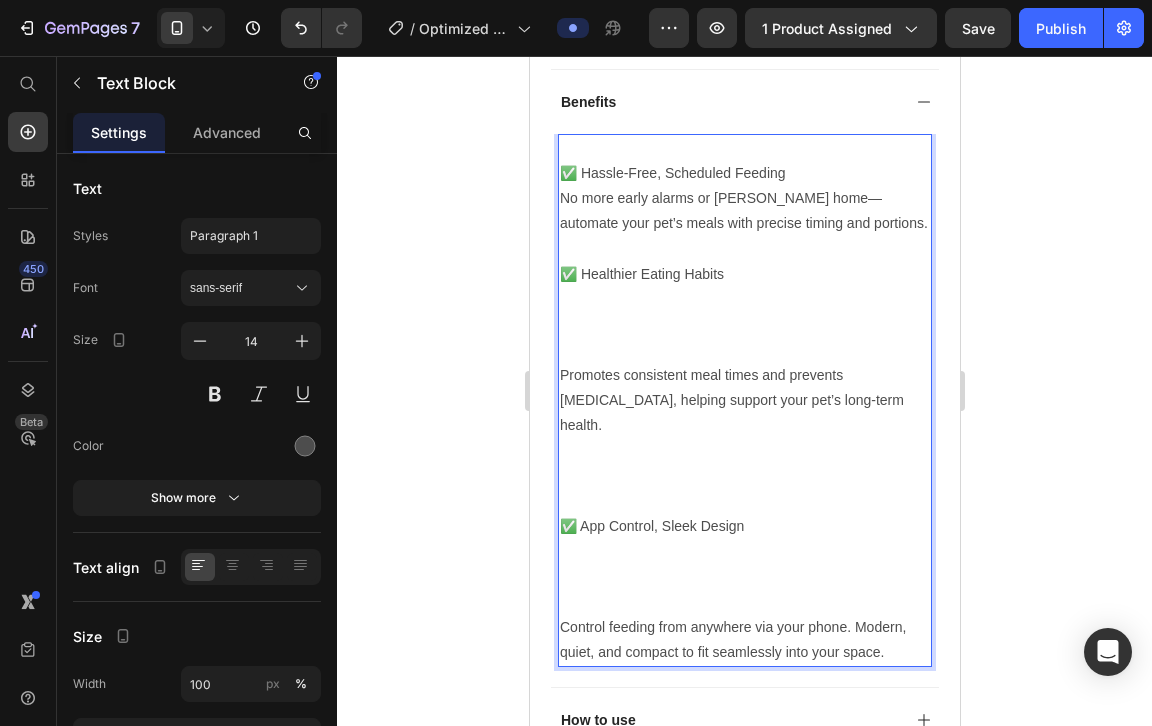 click on "Promotes consistent meal times and prevents [MEDICAL_DATA], helping support your pet’s long-term health." at bounding box center [744, 401] 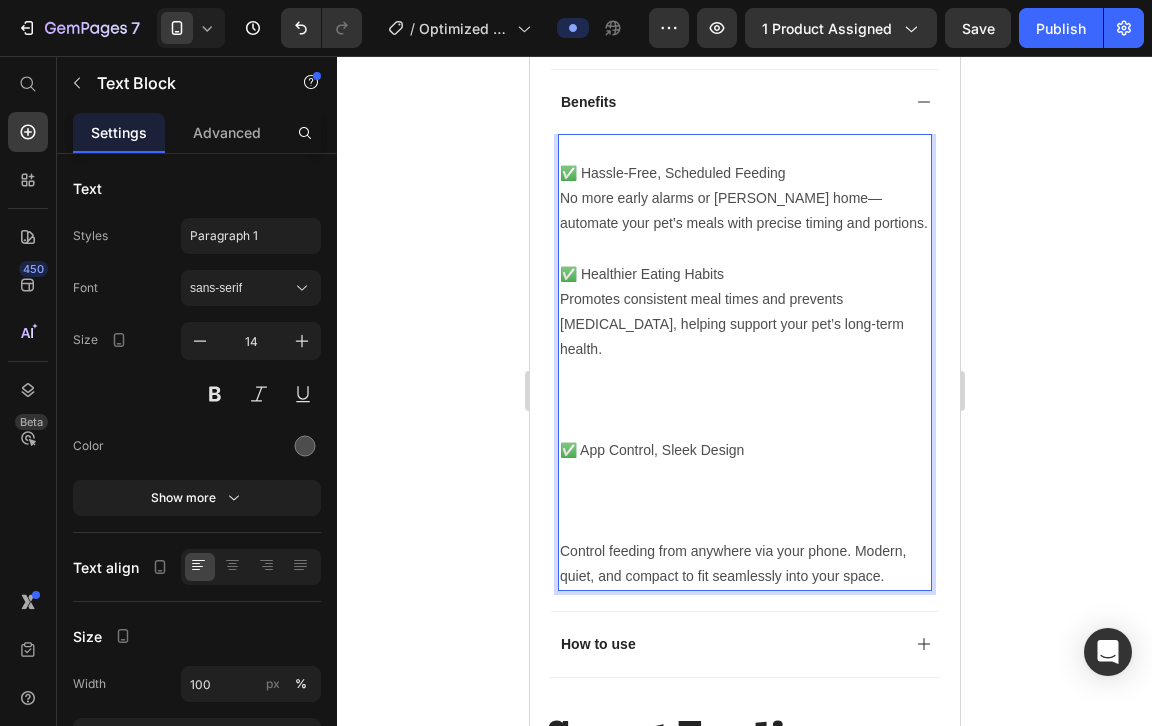 click on "✅ App Control, Sleek Design" at bounding box center [744, 450] 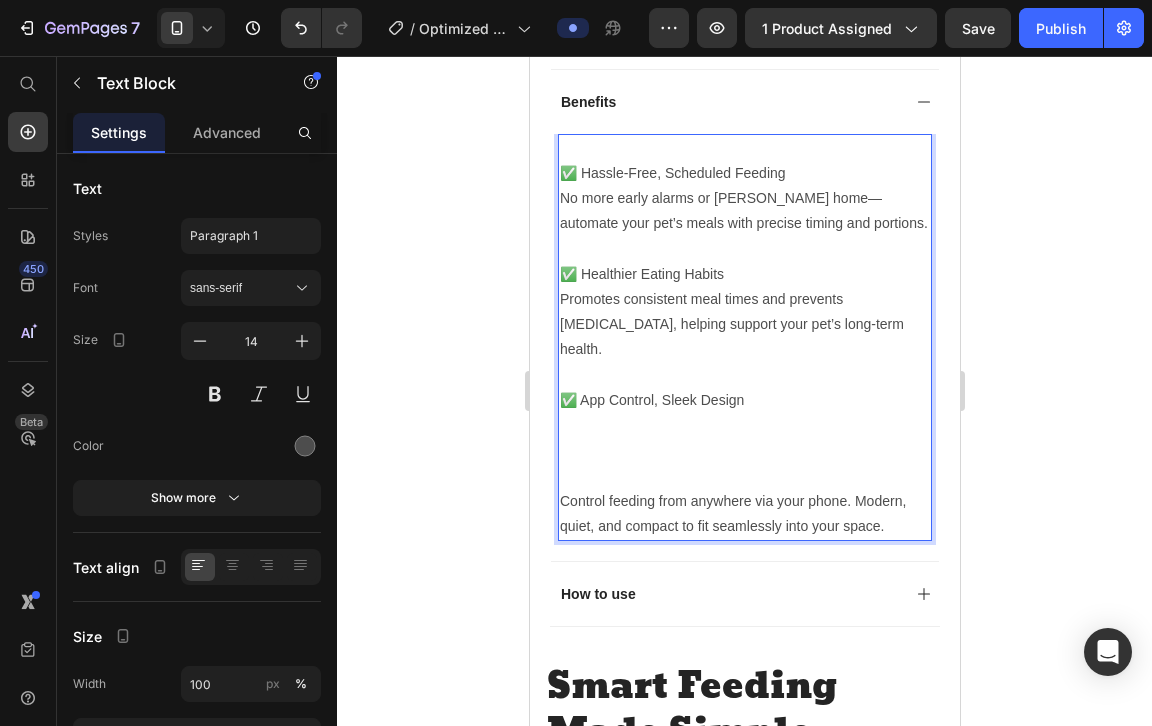 click on "Control feeding from anywhere via your phone. Modern, quiet, and compact to fit seamlessly into your space." at bounding box center (744, 514) 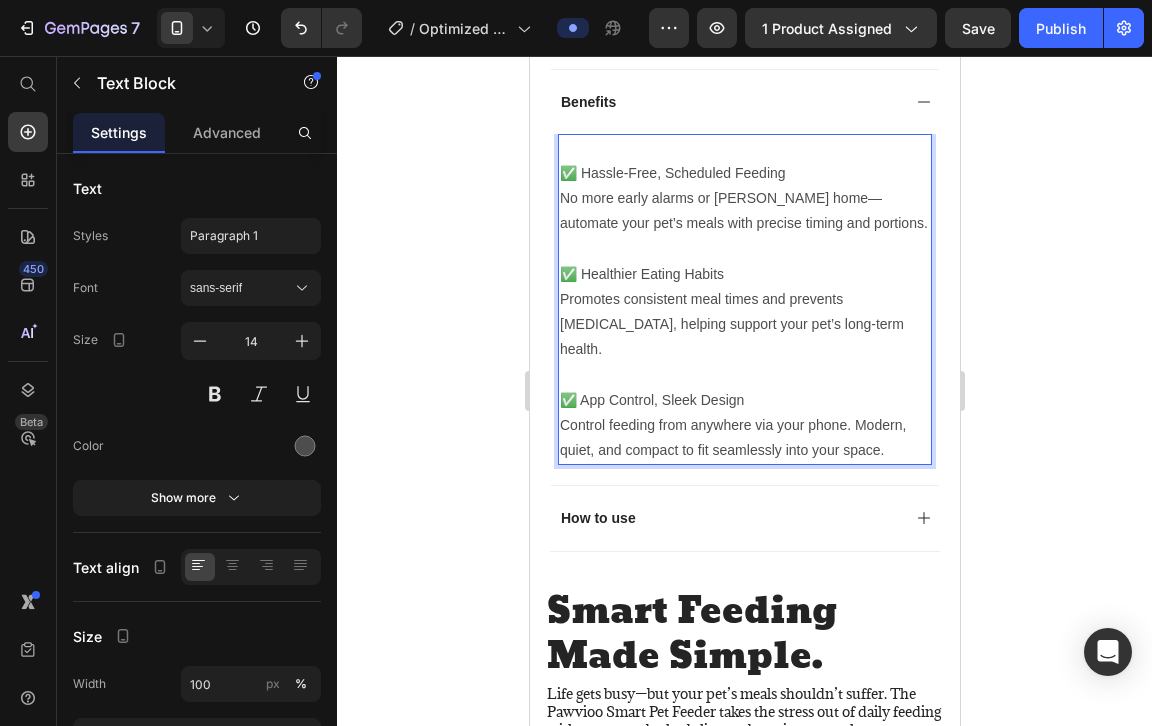 click 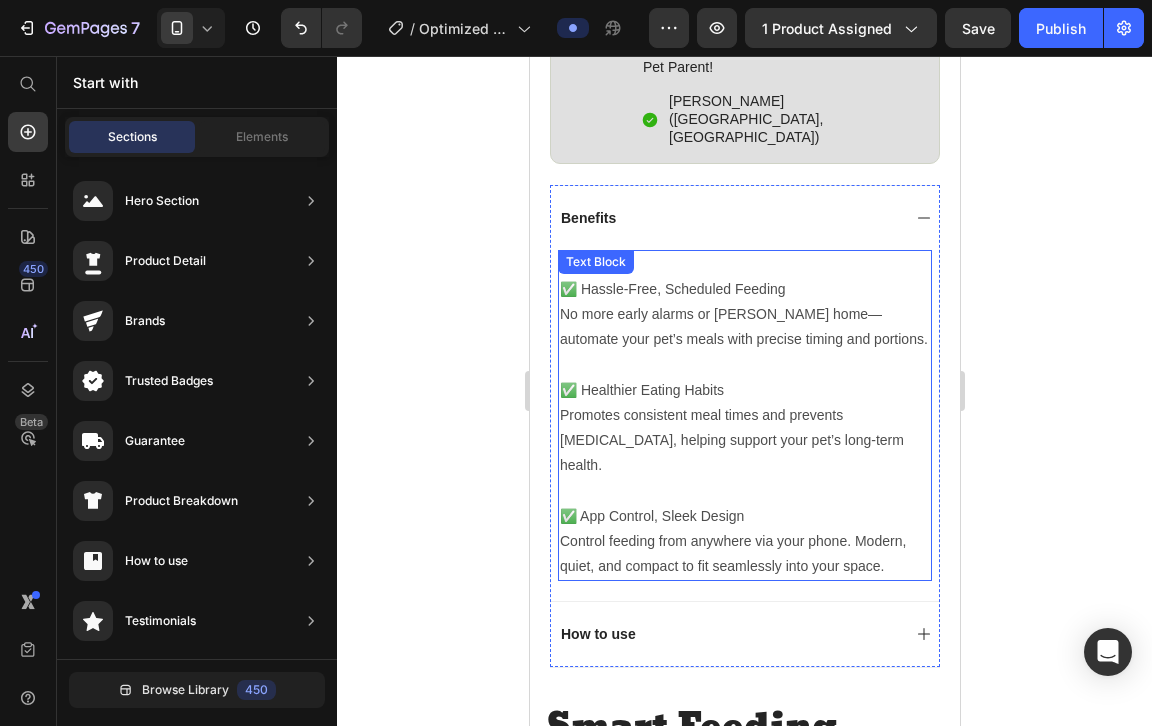scroll, scrollTop: 1579, scrollLeft: 0, axis: vertical 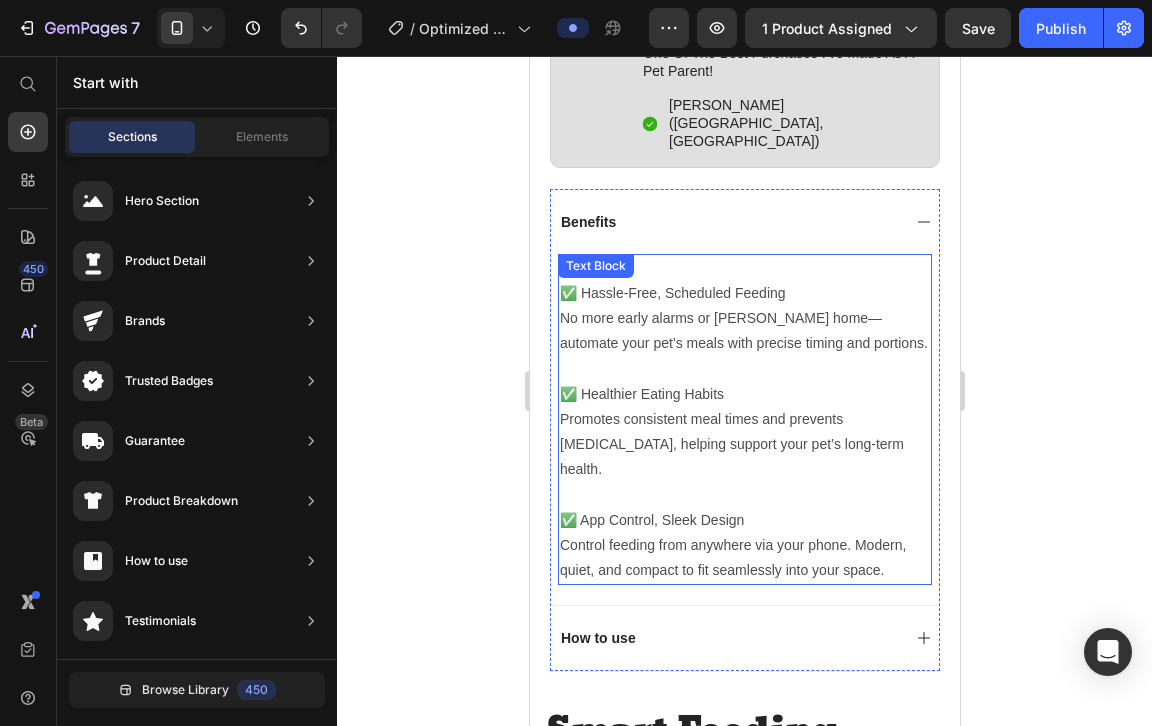 click on "✅ Hassle-Free, Scheduled Feeding" at bounding box center [744, 293] 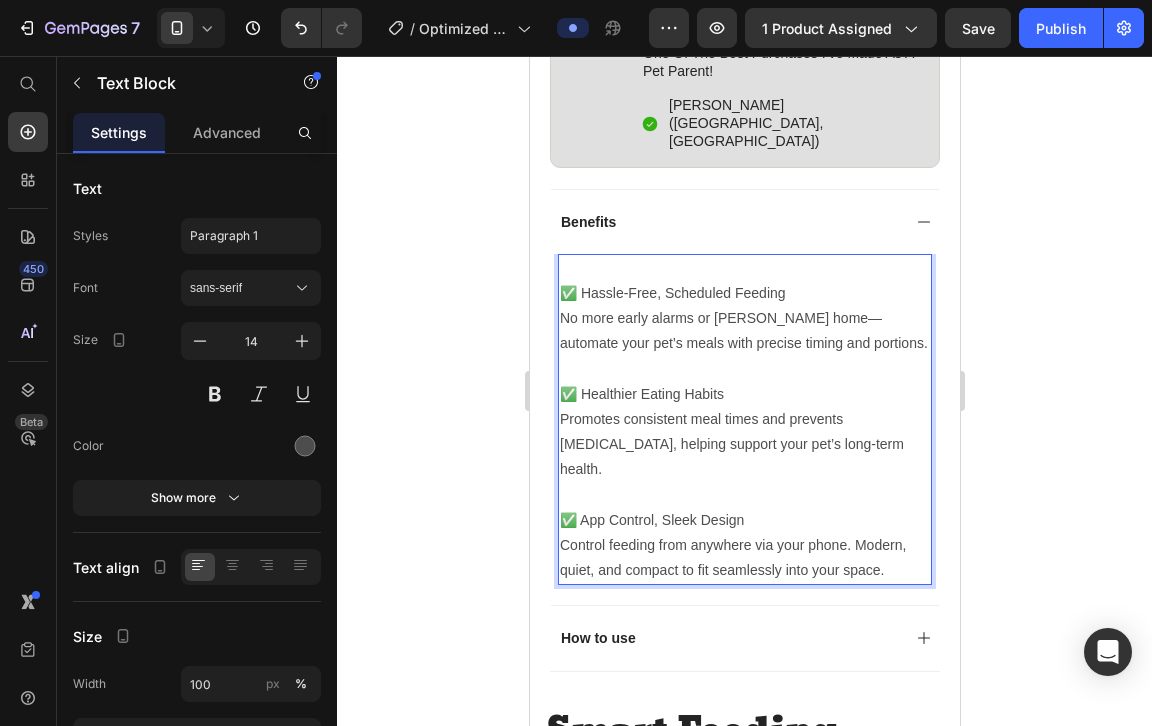 click on "✅ Hassle-Free, Scheduled Feeding" at bounding box center (744, 293) 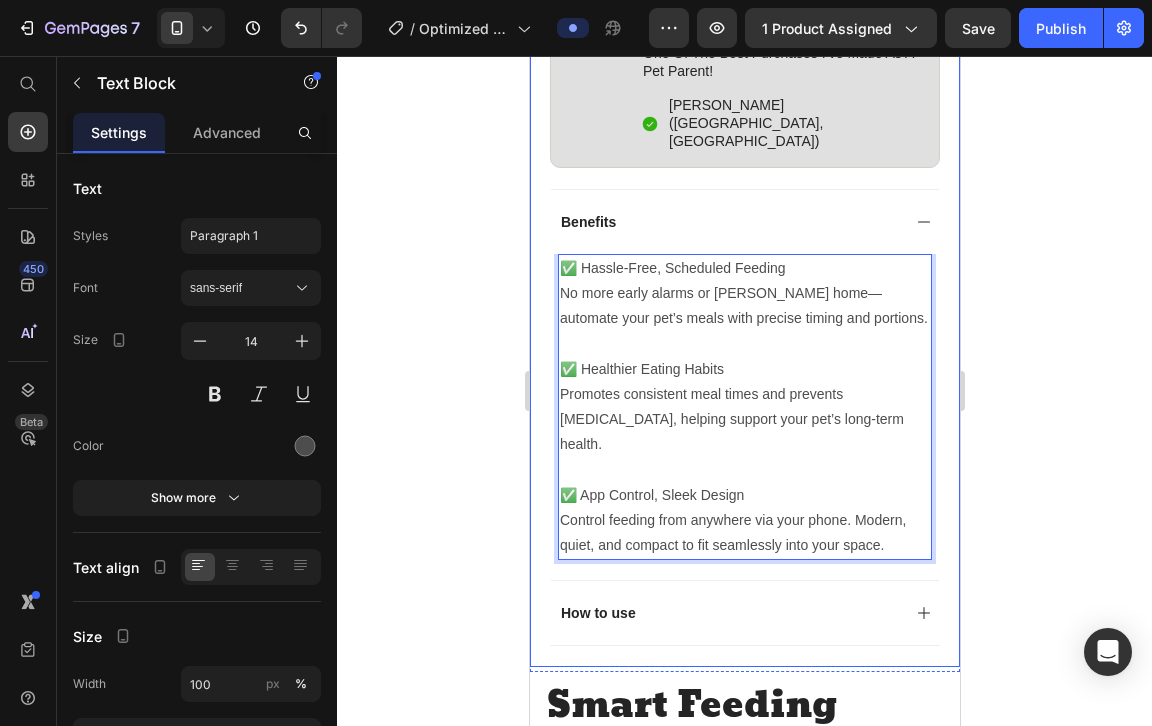 click 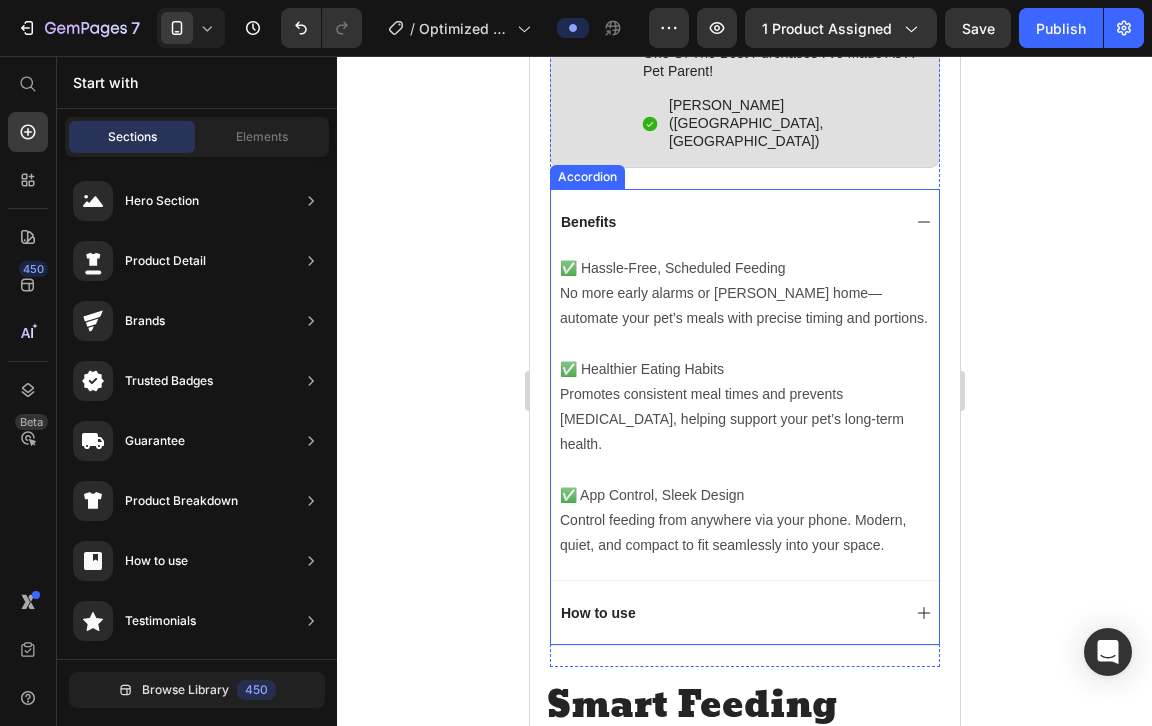 click 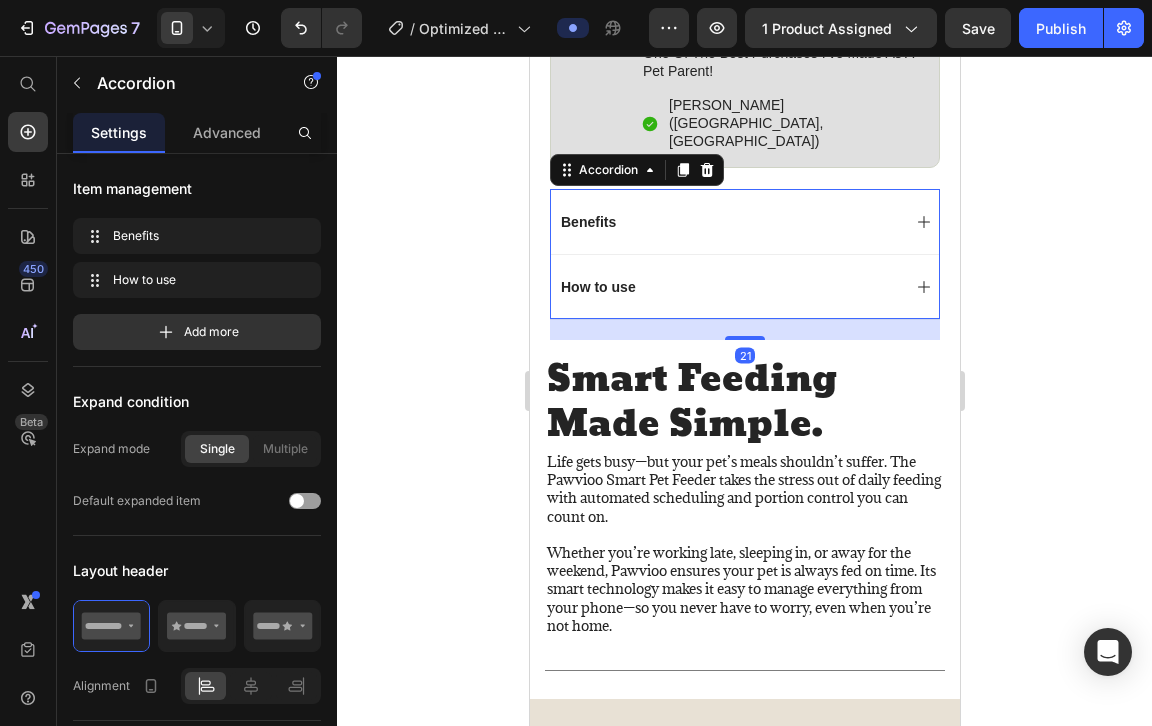 click 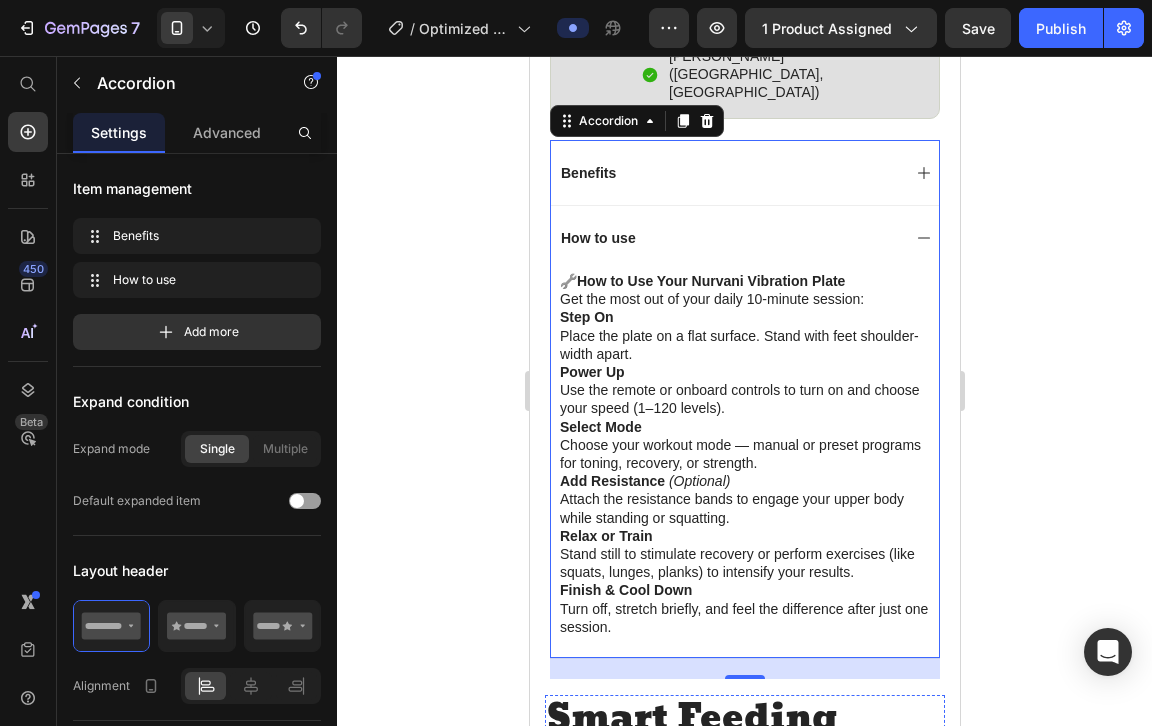 scroll, scrollTop: 1618, scrollLeft: 0, axis: vertical 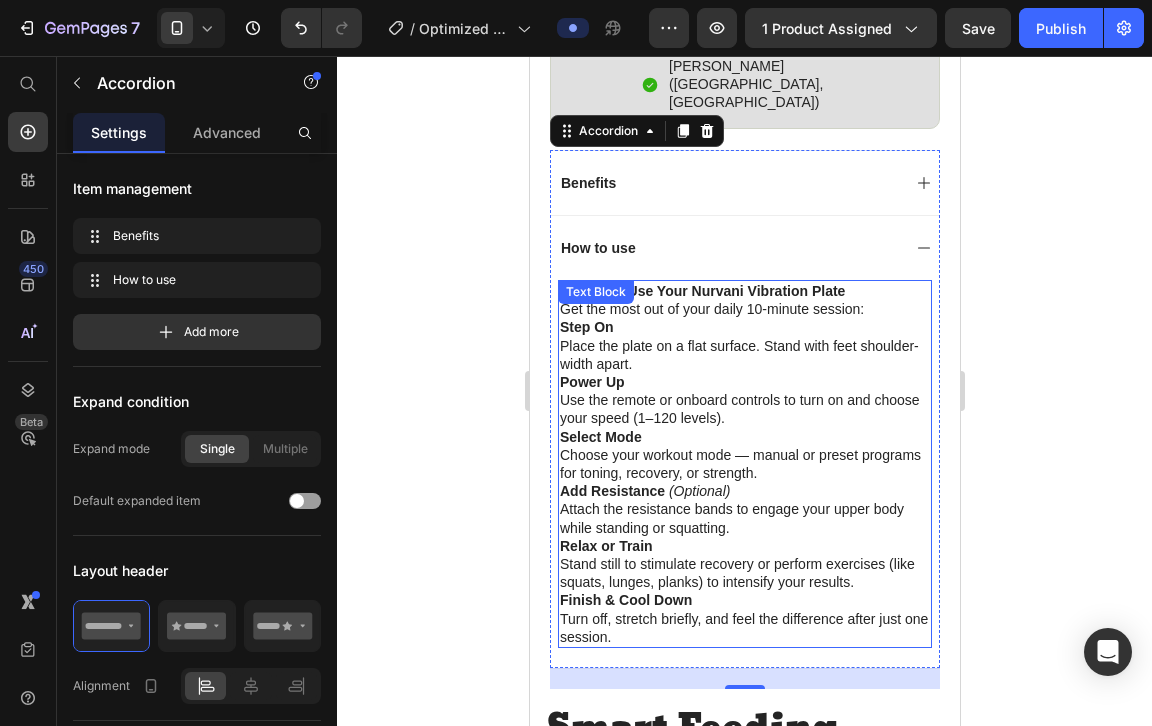 click on "Finish & Cool Down Turn off, stretch briefly, and feel the difference after just one session." at bounding box center (744, 618) 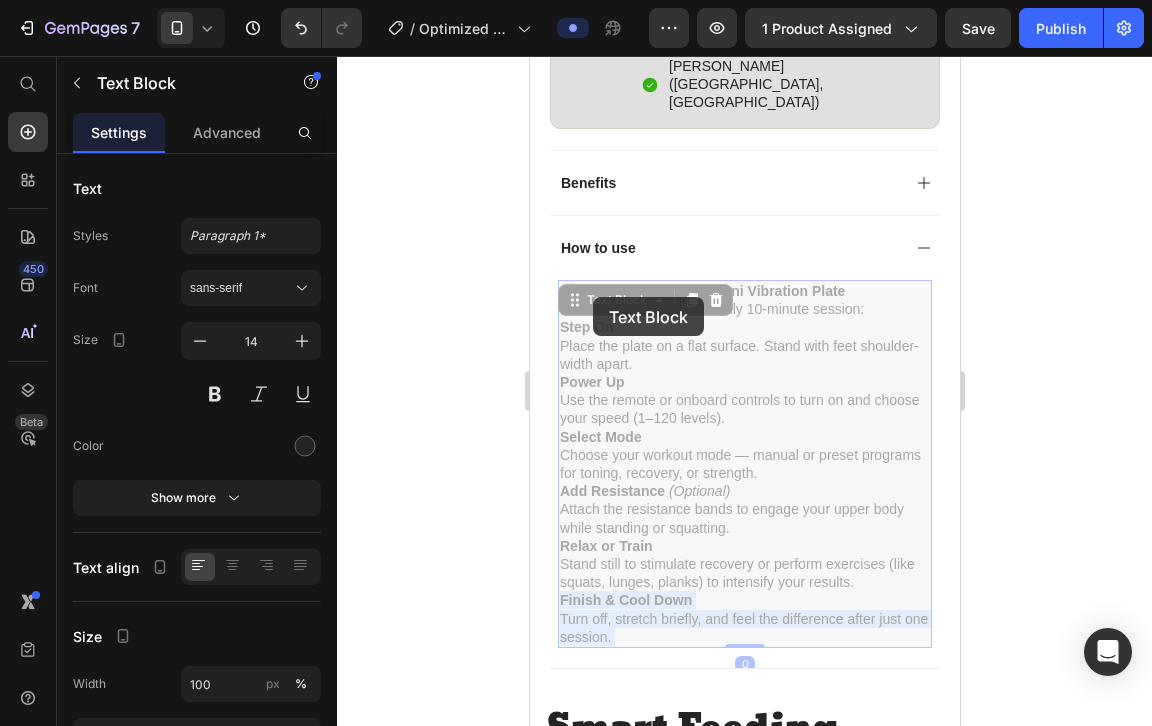 drag, startPoint x: 642, startPoint y: 578, endPoint x: 592, endPoint y: 297, distance: 285.41373 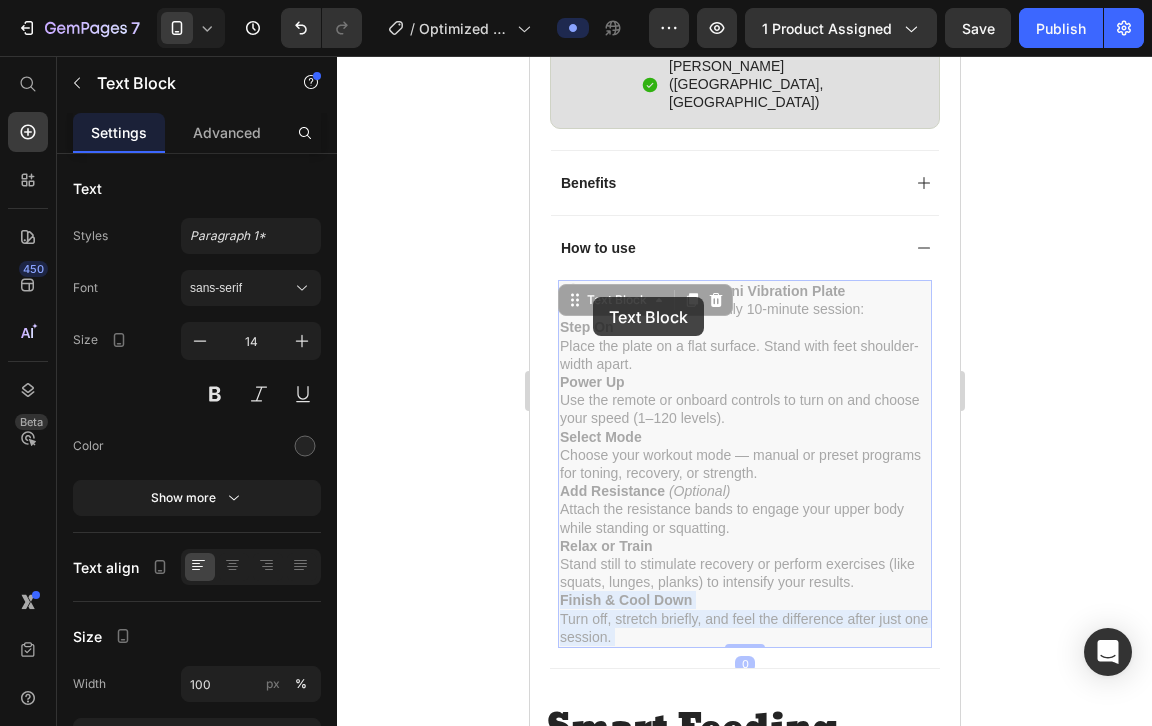 click on "Step On Place the plate on a flat surface. Stand with feet shoulder-width apart." at bounding box center (529, 56) 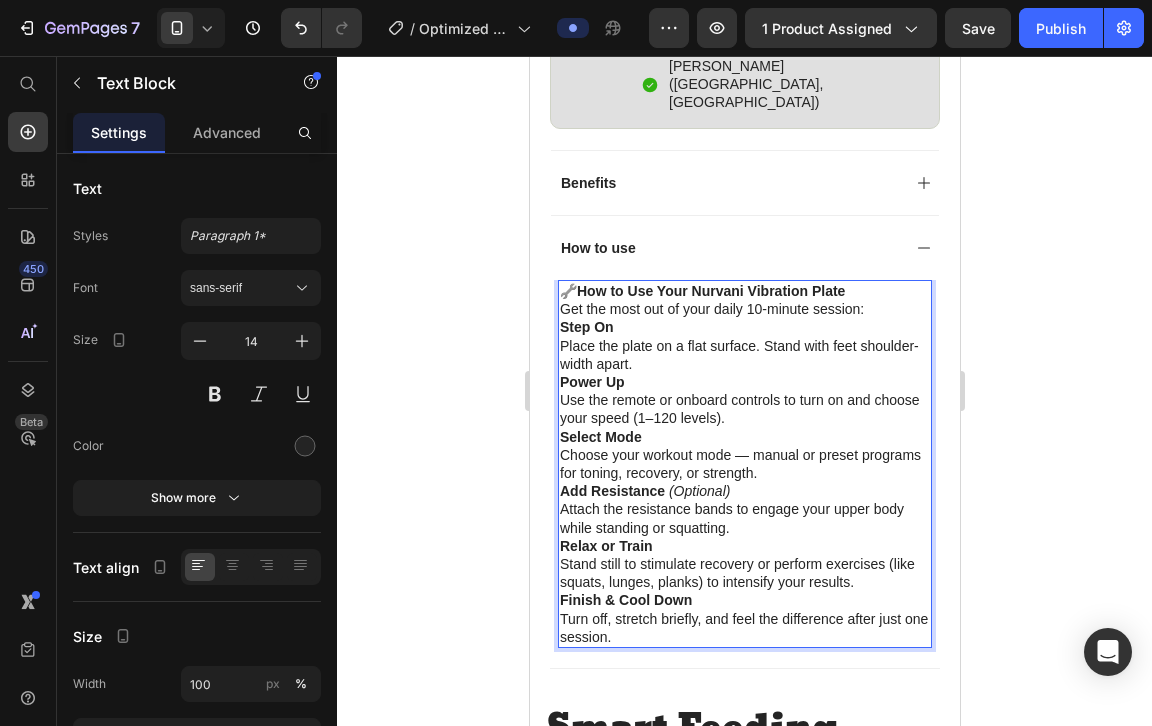 click on "Step On Place the plate on a flat surface. Stand with feet shoulder-width apart." at bounding box center [744, 345] 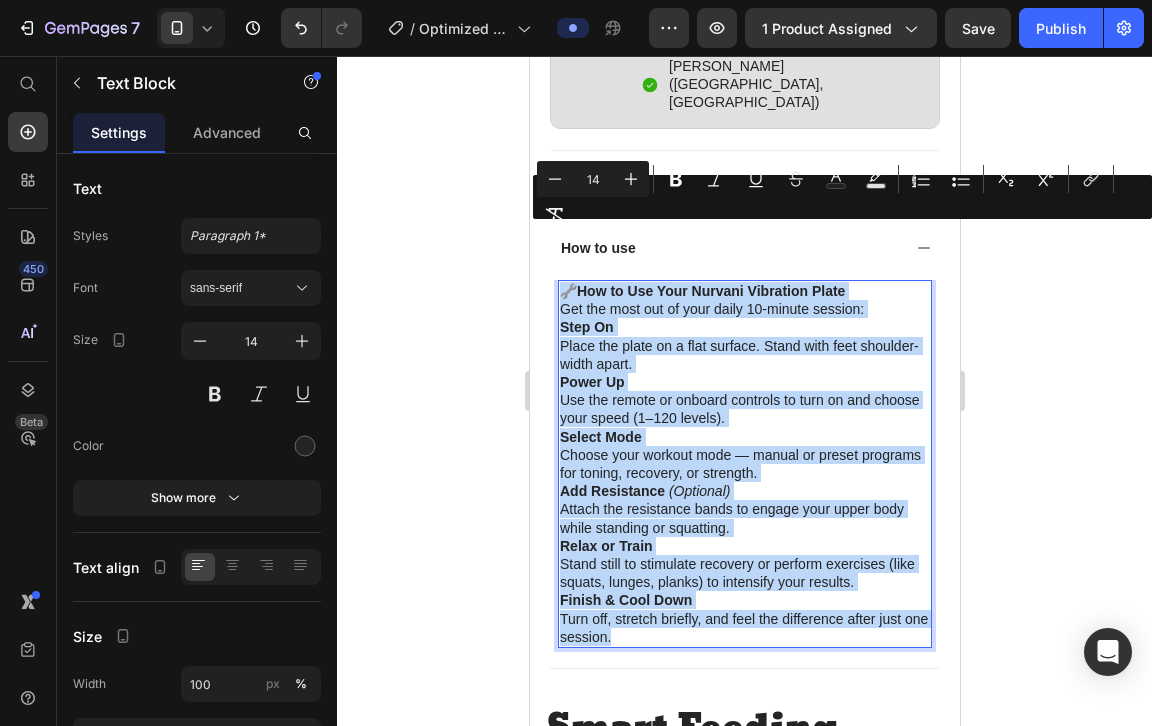 drag, startPoint x: 564, startPoint y: 236, endPoint x: 675, endPoint y: 590, distance: 370.9946 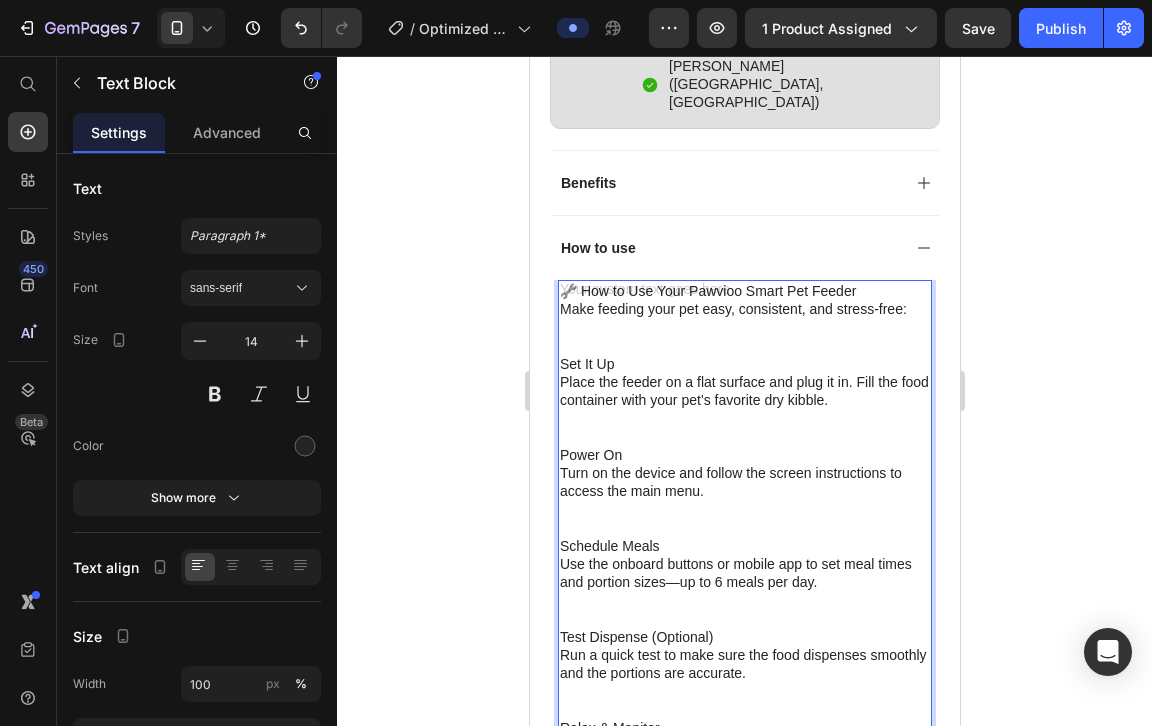 scroll, scrollTop: 1629, scrollLeft: 0, axis: vertical 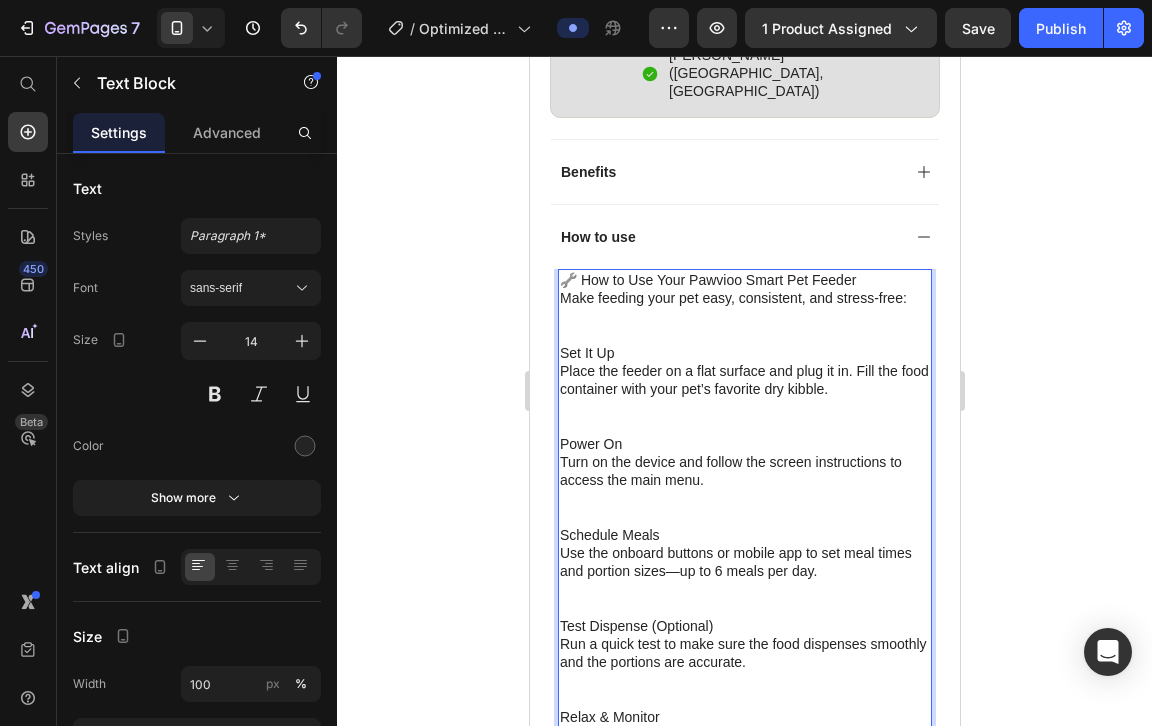 click on "Set It Up" at bounding box center (744, 353) 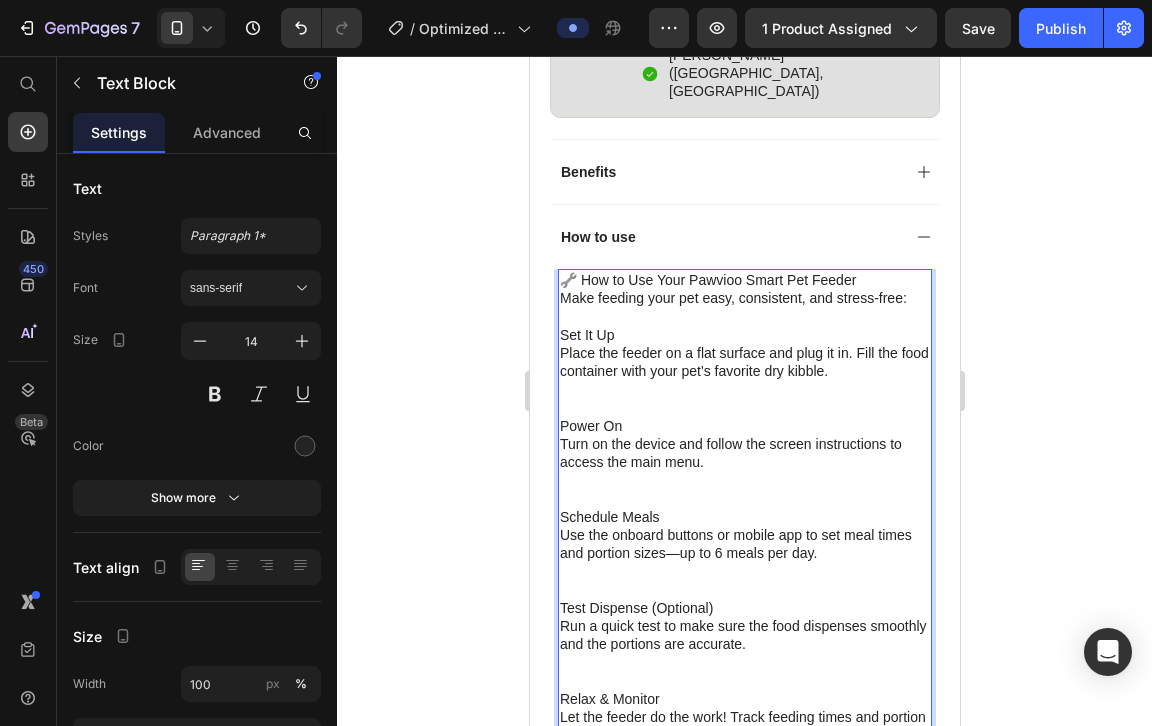 click on "Power On" at bounding box center [744, 426] 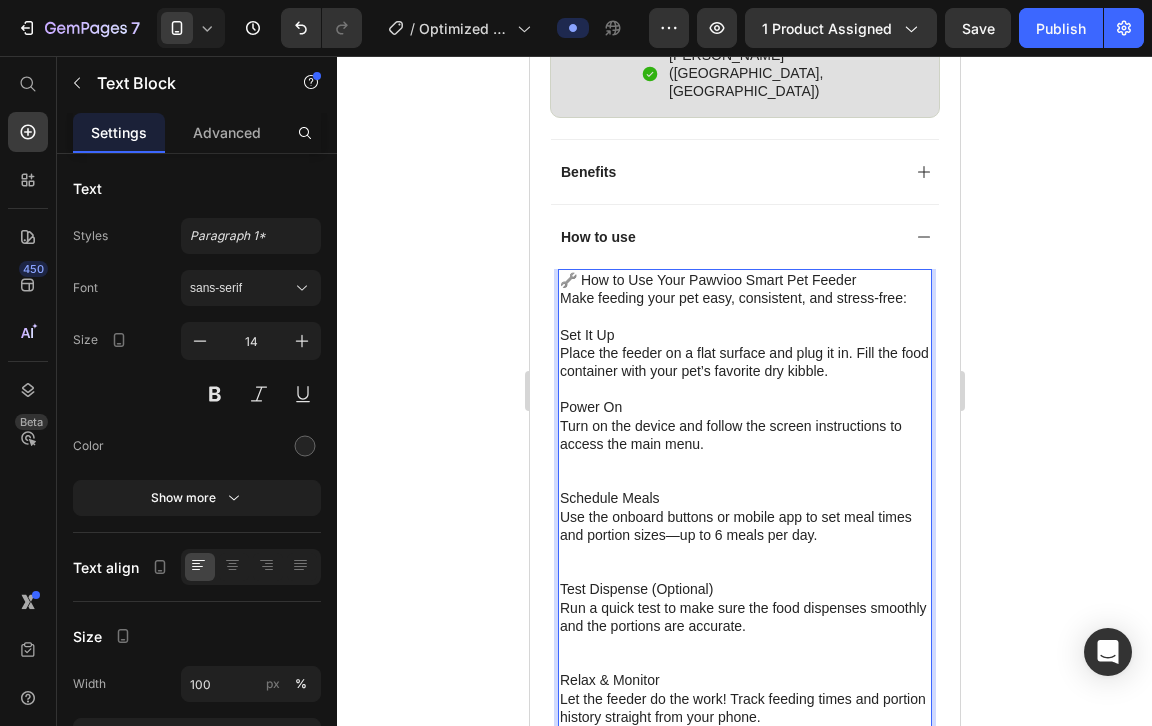 click on "Schedule Meals" at bounding box center (744, 498) 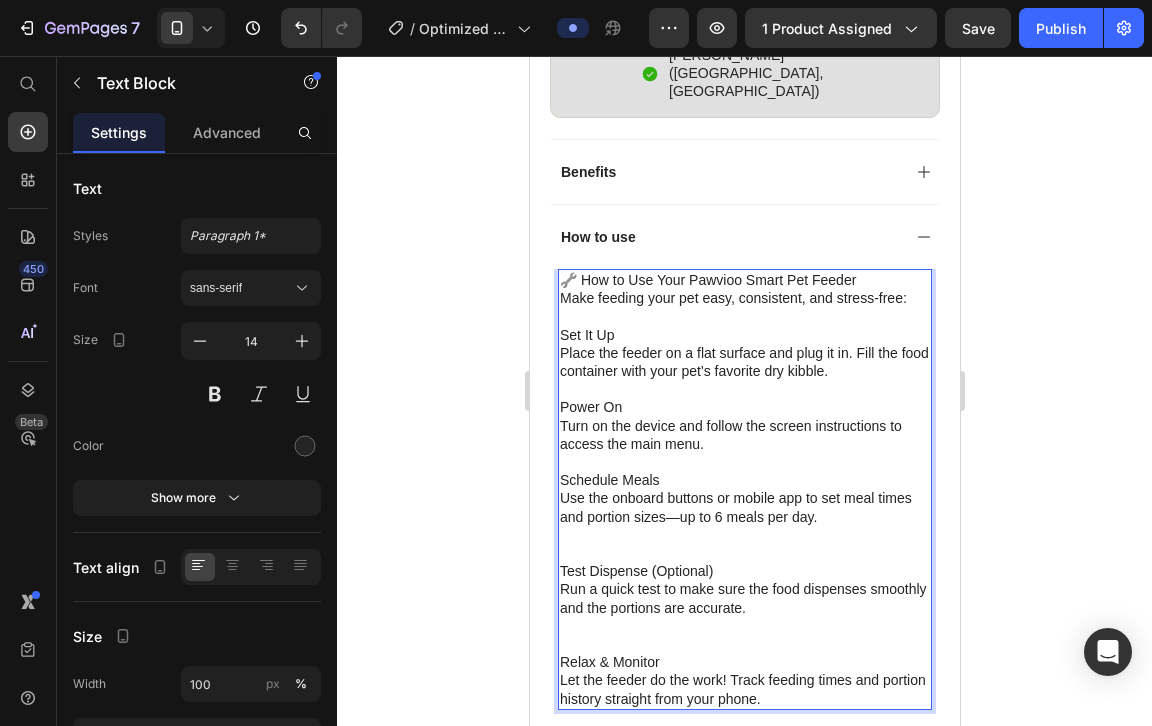 click on "Test Dispense (Optional)" at bounding box center (744, 571) 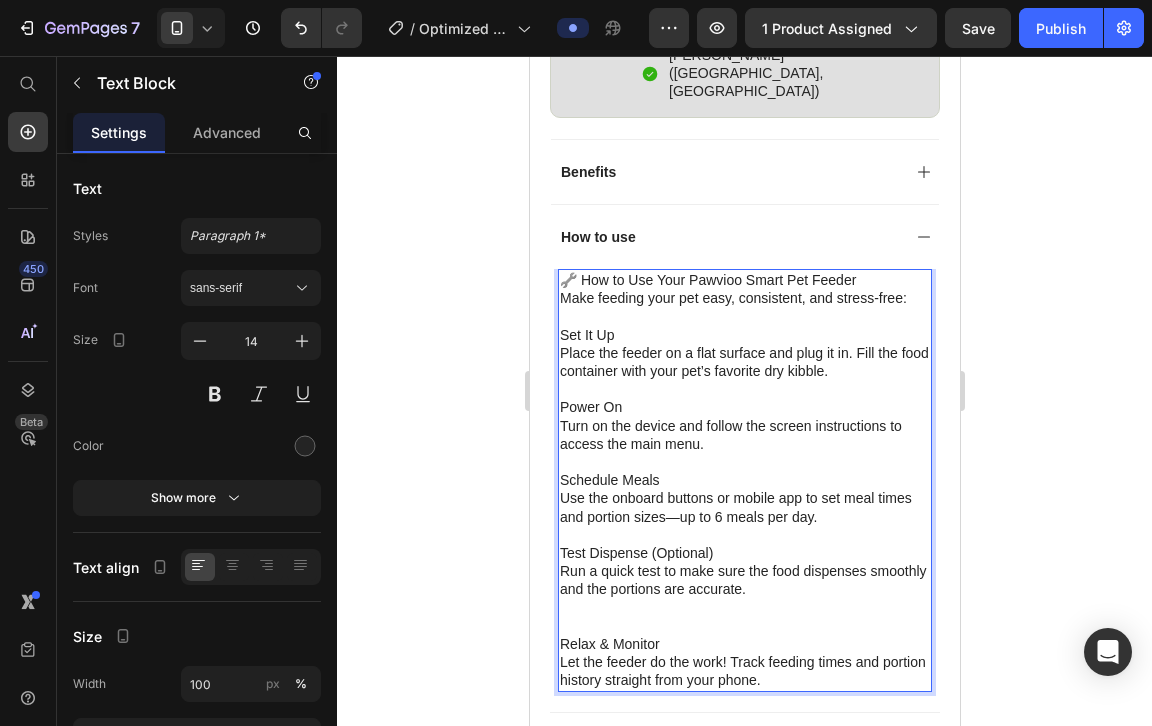 click on "Relax & Monitor" at bounding box center [744, 644] 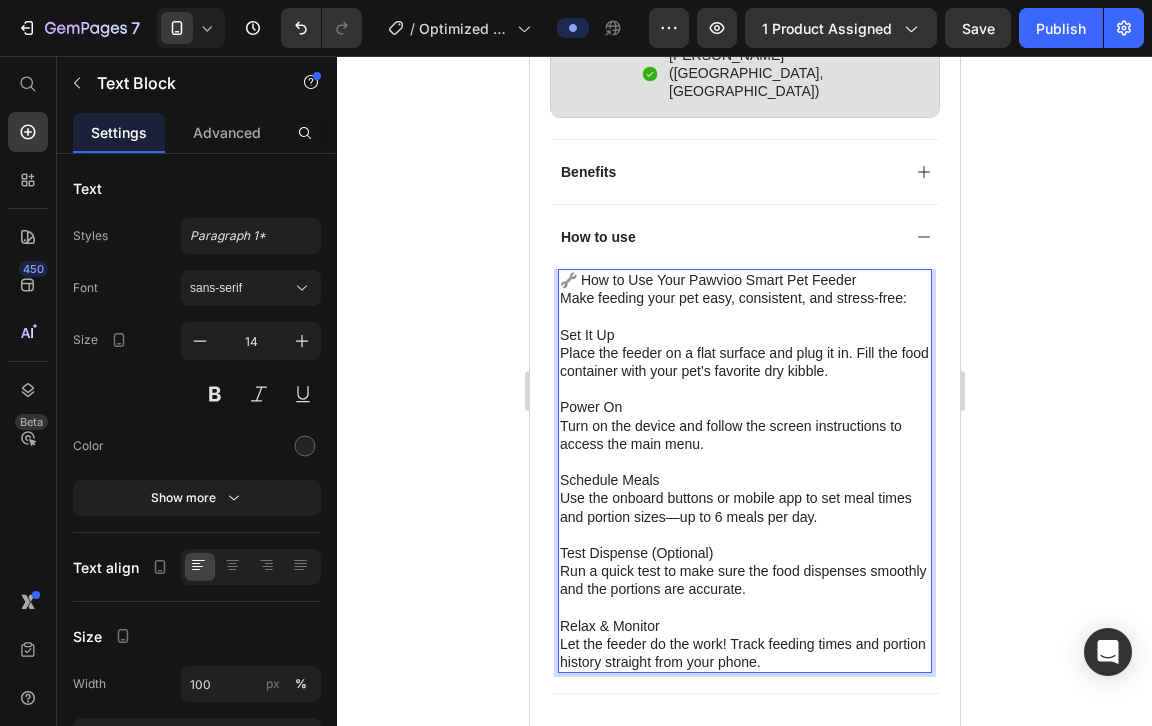 click 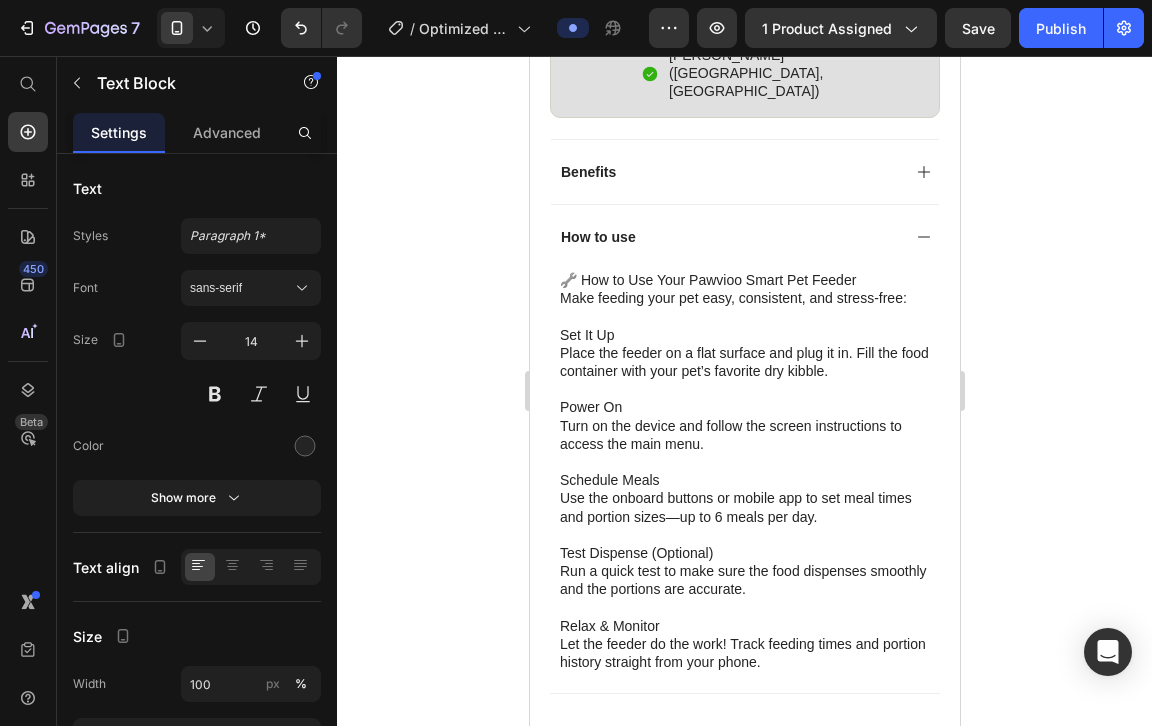 scroll, scrollTop: 0, scrollLeft: 0, axis: both 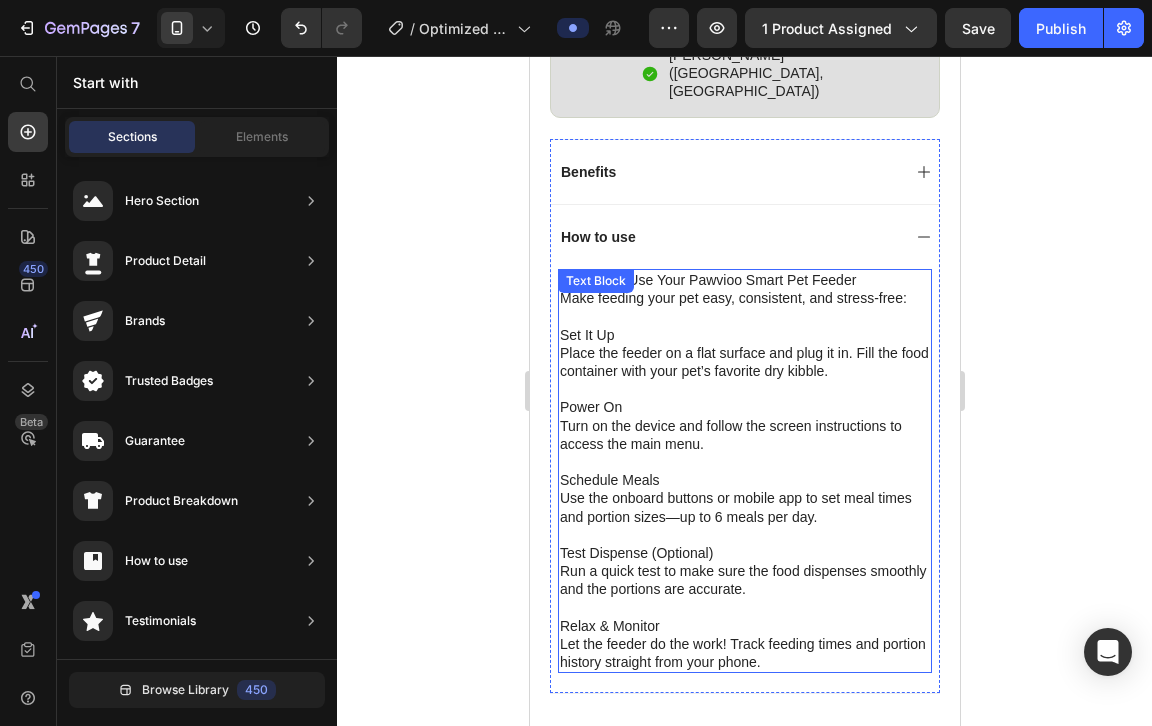 click on "Make feeding your pet easy, consistent, and stress-free:" at bounding box center (744, 298) 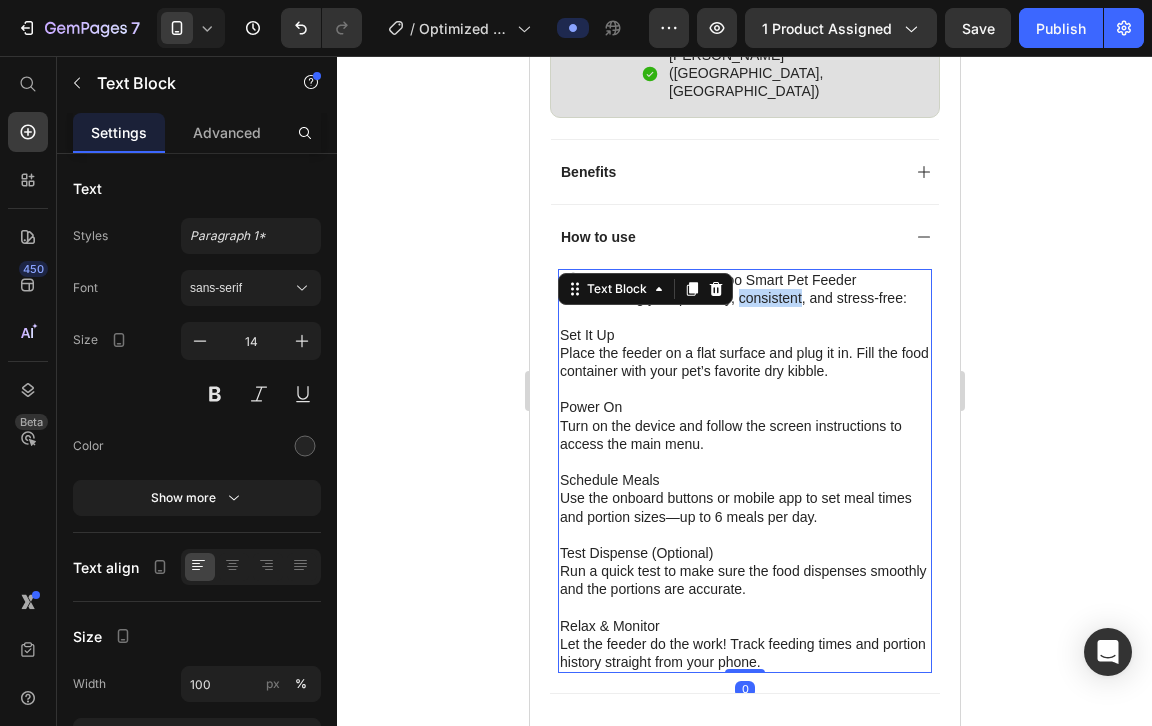 click on "Make feeding your pet easy, consistent, and stress-free:" at bounding box center (744, 298) 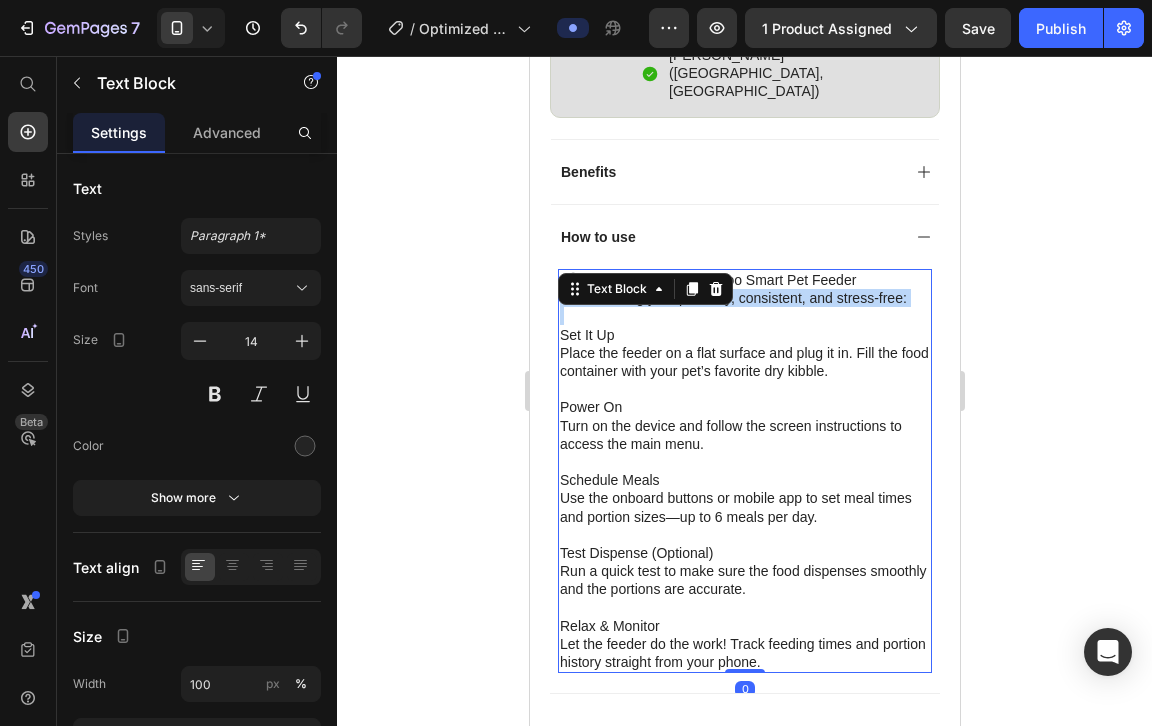 click on "Make feeding your pet easy, consistent, and stress-free:" at bounding box center [744, 298] 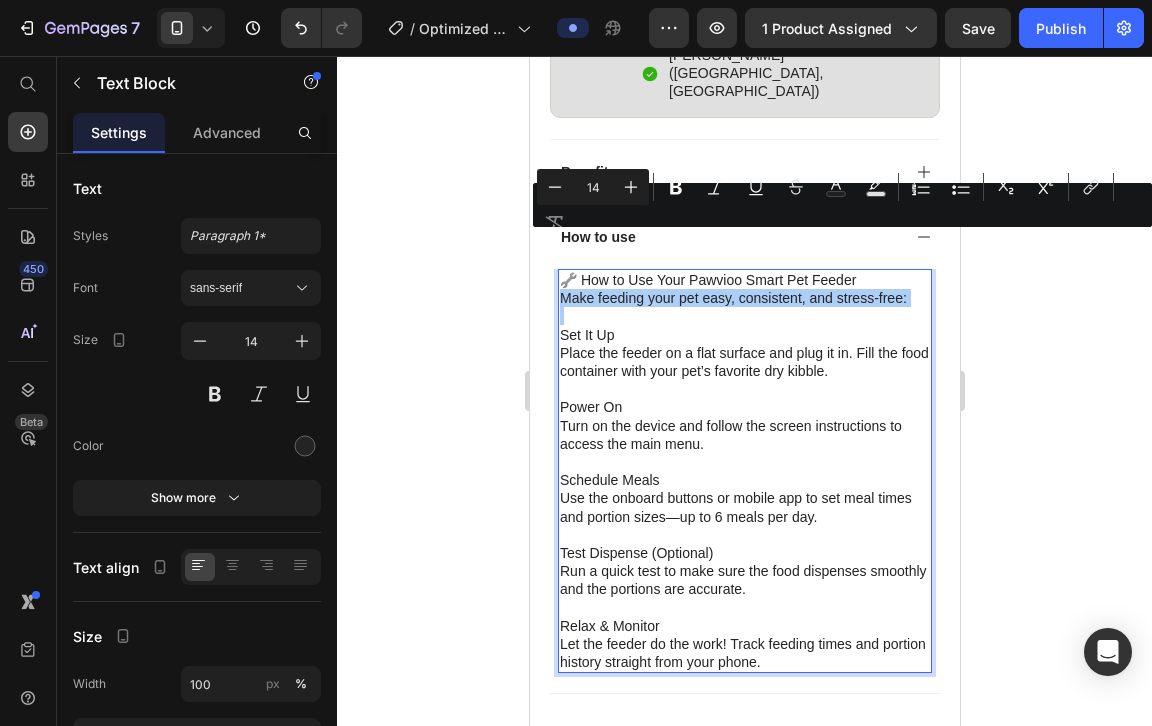 click on "Minus 14 Plus Bold Italic Underline       Strikethrough
Text Color
Text Background Color Numbered List Bulleted List Subscript Superscript       link Remove Format" at bounding box center [842, 205] 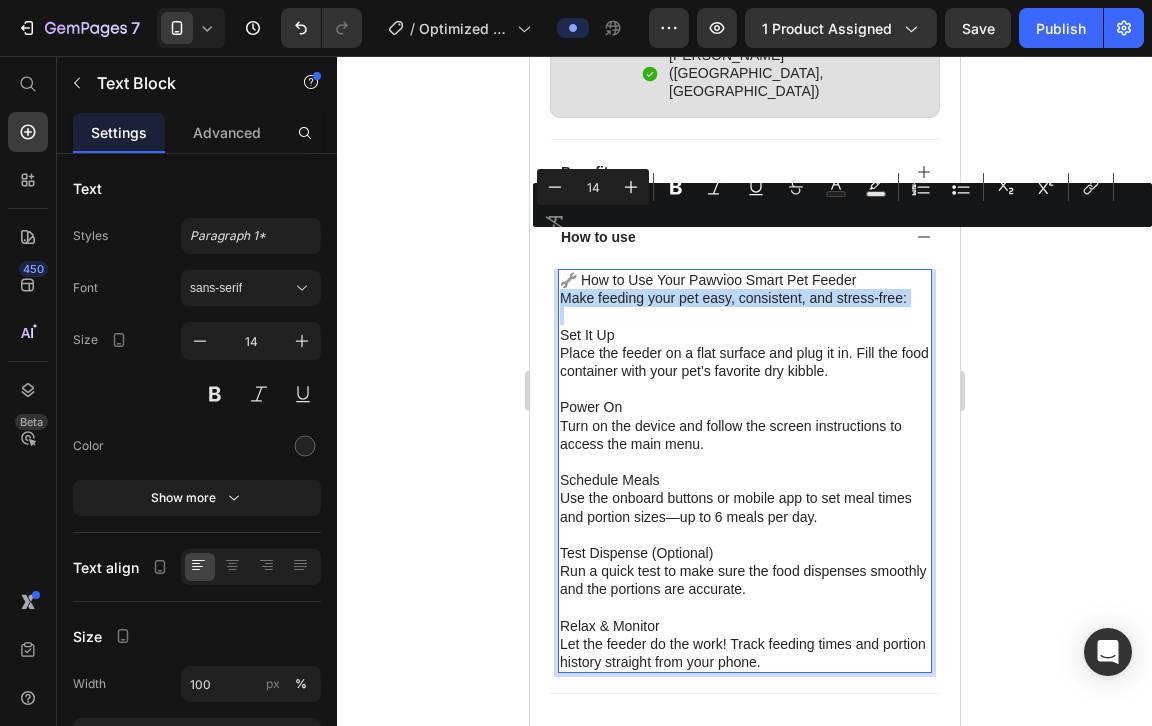 click on "Make feeding your pet easy, consistent, and stress-free:" at bounding box center (744, 298) 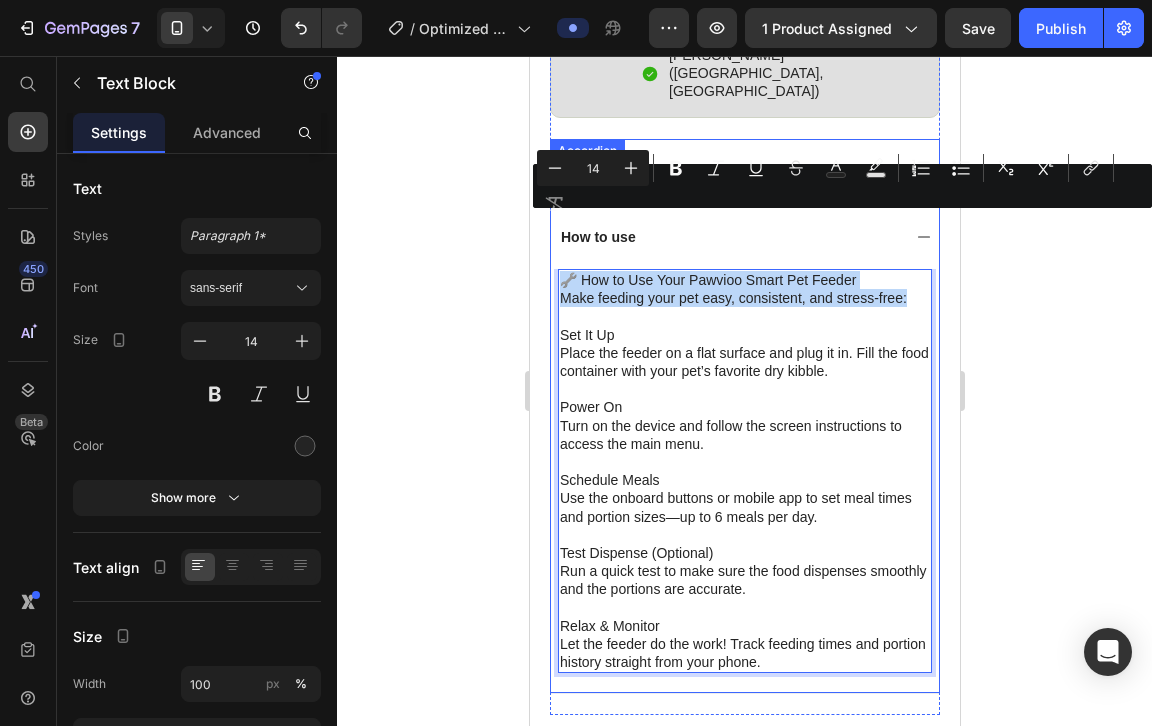 drag, startPoint x: 911, startPoint y: 247, endPoint x: 549, endPoint y: 219, distance: 363.08127 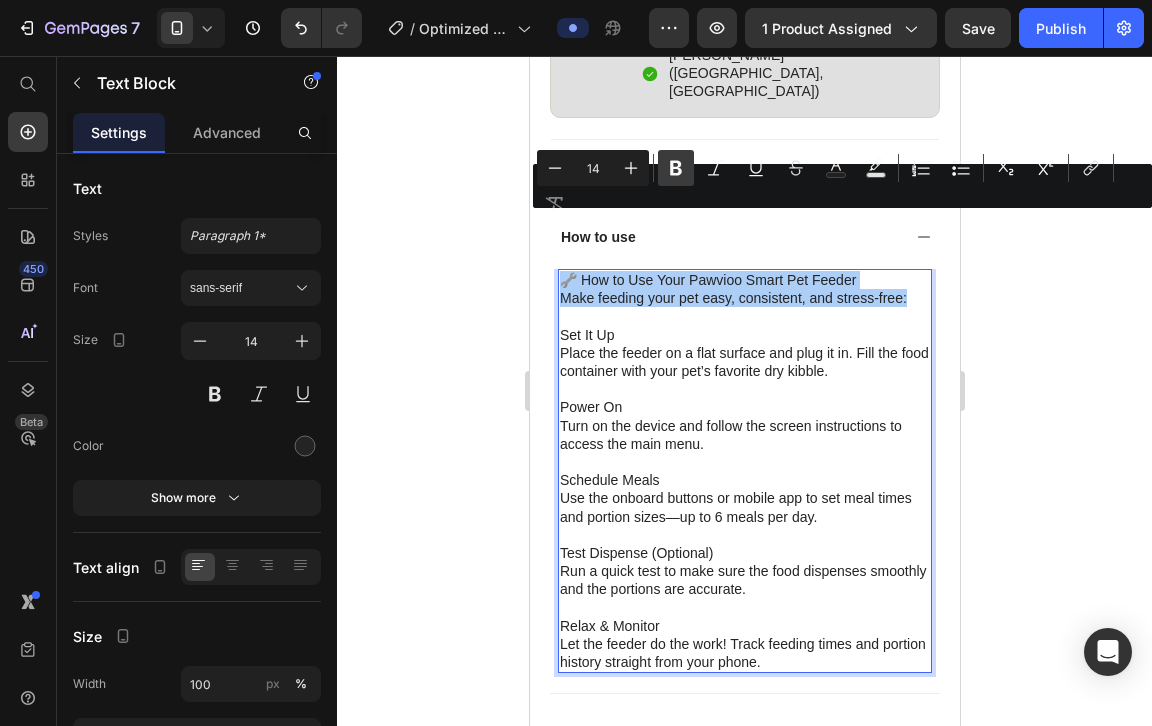 click 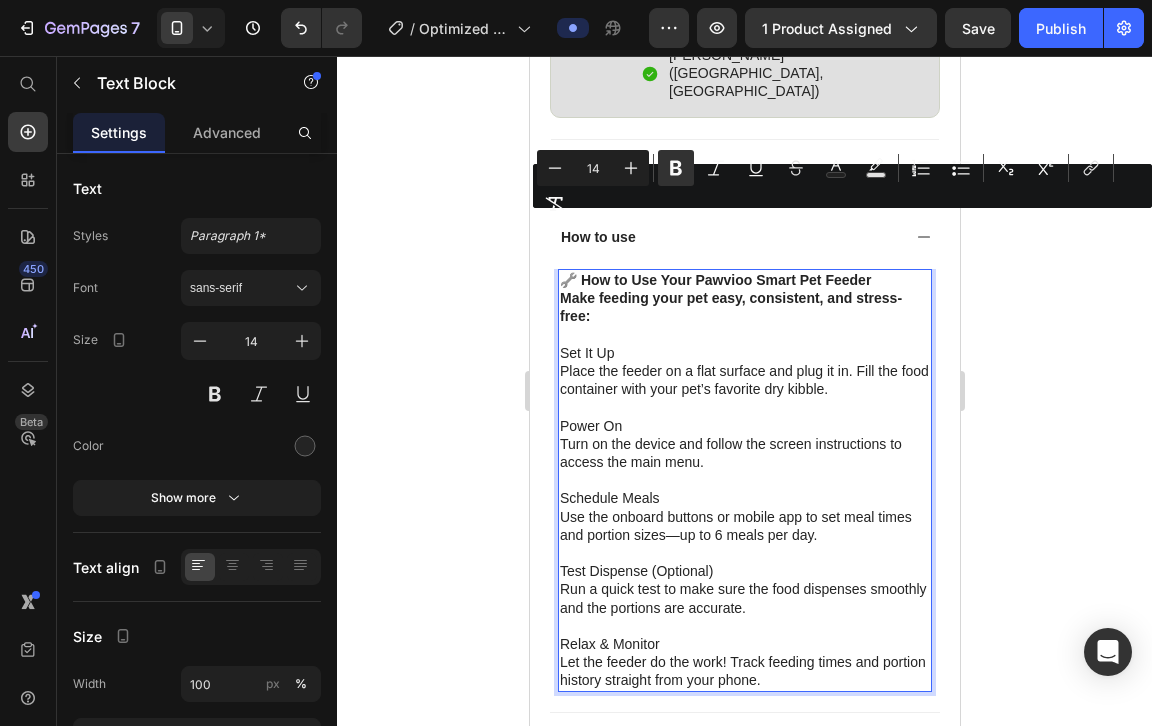 click on "Set It Up" at bounding box center [744, 344] 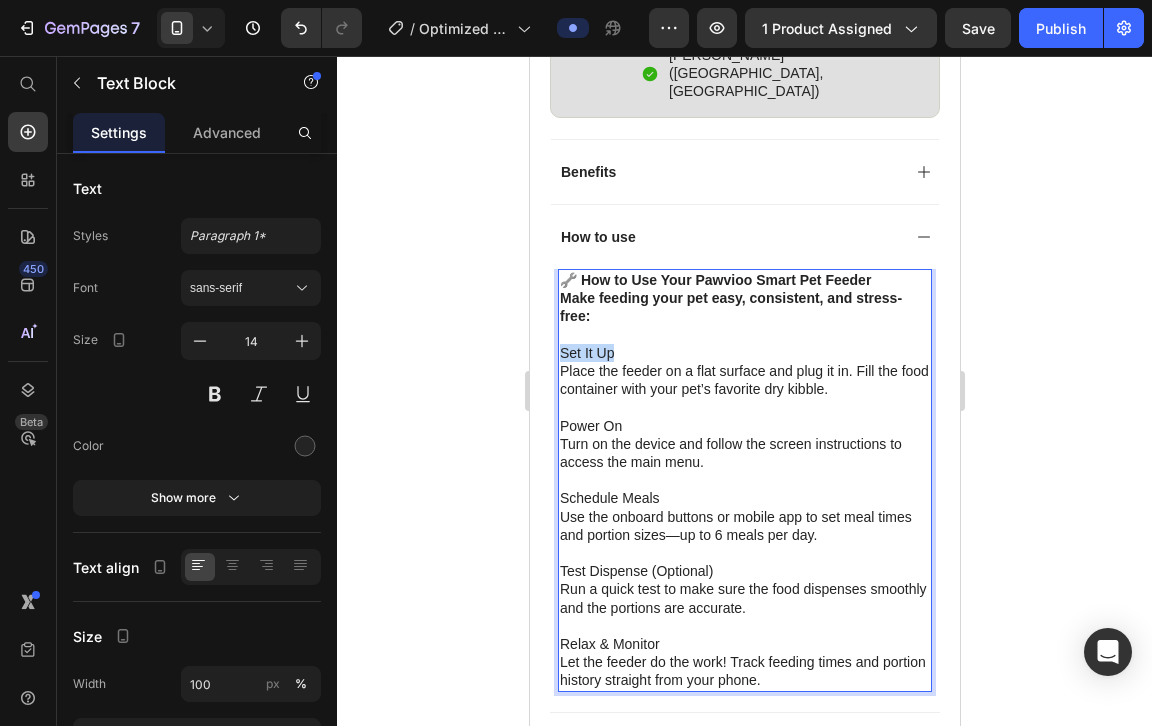 drag, startPoint x: 634, startPoint y: 295, endPoint x: 526, endPoint y: 295, distance: 108 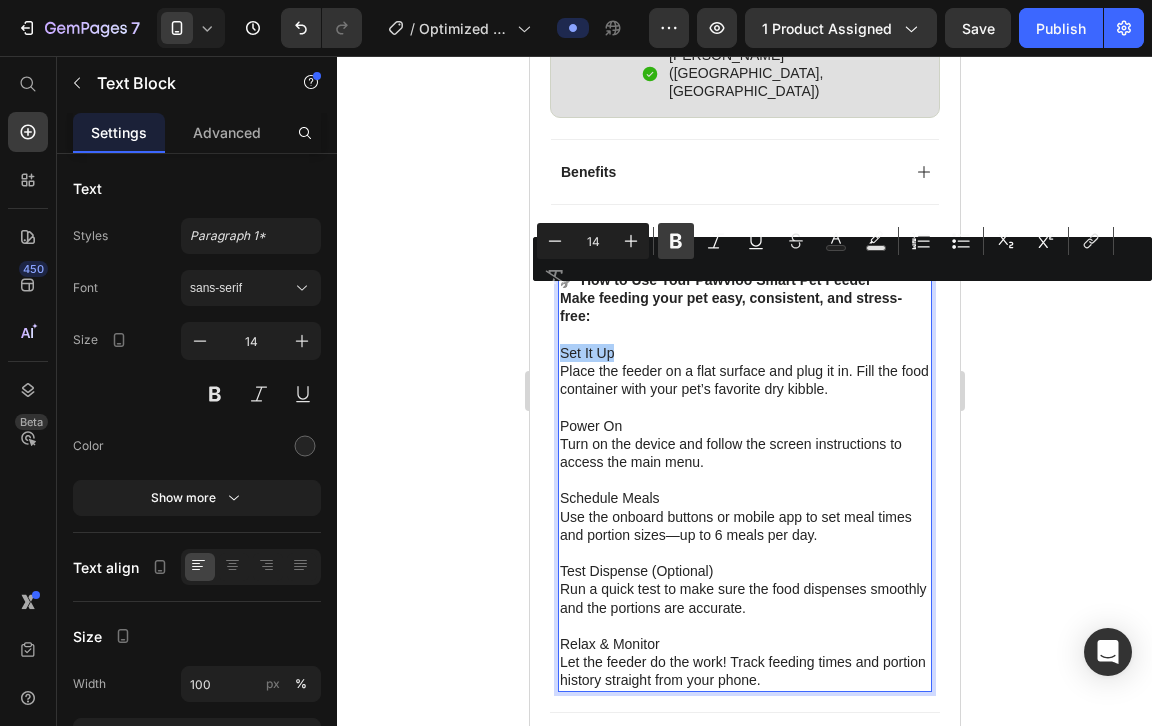 click on "Bold" at bounding box center [676, 241] 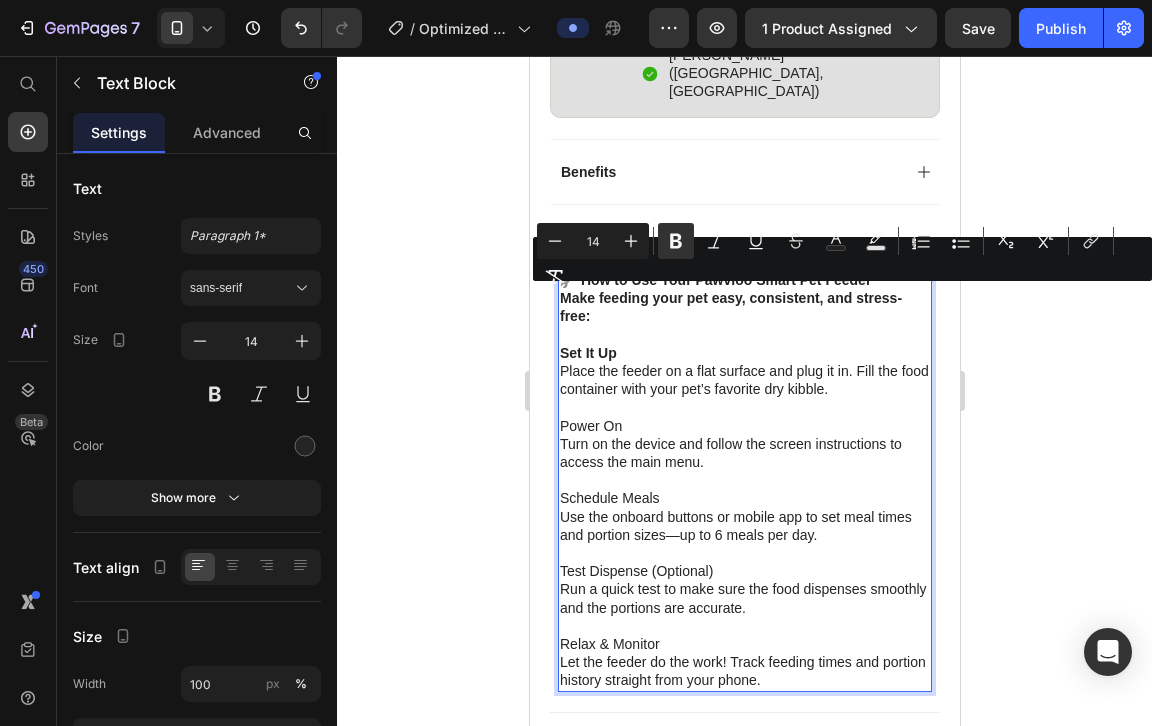 click on "Power On" at bounding box center (744, 416) 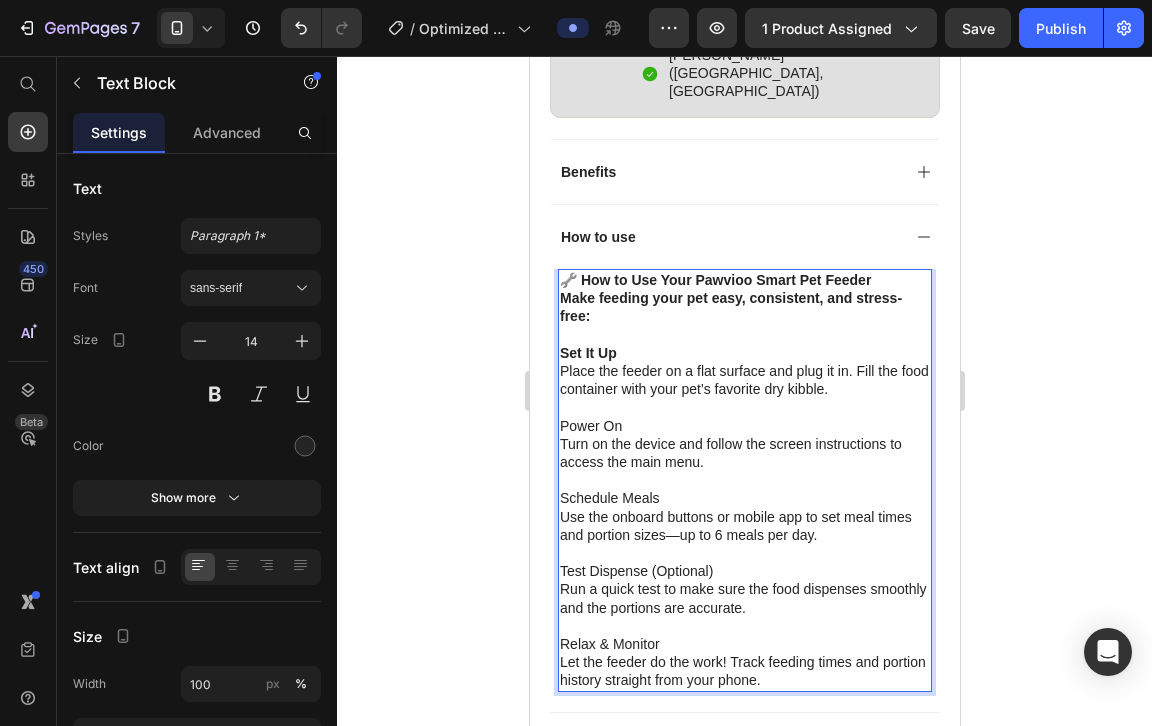 click on "Power On" at bounding box center [744, 416] 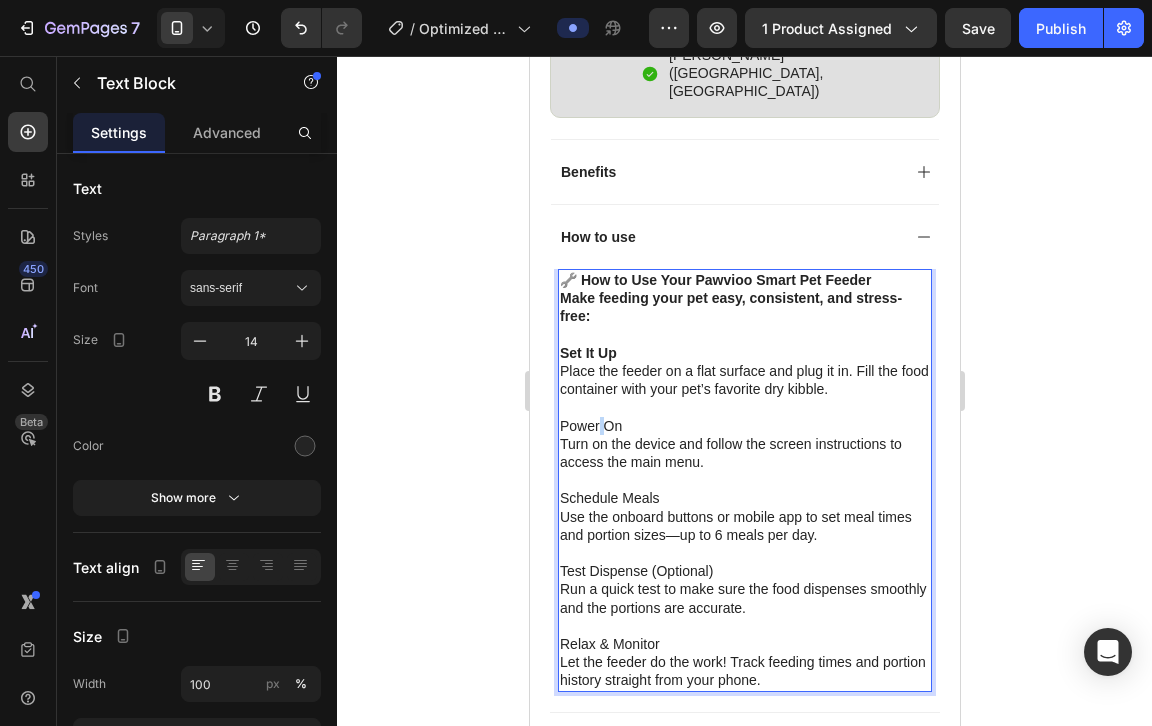 click on "Power On" at bounding box center [744, 416] 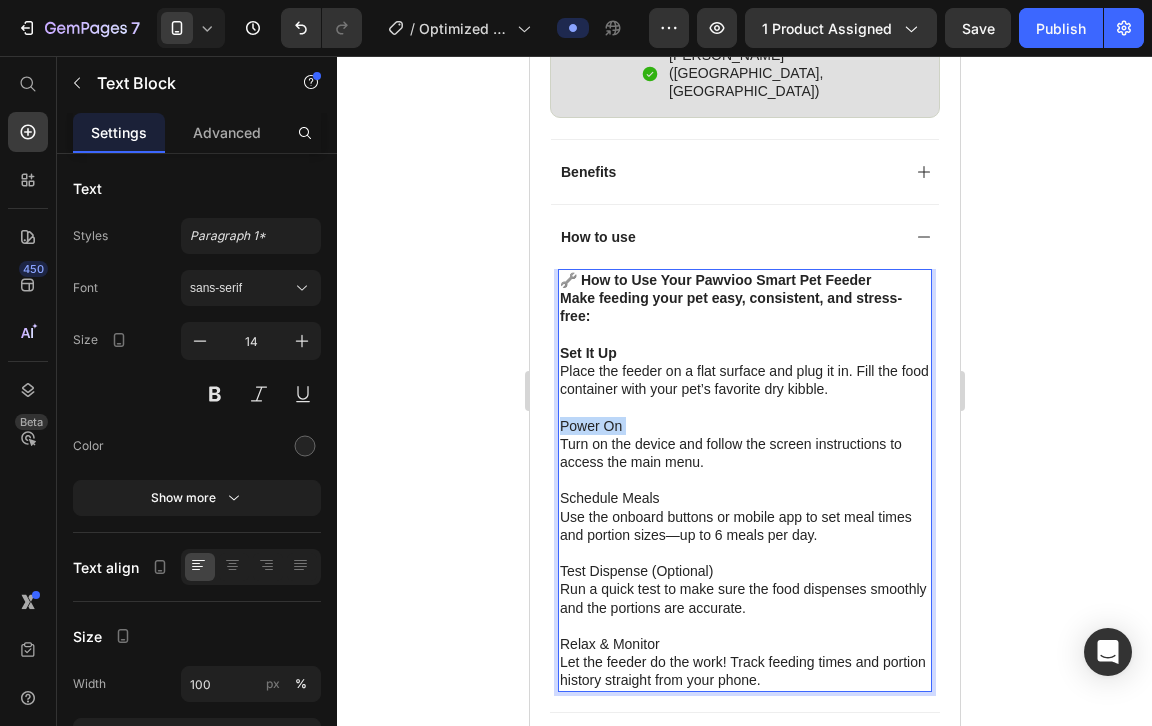click on "Power On" at bounding box center [744, 416] 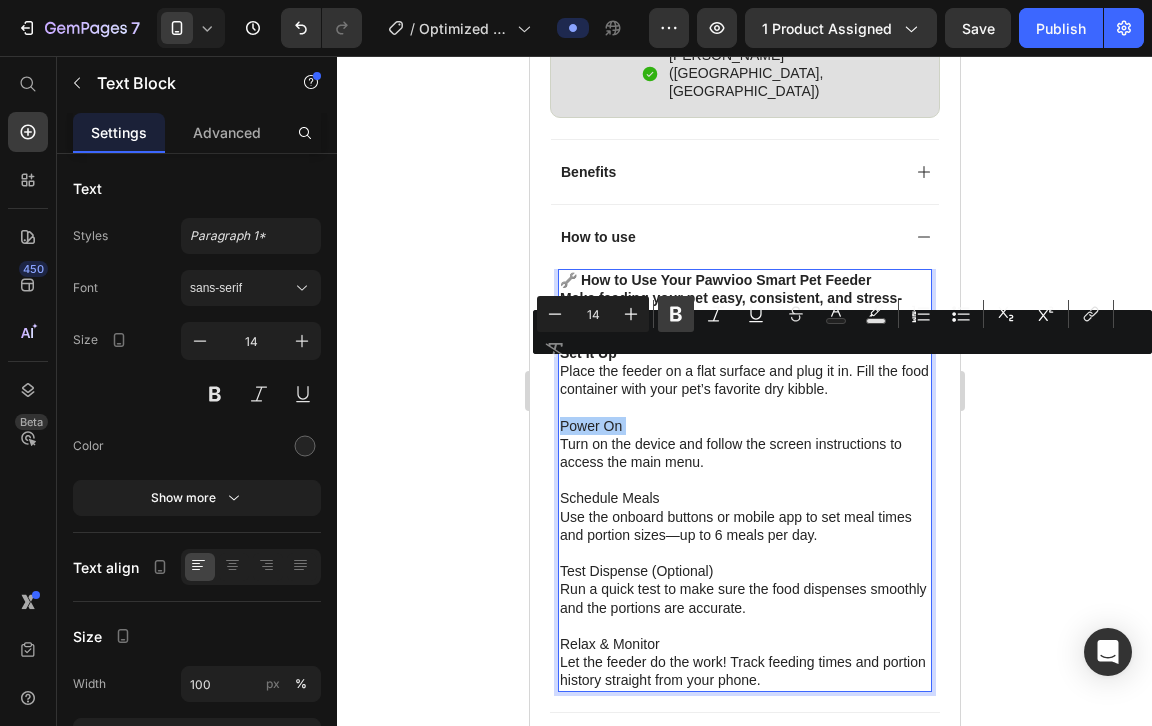 click 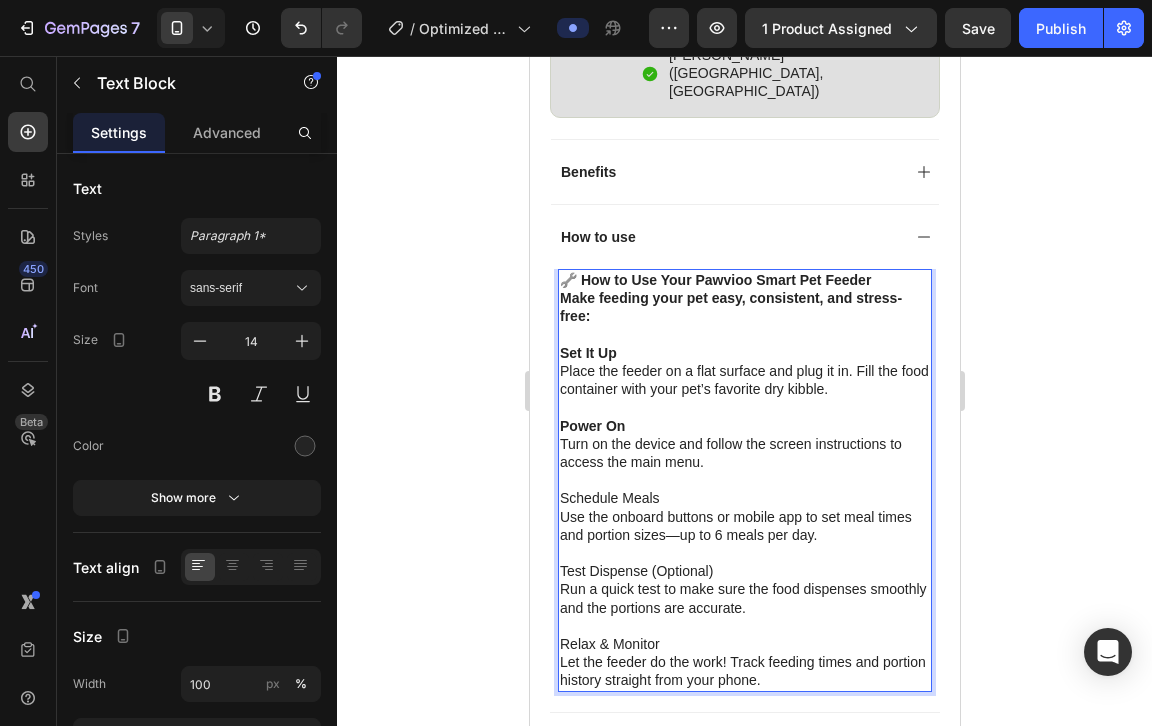 click on "Schedule Meals" at bounding box center [744, 489] 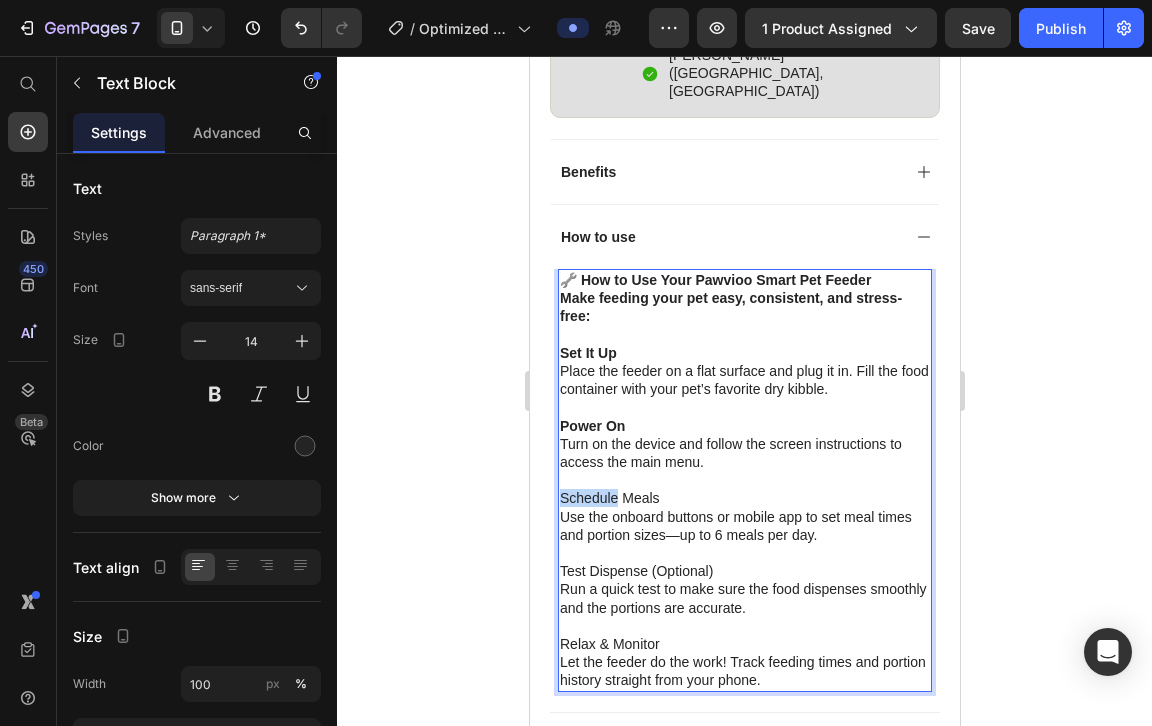 click on "Schedule Meals" at bounding box center (744, 489) 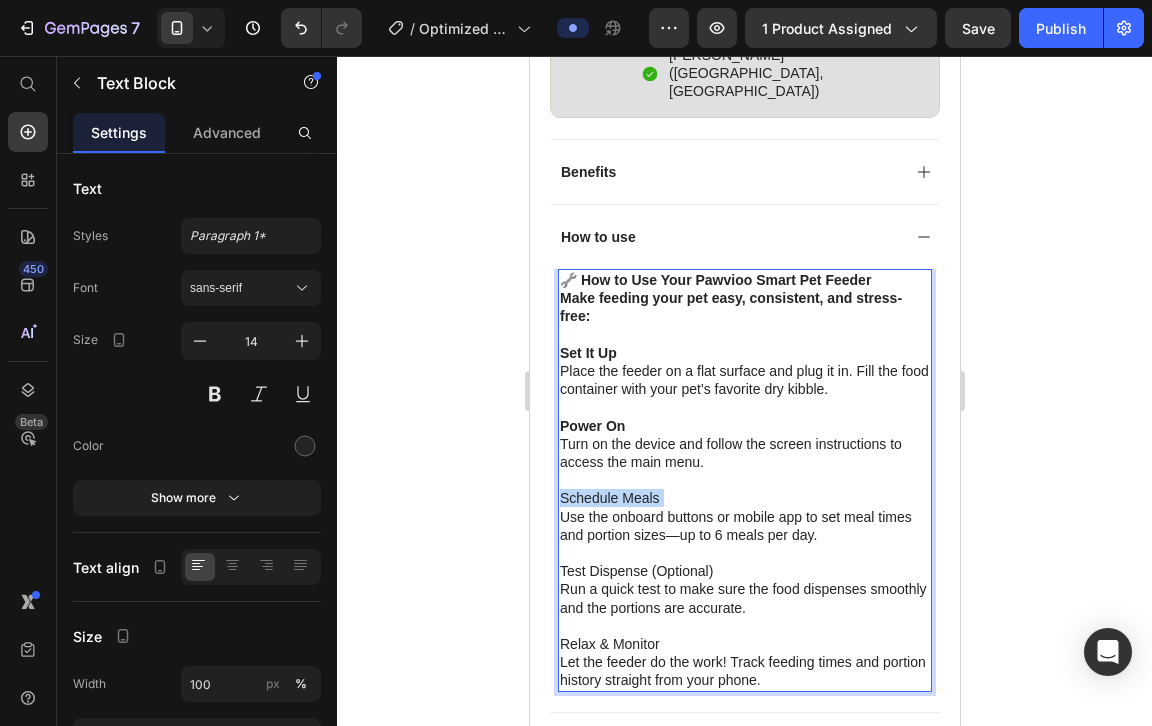 click on "Schedule Meals" at bounding box center (744, 489) 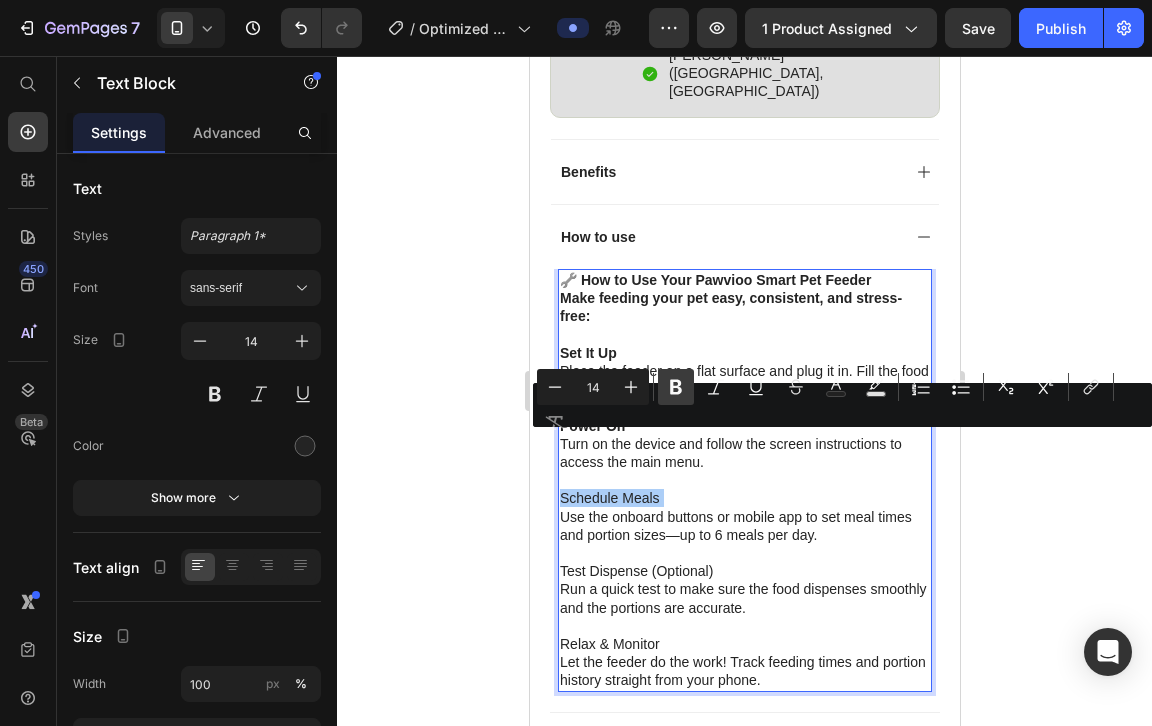 click 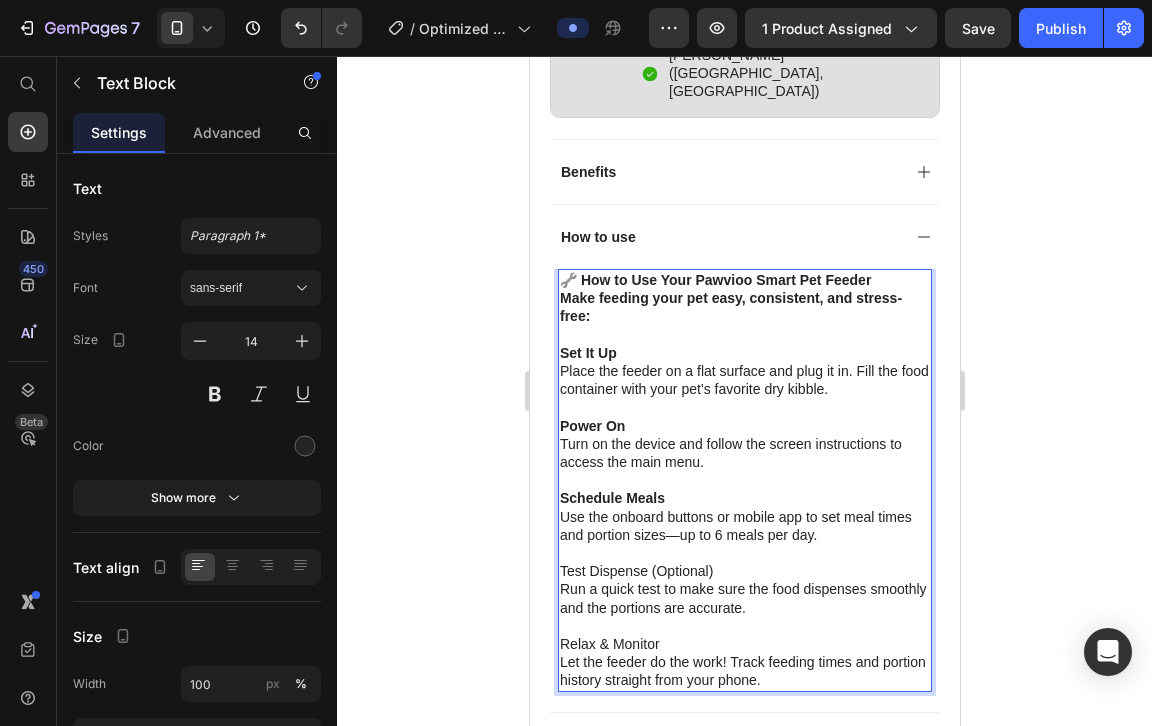 click on "Test Dispense (Optional)" at bounding box center [744, 562] 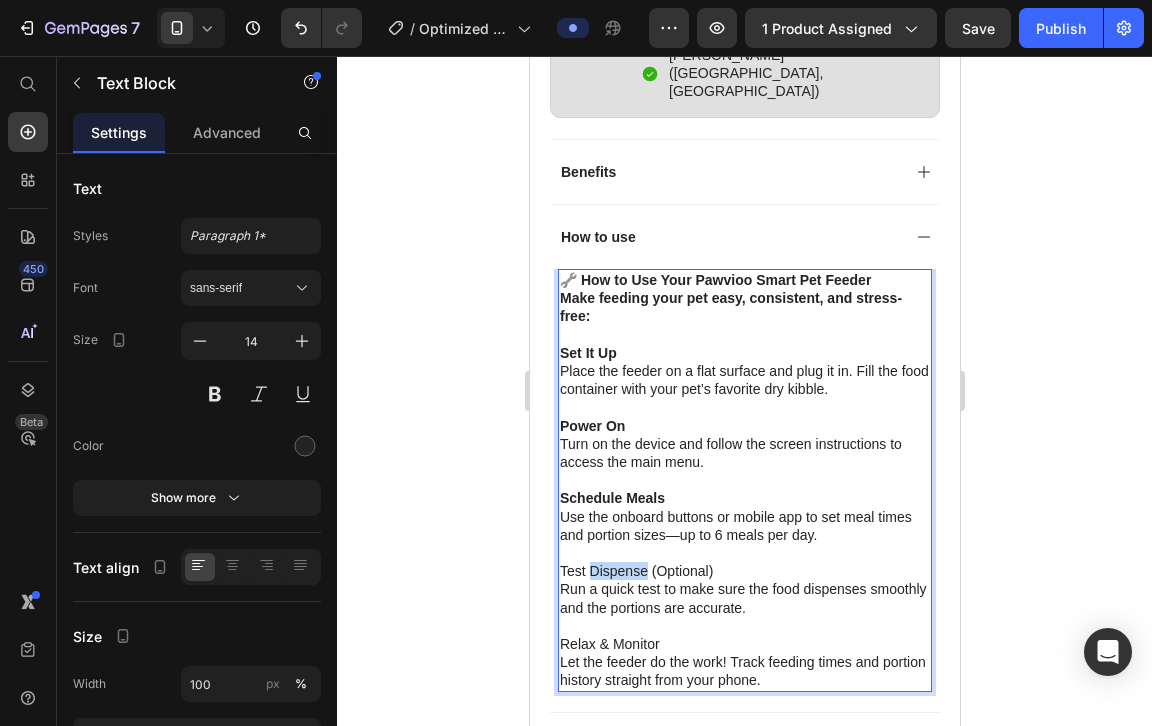 click on "Test Dispense (Optional)" at bounding box center (744, 562) 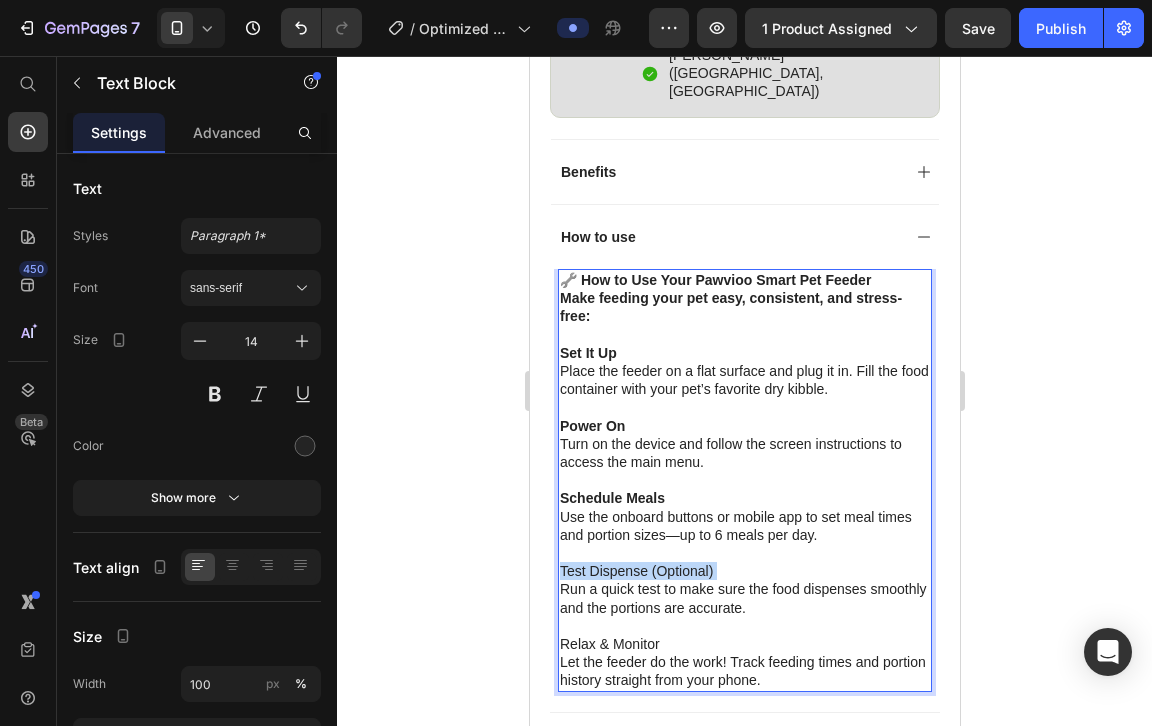 click on "Test Dispense (Optional)" at bounding box center [744, 562] 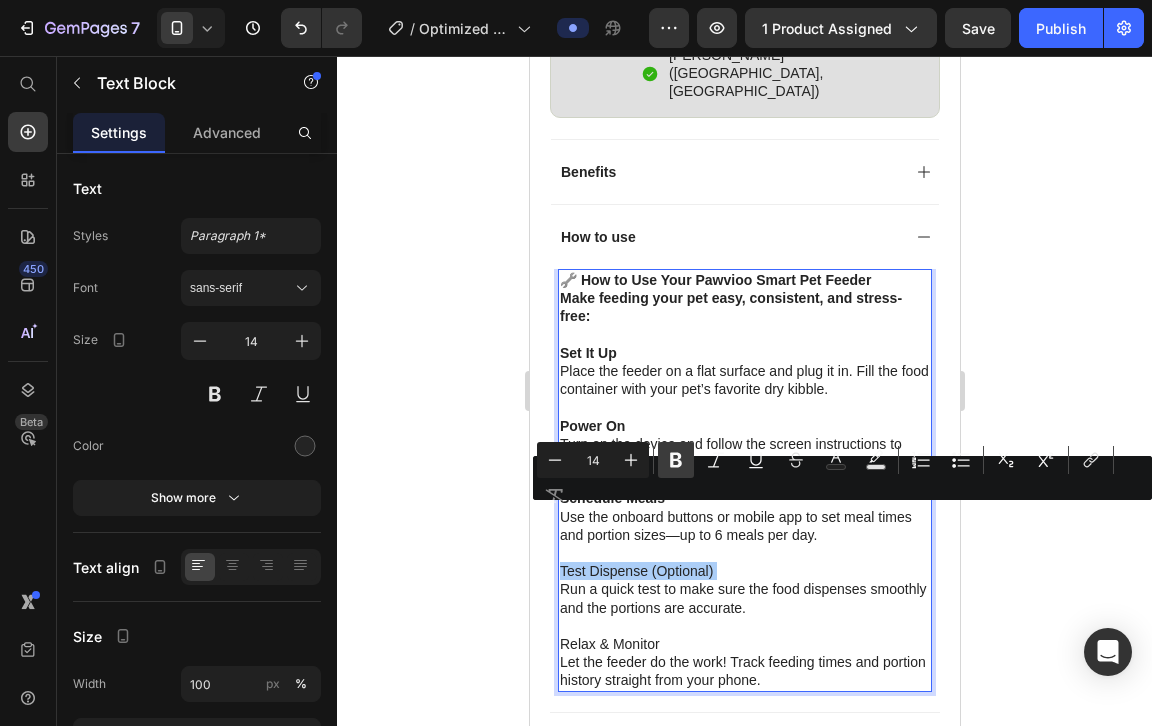 click 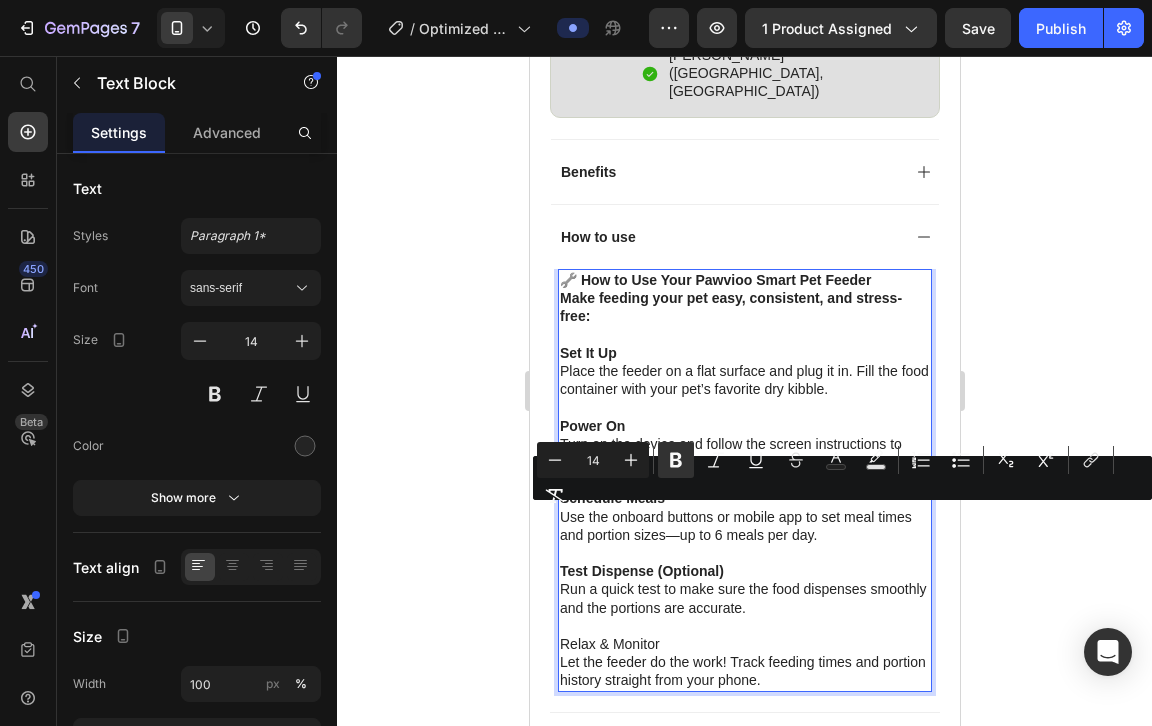 click on "Relax & Monitor" at bounding box center (744, 635) 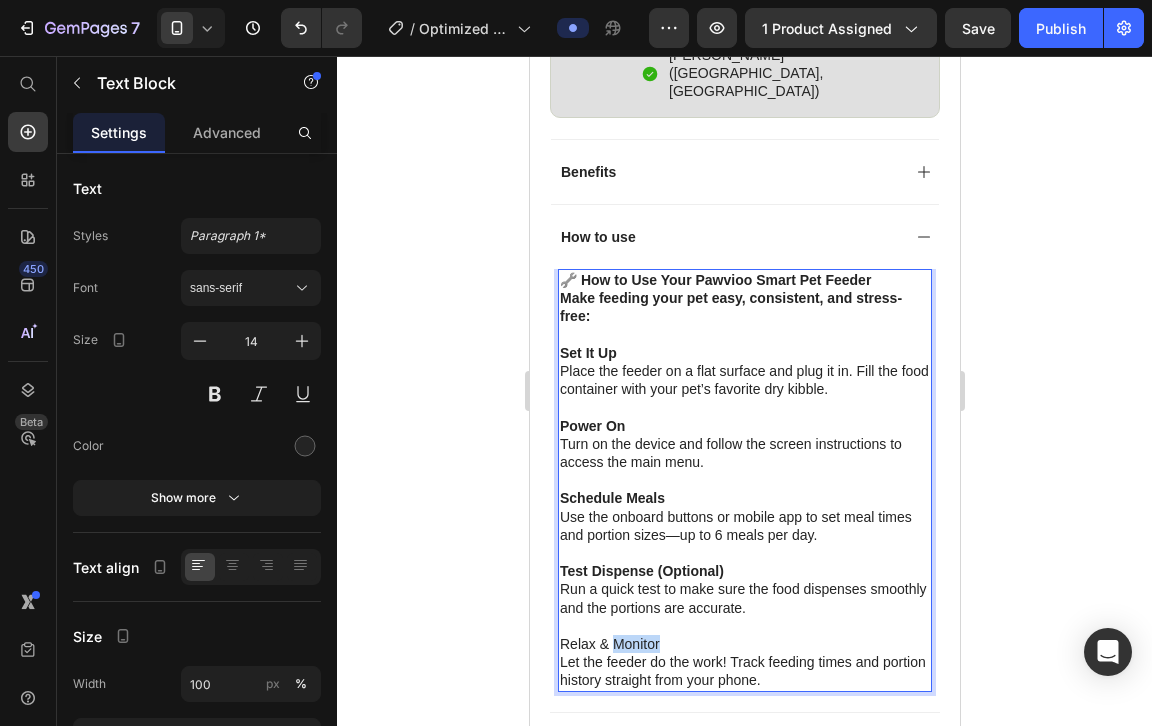 click on "Relax & Monitor" at bounding box center [744, 635] 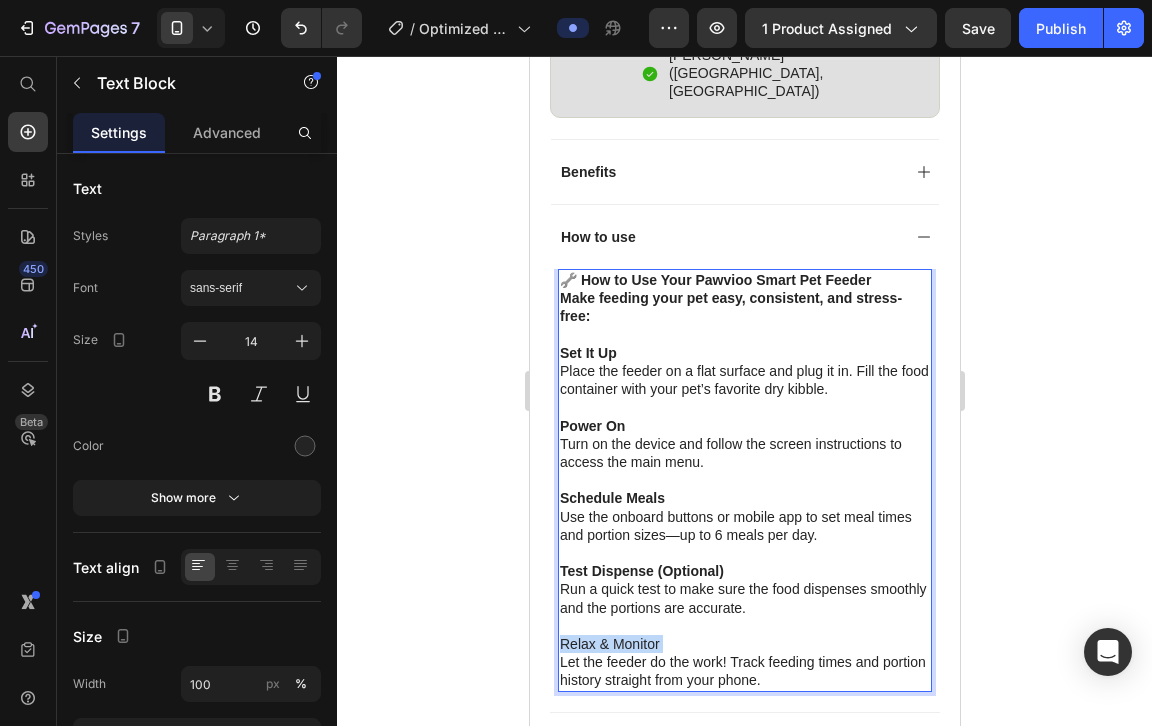 click on "Relax & Monitor" at bounding box center [744, 635] 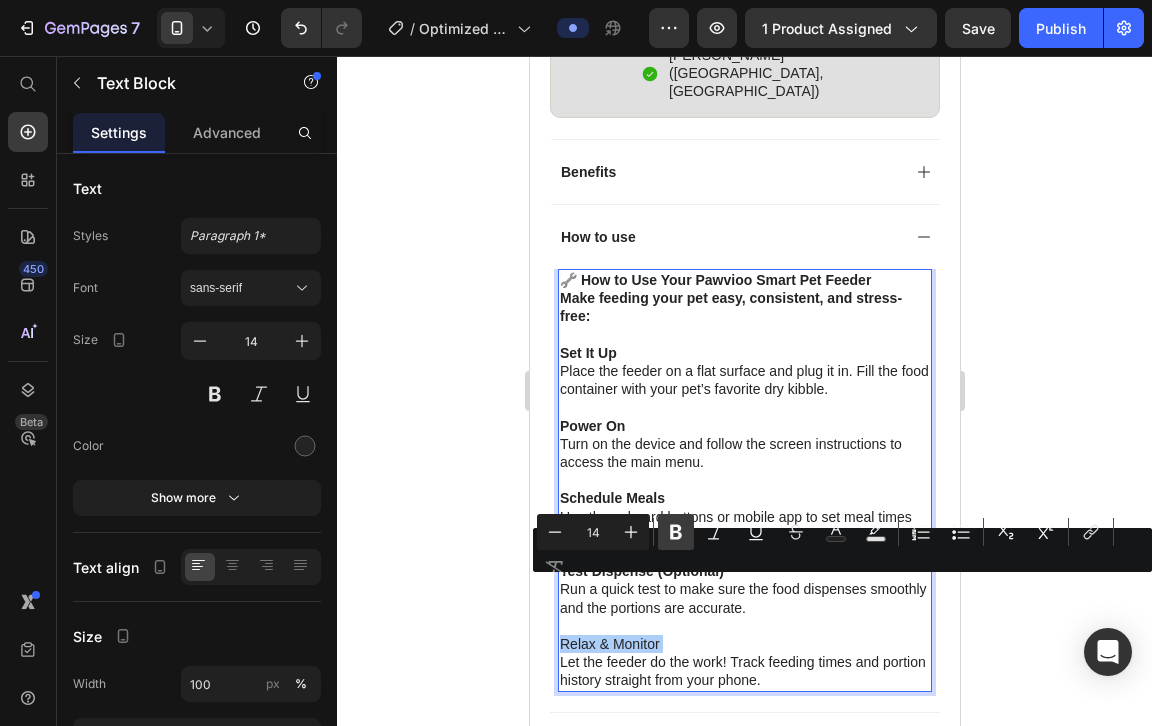 click 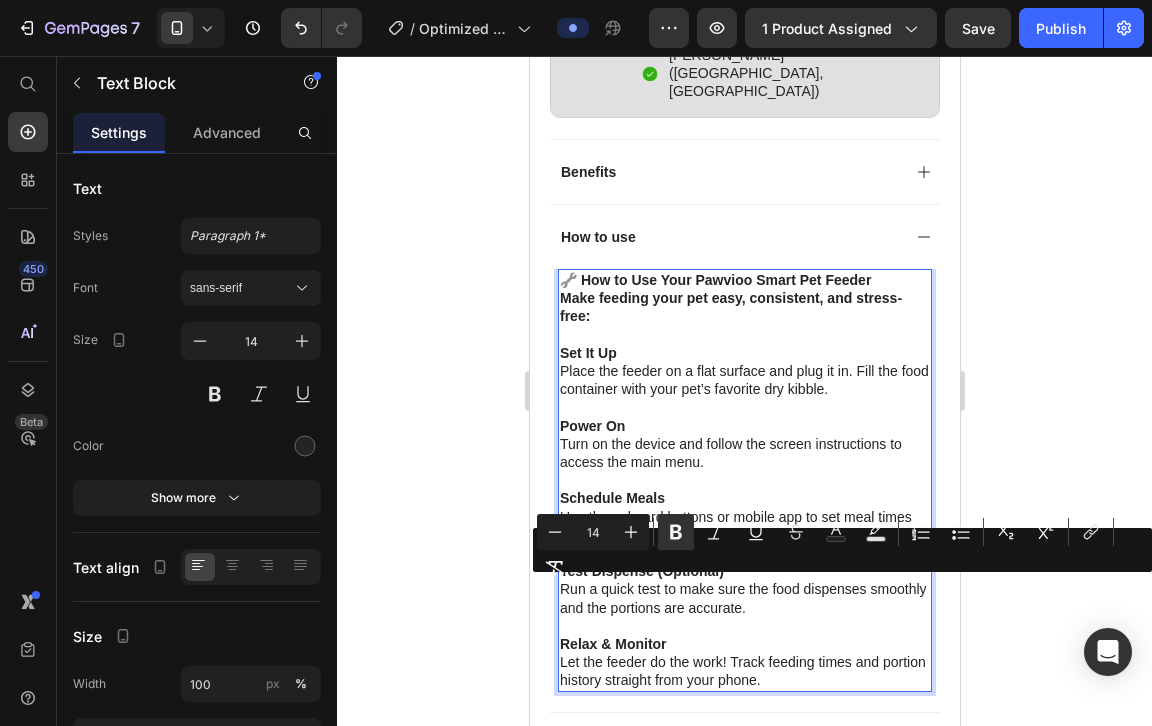 click 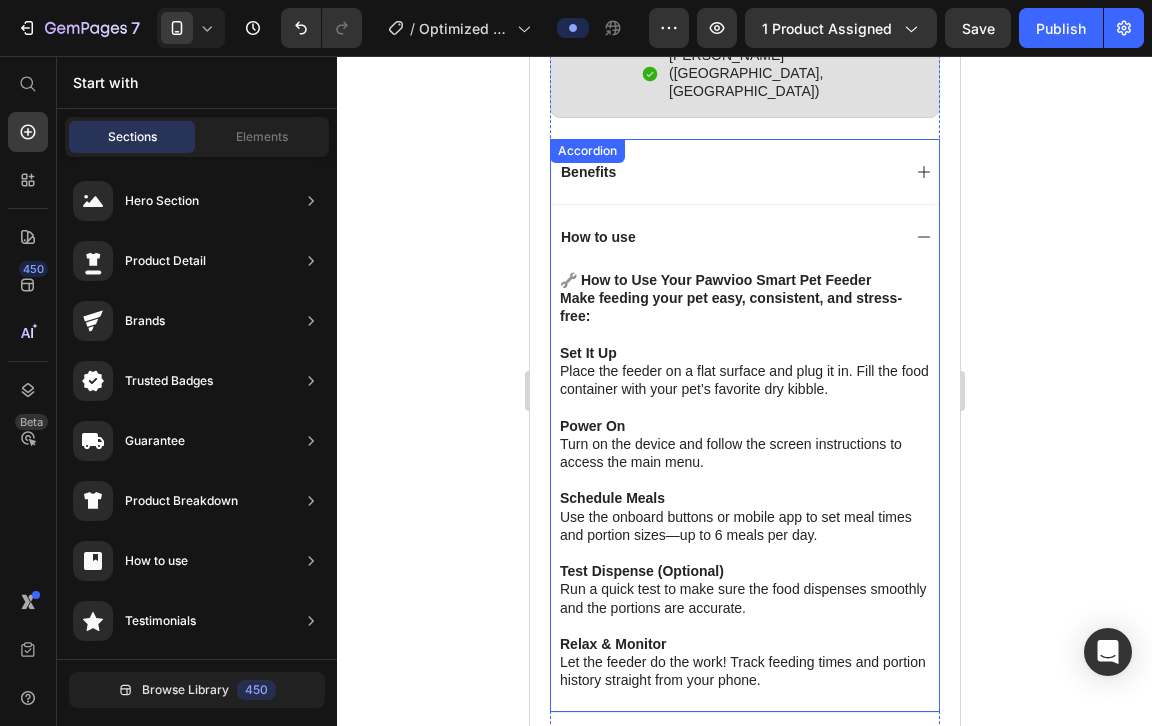 click 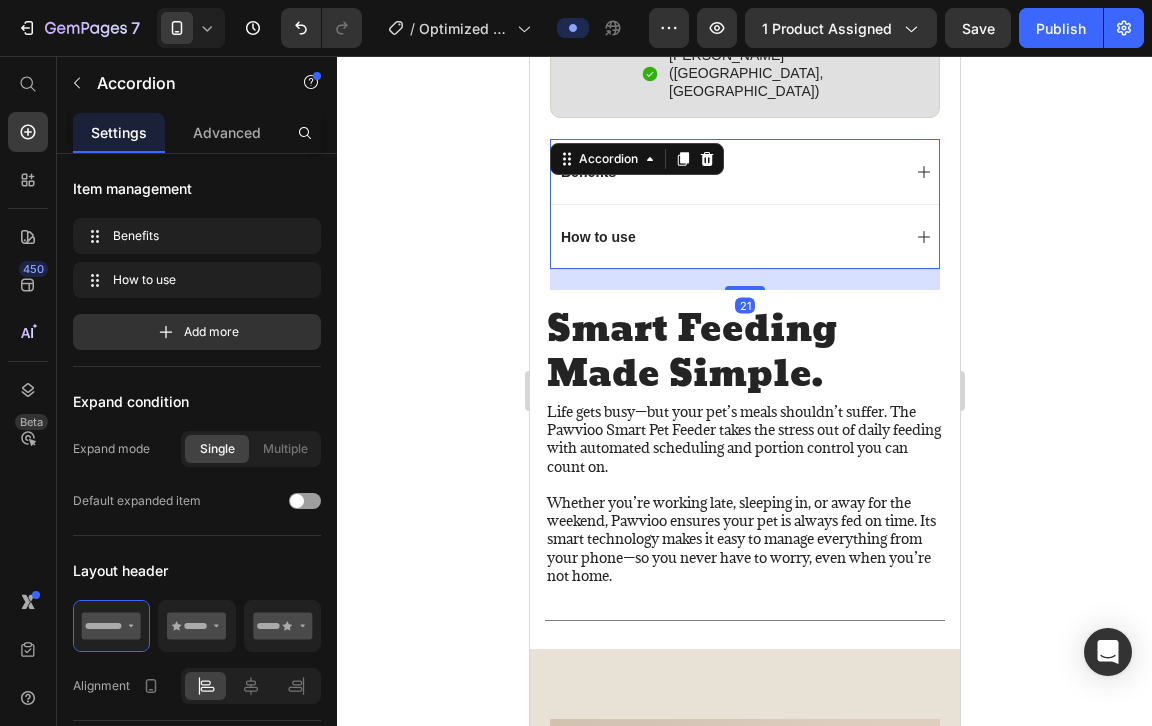 click 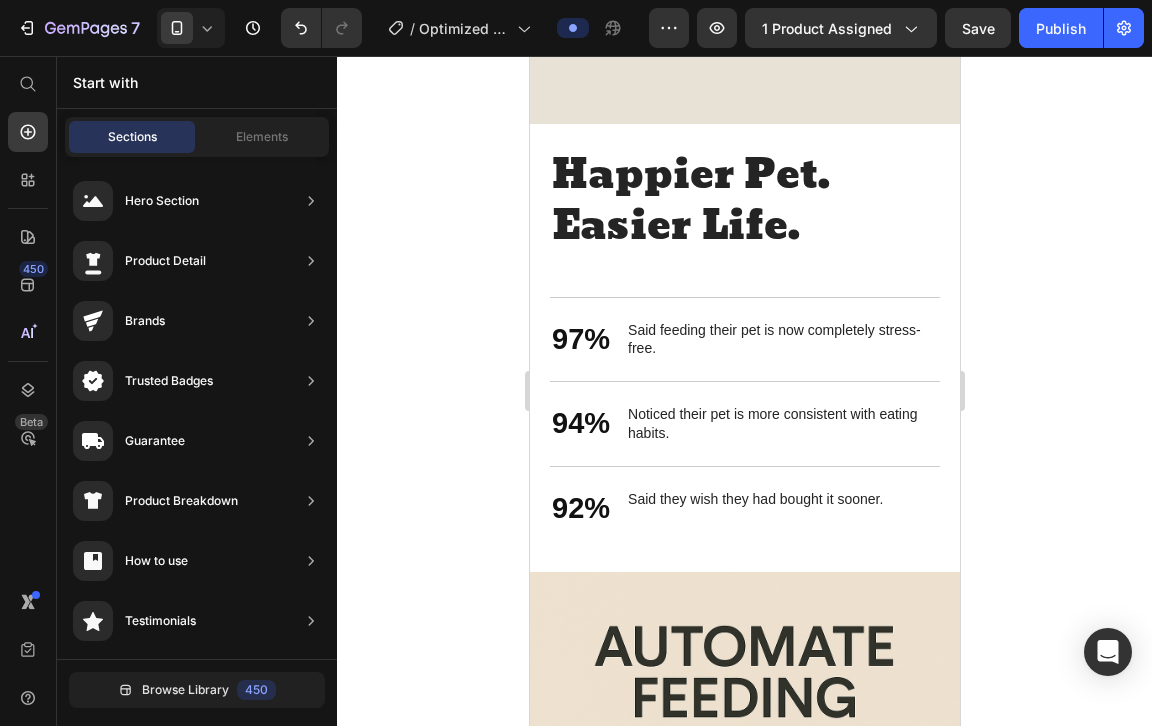 scroll, scrollTop: 3170, scrollLeft: 0, axis: vertical 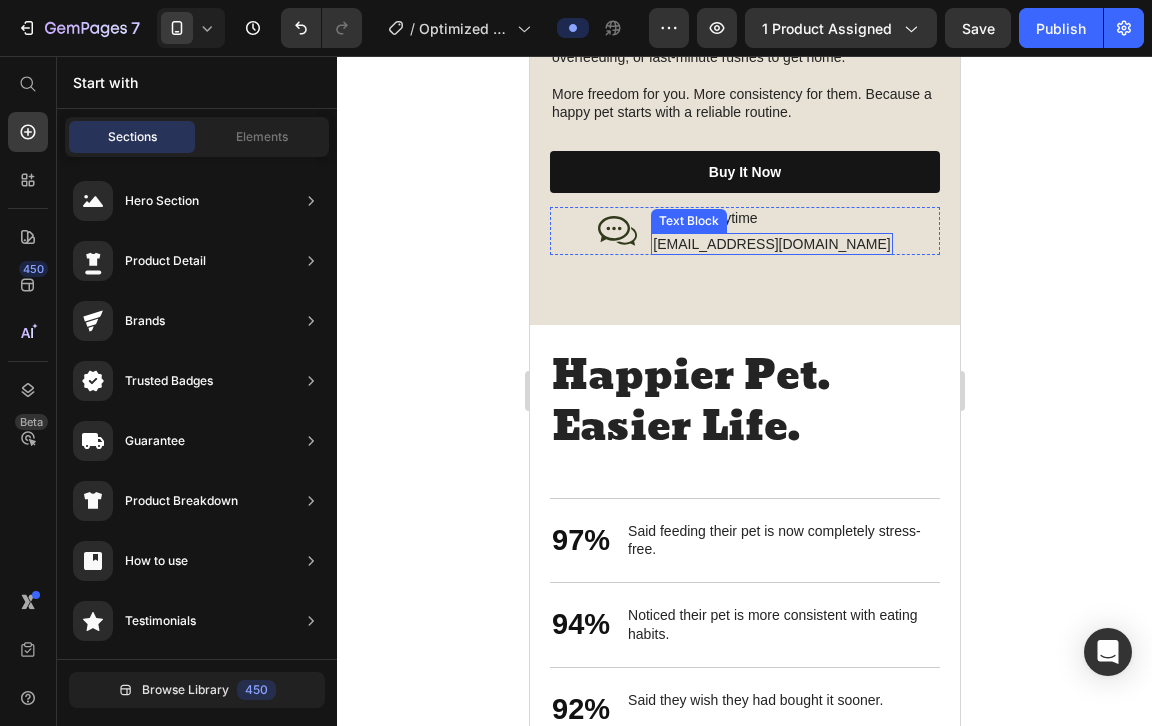 click on "[EMAIL_ADDRESS][DOMAIN_NAME]" at bounding box center [770, 244] 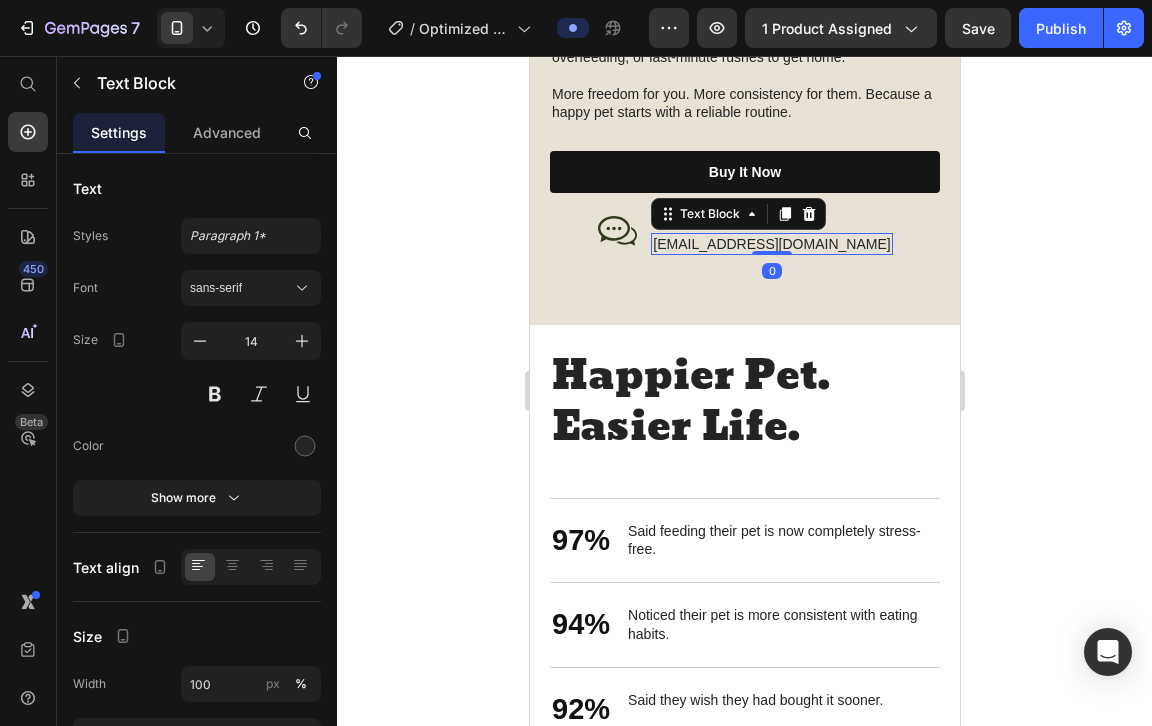click on "[EMAIL_ADDRESS][DOMAIN_NAME]" at bounding box center (770, 244) 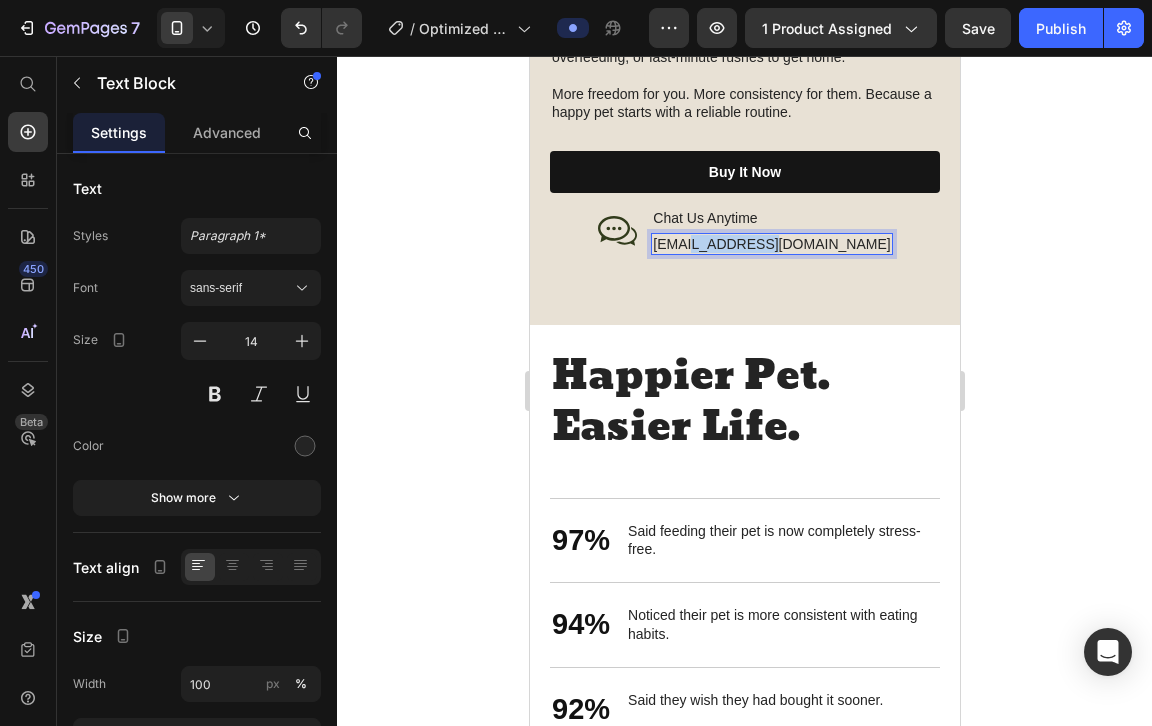 click on "[EMAIL_ADDRESS][DOMAIN_NAME]" at bounding box center [770, 244] 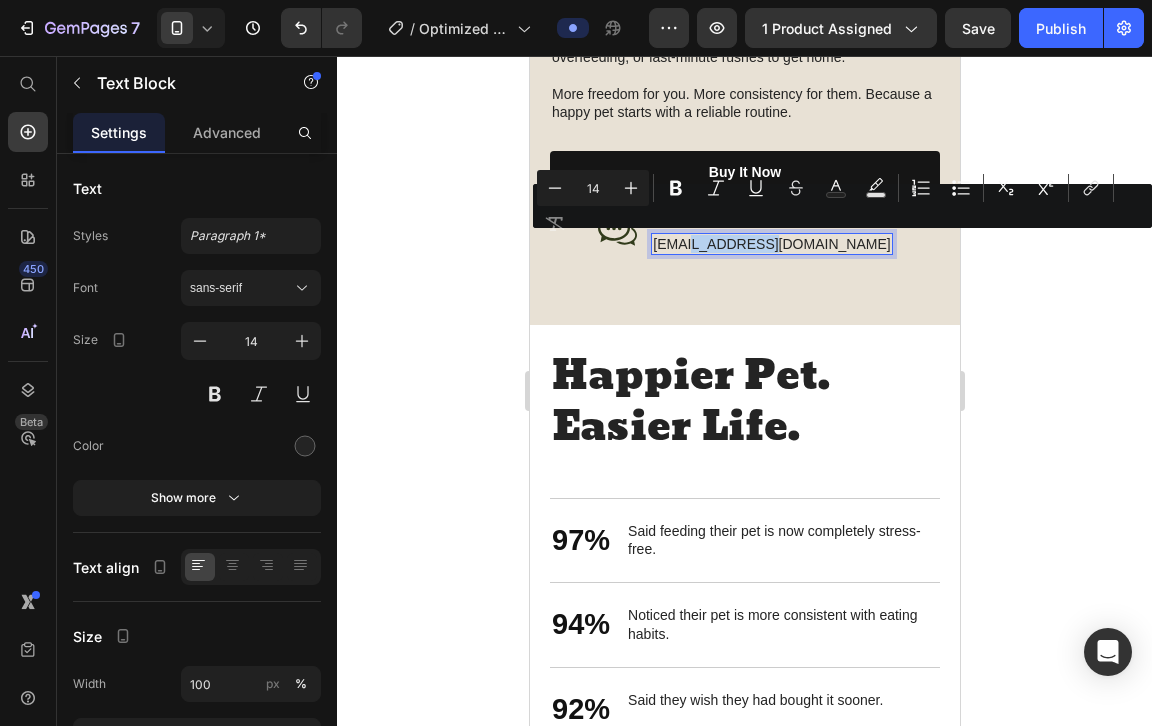click on "[EMAIL_ADDRESS][DOMAIN_NAME]" at bounding box center [770, 244] 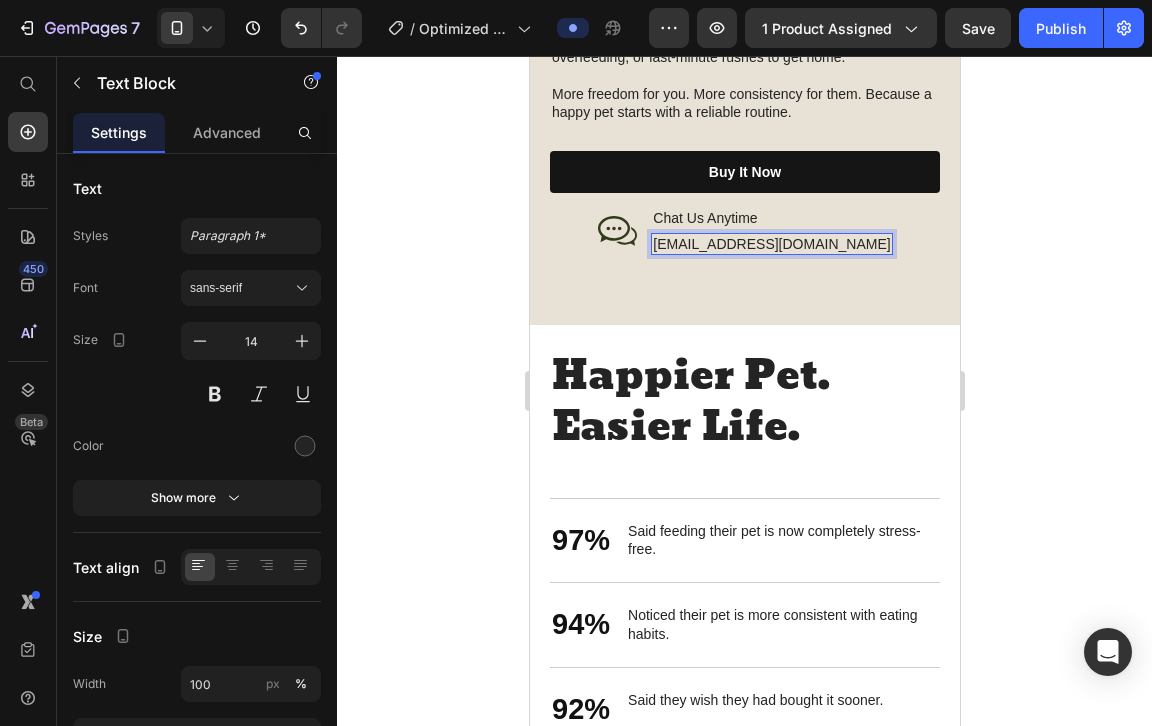 click 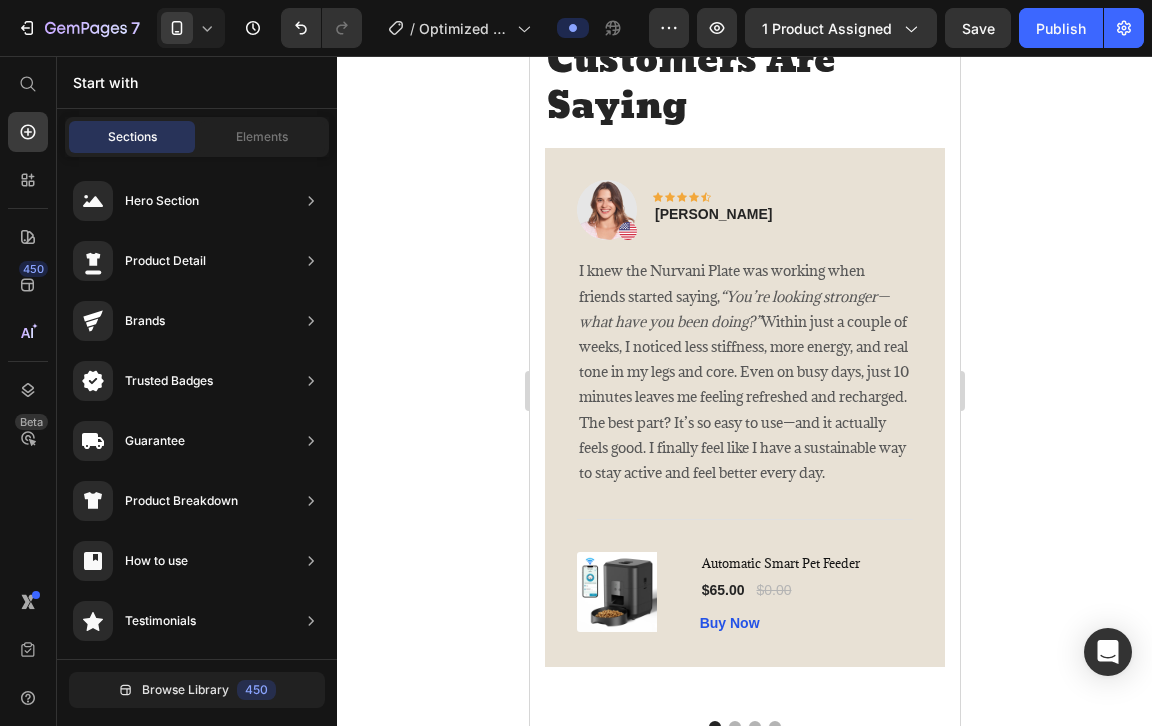 scroll, scrollTop: 4691, scrollLeft: 0, axis: vertical 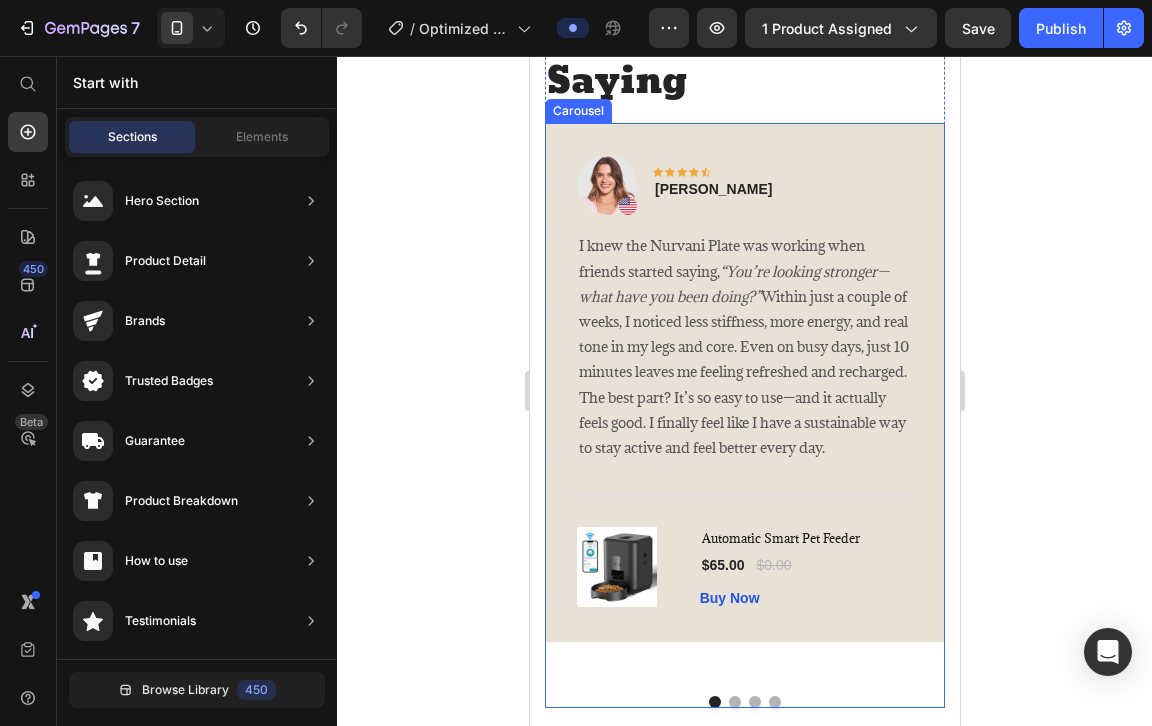 click at bounding box center [734, 702] 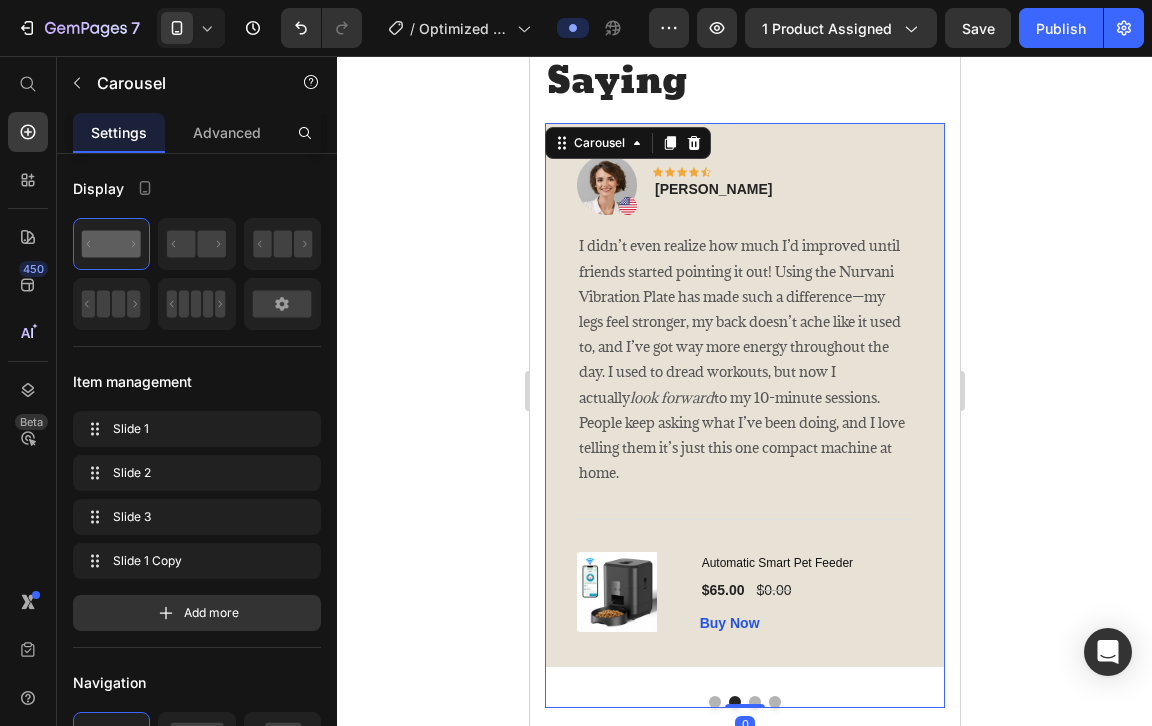 click at bounding box center [714, 702] 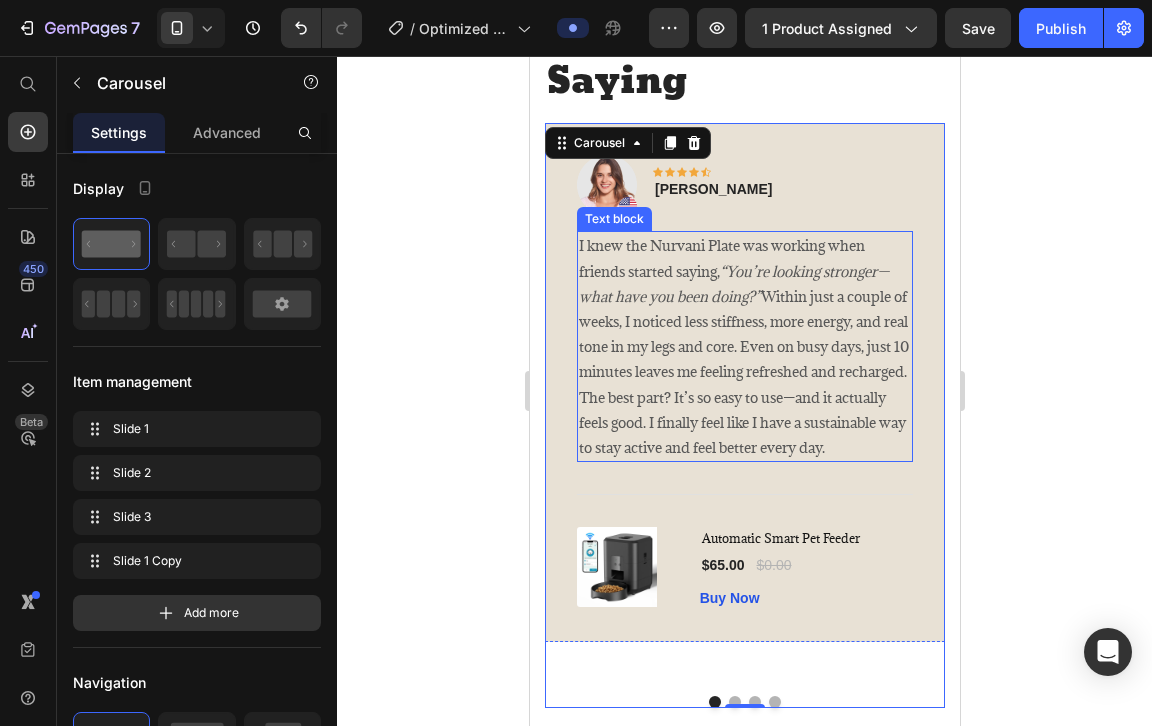 click on "I knew the Nurvani Plate was working when friends started saying,  “You’re looking stronger—what have you been doing?”  Within just a couple of weeks, I noticed less stiffness, more energy, and real tone in my legs and core. Even on busy days, just 10 minutes leaves me feeling refreshed and recharged. The best part? It’s so easy to use—and it actually feels good. I finally feel like I have a sustainable way to stay active and feel better every day." at bounding box center [744, 346] 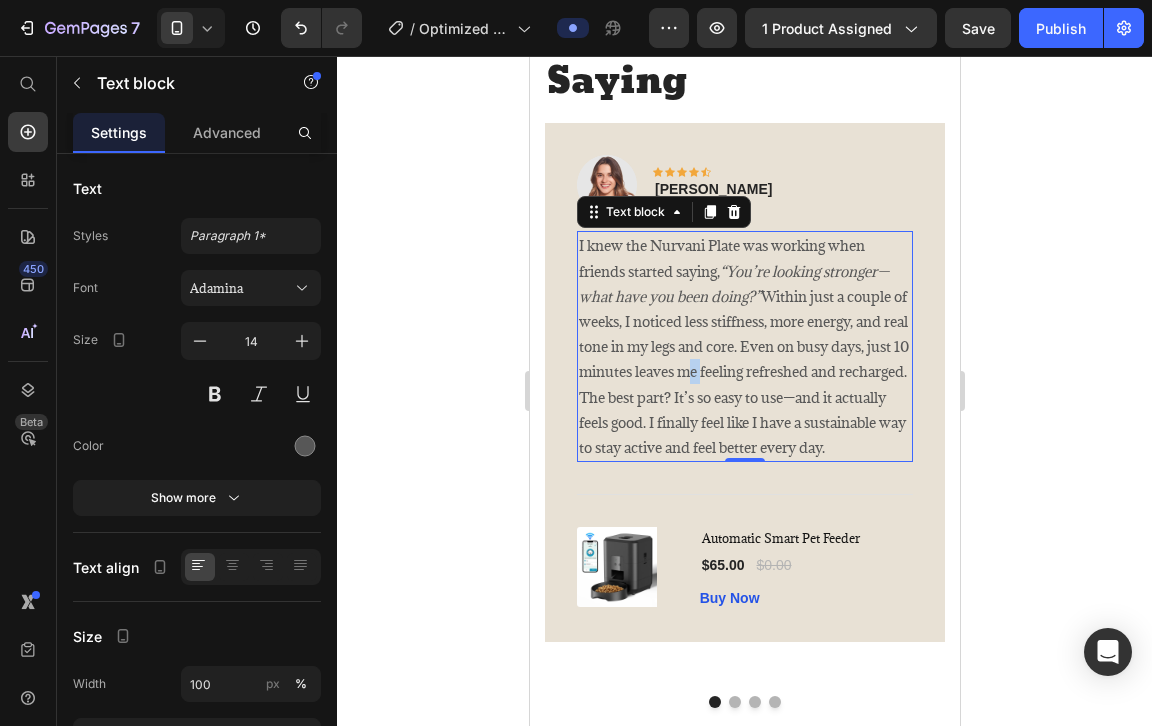 click on "I knew the Nurvani Plate was working when friends started saying,  “You’re looking stronger—what have you been doing?”  Within just a couple of weeks, I noticed less stiffness, more energy, and real tone in my legs and core. Even on busy days, just 10 minutes leaves me feeling refreshed and recharged. The best part? It’s so easy to use—and it actually feels good. I finally feel like I have a sustainable way to stay active and feel better every day." at bounding box center (744, 346) 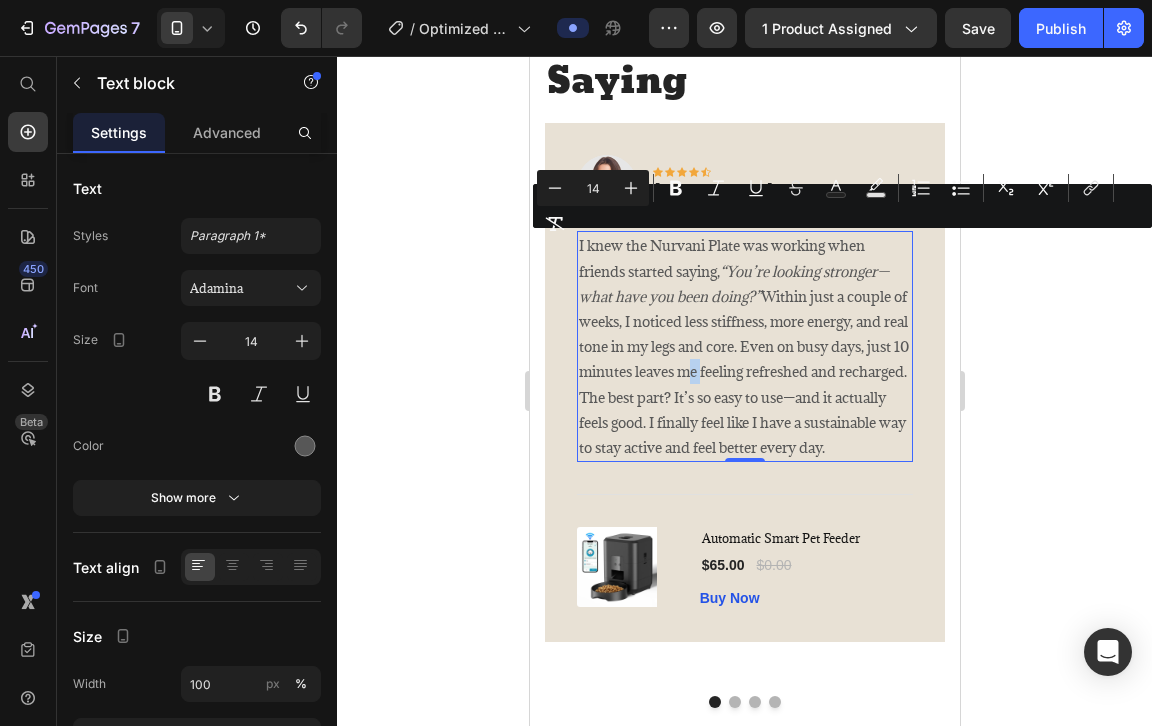 click on "I knew the Nurvani Plate was working when friends started saying,  “You’re looking stronger—what have you been doing?”  Within just a couple of weeks, I noticed less stiffness, more energy, and real tone in my legs and core. Even on busy days, just 10 minutes leaves me feeling refreshed and recharged. The best part? It’s so easy to use—and it actually feels good. I finally feel like I have a sustainable way to stay active and feel better every day." at bounding box center [744, 346] 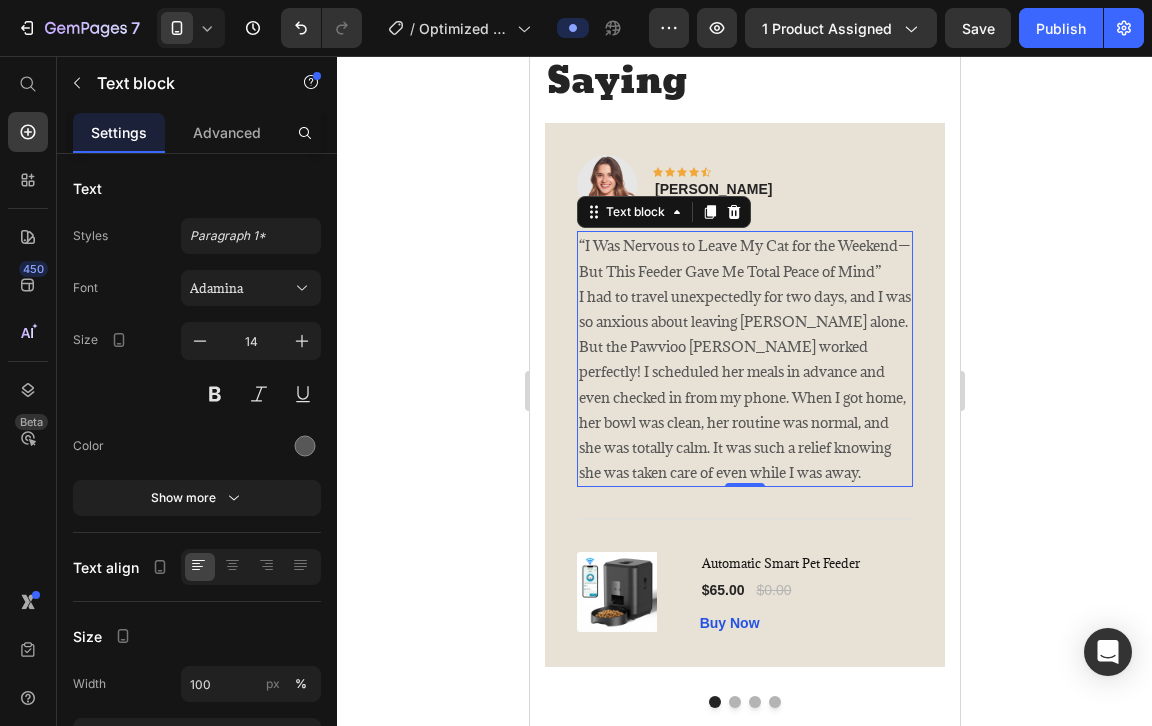 click on "“I Was Nervous to Leave My Cat for the Weekend—But This Feeder Gave Me Total Peace of Mind”" at bounding box center [744, 258] 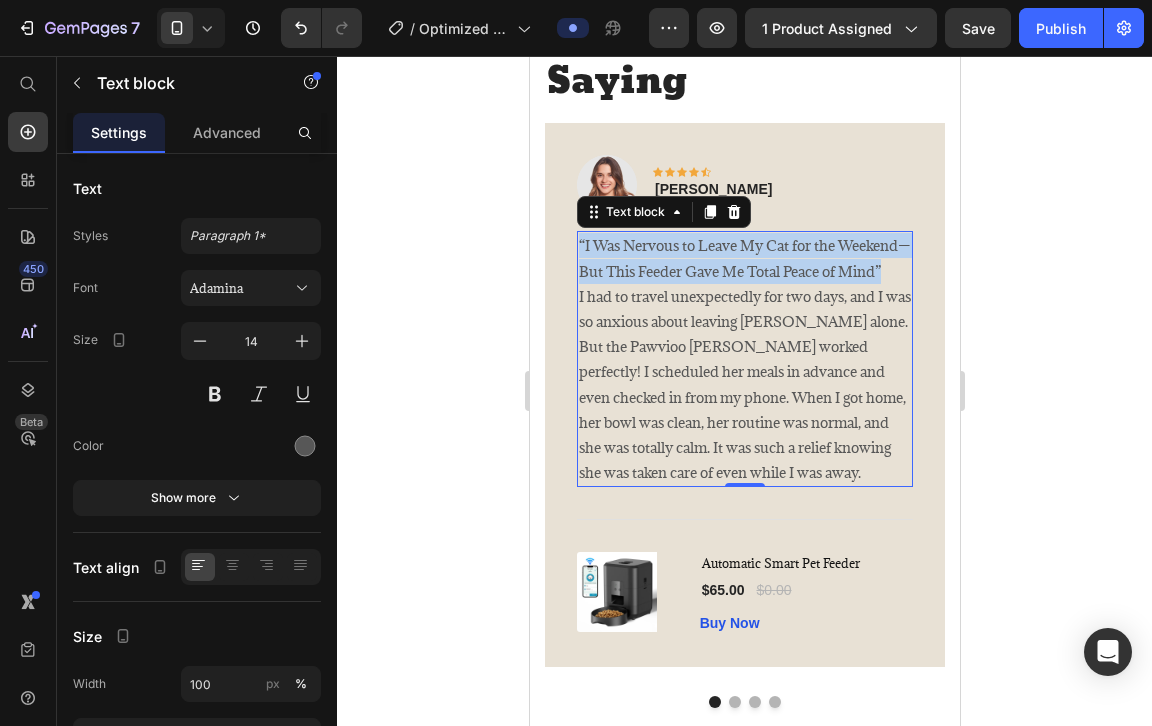 drag, startPoint x: 901, startPoint y: 271, endPoint x: 575, endPoint y: 246, distance: 326.95718 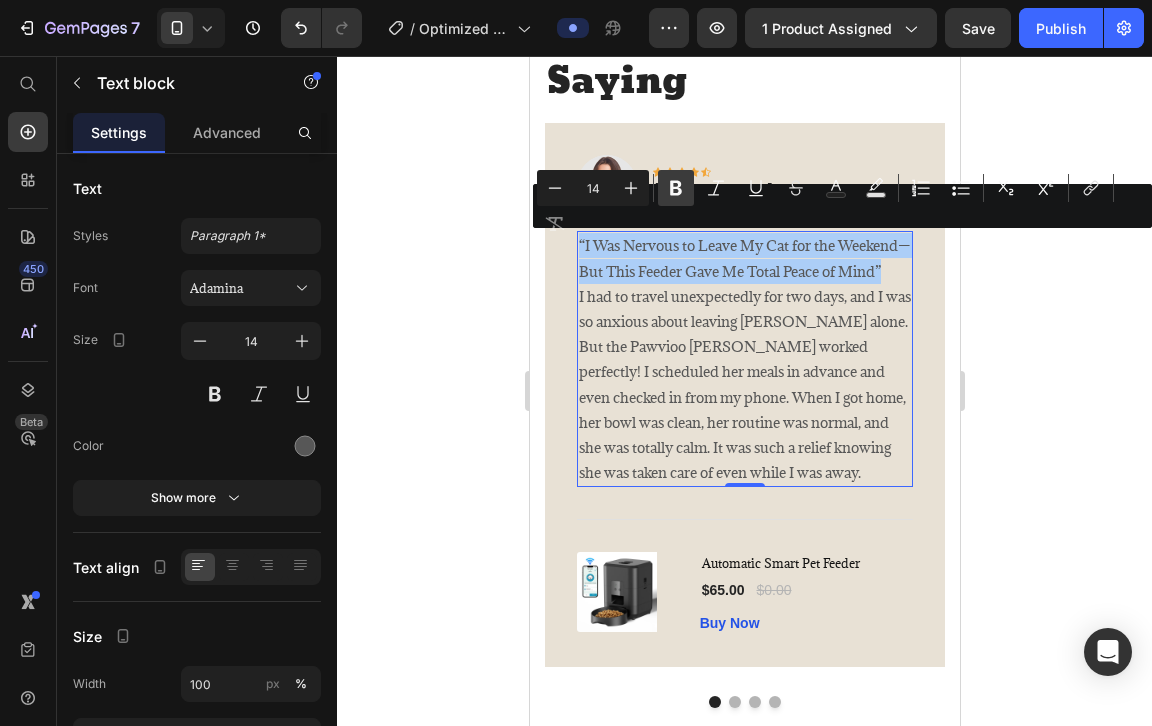 click 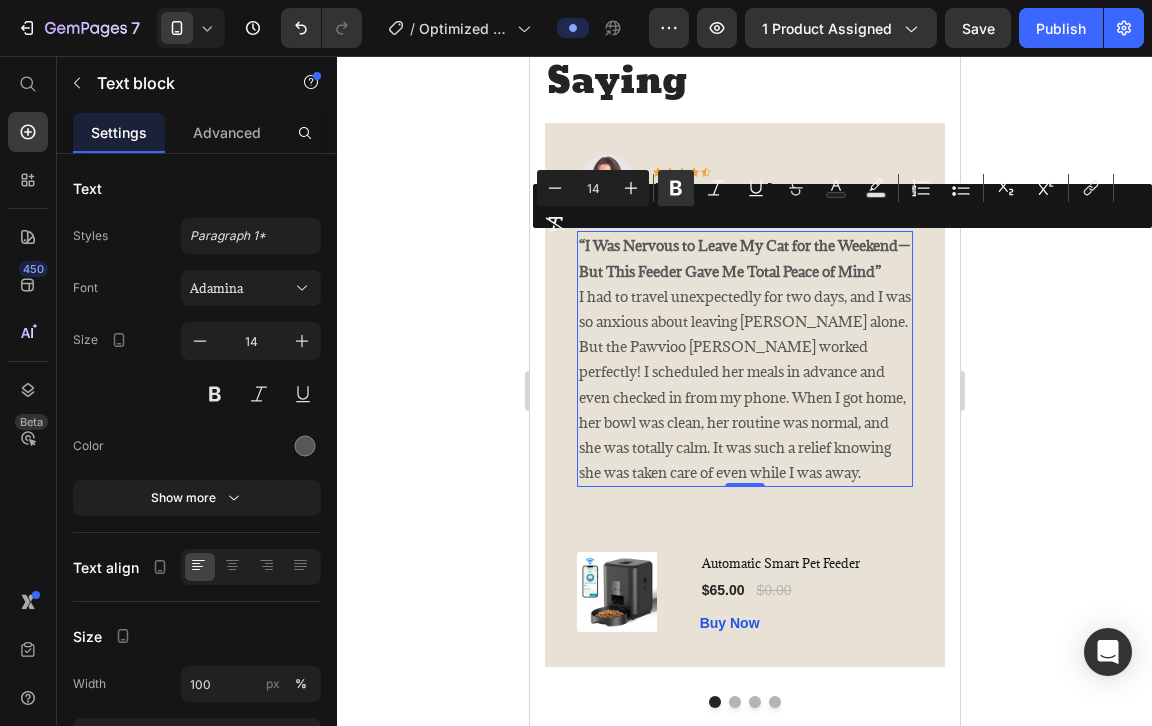 click on "I had to travel unexpectedly for two days, and I was so anxious about leaving [PERSON_NAME] alone. But the Pawvioo [PERSON_NAME] worked perfectly! I scheduled her meals in advance and even checked in from my phone. When I got home, her bowl was clean, her routine was normal, and she was totally calm. It was such a relief knowing she was taken care of even while I was away." at bounding box center (744, 385) 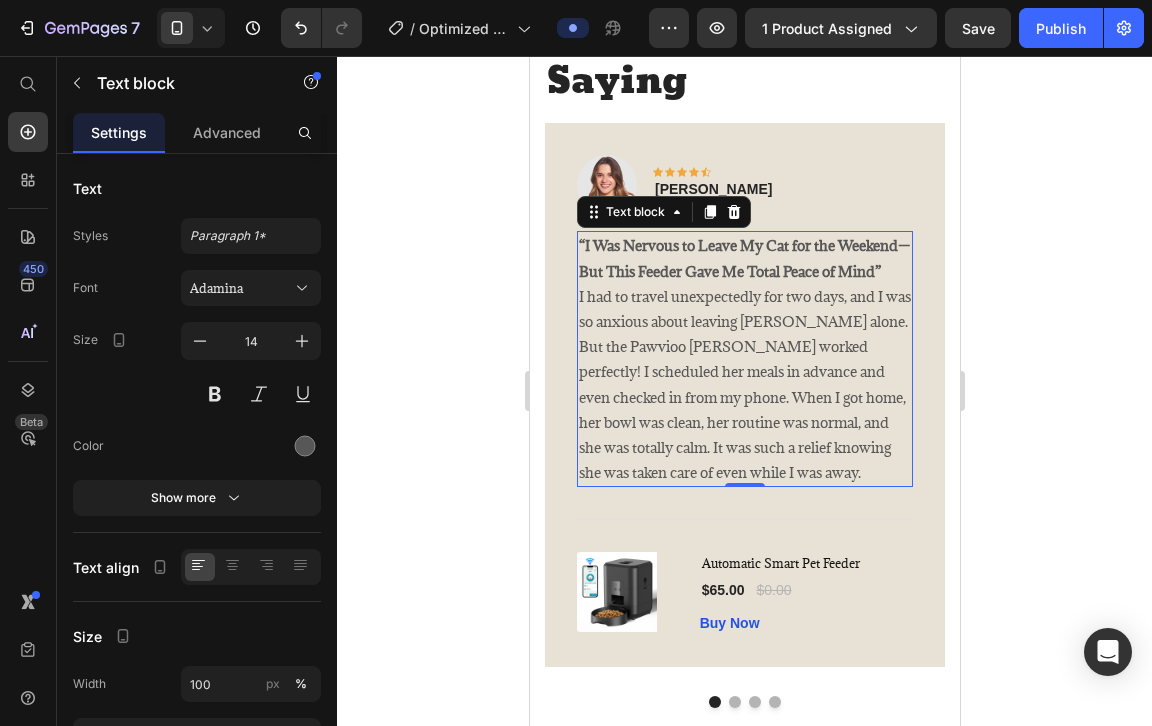 click on "I had to travel unexpectedly for two days, and I was so anxious about leaving [PERSON_NAME] alone. But the Pawvioo [PERSON_NAME] worked perfectly! I scheduled her meals in advance and even checked in from my phone. When I got home, her bowl was clean, her routine was normal, and she was totally calm. It was such a relief knowing she was taken care of even while I was away." at bounding box center [744, 385] 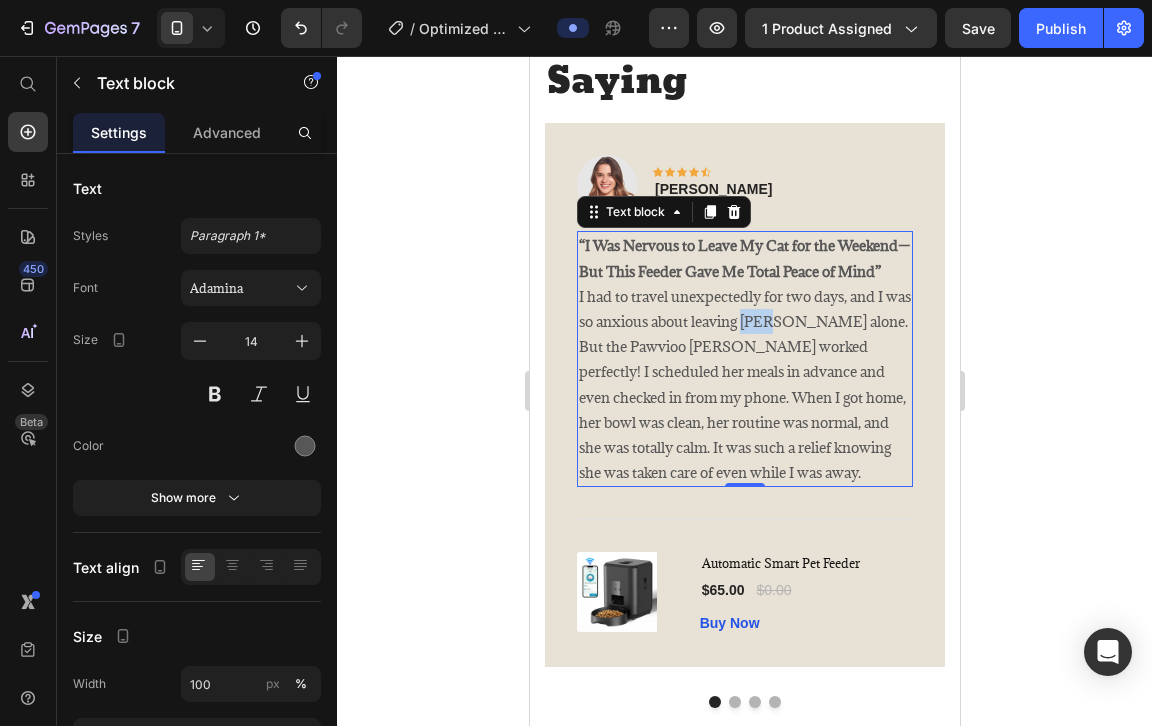 click on "I had to travel unexpectedly for two days, and I was so anxious about leaving [PERSON_NAME] alone. But the Pawvioo [PERSON_NAME] worked perfectly! I scheduled her meals in advance and even checked in from my phone. When I got home, her bowl was clean, her routine was normal, and she was totally calm. It was such a relief knowing she was taken care of even while I was away." at bounding box center (744, 385) 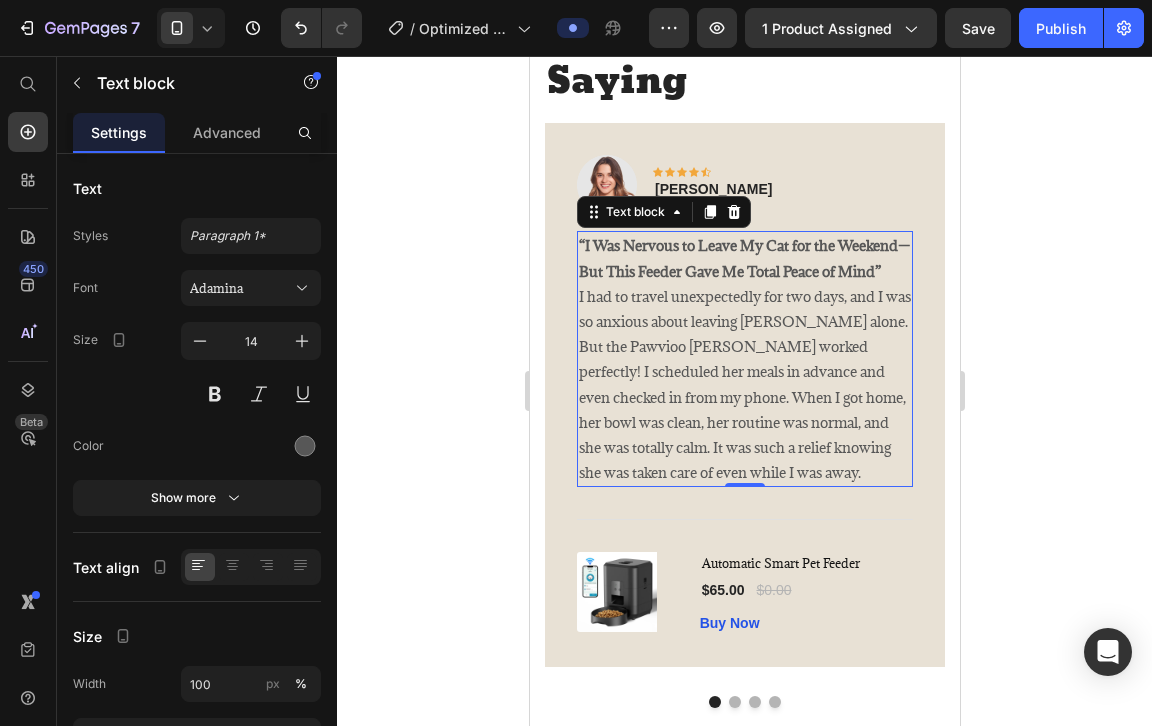 click 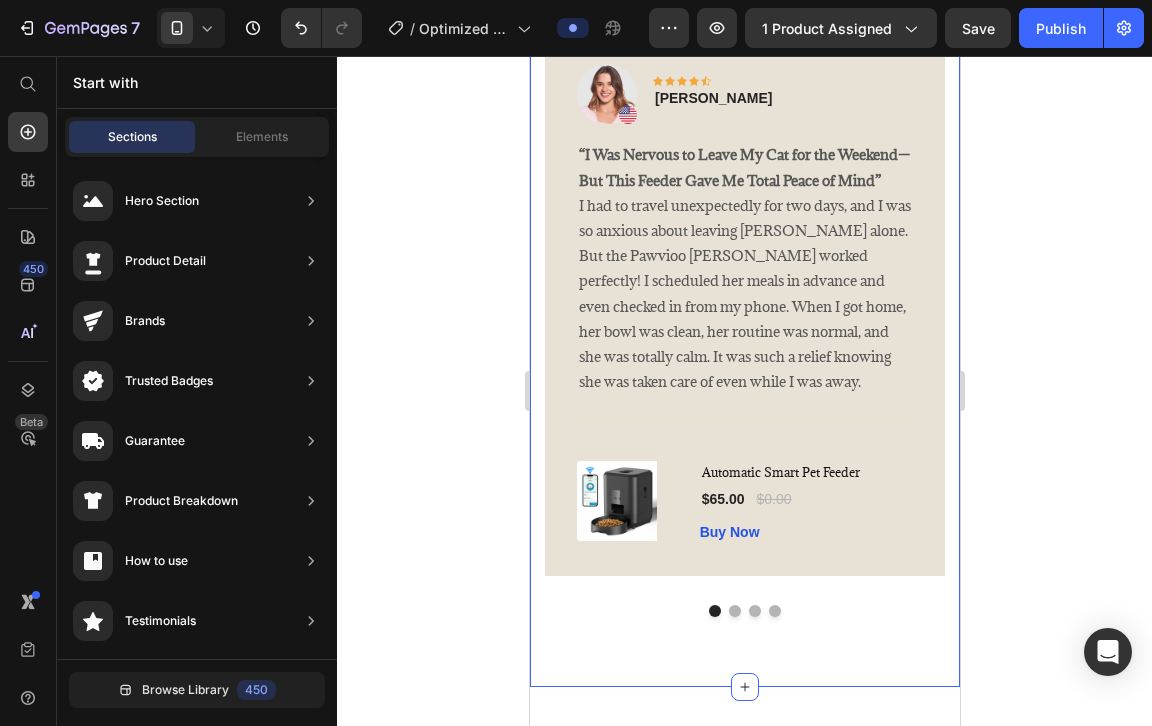 scroll, scrollTop: 4786, scrollLeft: 0, axis: vertical 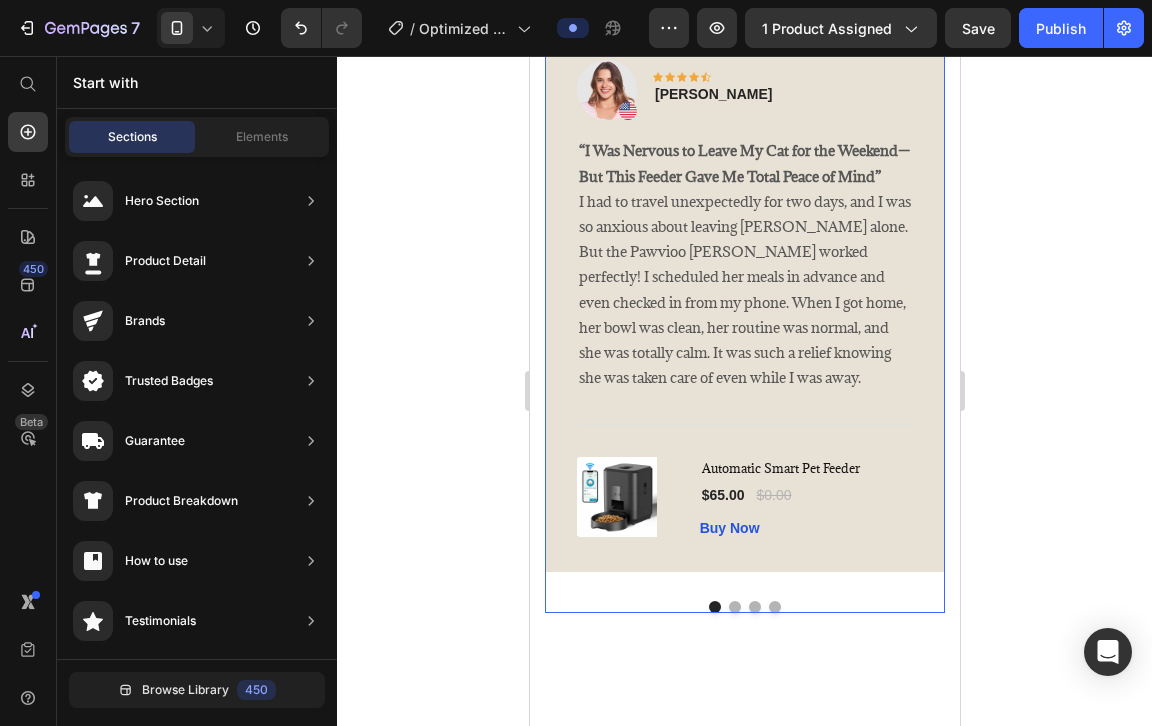 click at bounding box center [734, 607] 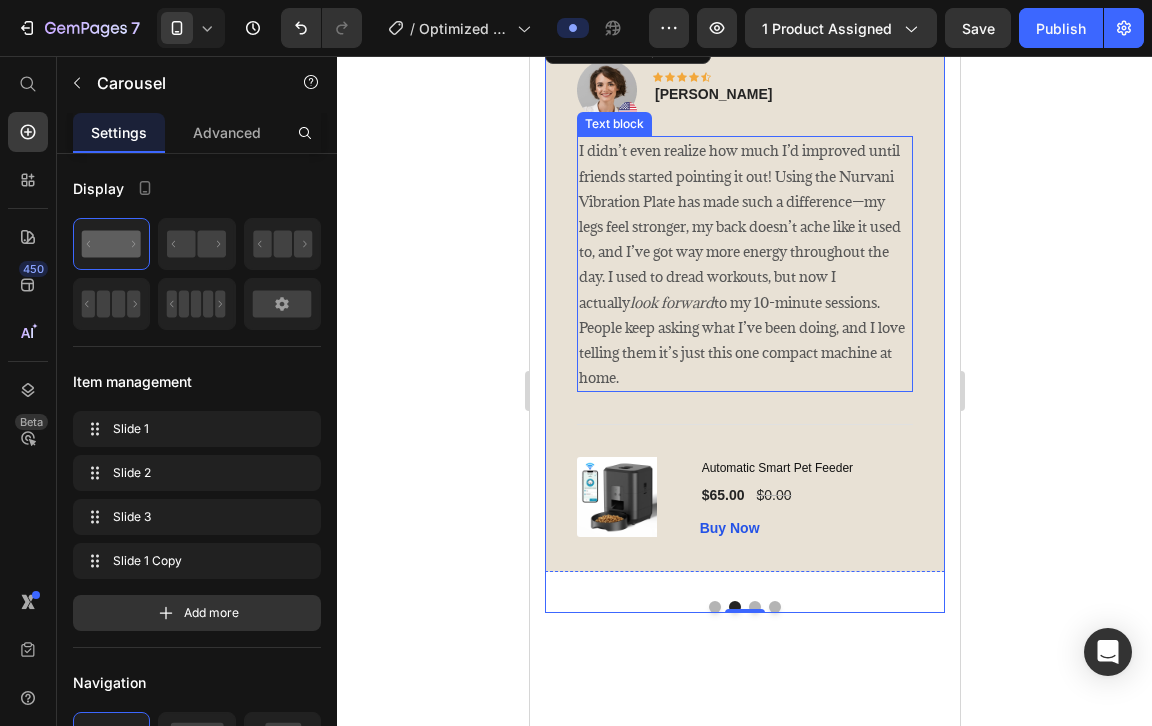 click on "look forward" at bounding box center [671, 302] 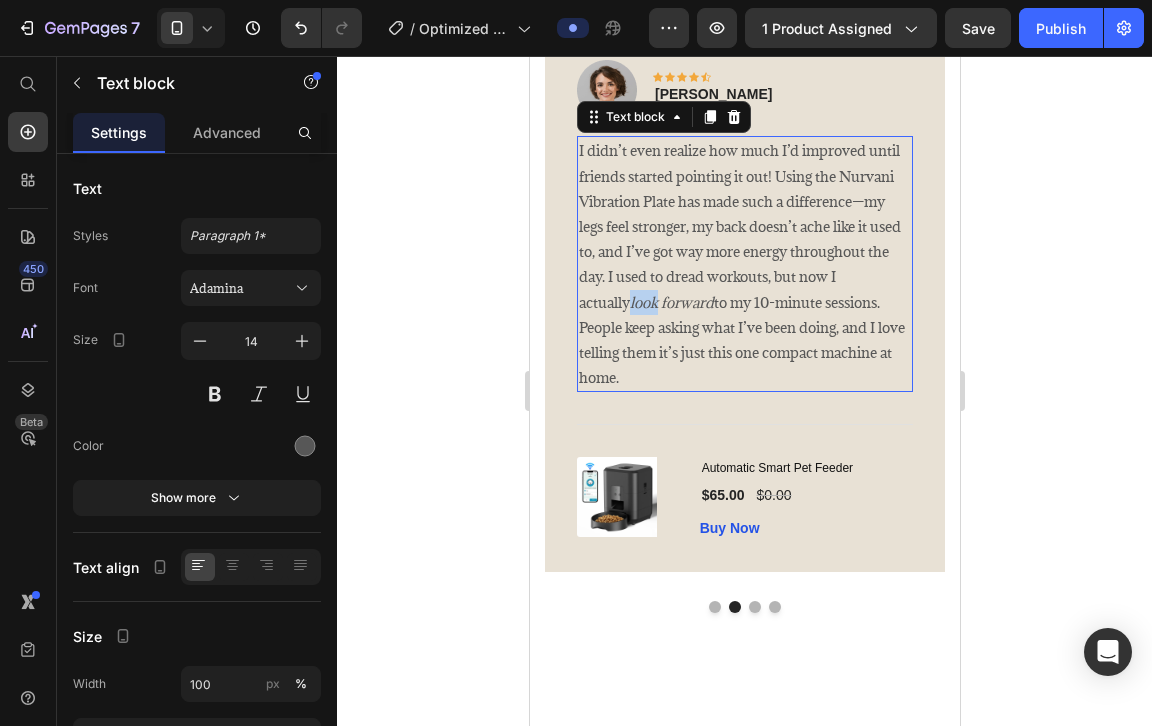 click on "look forward" at bounding box center [671, 302] 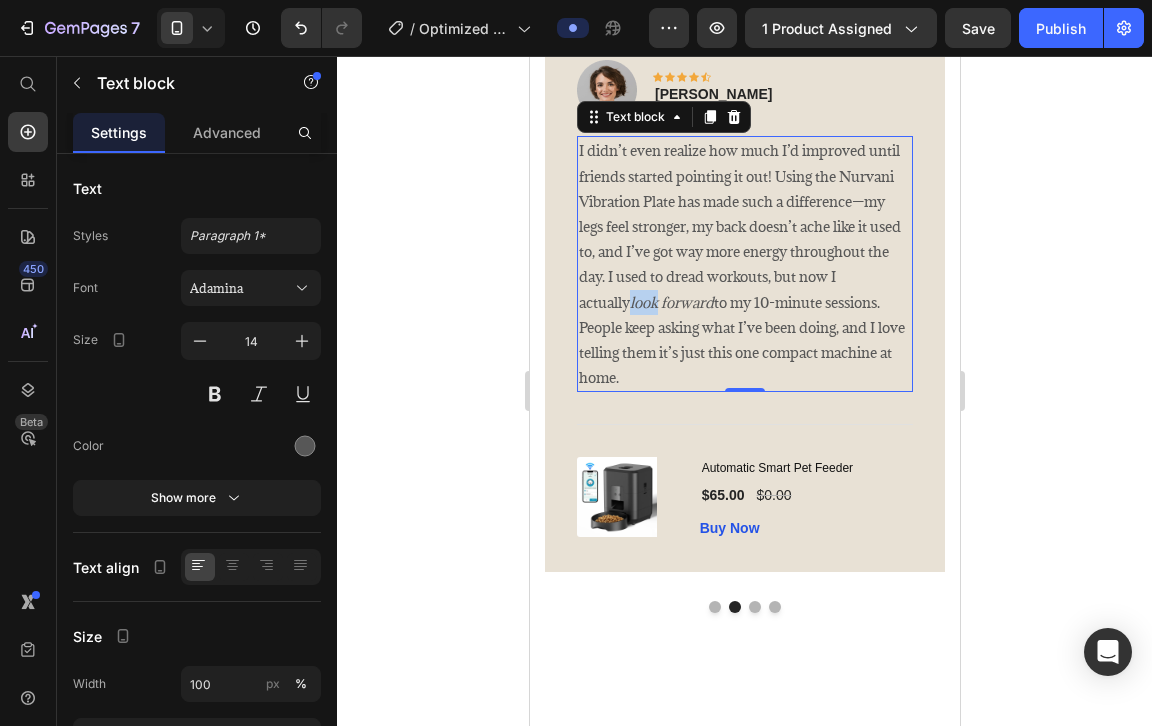 click on "look forward" at bounding box center [671, 302] 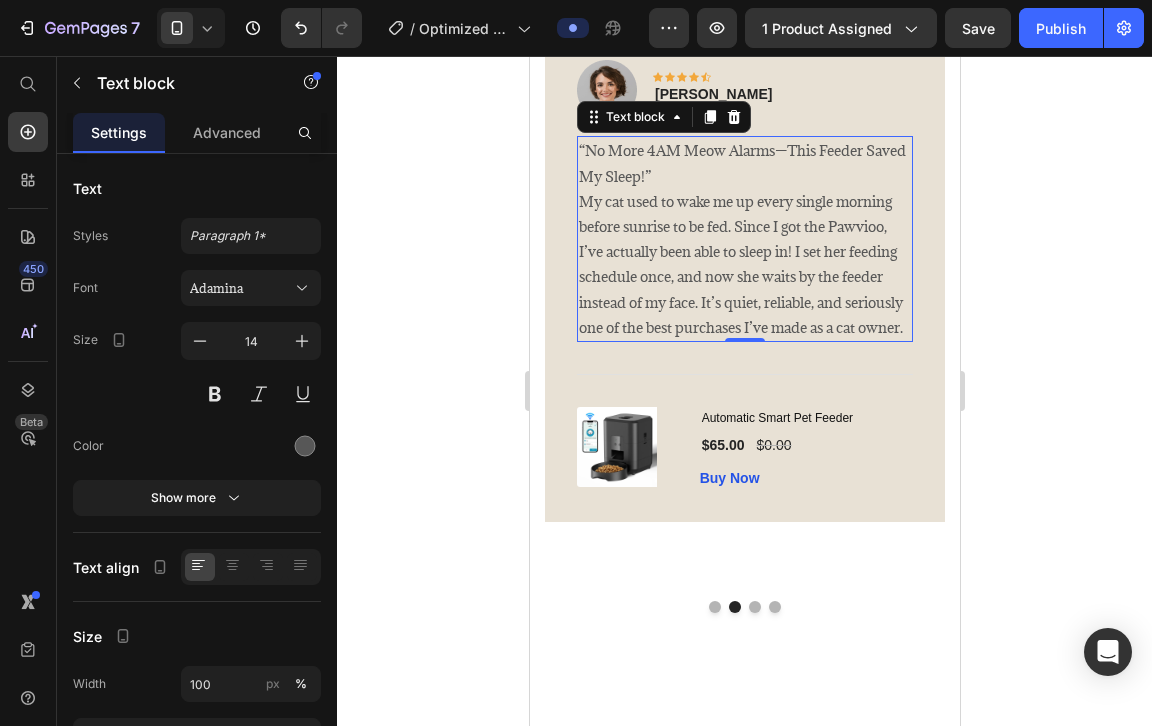 click on "“No More 4AM Meow Alarms—This Feeder Saved My Sleep!”" at bounding box center [744, 163] 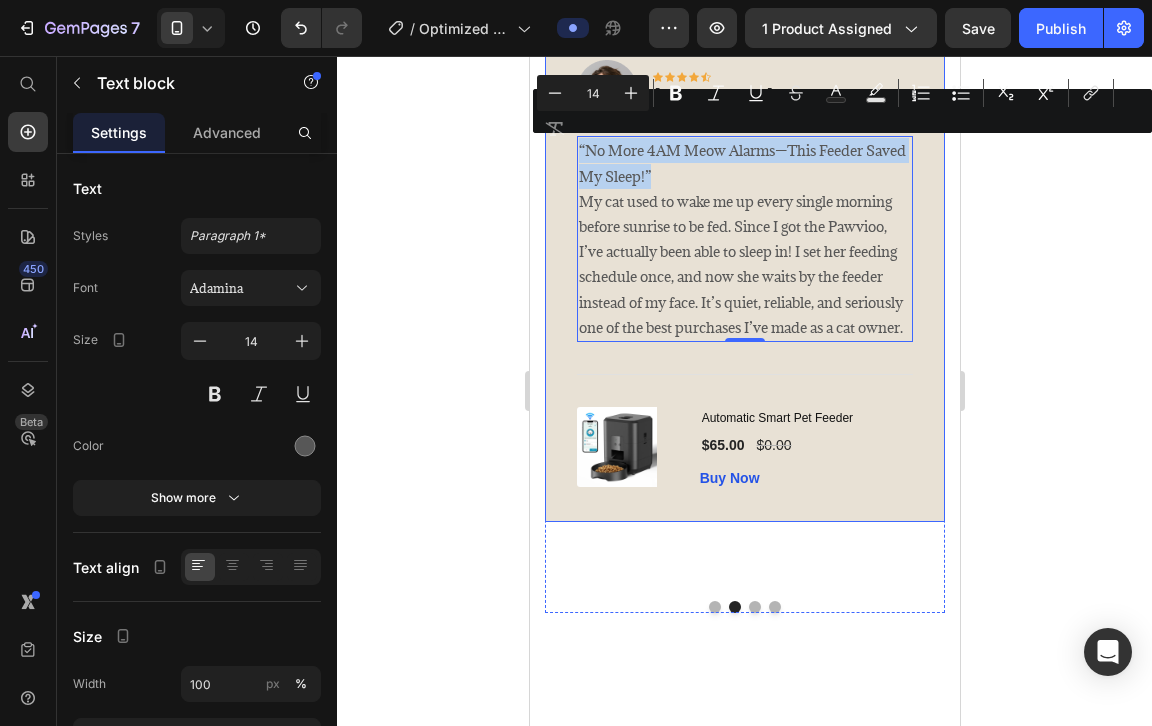 drag, startPoint x: 705, startPoint y: 178, endPoint x: 560, endPoint y: 151, distance: 147.49237 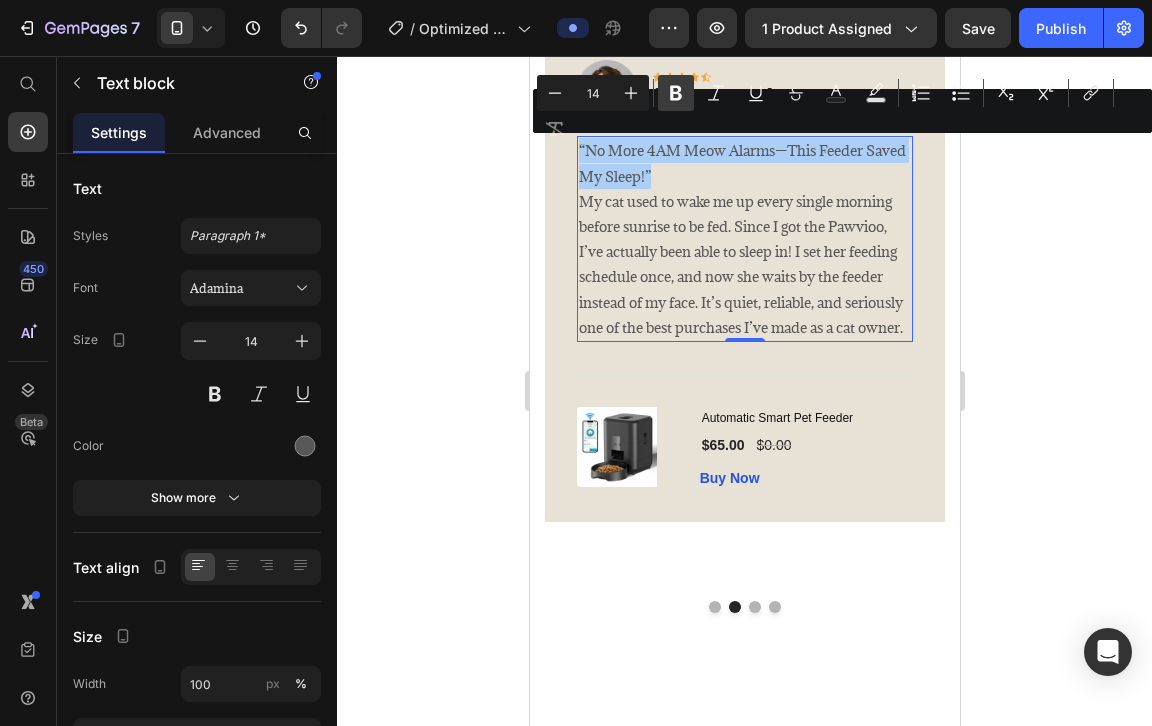 click on "Bold" at bounding box center [676, 93] 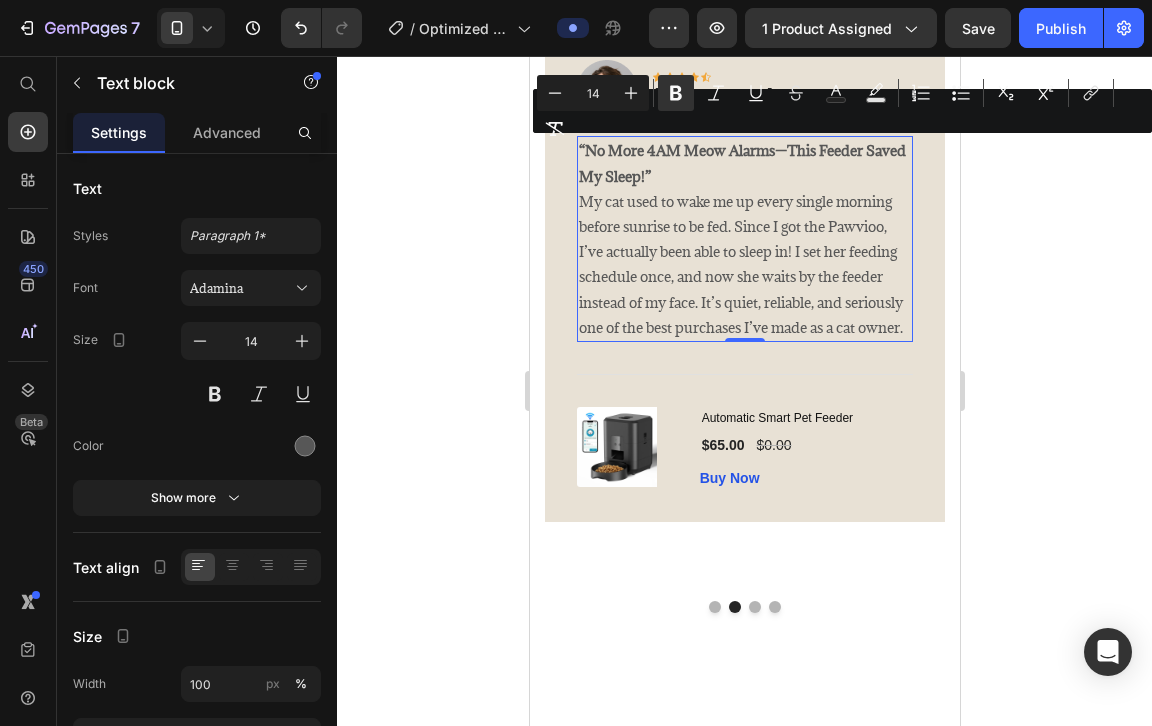 click on "My cat used to wake me up every single morning before sunrise to be fed. Since I got the Pawvioo, I’ve actually been able to sleep in! I set her feeding schedule once, and now she waits by the feeder instead of my face. It’s quiet, reliable, and seriously one of the best purchases I’ve made as a cat owner." at bounding box center (744, 264) 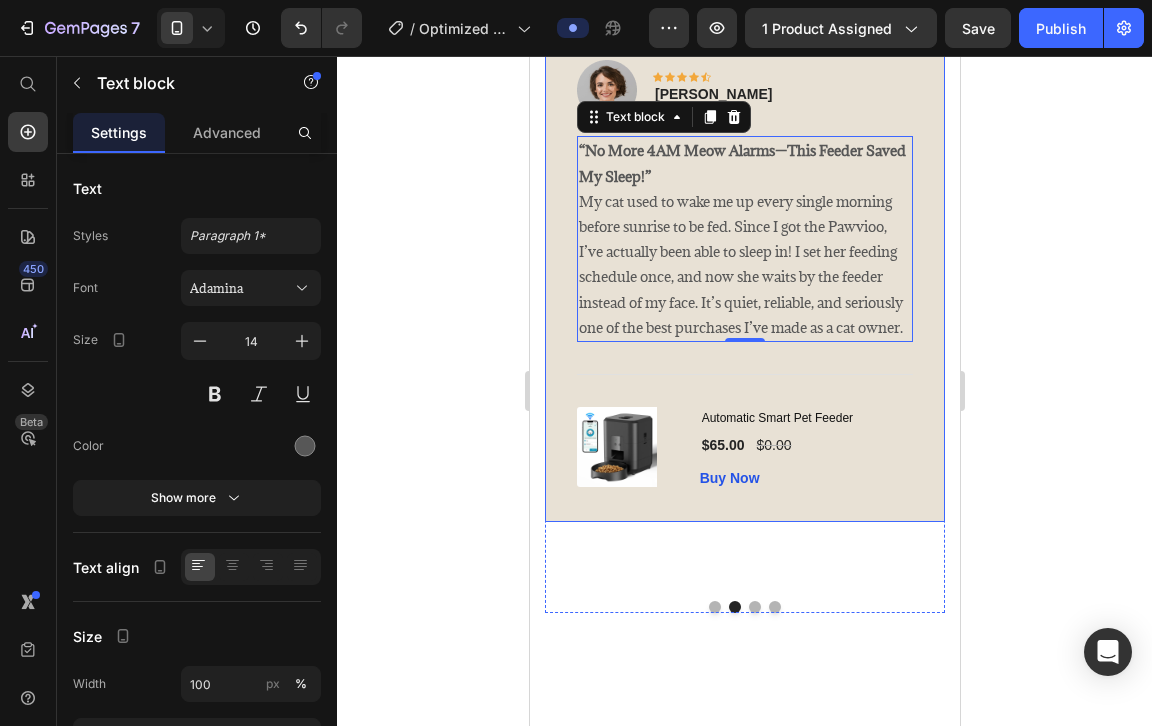 click 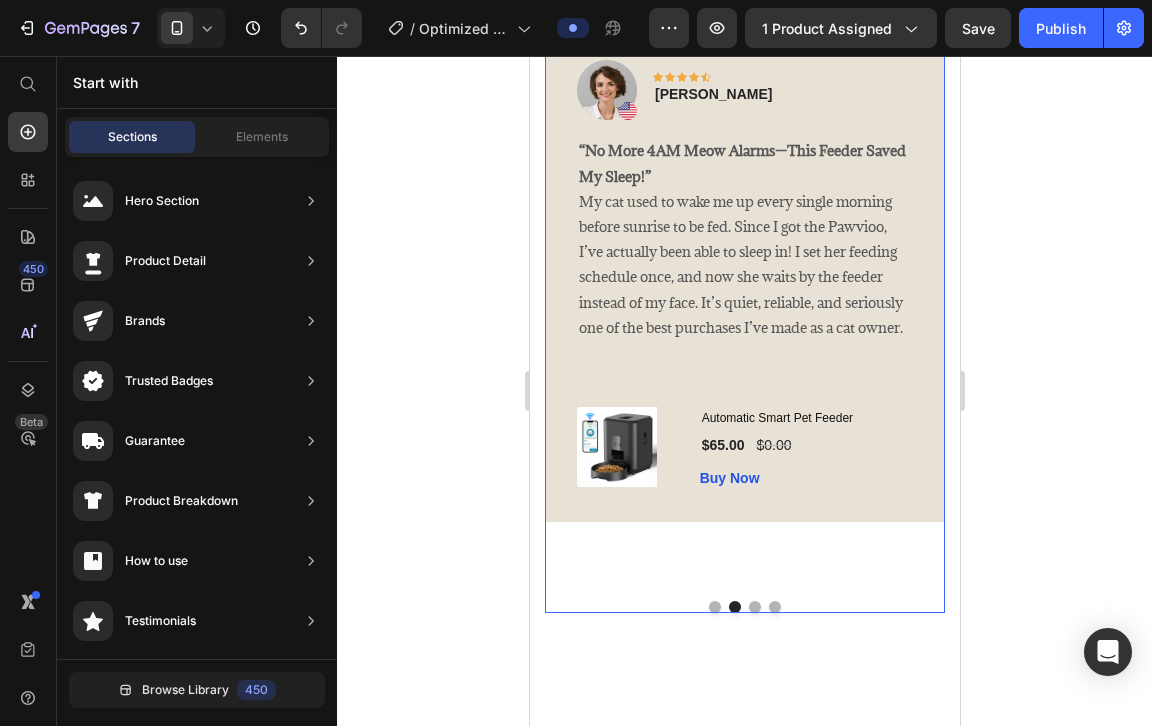 click at bounding box center (754, 607) 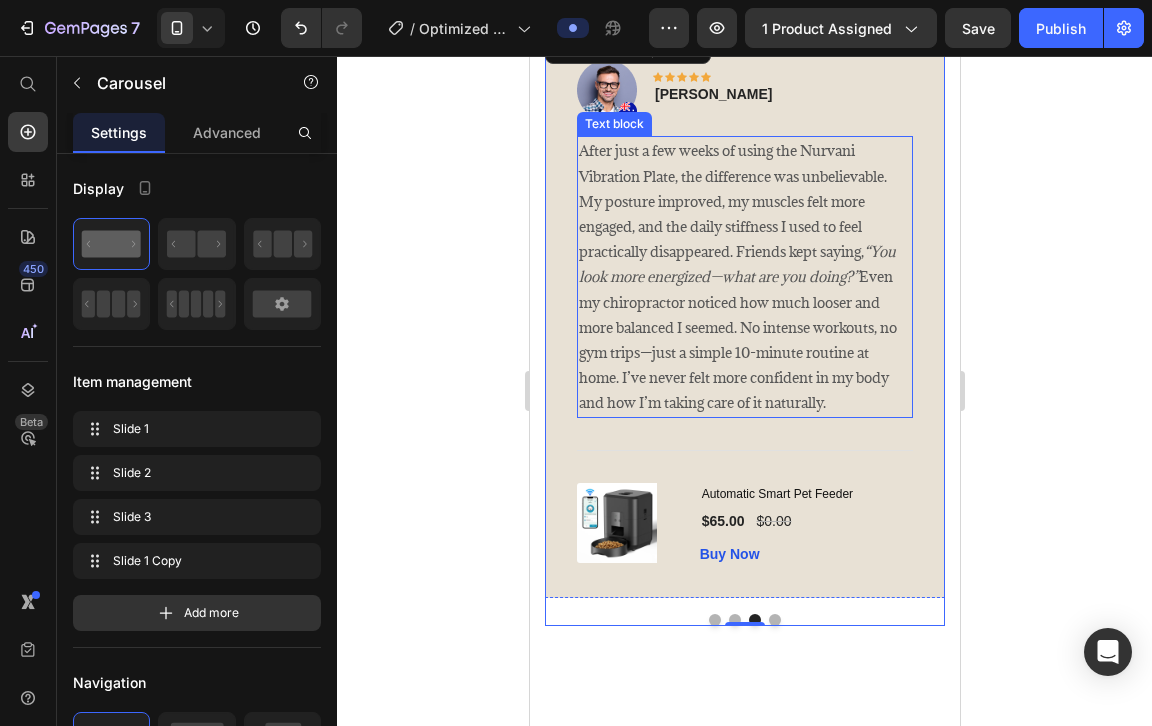 click on "After just a few weeks of using the Nurvani Vibration Plate, the difference was unbelievable. My posture improved, my muscles felt more engaged, and the daily stiffness I used to feel practically disappeared. Friends kept saying,  “You look more energized—what are you doing?”  Even my chiropractor noticed how much looser and more balanced I seemed. No intense workouts, no gym trips—just a simple 10-minute routine at home. I’ve never felt more confident in my body and how I’m taking care of it naturally." at bounding box center [744, 276] 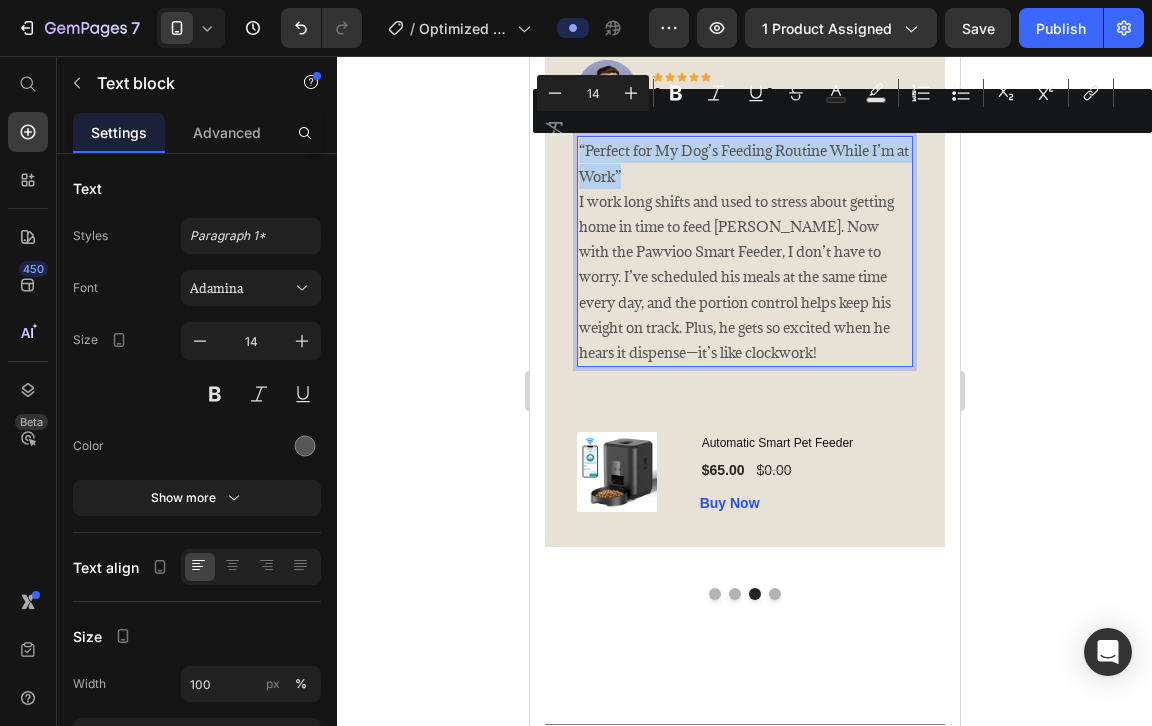 drag, startPoint x: 669, startPoint y: 167, endPoint x: 576, endPoint y: 140, distance: 96.84007 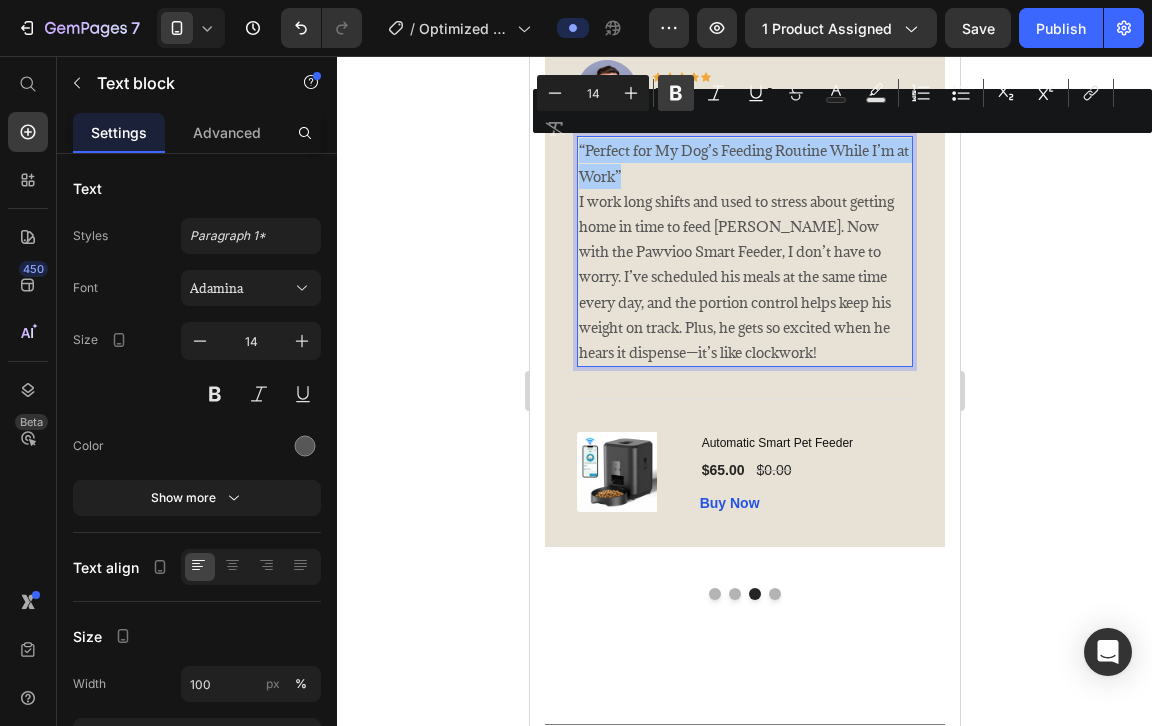 click 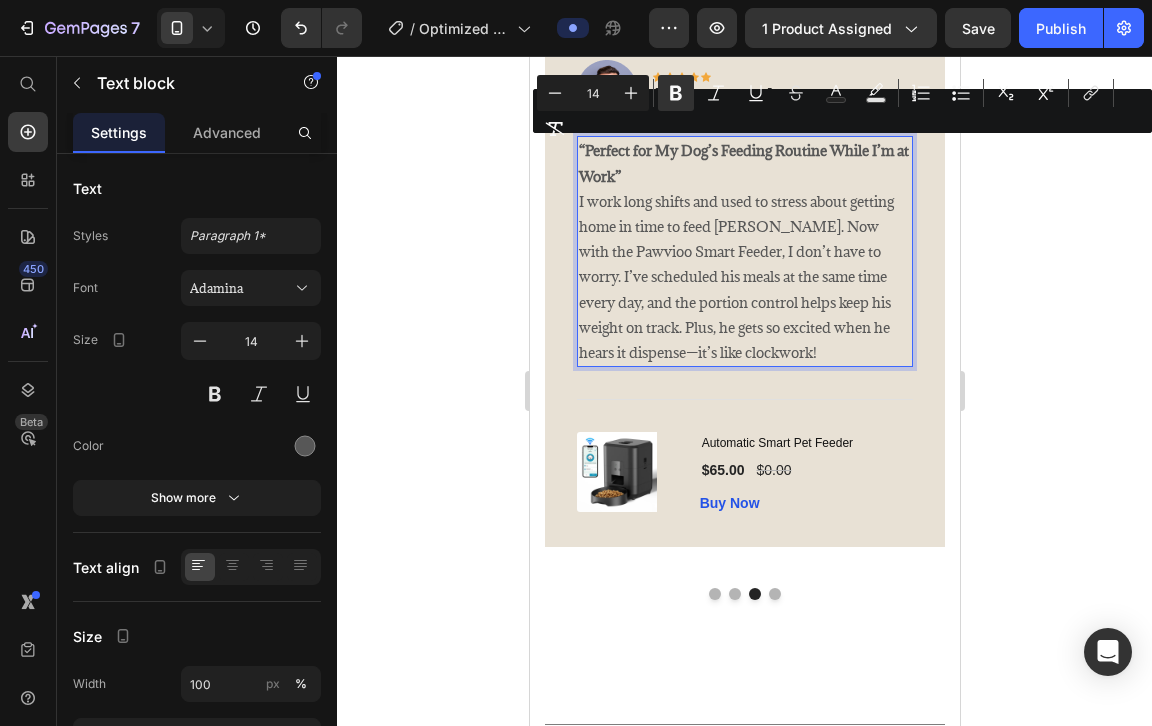 click 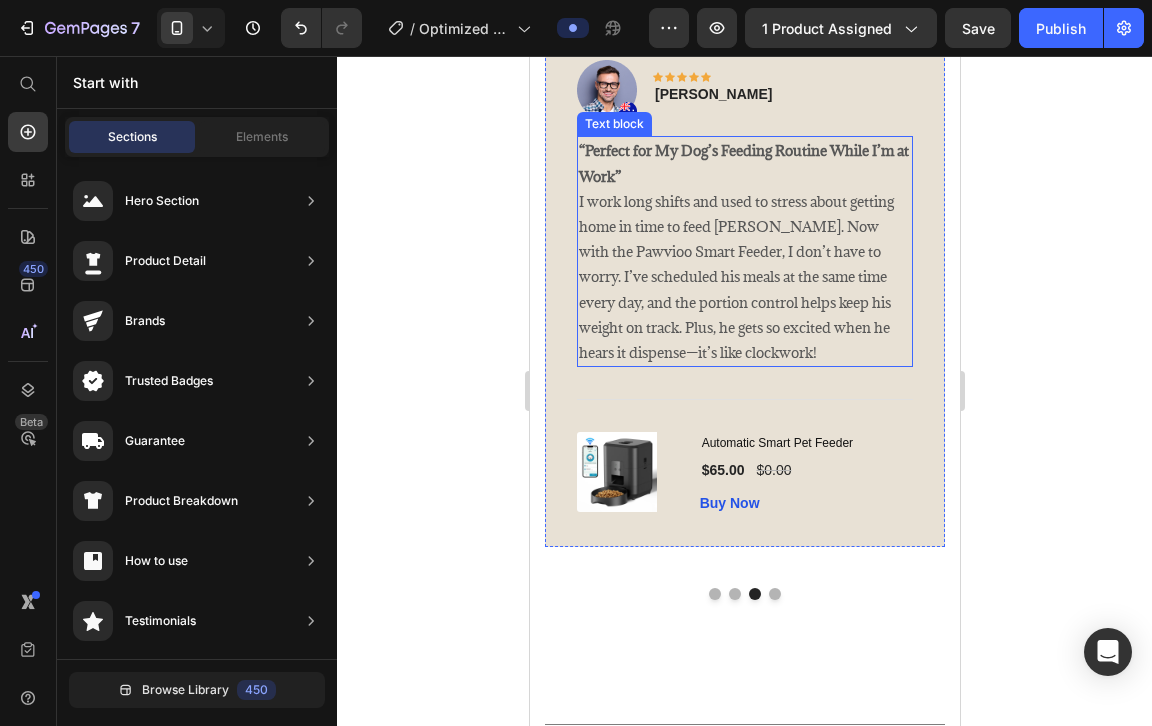 click on "I work long shifts and used to stress about getting home in time to feed [PERSON_NAME]. Now with the Pawvioo Smart Feeder, I don’t have to worry. I’ve scheduled his meals at the same time every day, and the portion control helps keep his weight on track. Plus, he gets so excited when he hears it dispense—it’s like clockwork!" at bounding box center [744, 277] 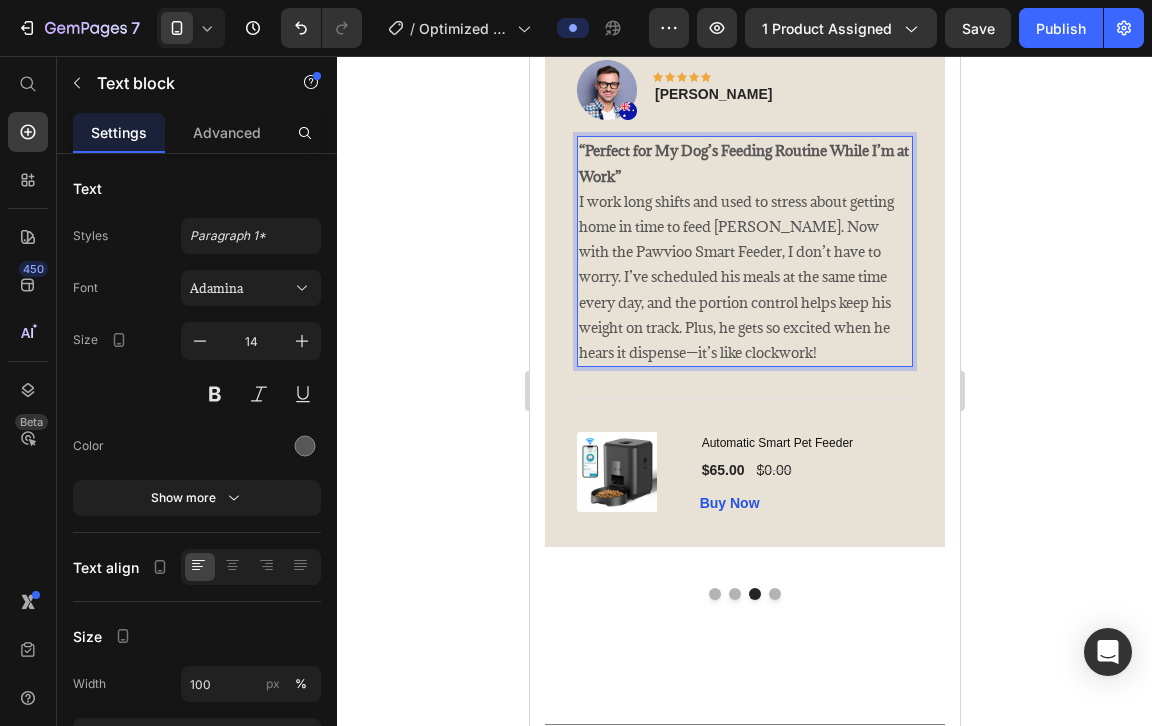 click on "I work long shifts and used to stress about getting home in time to feed [PERSON_NAME]. Now with the Pawvioo Smart Feeder, I don’t have to worry. I’ve scheduled his meals at the same time every day, and the portion control helps keep his weight on track. Plus, he gets so excited when he hears it dispense—it’s like clockwork!" at bounding box center (744, 277) 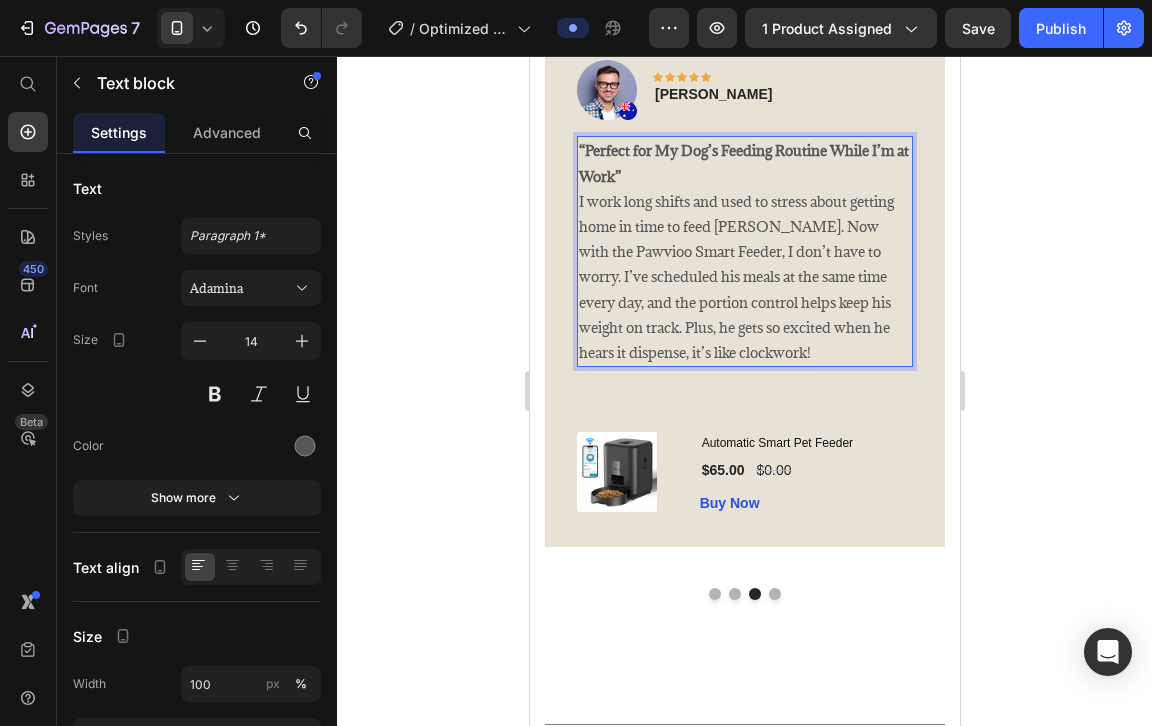 click 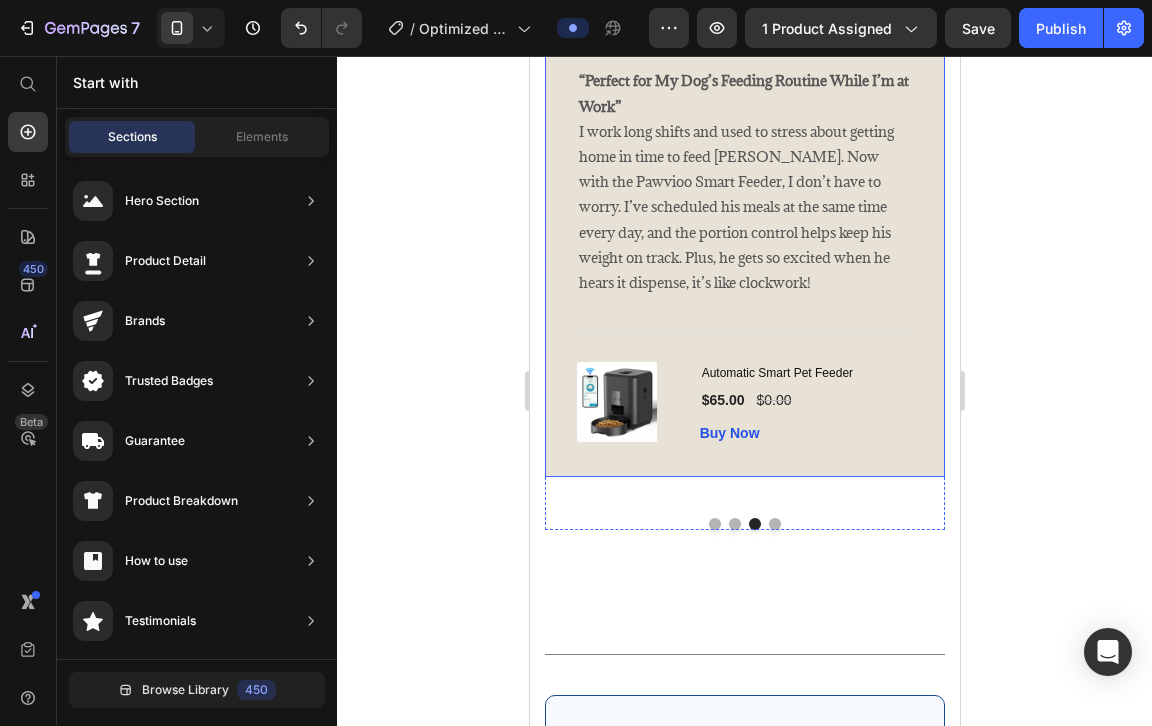 scroll, scrollTop: 4857, scrollLeft: 0, axis: vertical 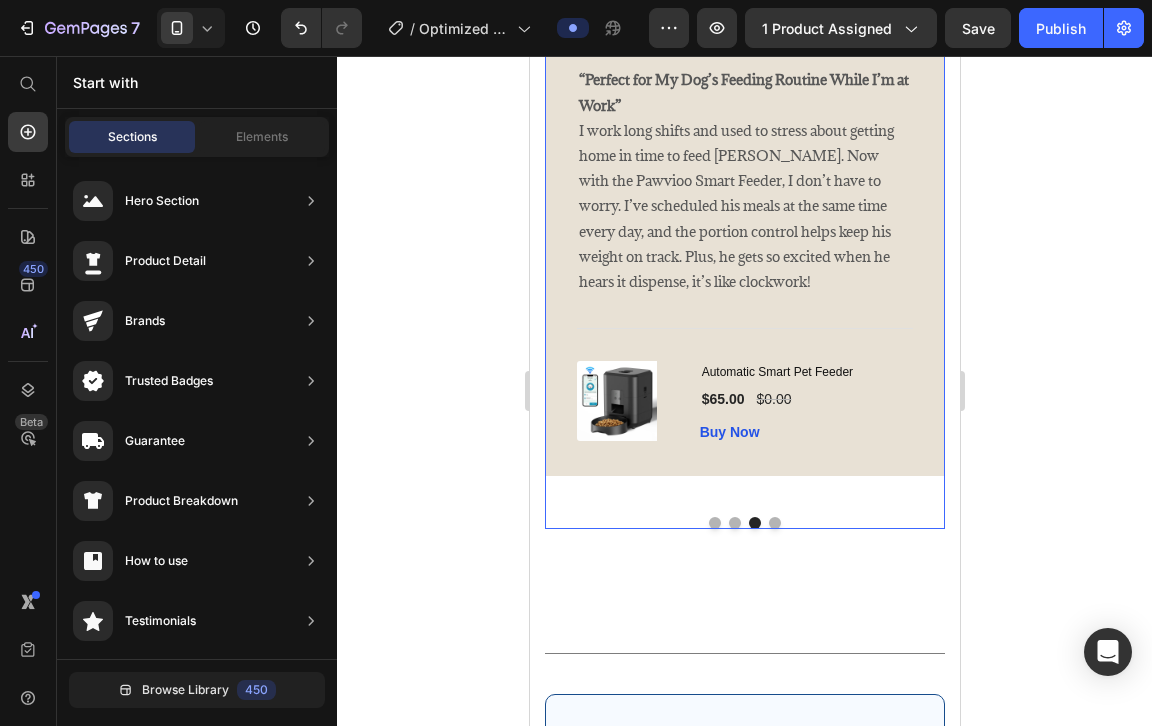 click at bounding box center (774, 523) 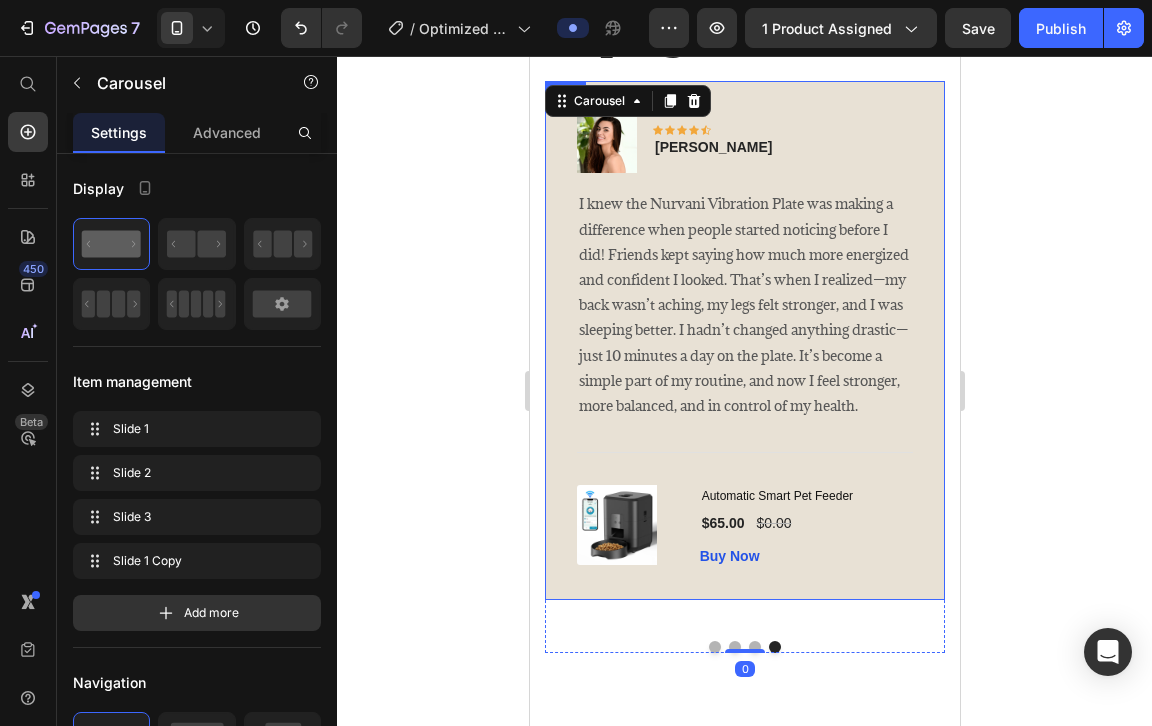 scroll, scrollTop: 4715, scrollLeft: 0, axis: vertical 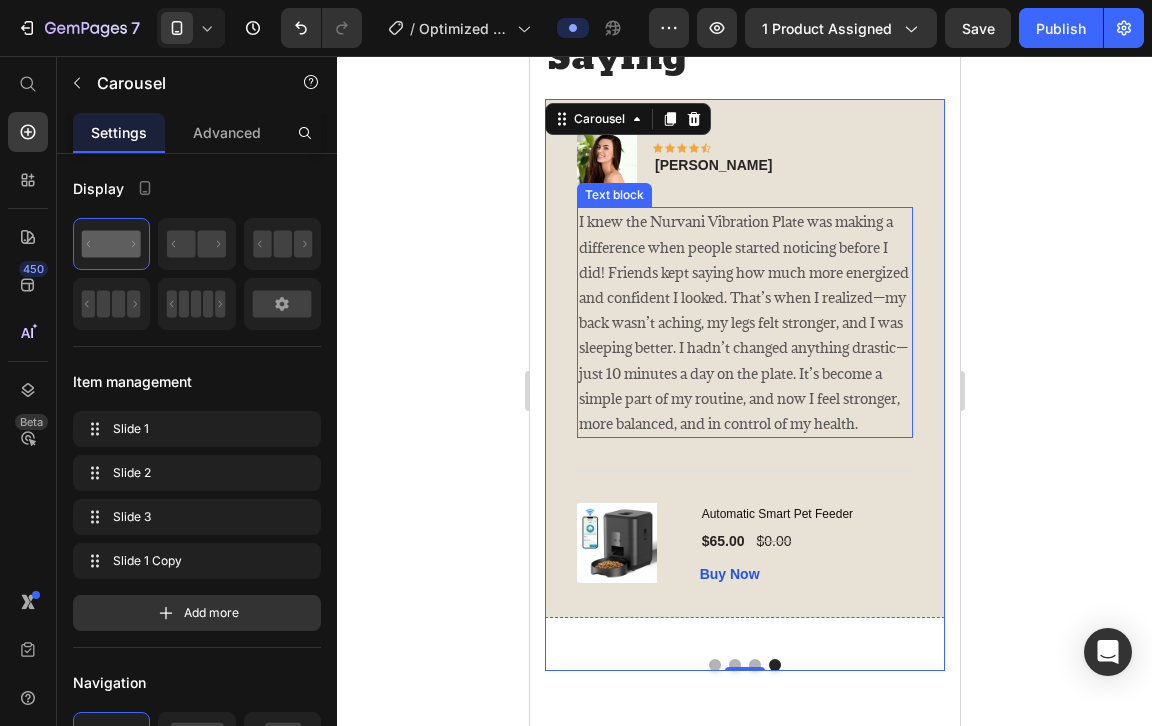 click on "I knew the Nurvani Vibration Plate was making a difference when people started noticing before I did! Friends kept saying how much more energized and confident I looked. That’s when I realized—my back wasn’t aching, my legs felt stronger, and I was sleeping better. I hadn’t changed anything drastic—just 10 minutes a day on the plate. It’s become a simple part of my routine, and now I feel stronger, more balanced, and in control of my health." at bounding box center (744, 322) 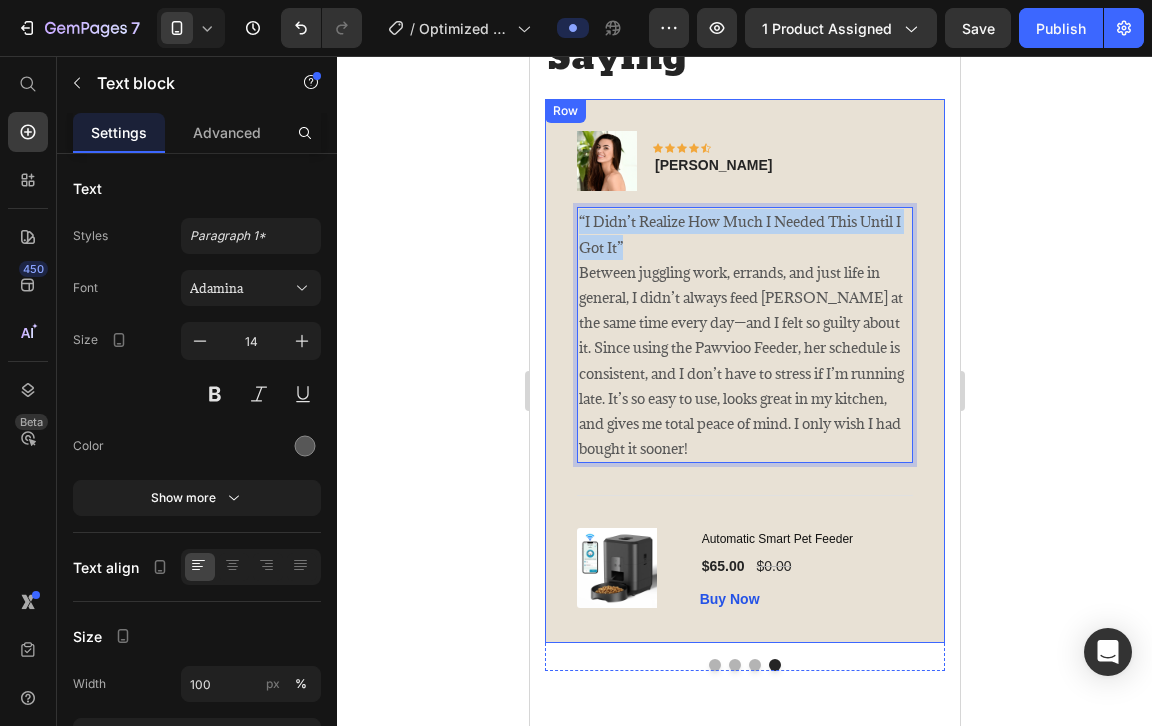 drag, startPoint x: 631, startPoint y: 247, endPoint x: 573, endPoint y: 220, distance: 63.97656 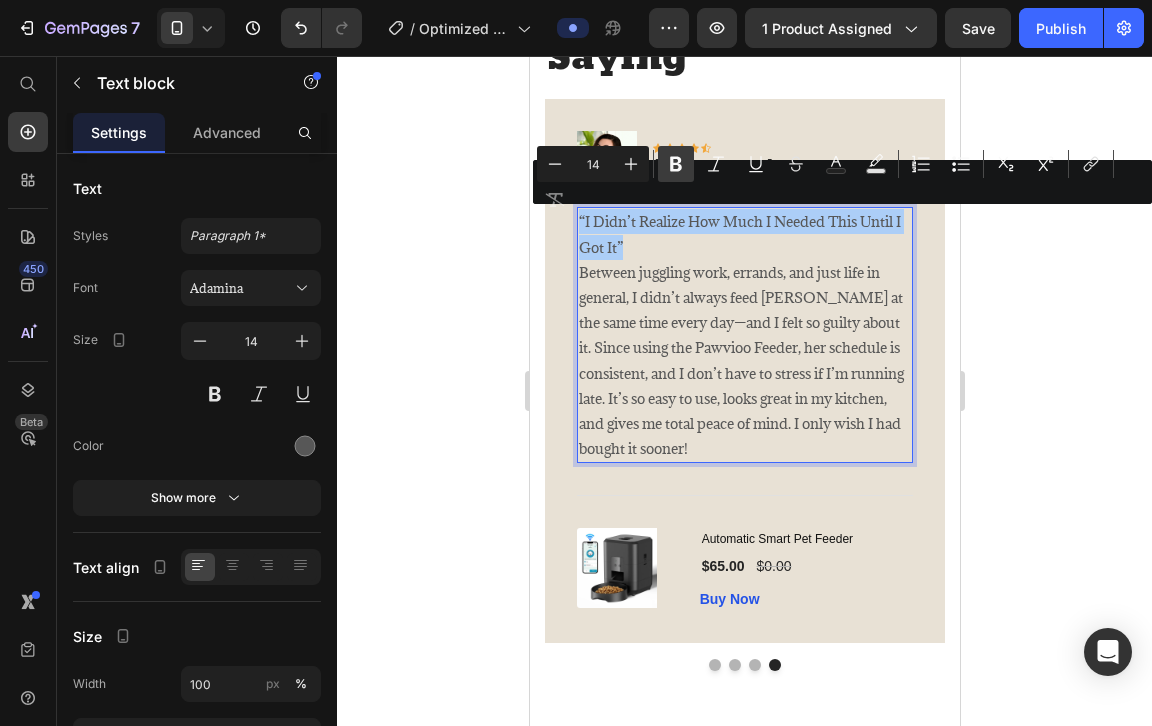 click on "Bold" at bounding box center (676, 164) 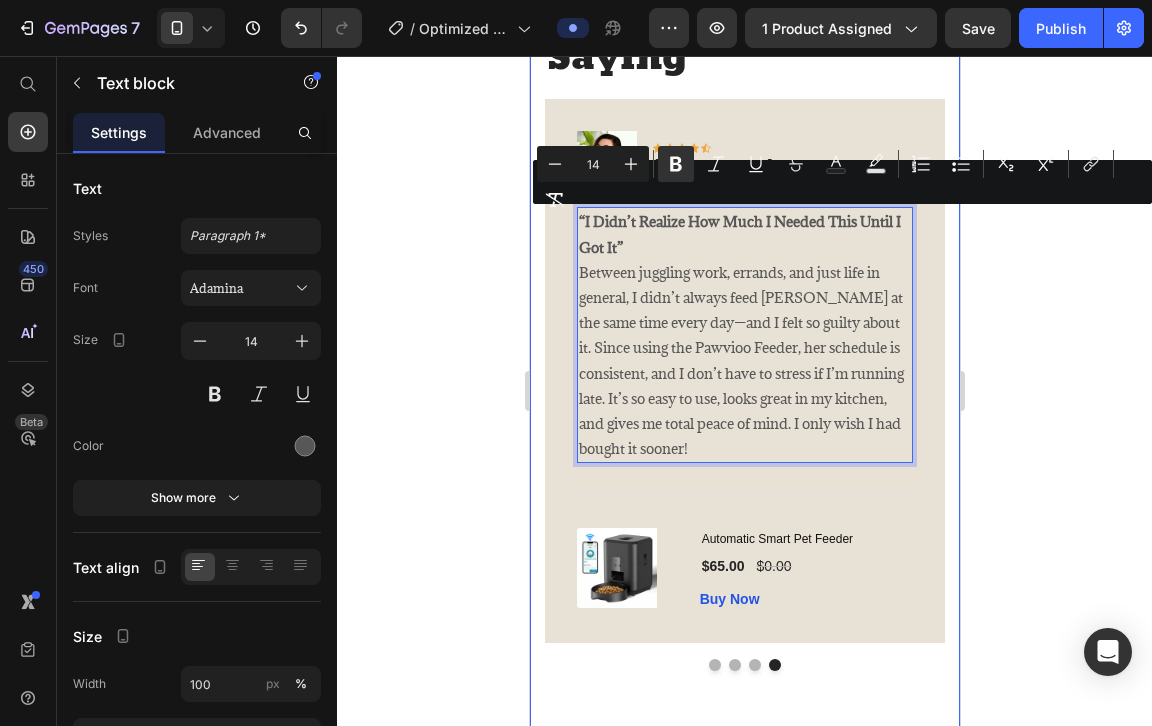 click 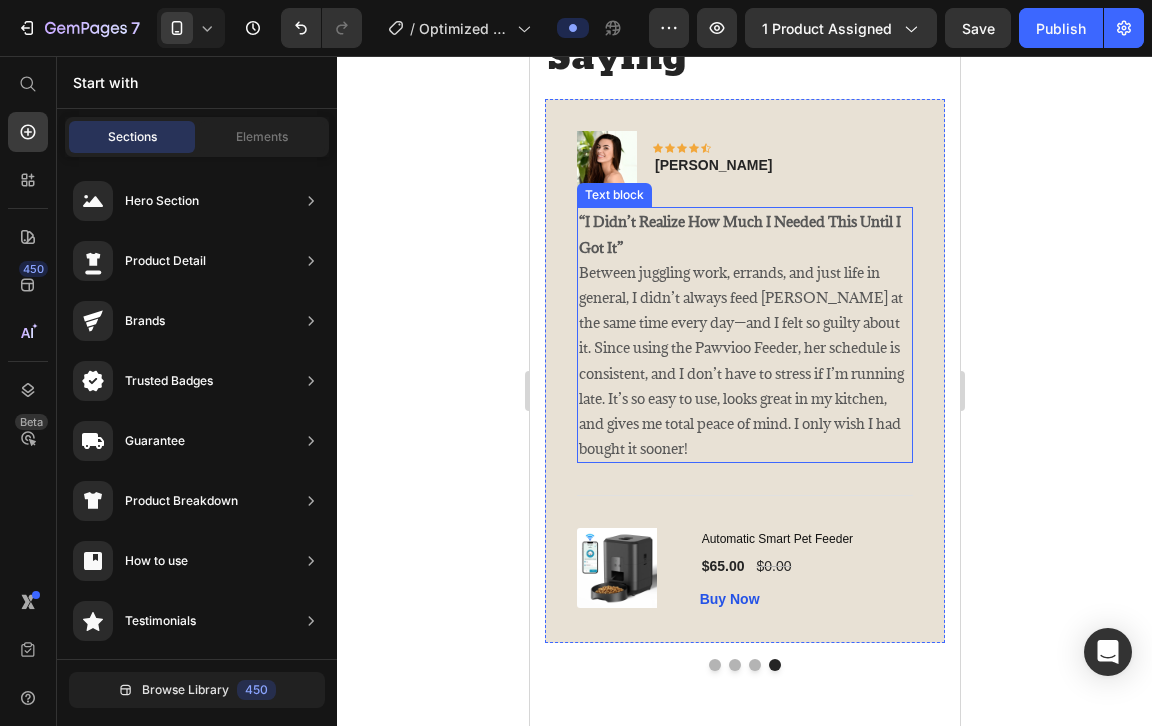 click on "Between juggling work, errands, and just life in general, I didn’t always feed [PERSON_NAME] at the same time every day—and I felt so guilty about it. Since using the Pawvioo Feeder, her schedule is consistent, and I don’t have to stress if I’m running late. It’s so easy to use, looks great in my kitchen, and gives me total peace of mind. I only wish I had bought it sooner!" at bounding box center [744, 361] 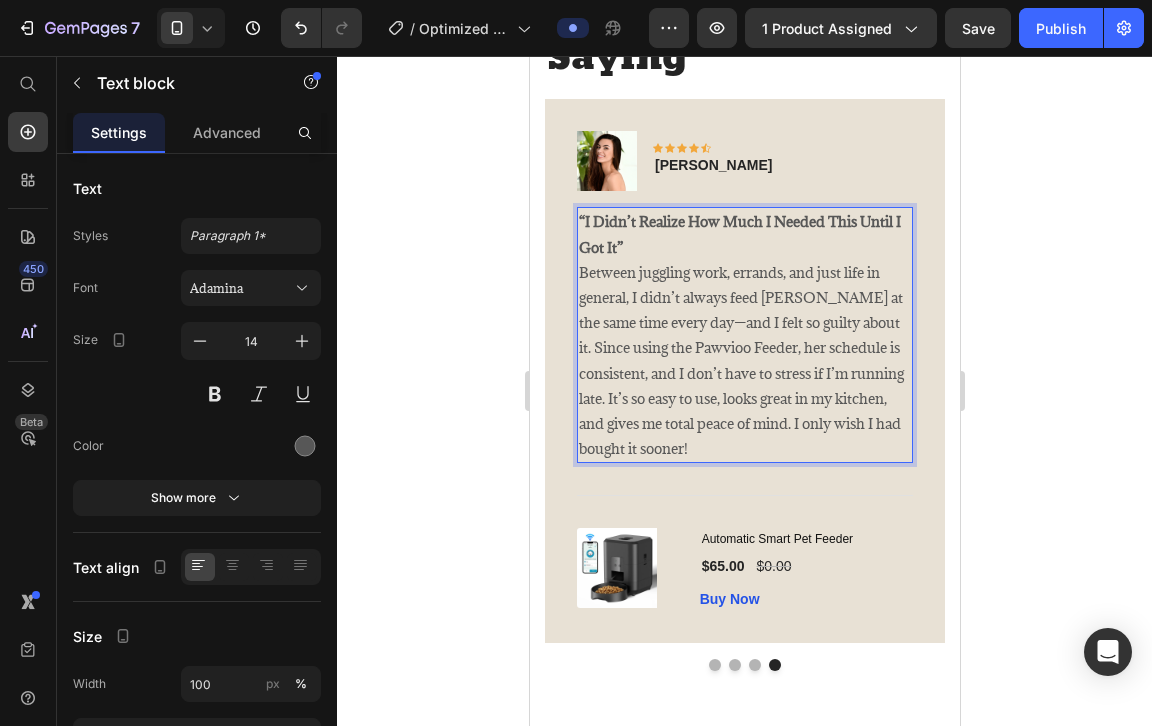 click on "Between juggling work, errands, and just life in general, I didn’t always feed [PERSON_NAME] at the same time every day—and I felt so guilty about it. Since using the Pawvioo Feeder, her schedule is consistent, and I don’t have to stress if I’m running late. It’s so easy to use, looks great in my kitchen, and gives me total peace of mind. I only wish I had bought it sooner!" at bounding box center (744, 361) 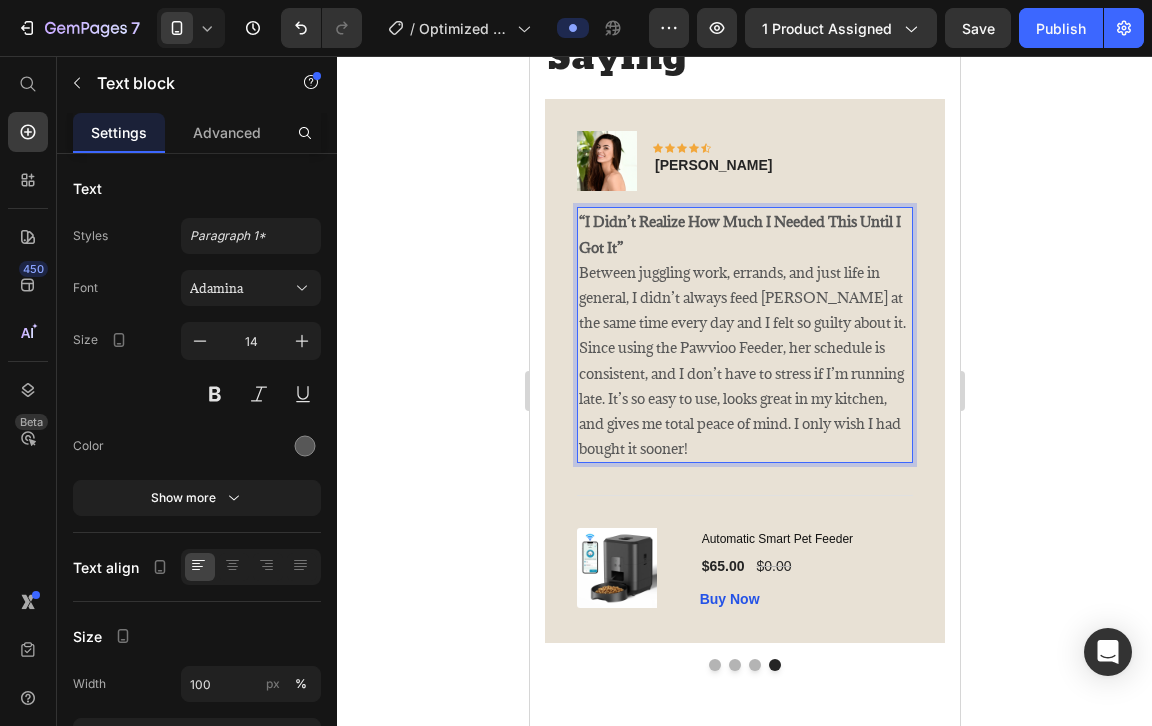 click 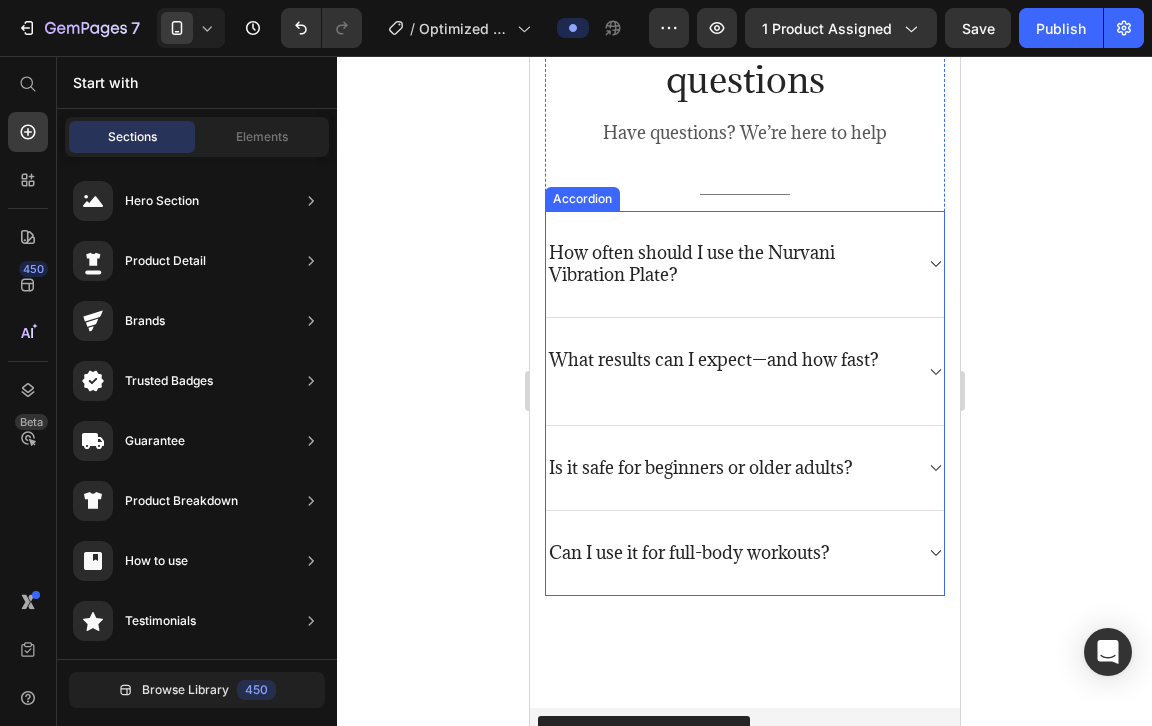 scroll, scrollTop: 5901, scrollLeft: 0, axis: vertical 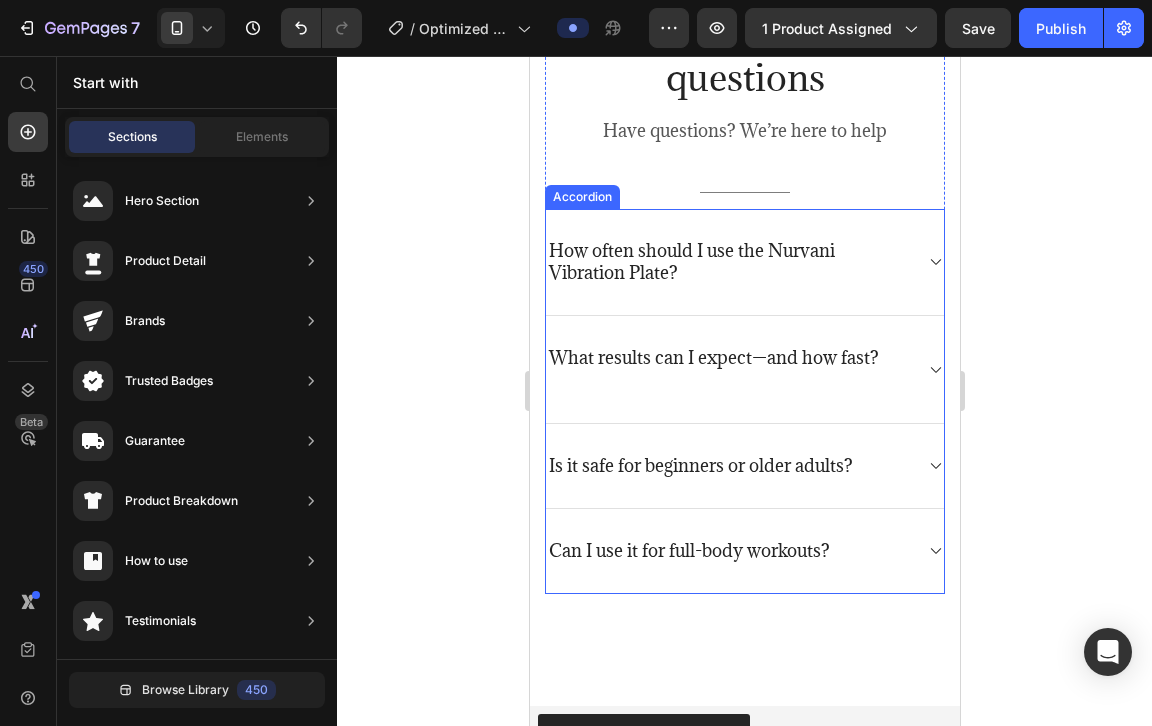 click 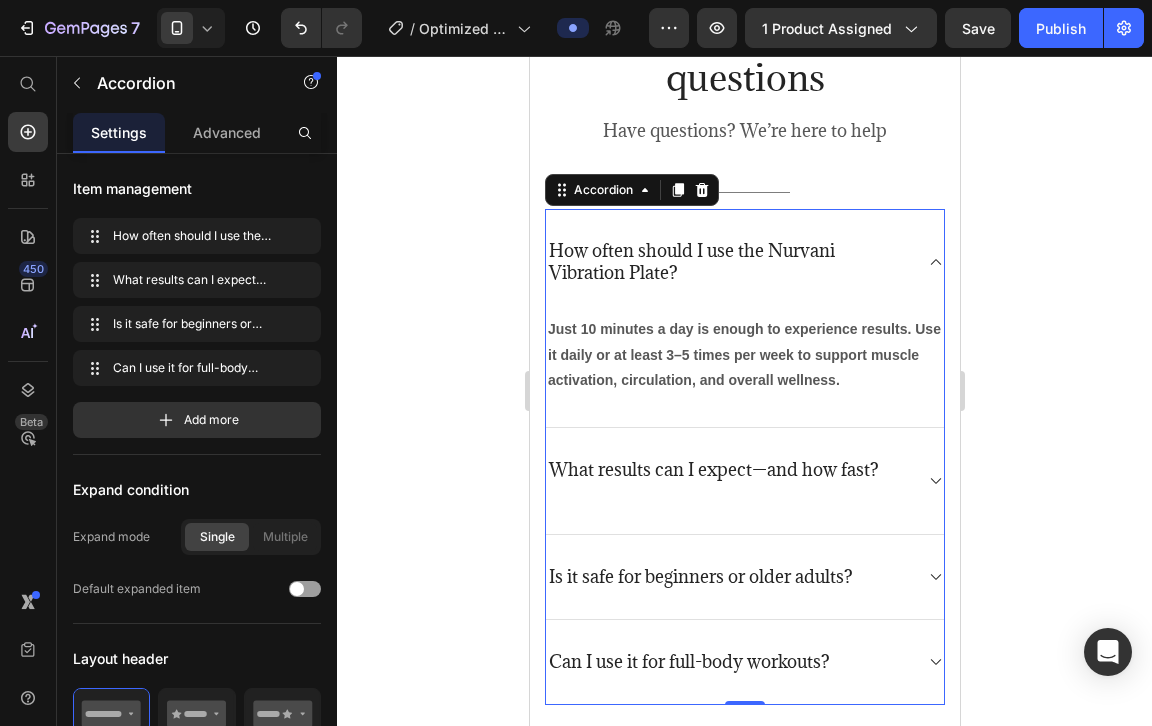 click 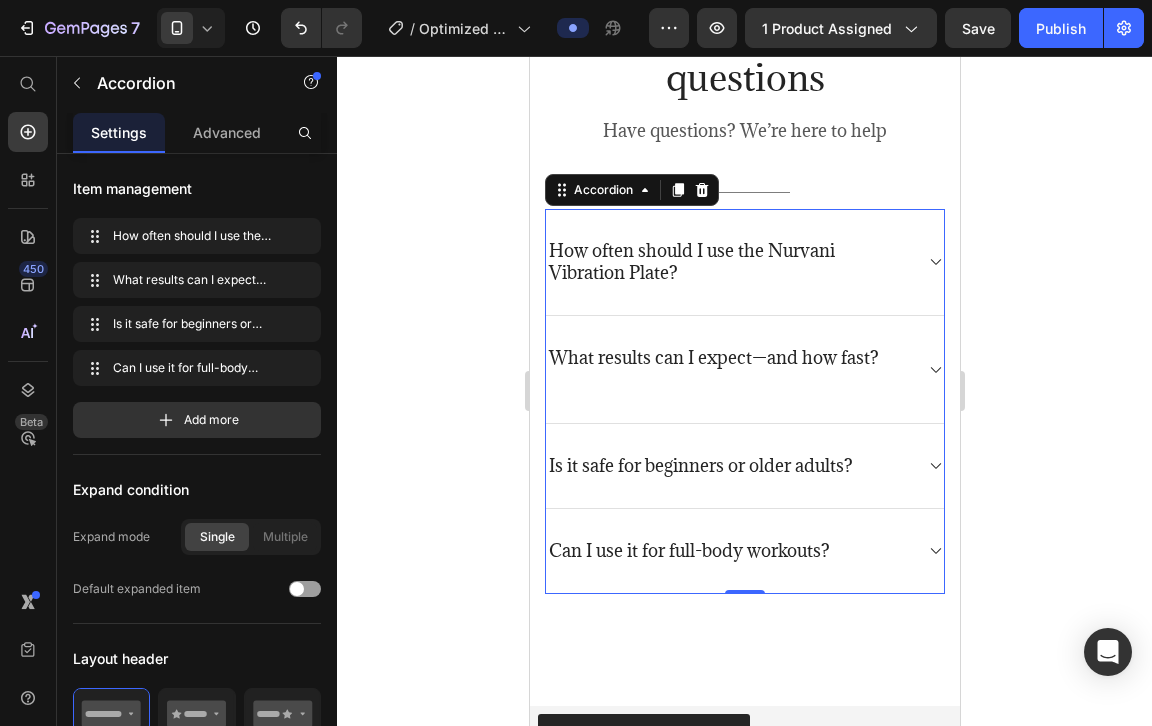 click 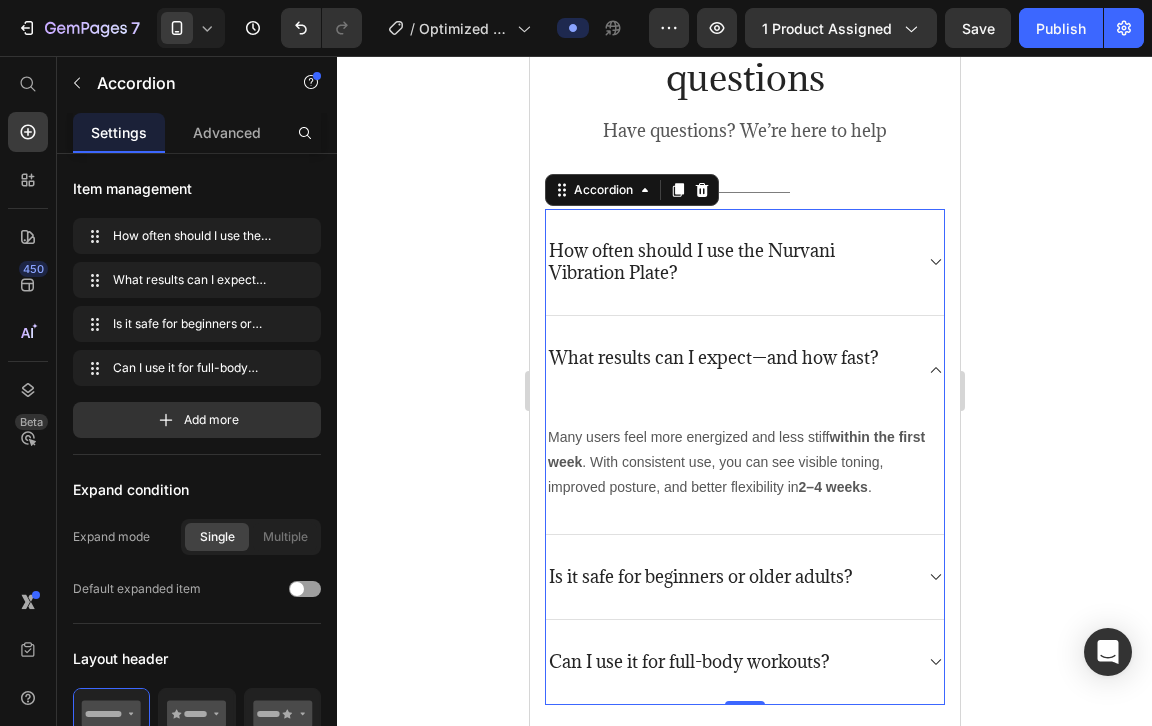 click 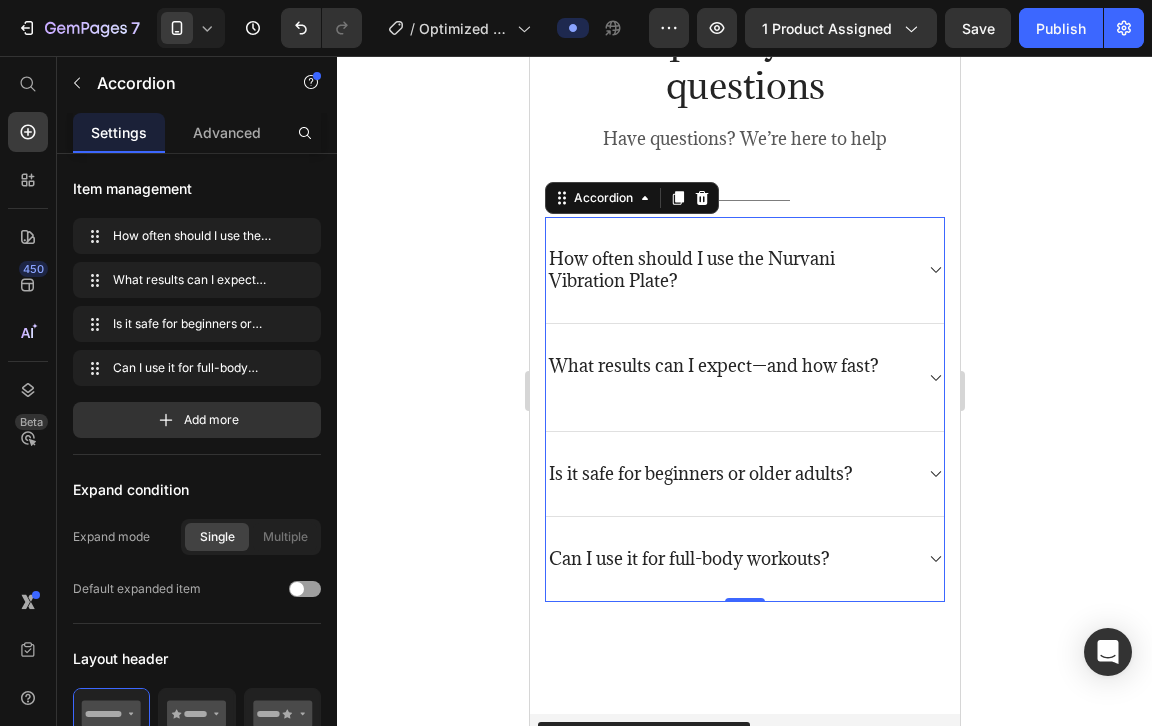 scroll, scrollTop: 5939, scrollLeft: 0, axis: vertical 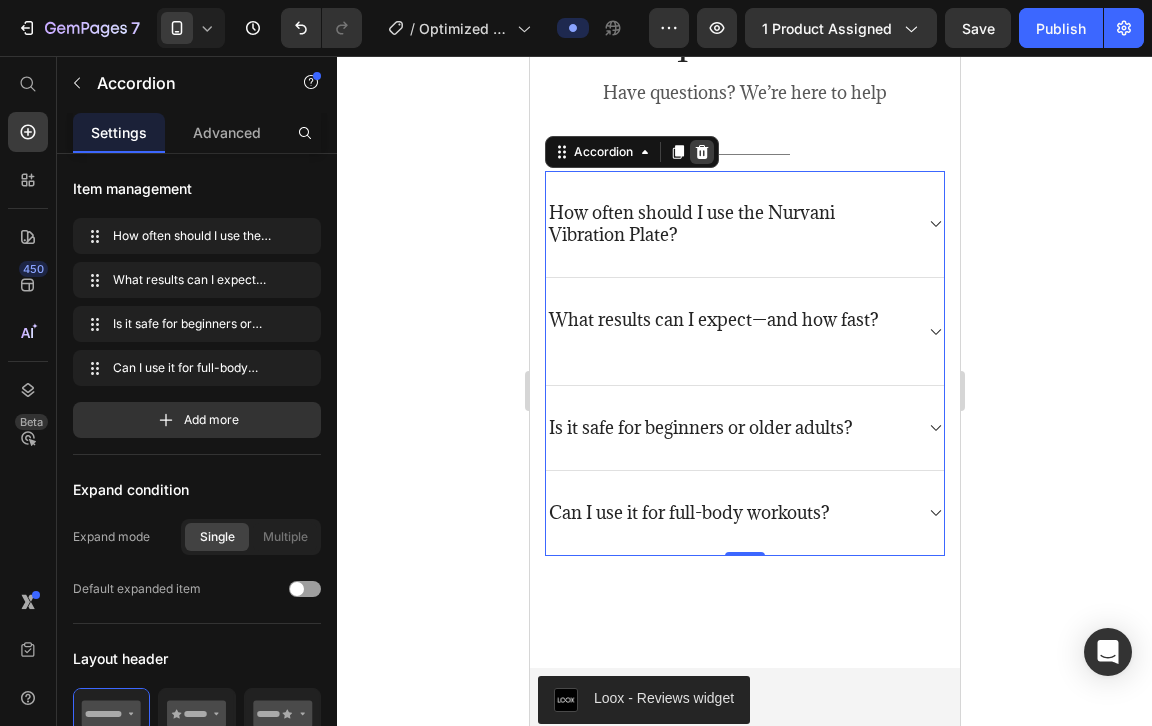 click at bounding box center (701, 152) 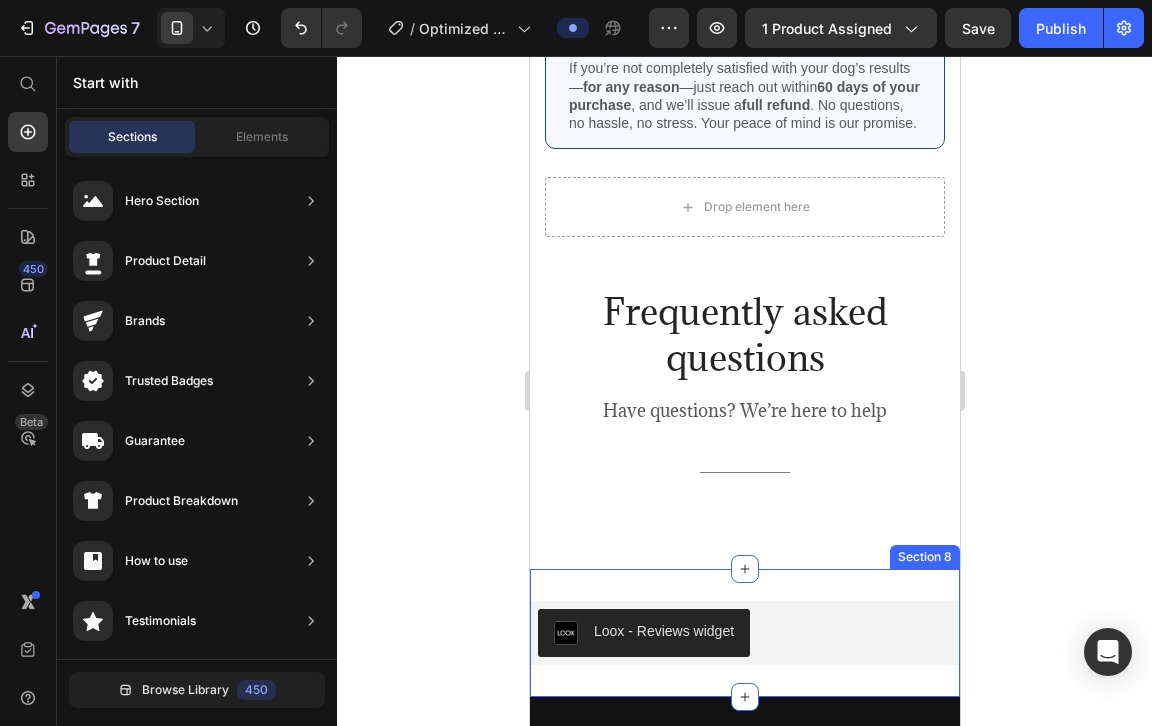 scroll, scrollTop: 5615, scrollLeft: 0, axis: vertical 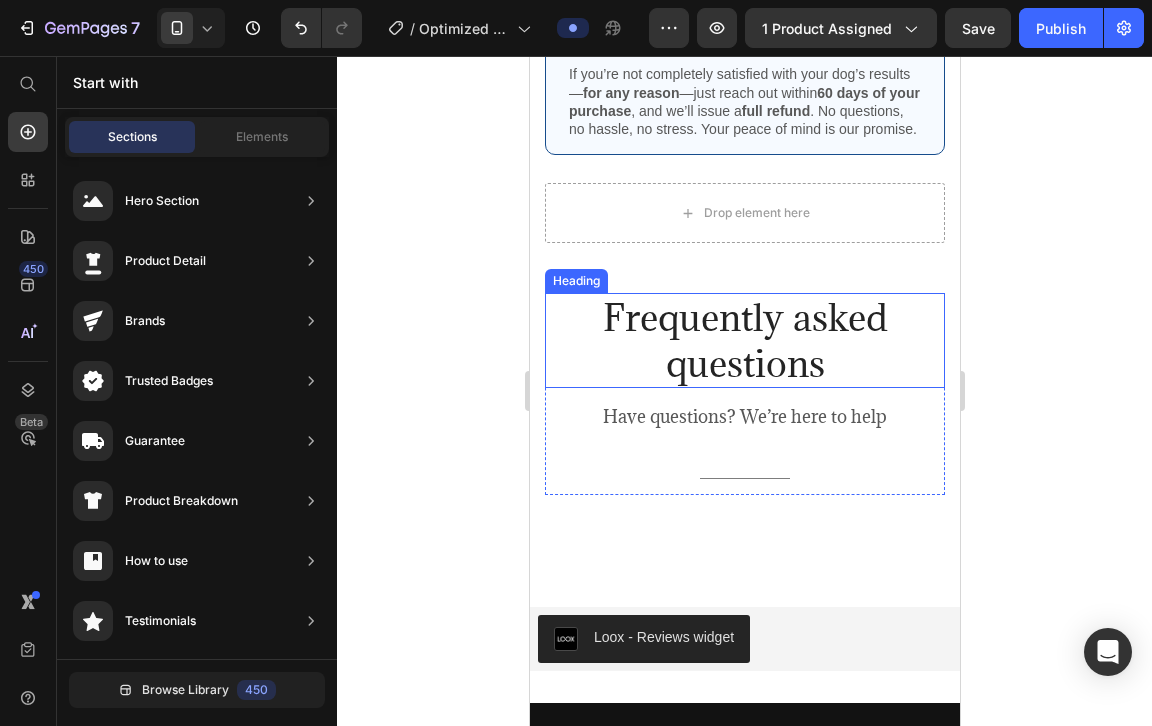 click on "Frequently asked questions" at bounding box center (744, 340) 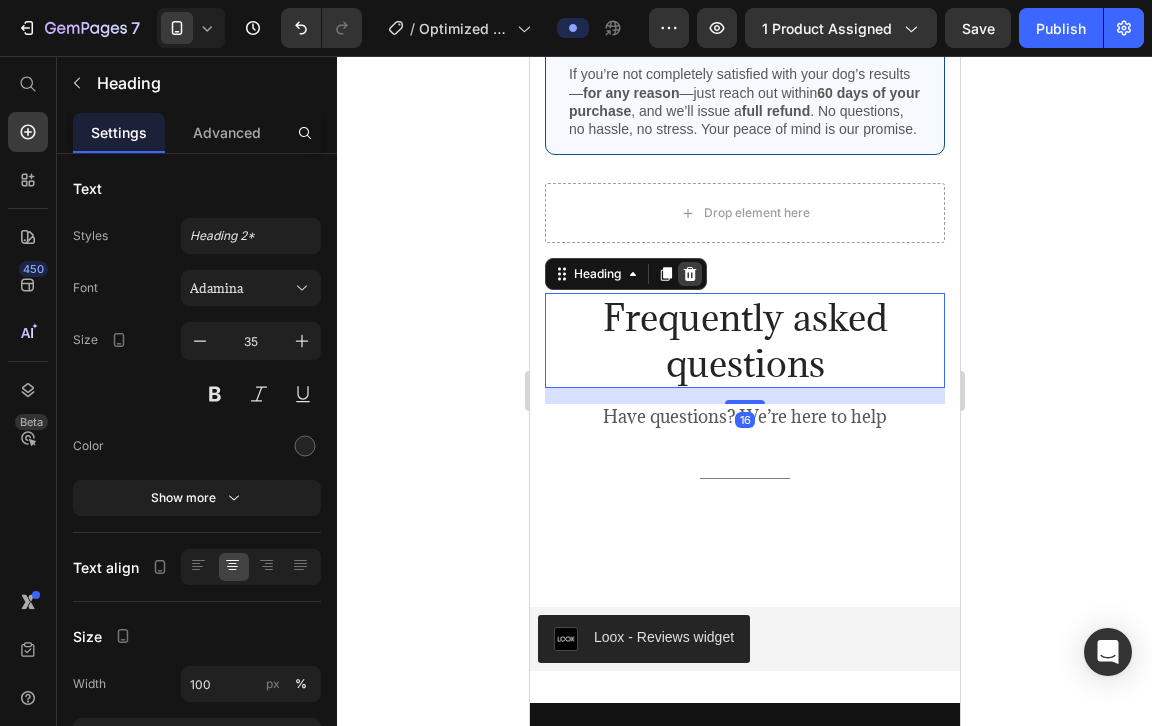 click 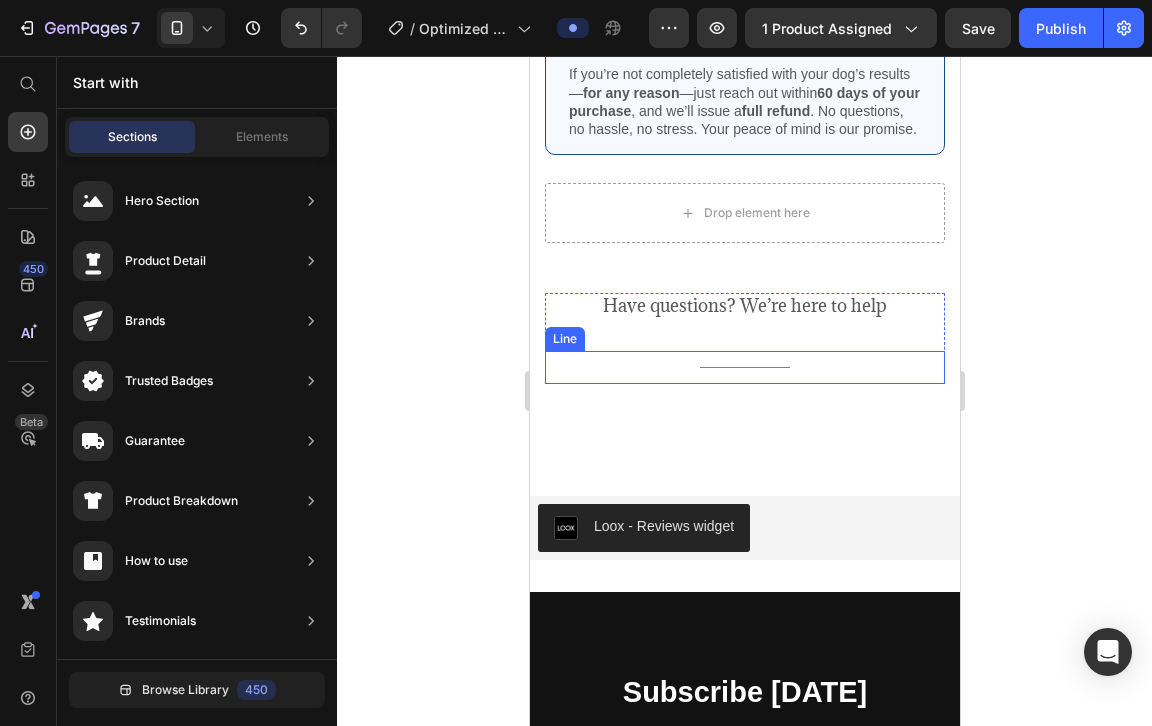 click on "Have questions? We’re here to help" at bounding box center (744, 306) 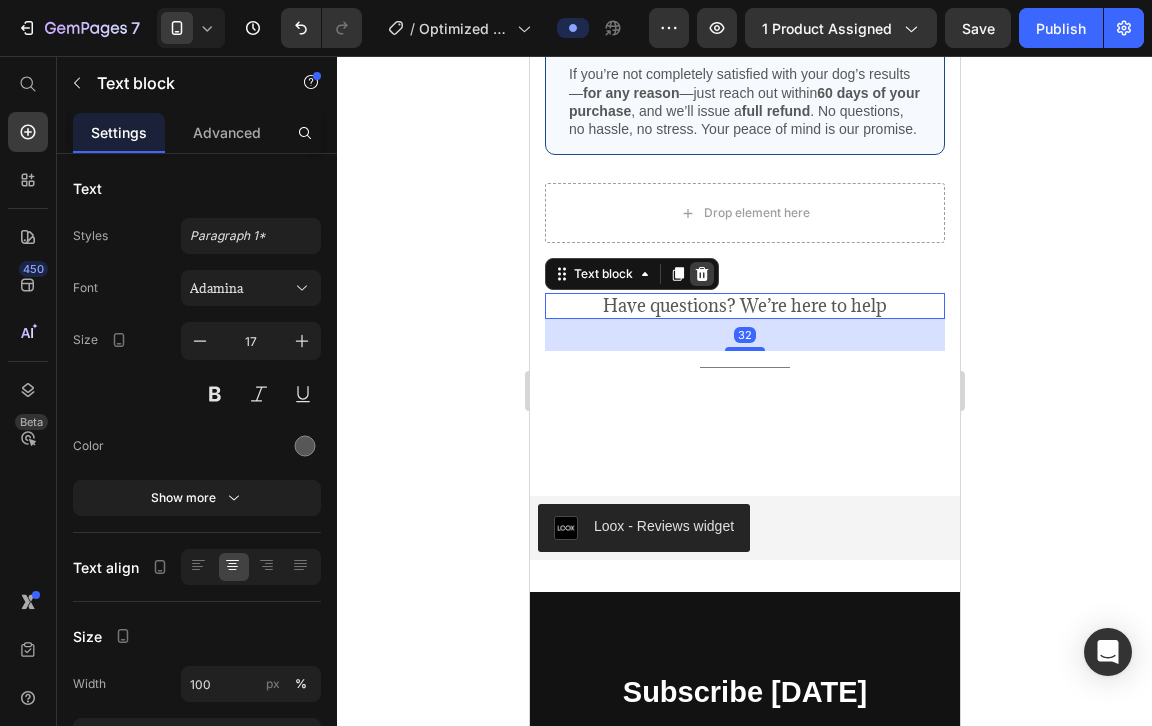 click 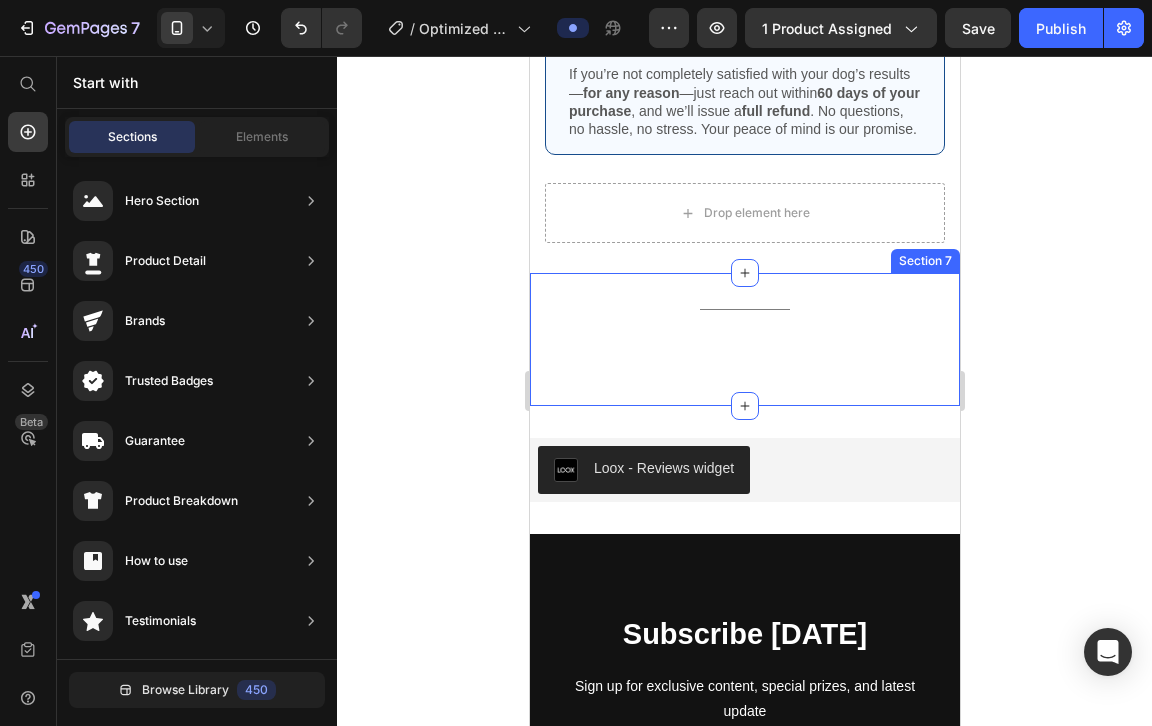 click on "Title Line Row Section 7" at bounding box center [744, 339] 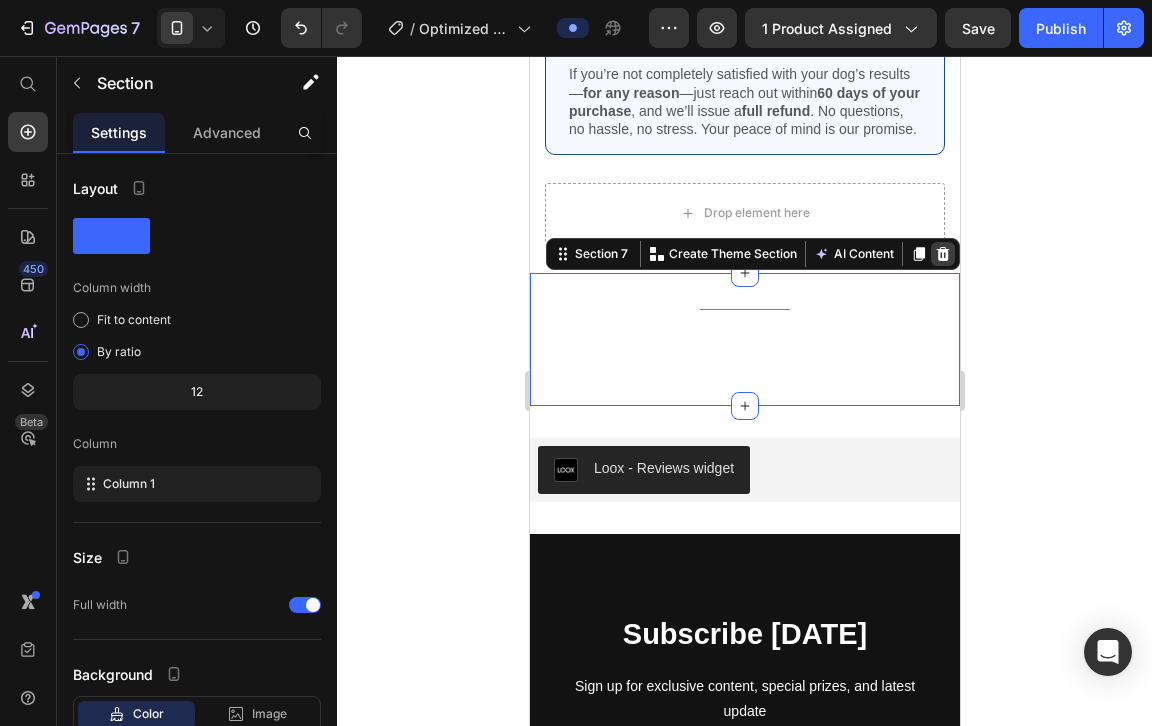 click 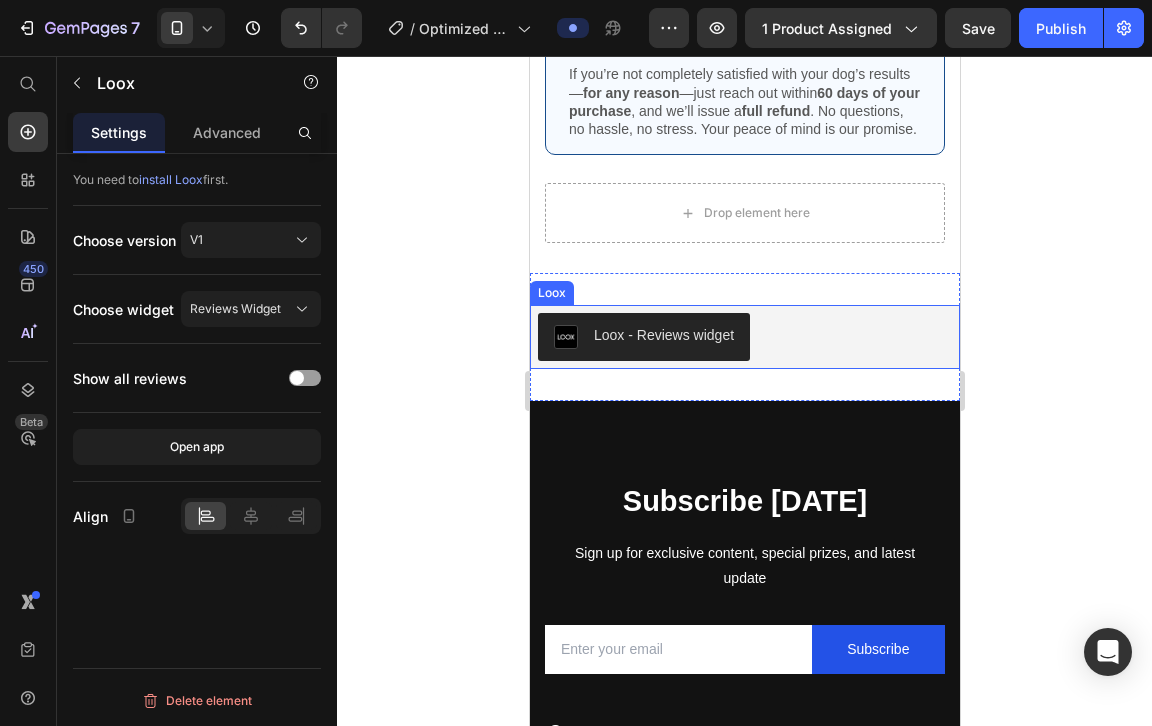 click on "Loox - Reviews widget" at bounding box center (744, 337) 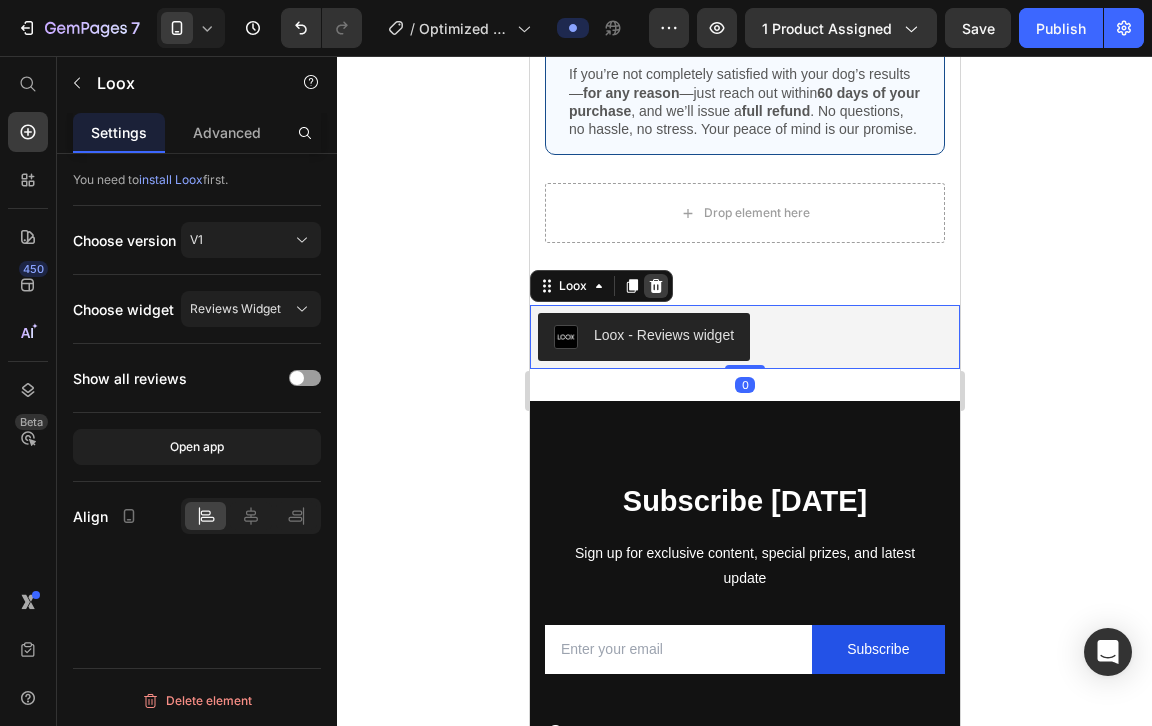 click 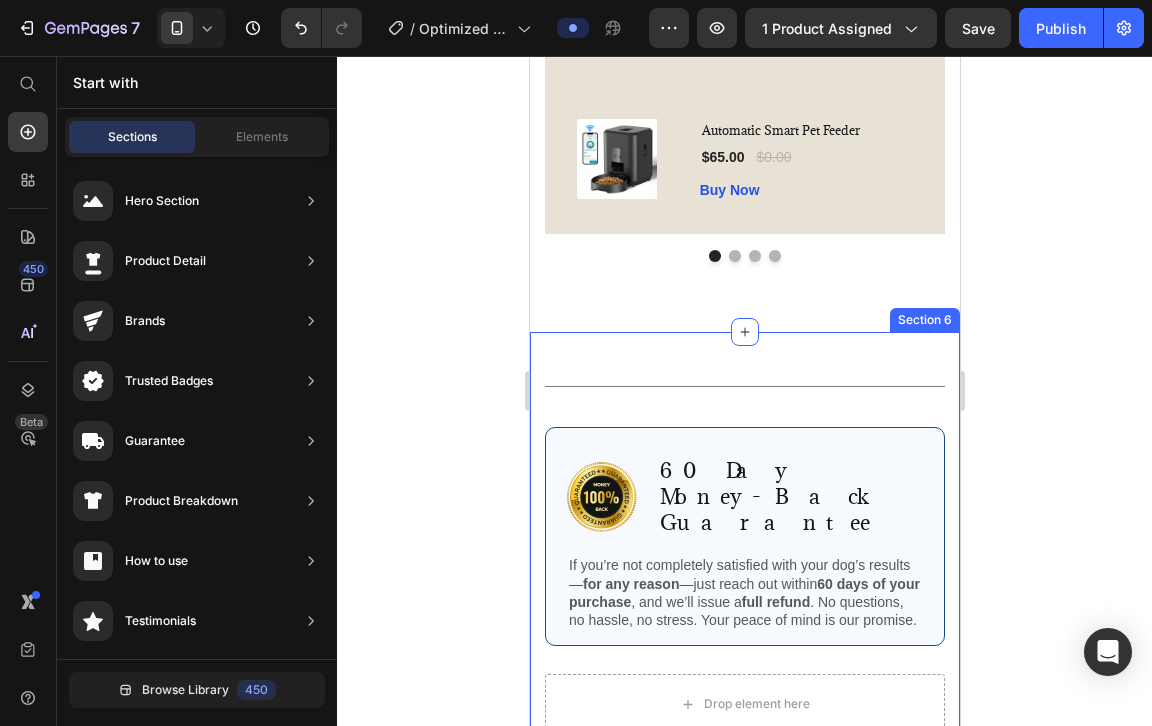 scroll, scrollTop: 5132, scrollLeft: 0, axis: vertical 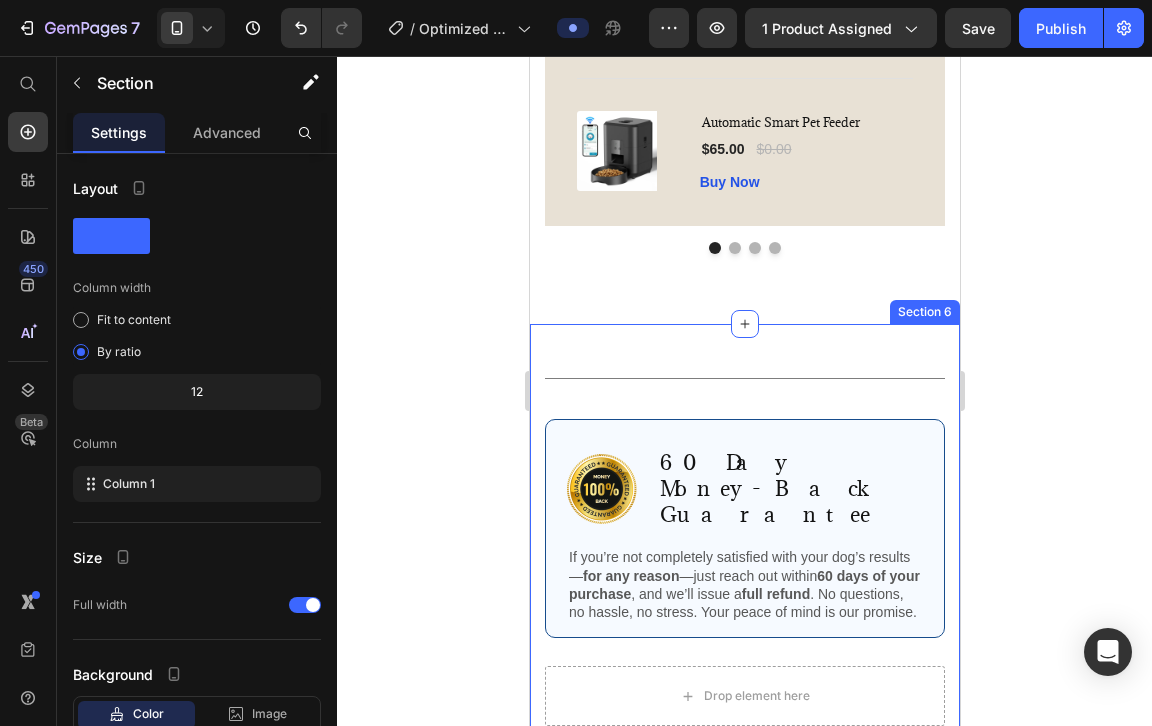 click on "Title Line Row Image  60 Day Money-Back Guarantee Text Block Row If you’re not completely satisfied with your dog’s results— for any reason —just reach out [DATE] of your purchase , and we’ll issue a  full refund . No questions, no hassle, no stress. Your peace of mind is our promise. Text Block Row
Drop element here Row Section 6" at bounding box center [744, 540] 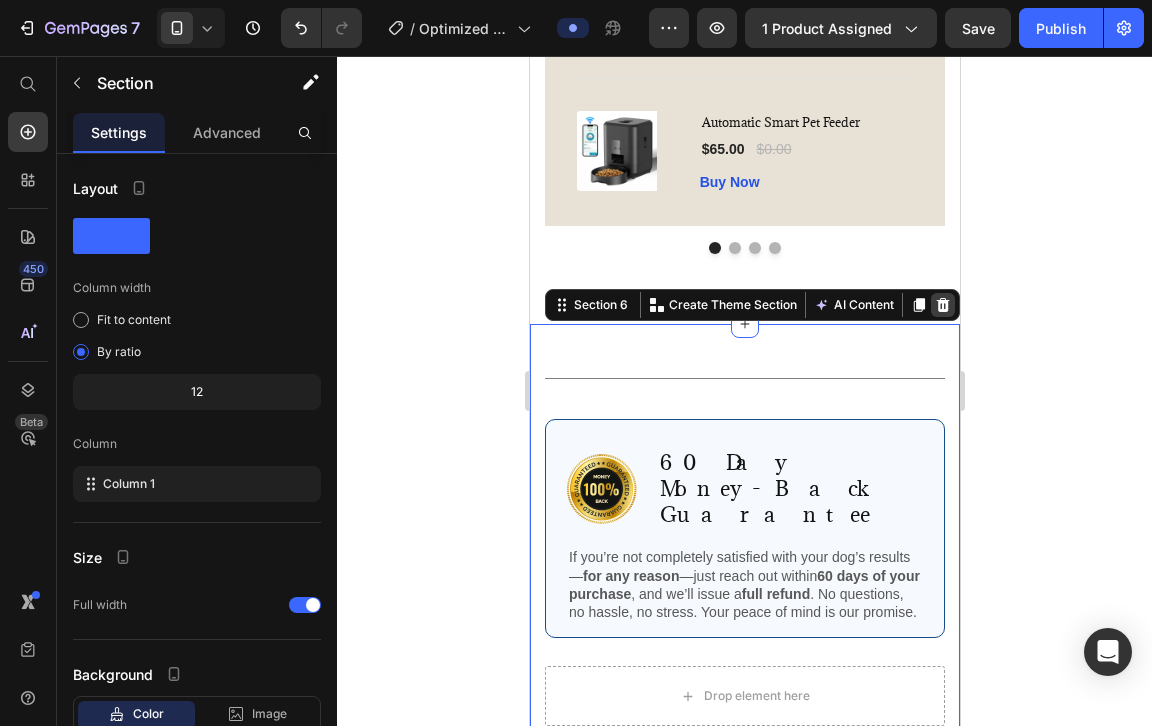 click 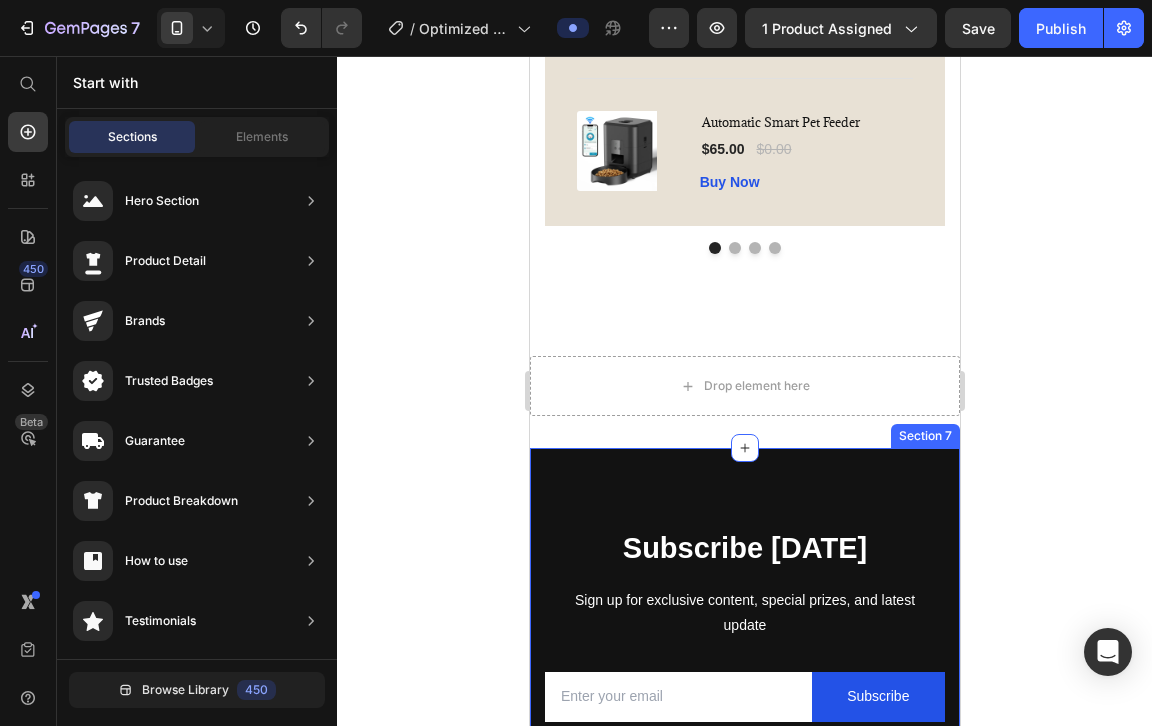 scroll, scrollTop: 5205, scrollLeft: 0, axis: vertical 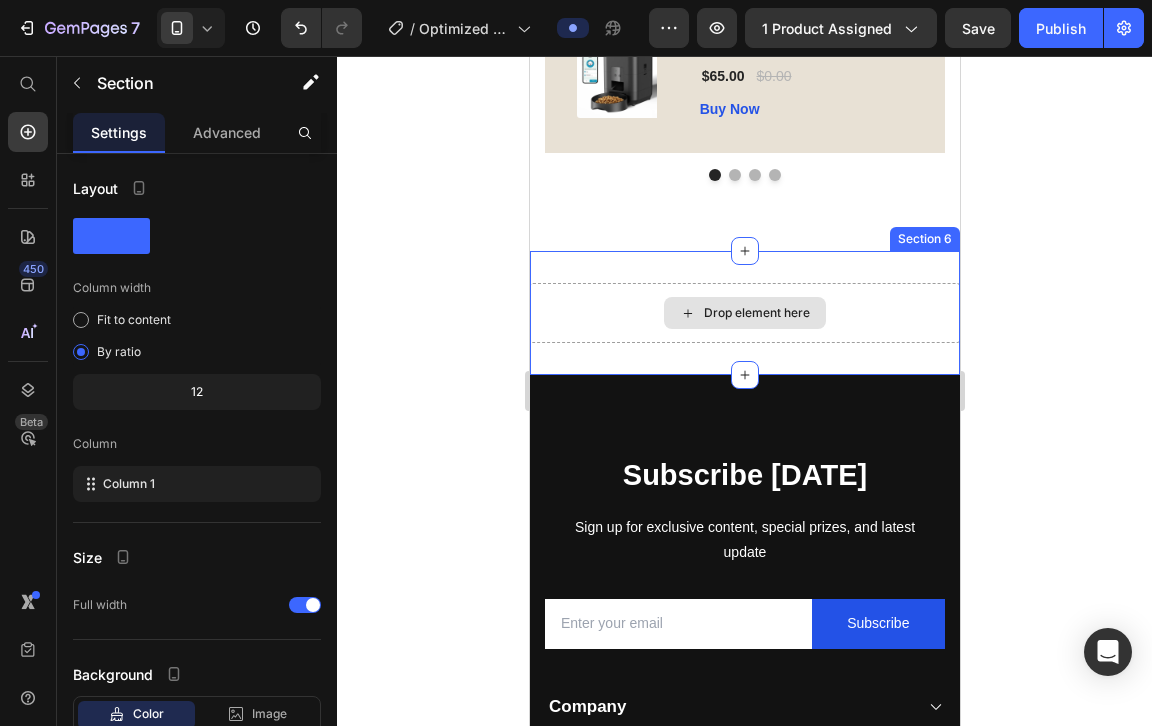 click on "Drop element here" at bounding box center (744, 313) 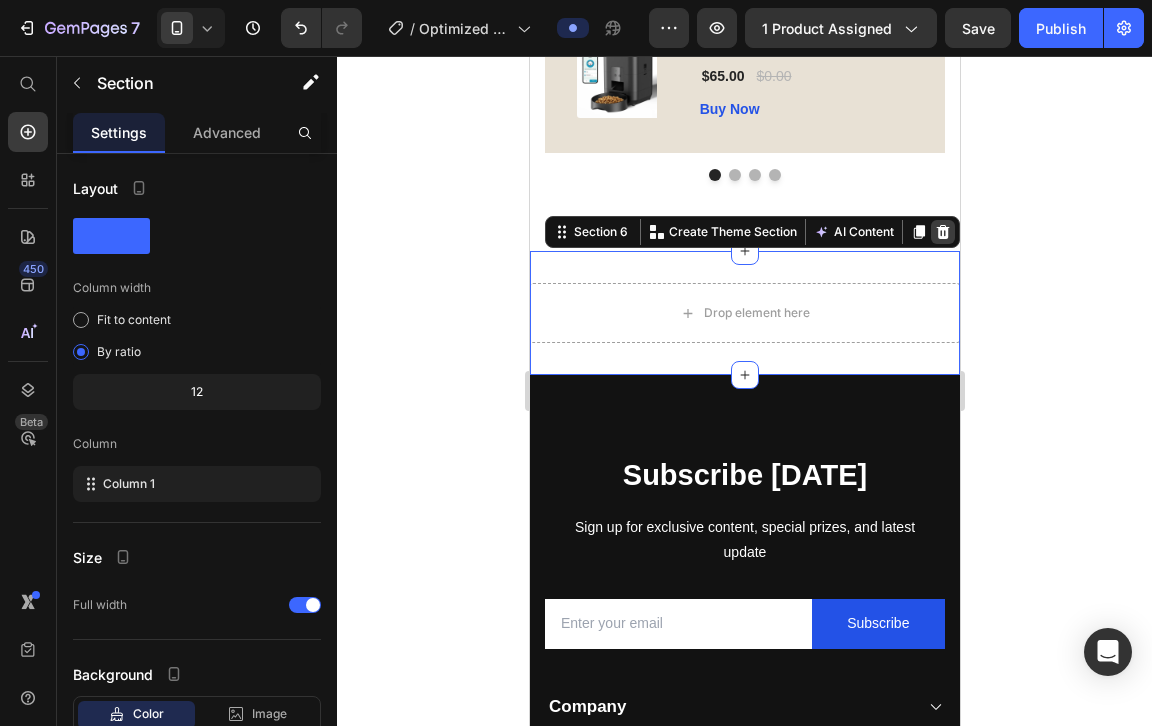 click 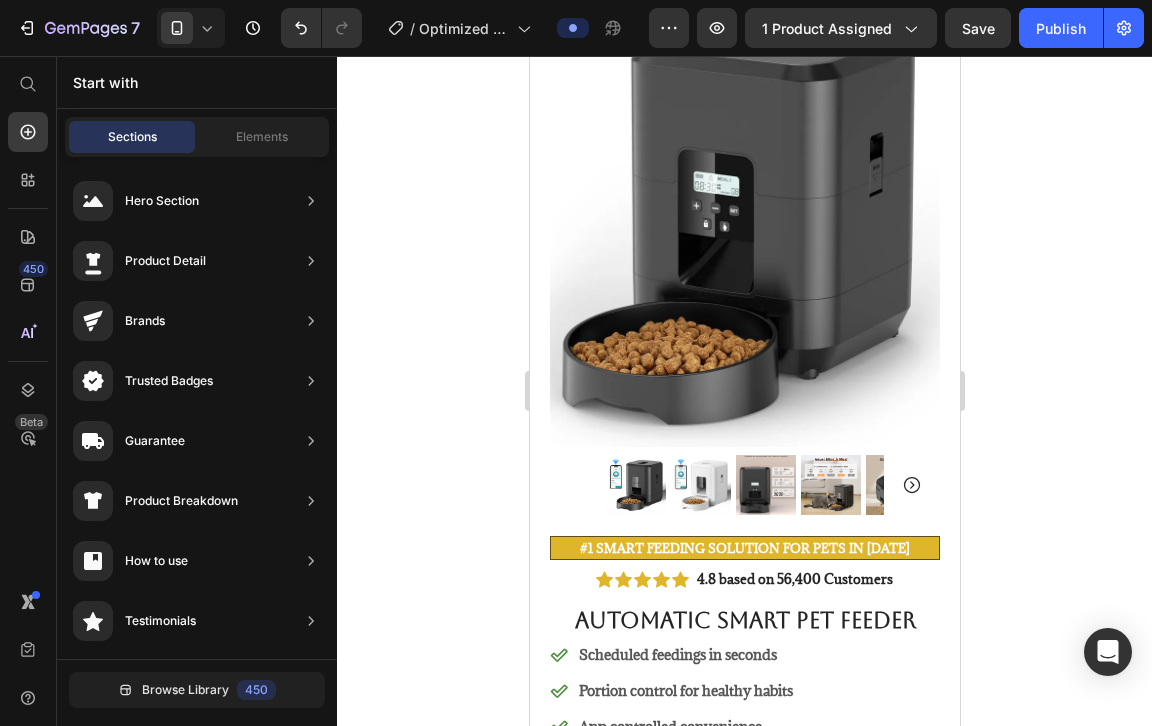 scroll, scrollTop: 0, scrollLeft: 0, axis: both 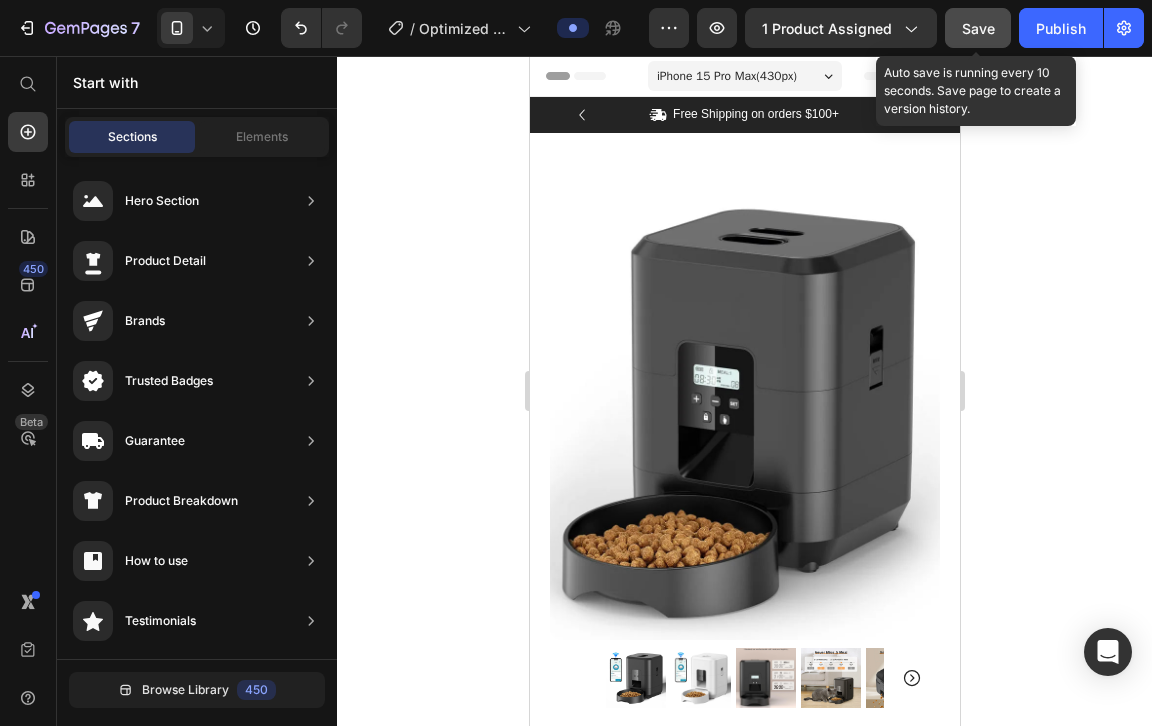 click on "Save" at bounding box center (978, 28) 